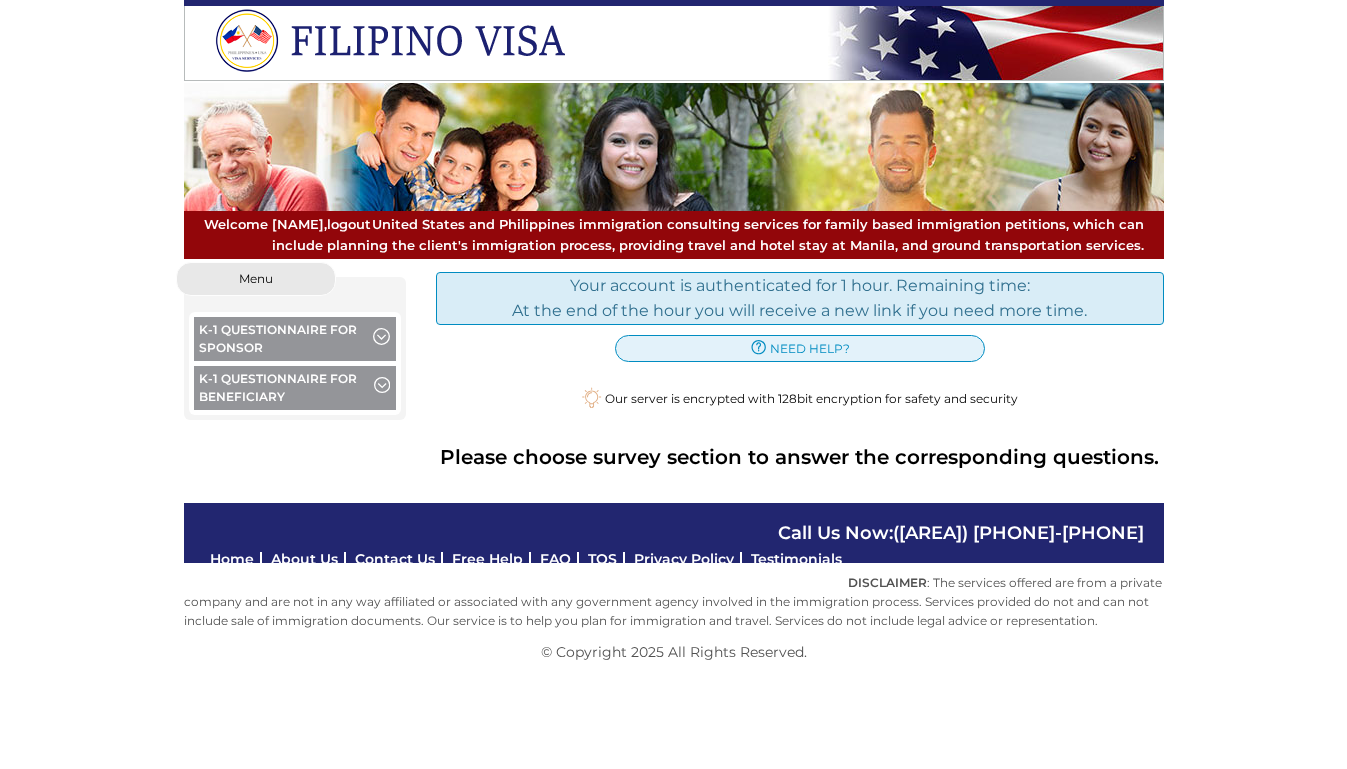 scroll, scrollTop: 0, scrollLeft: 0, axis: both 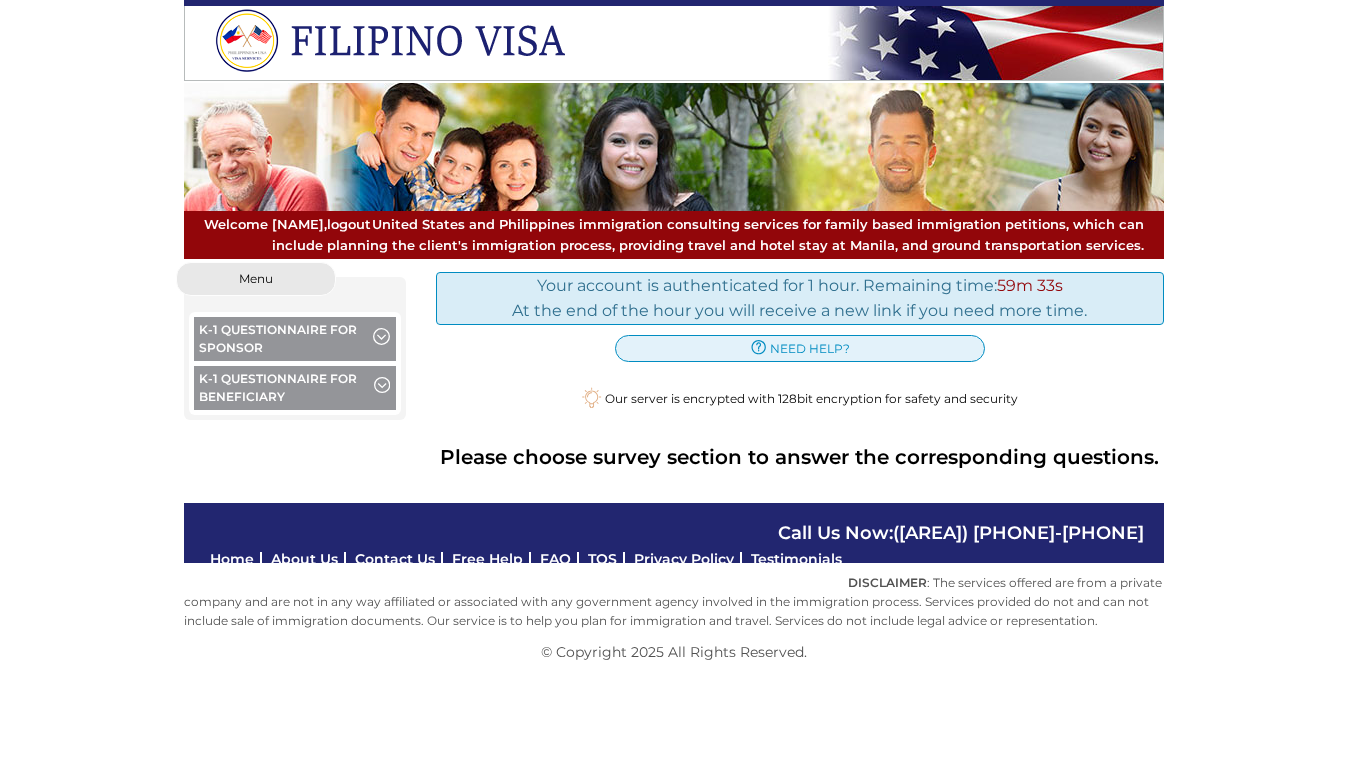 click on "K-1 Questionnaire for Sponsor" at bounding box center (295, 341) 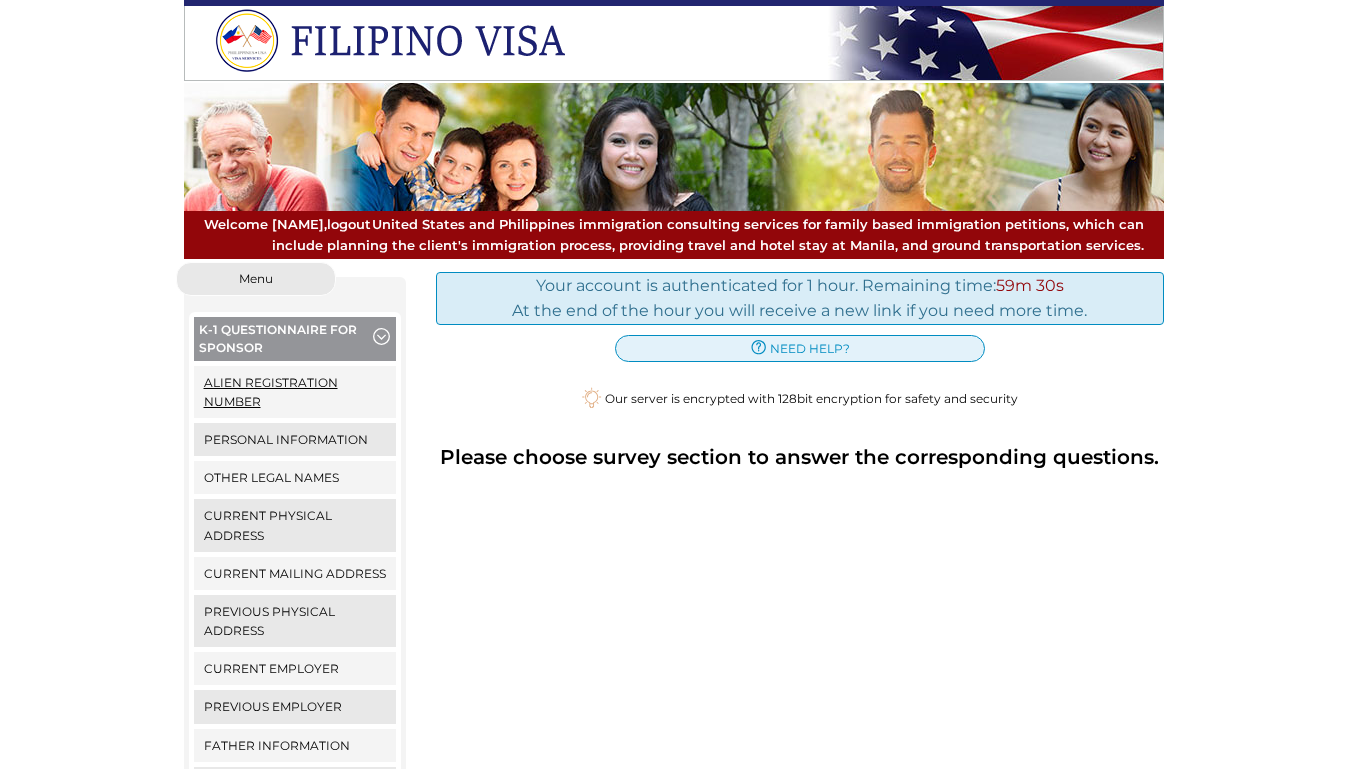 click on "Alien Registration Number" at bounding box center [295, 392] 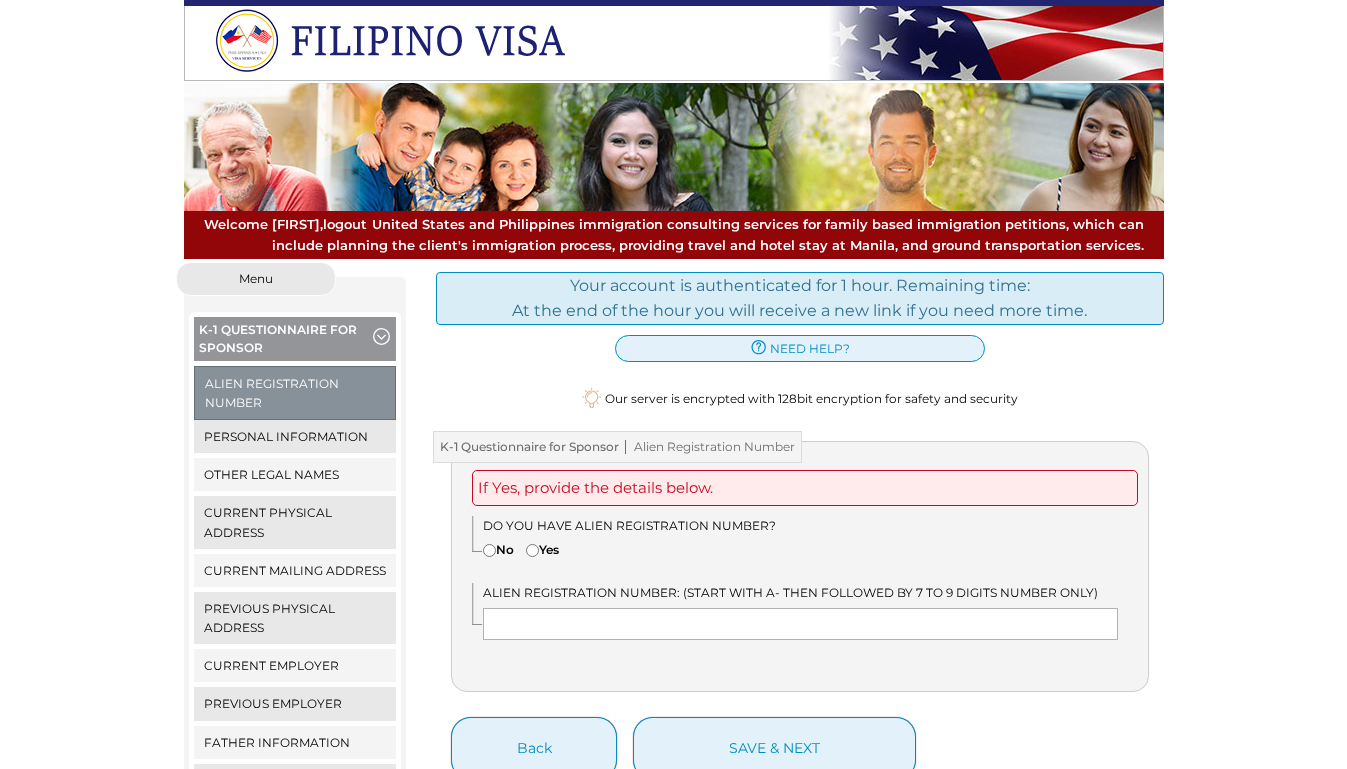 scroll, scrollTop: 0, scrollLeft: 0, axis: both 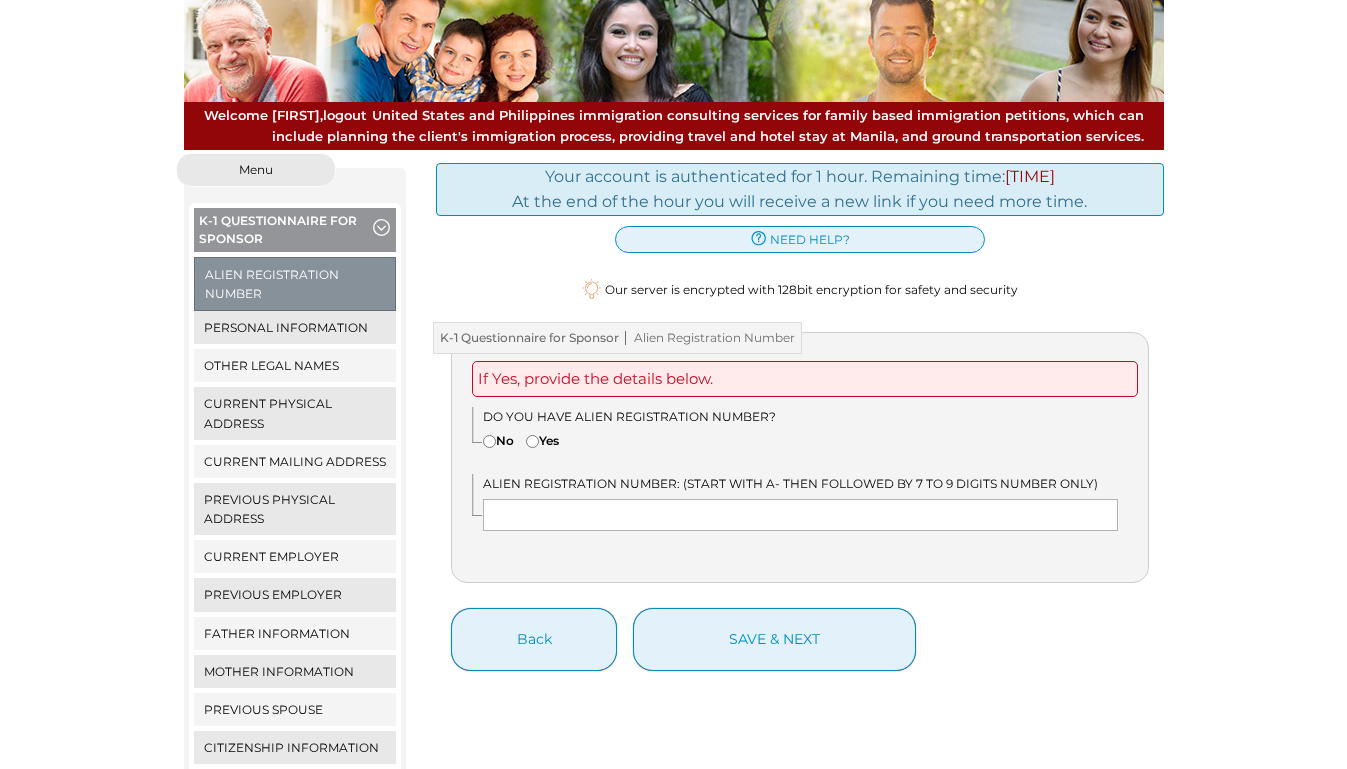 click on "Yes" at bounding box center (532, 441) 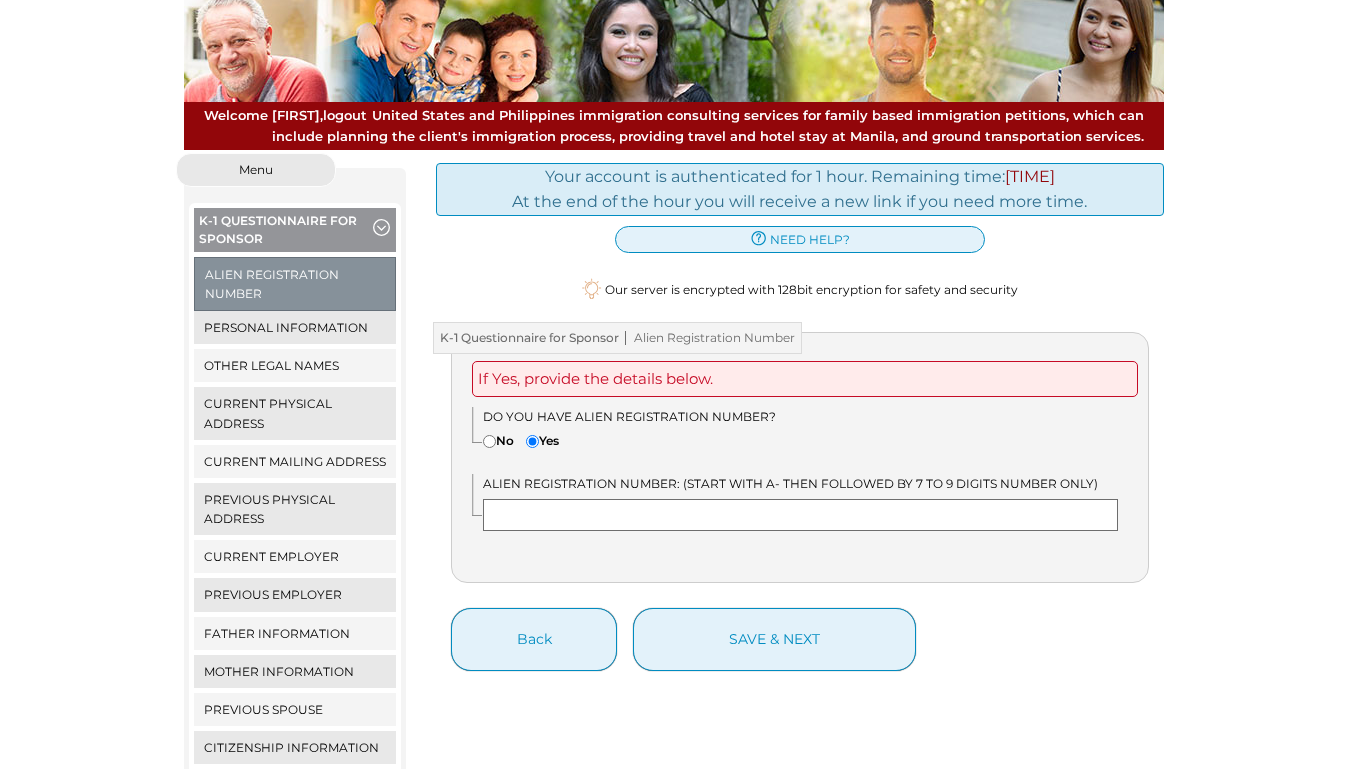 click at bounding box center [800, 515] 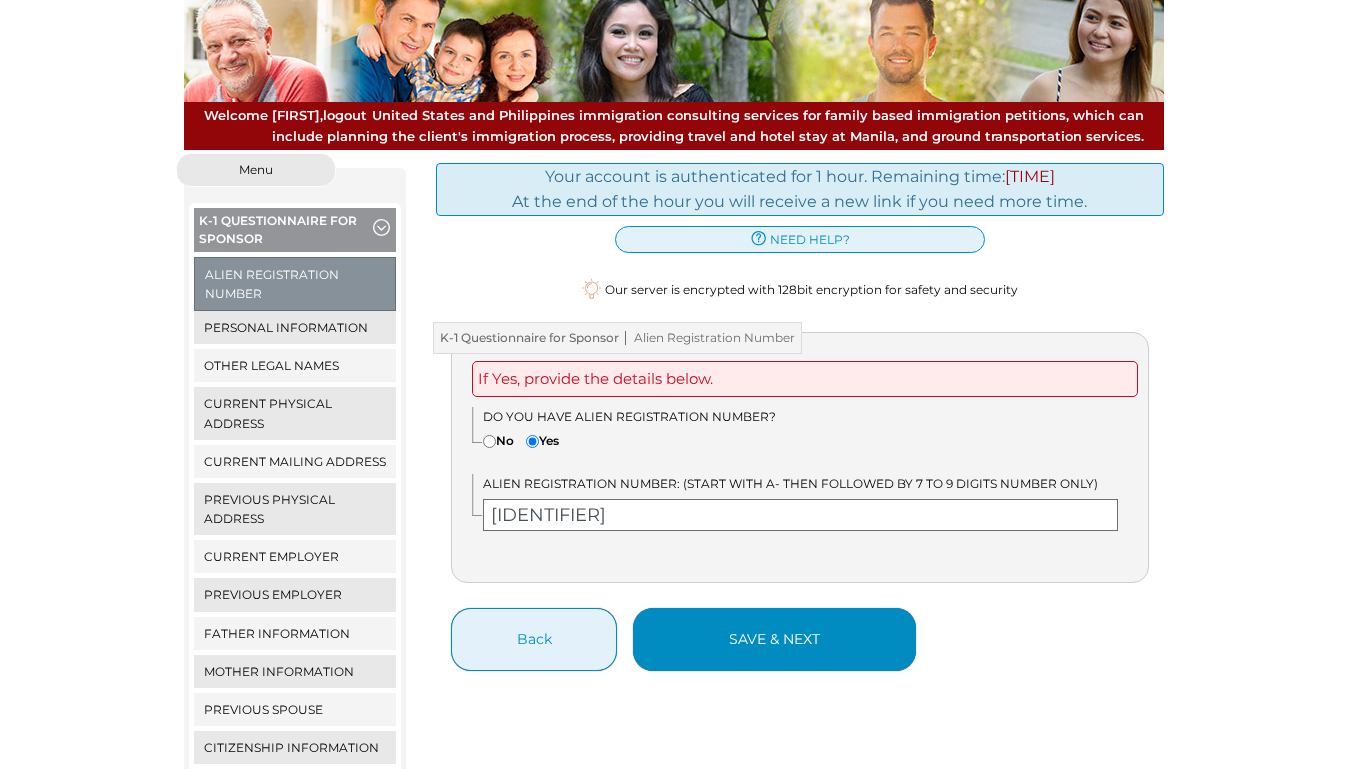 type on "[IDENTIFIER]" 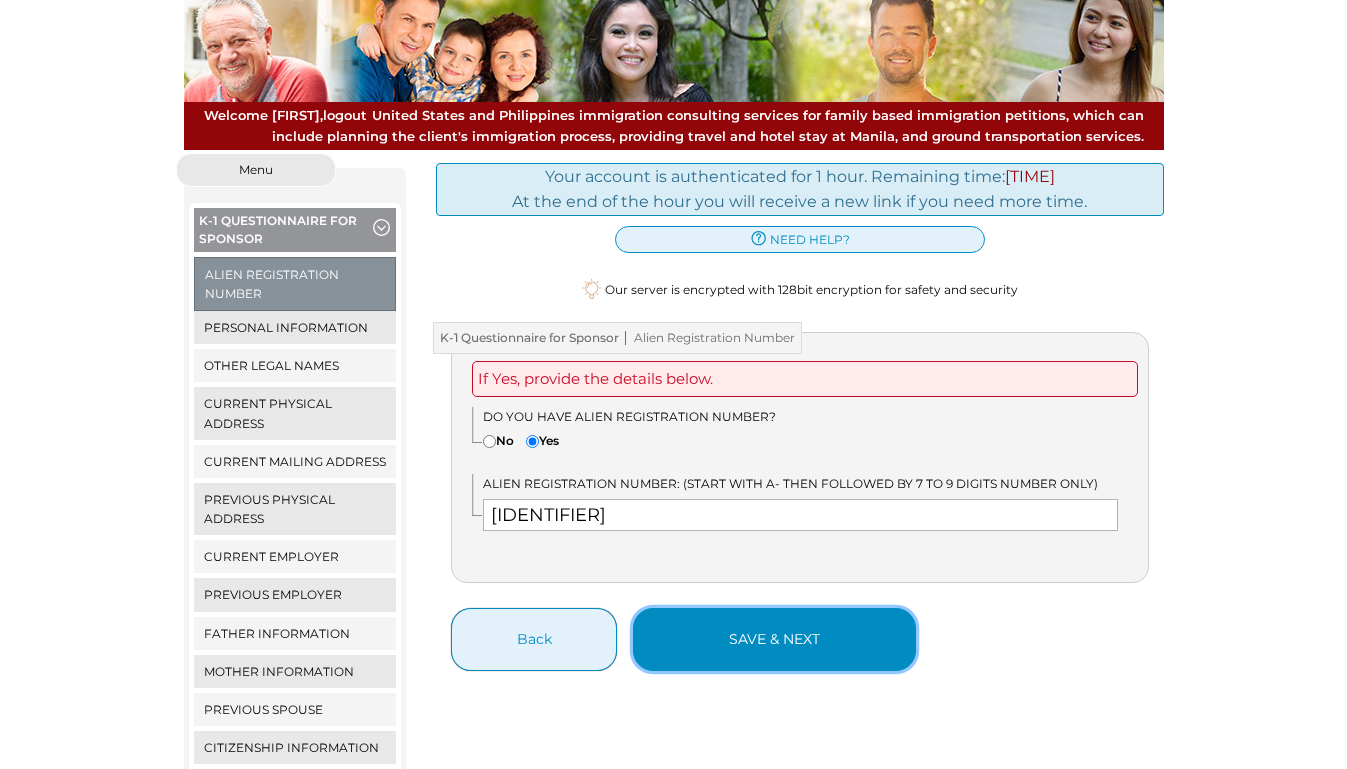click on "save & next" at bounding box center (774, 639) 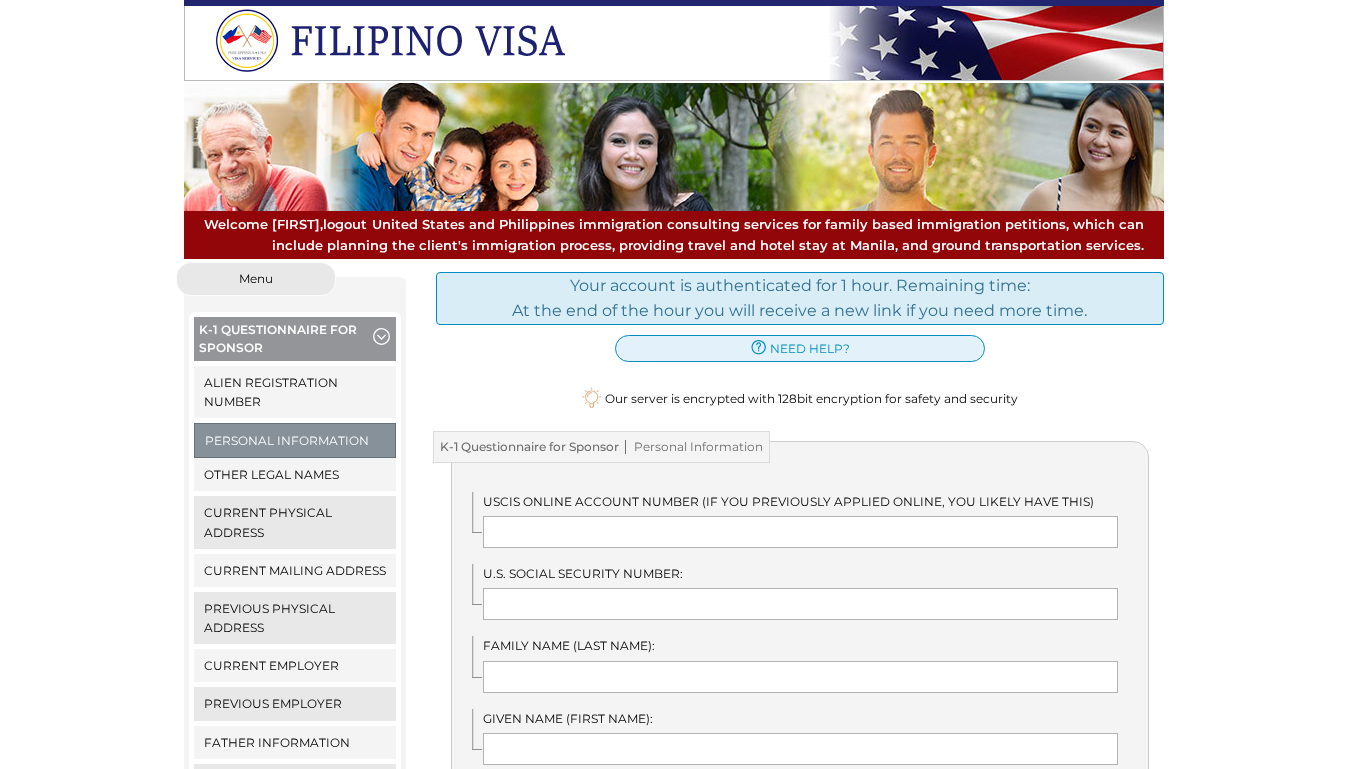 scroll, scrollTop: 0, scrollLeft: 0, axis: both 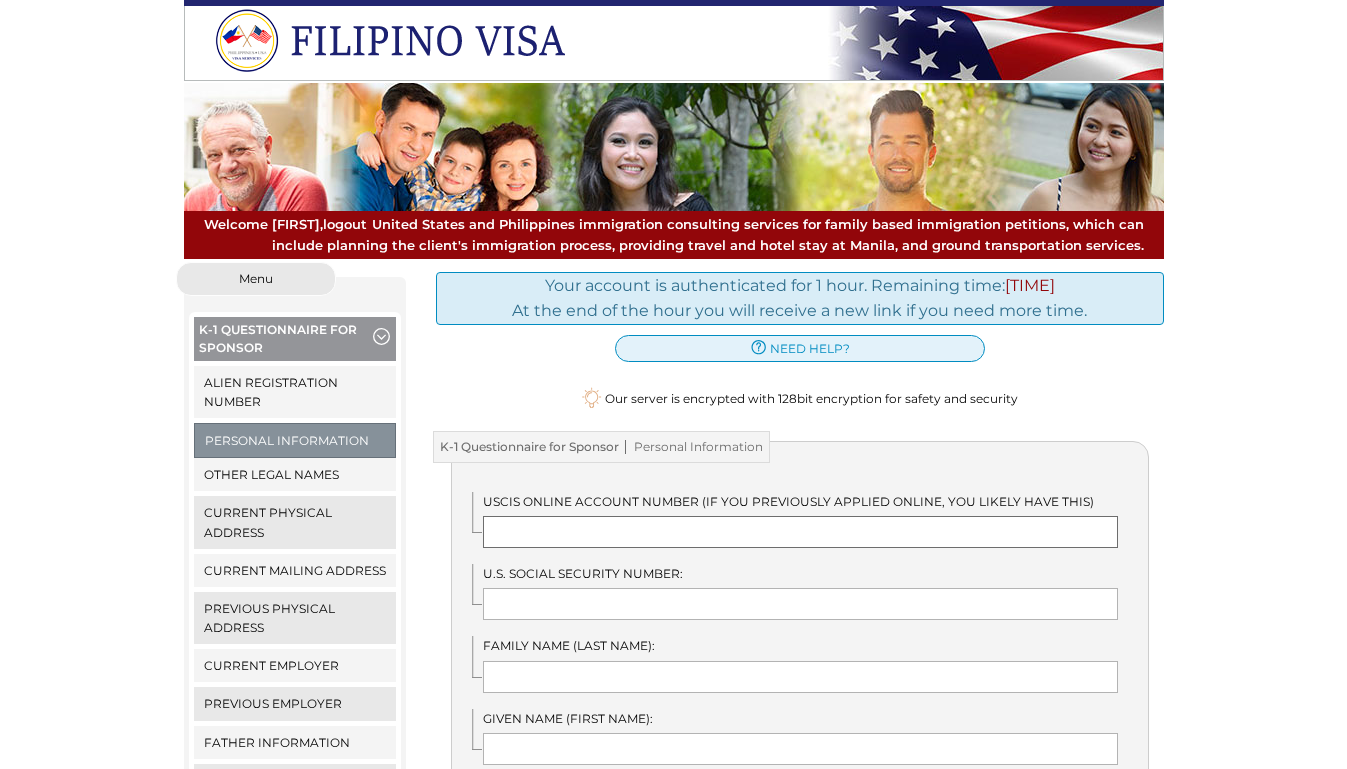 click at bounding box center [800, 532] 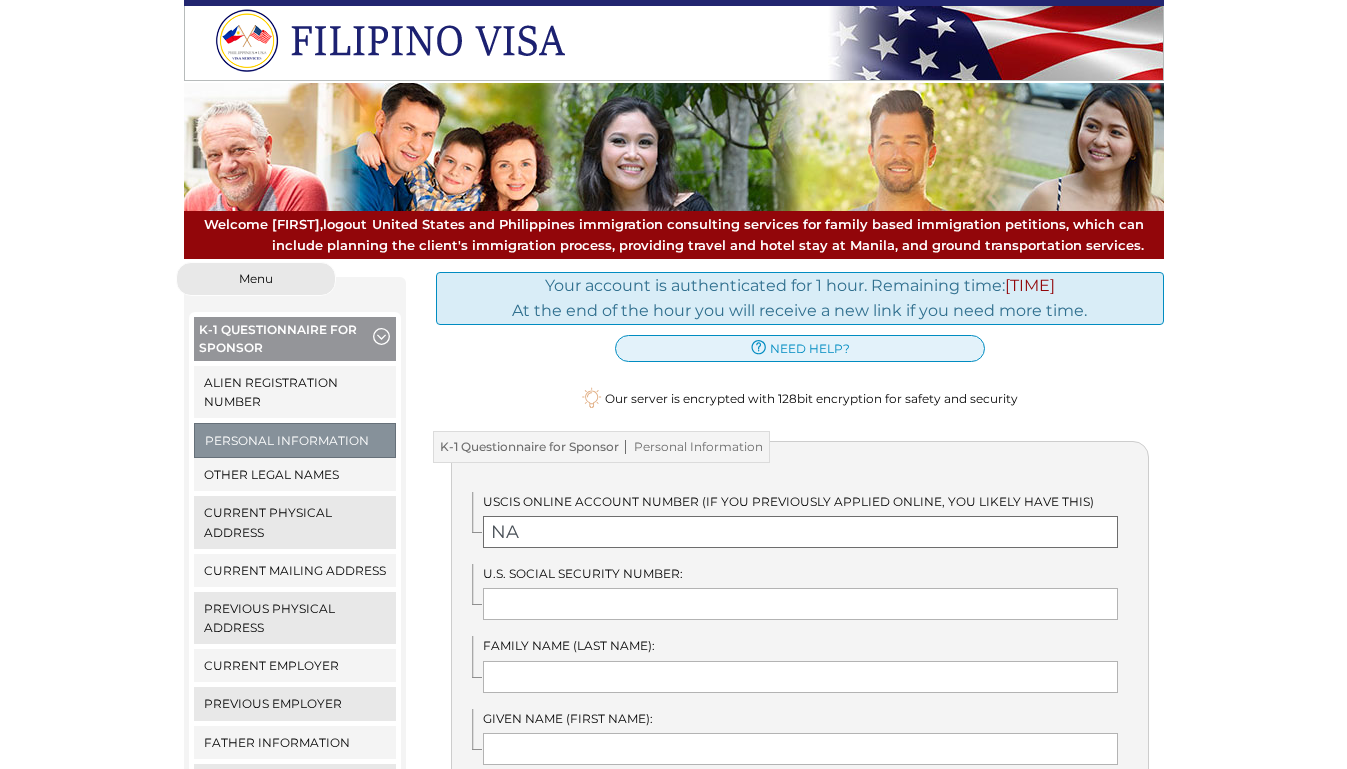type on "N" 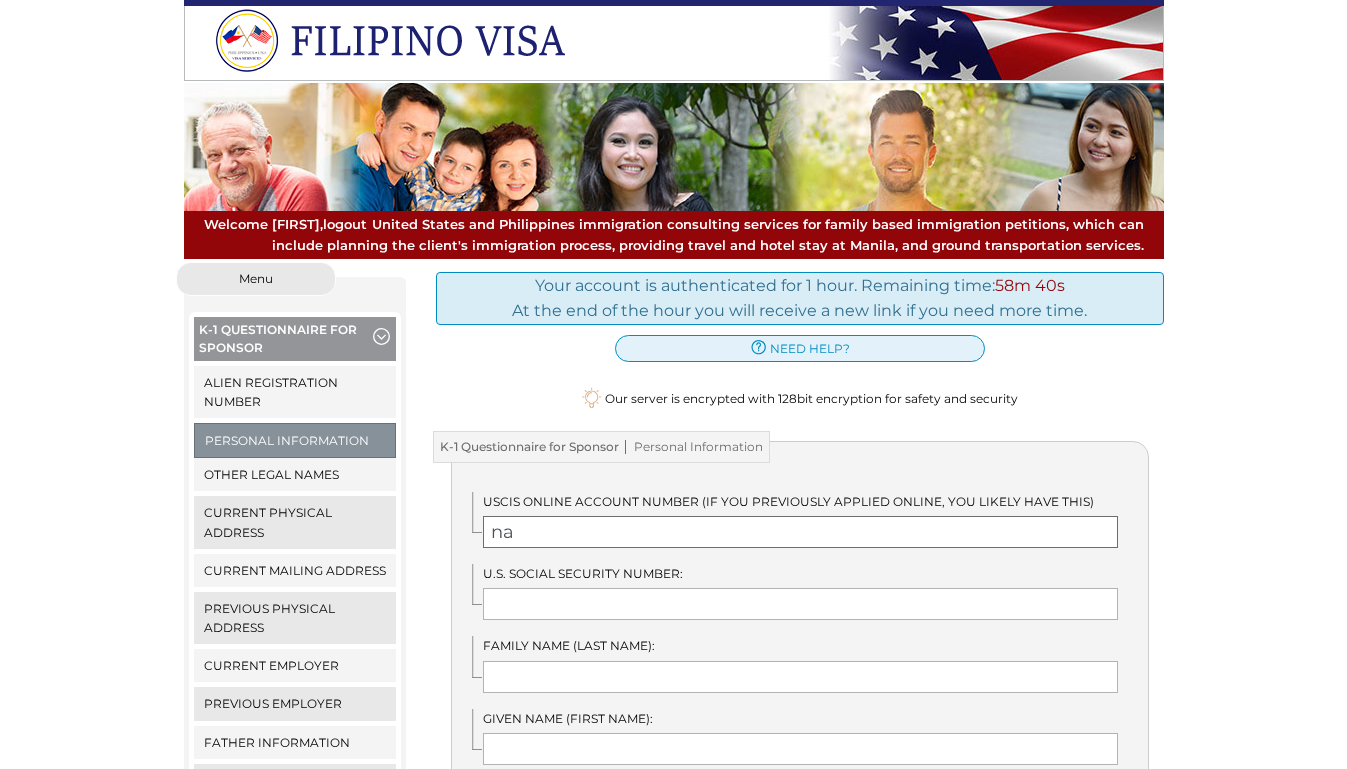 type on "na" 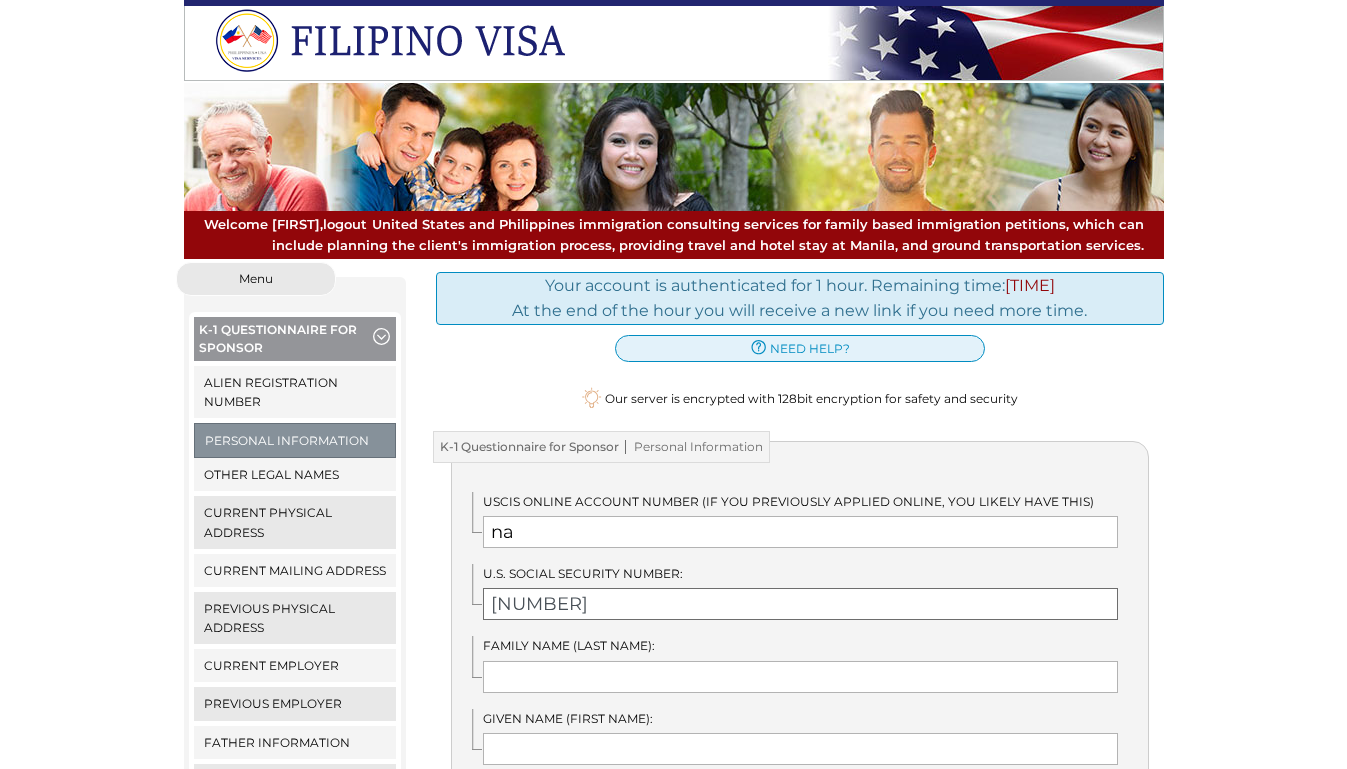 type on "273989097" 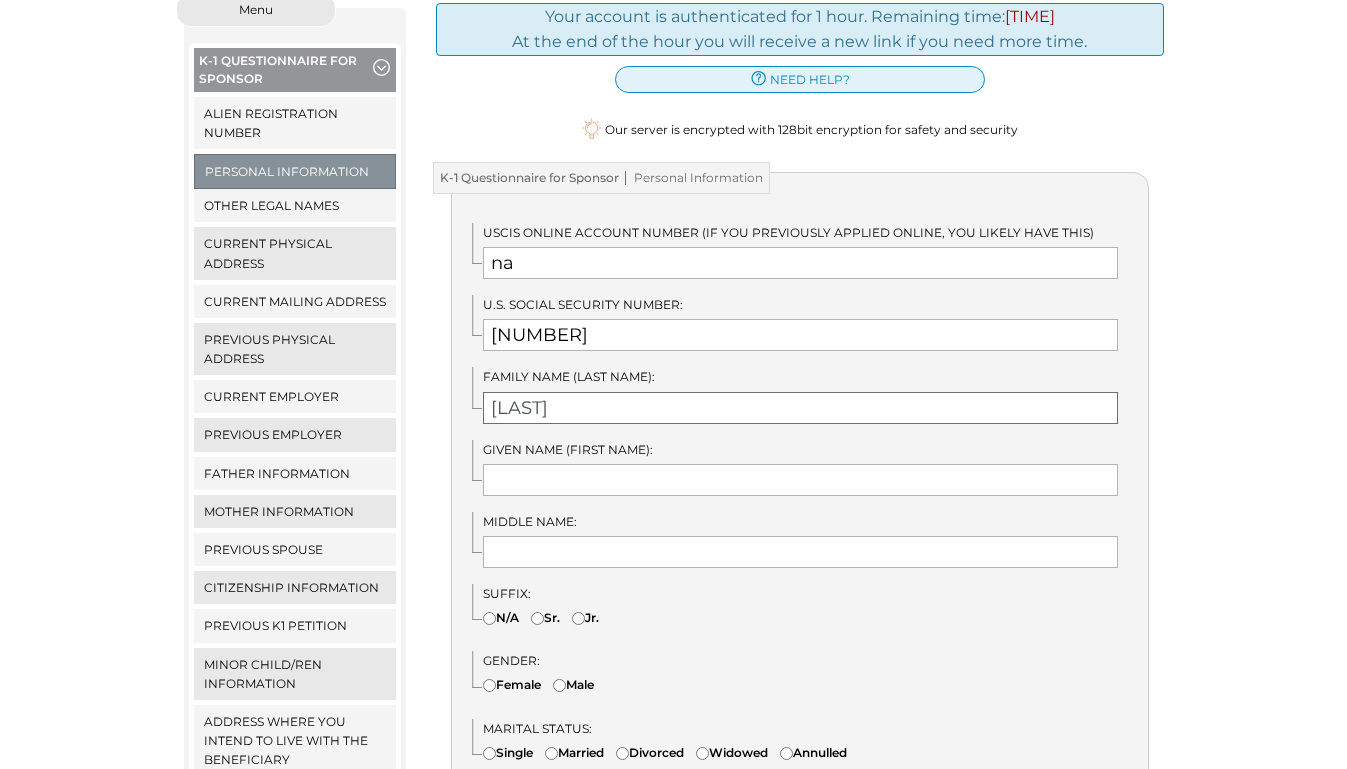 scroll, scrollTop: 275, scrollLeft: 0, axis: vertical 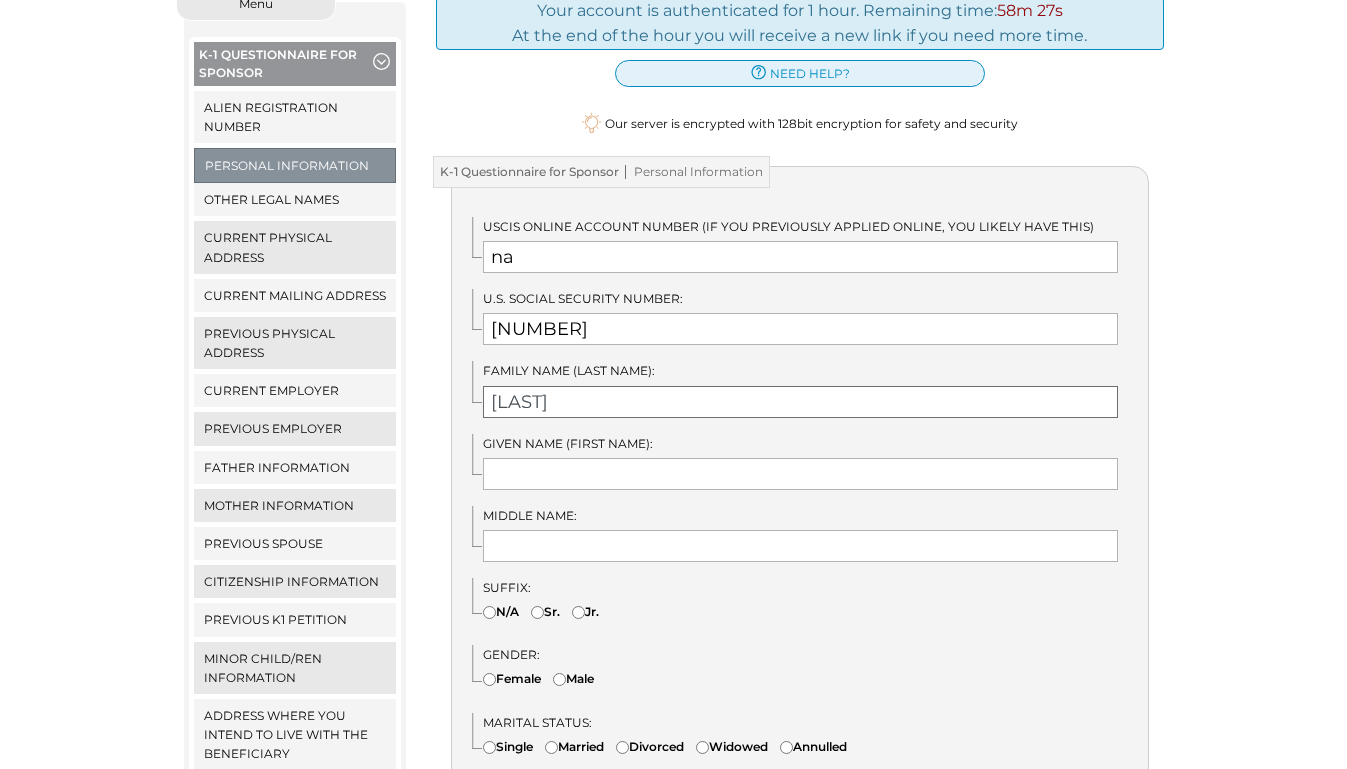 type on "Fleszar" 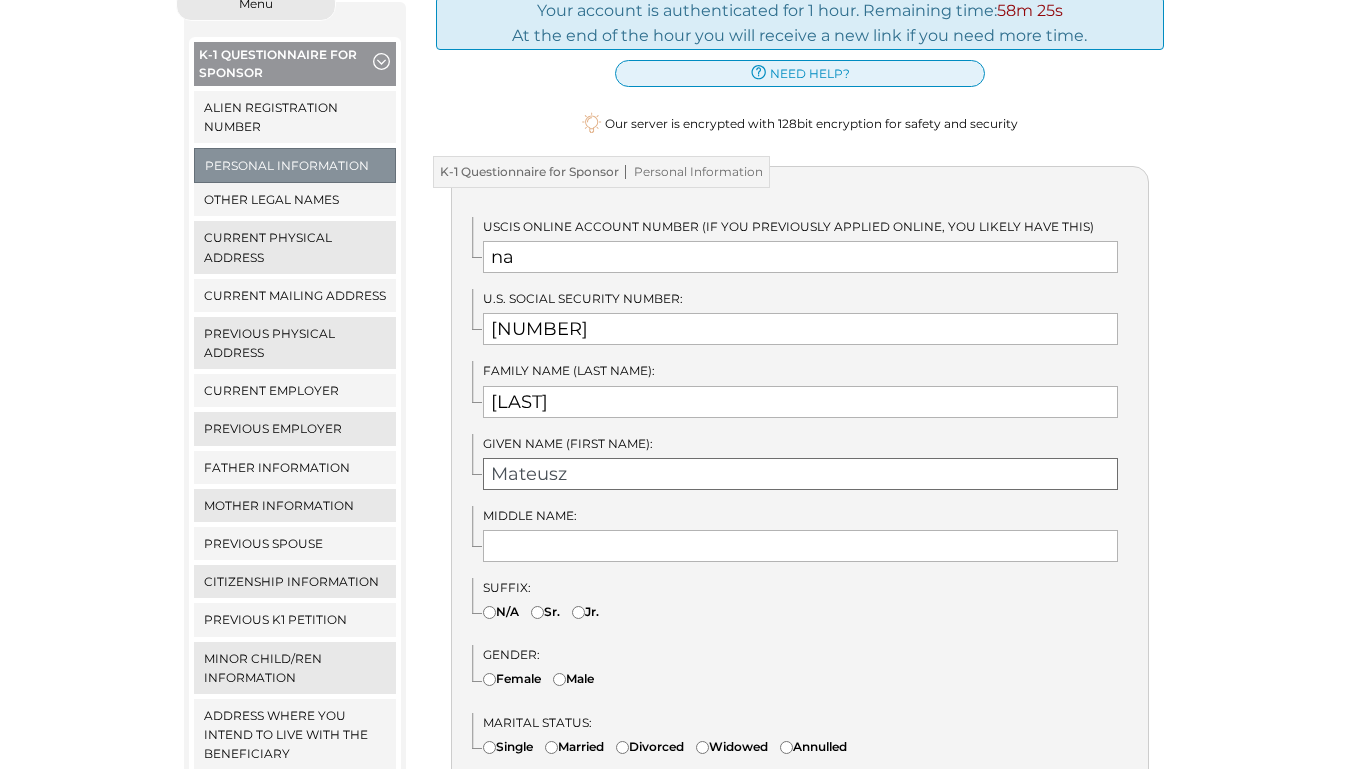type on "Mateusz" 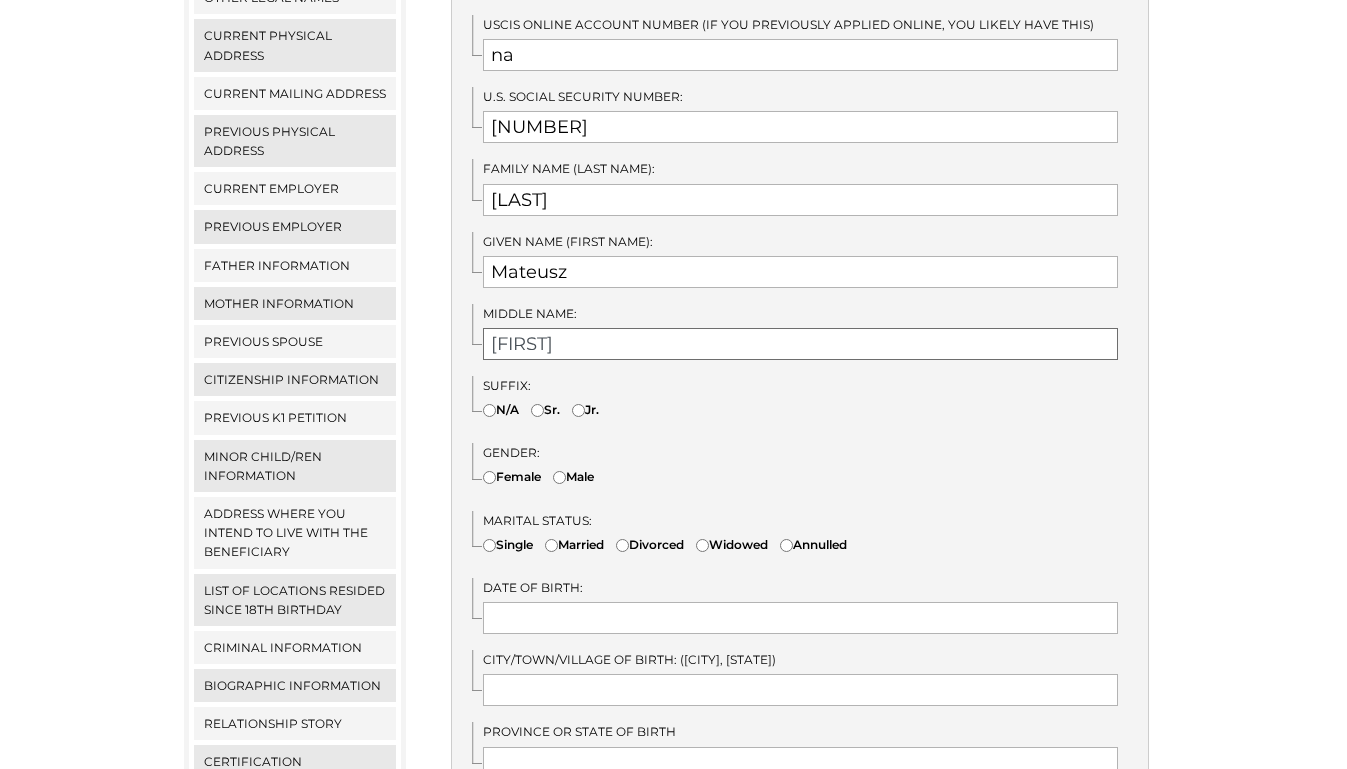scroll, scrollTop: 501, scrollLeft: 0, axis: vertical 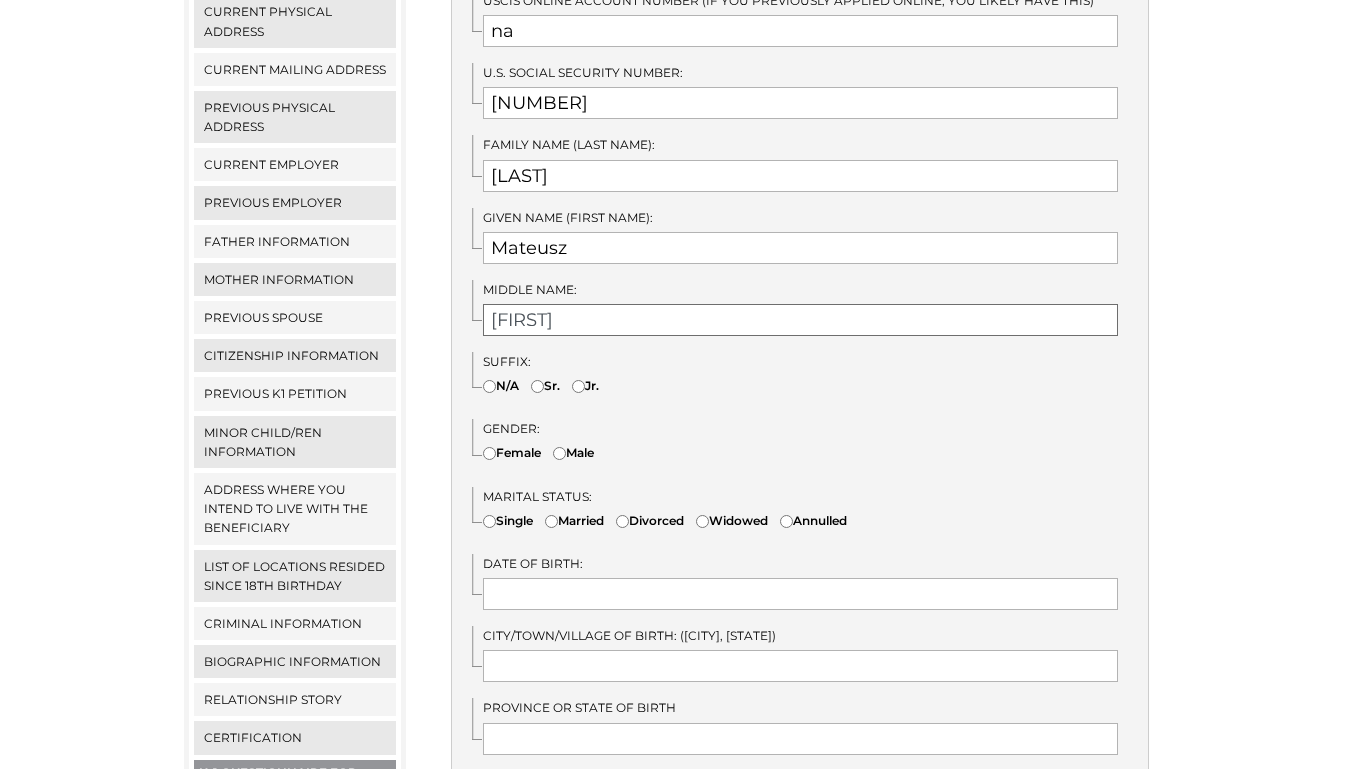 type on "Gabriel" 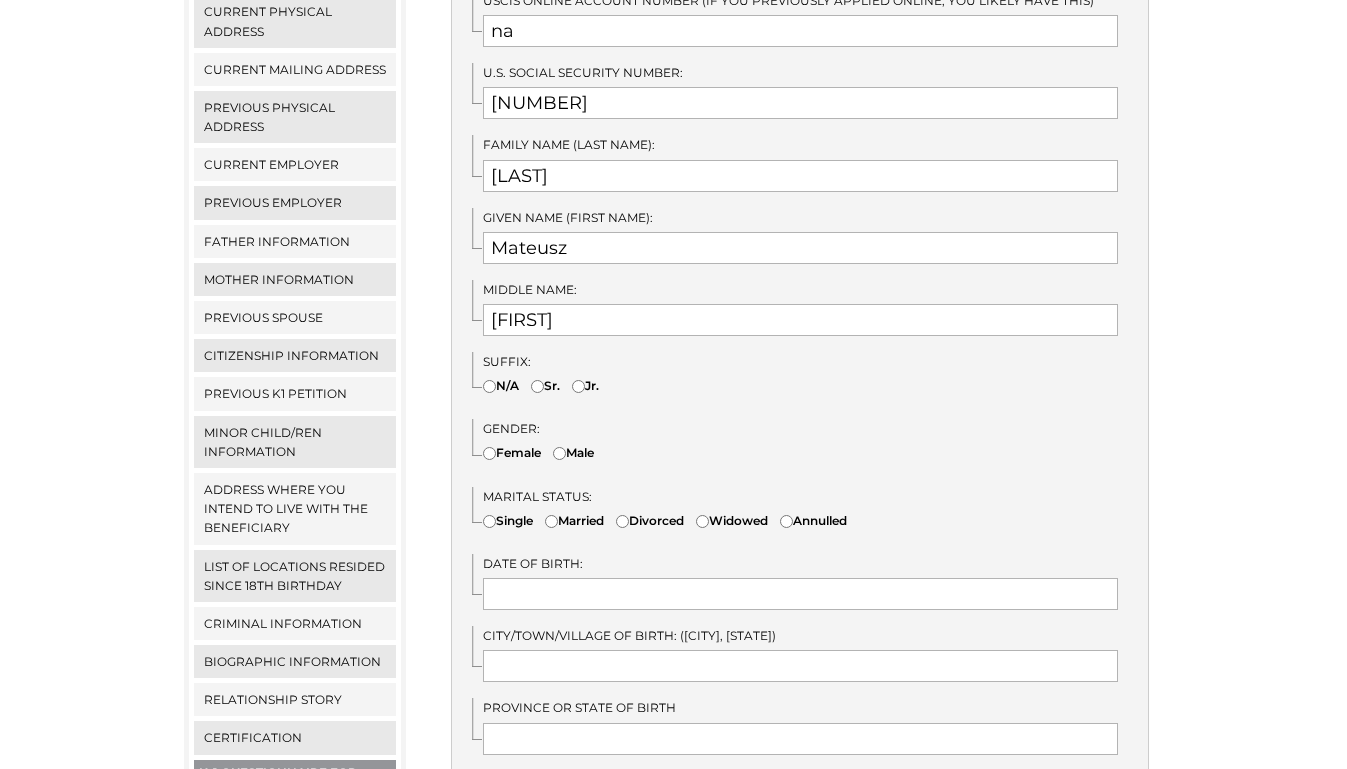 click on "N/A" at bounding box center (489, 386) 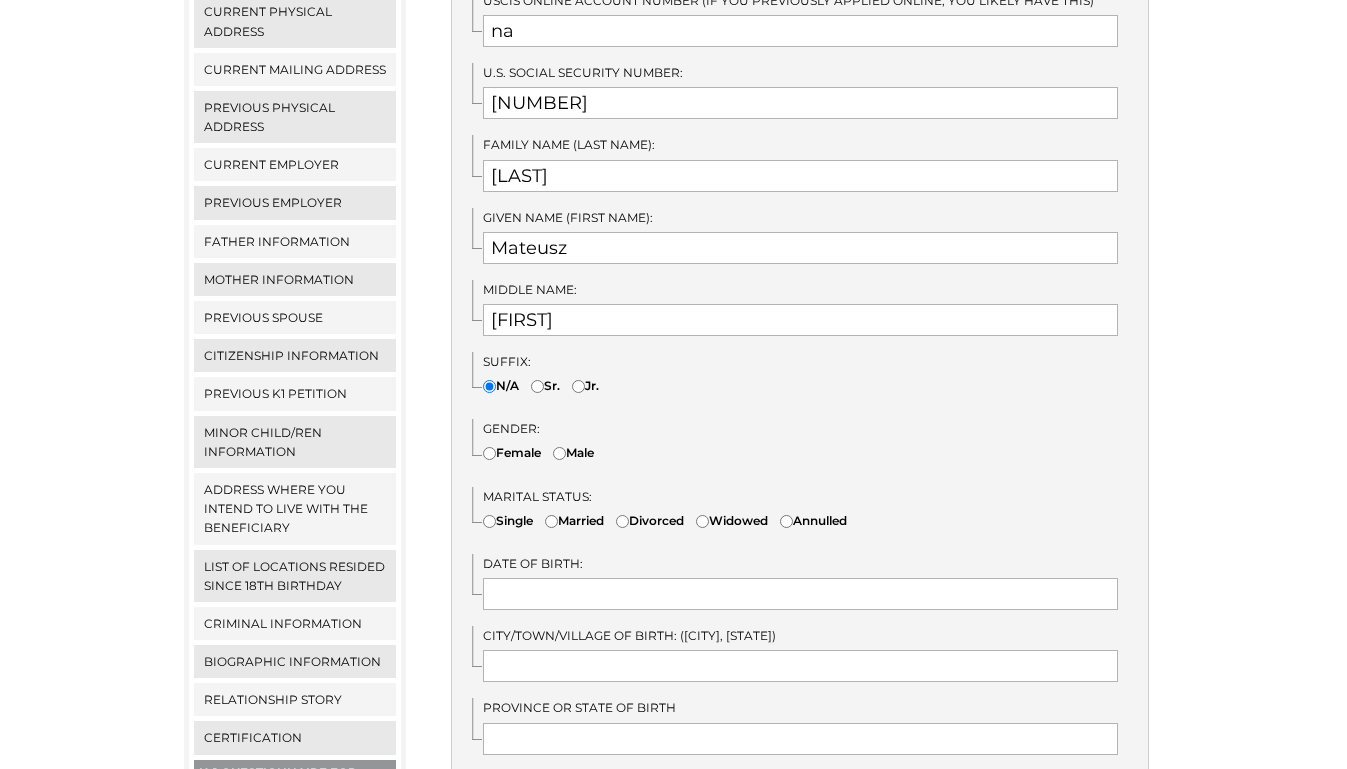 click on "Male" at bounding box center [559, 453] 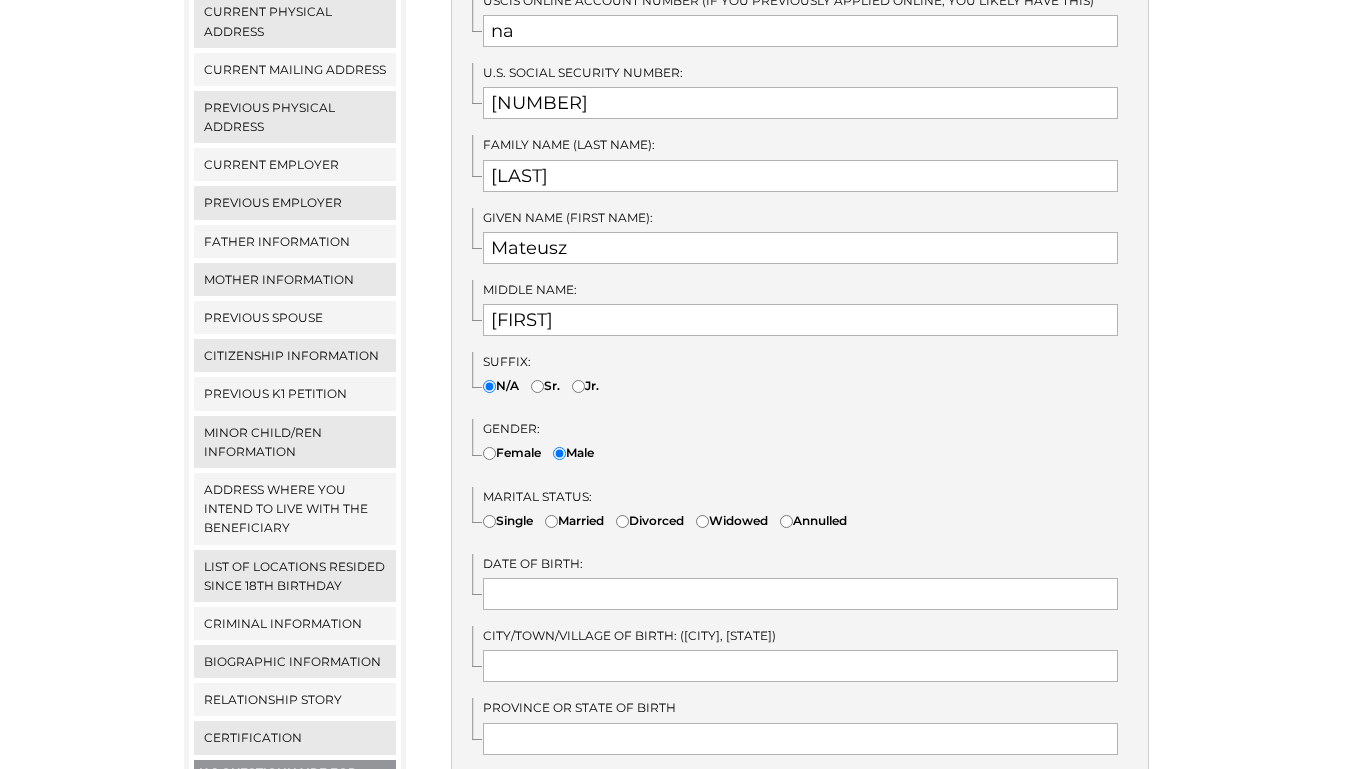 click on "Single" at bounding box center [489, 521] 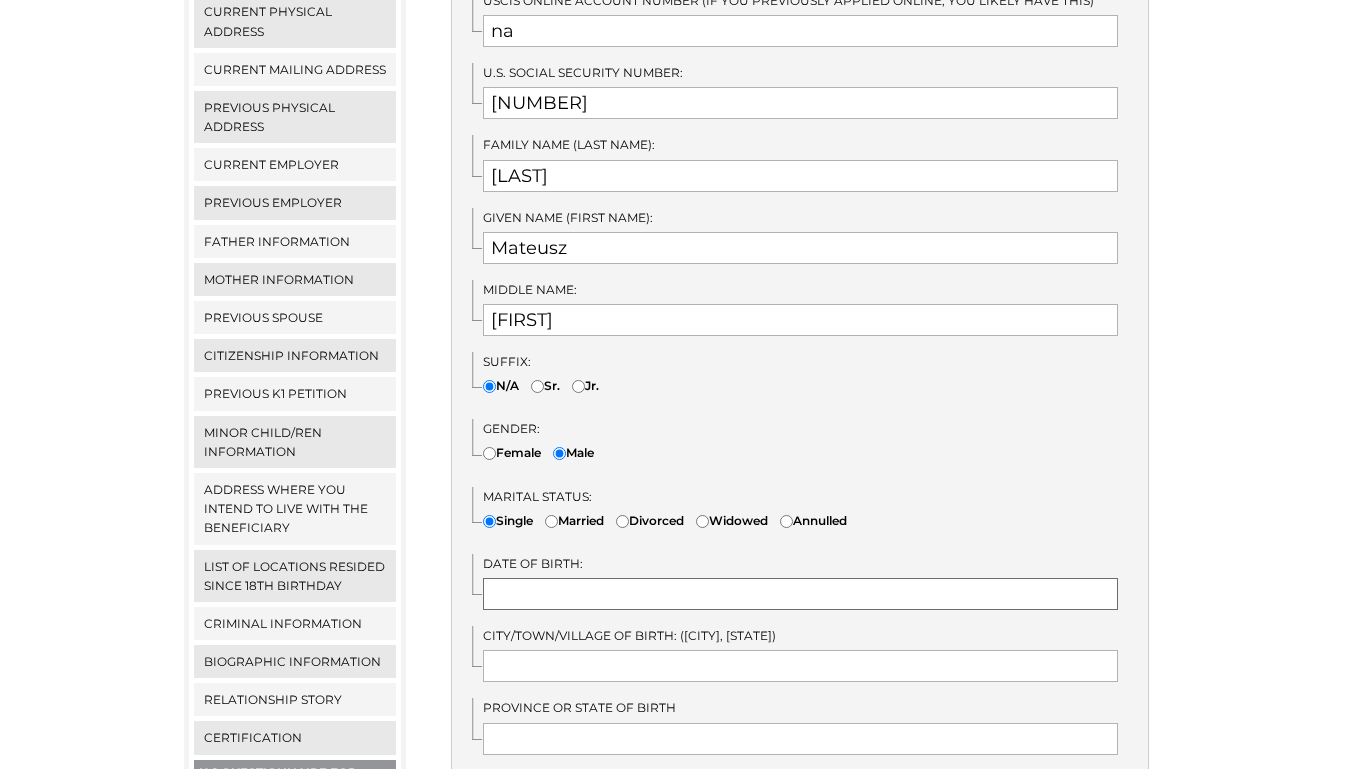 click at bounding box center [800, 594] 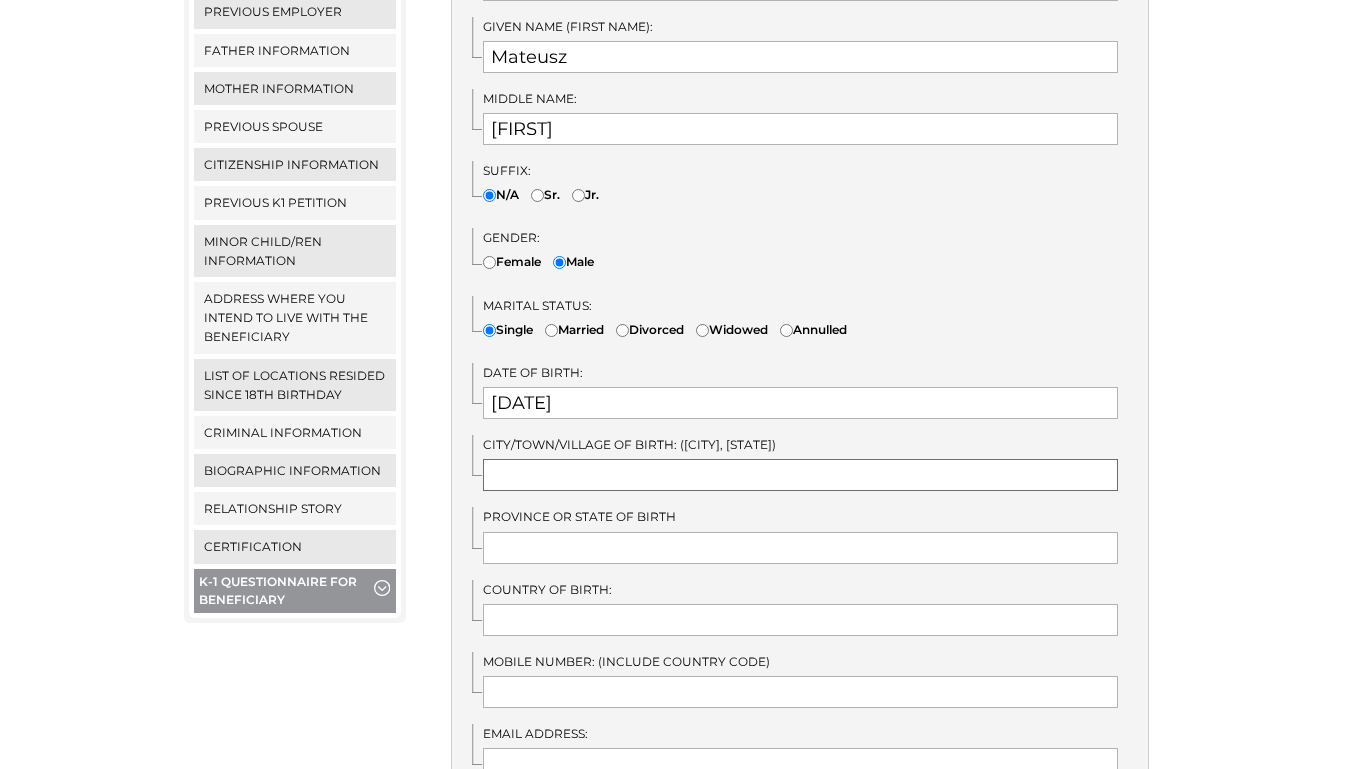 scroll, scrollTop: 693, scrollLeft: 0, axis: vertical 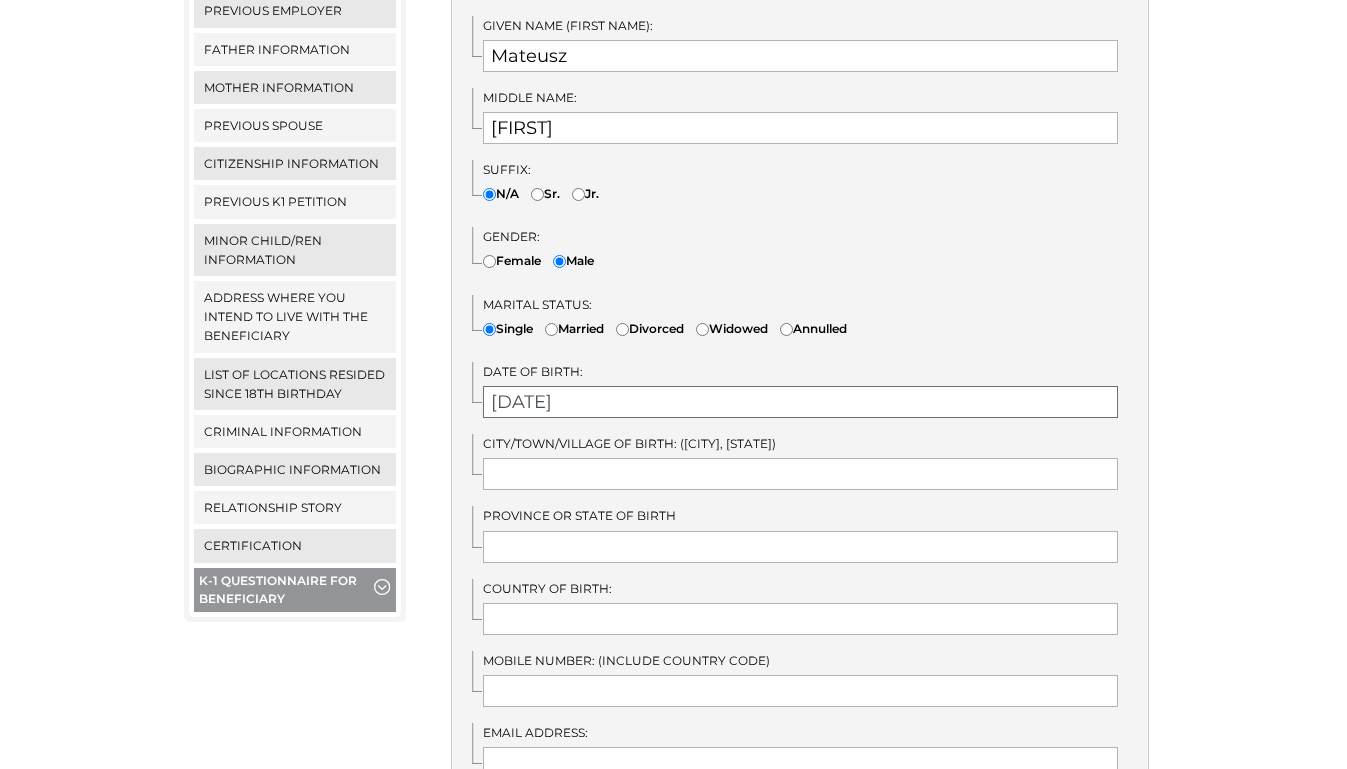 click on "12051984" at bounding box center (800, 402) 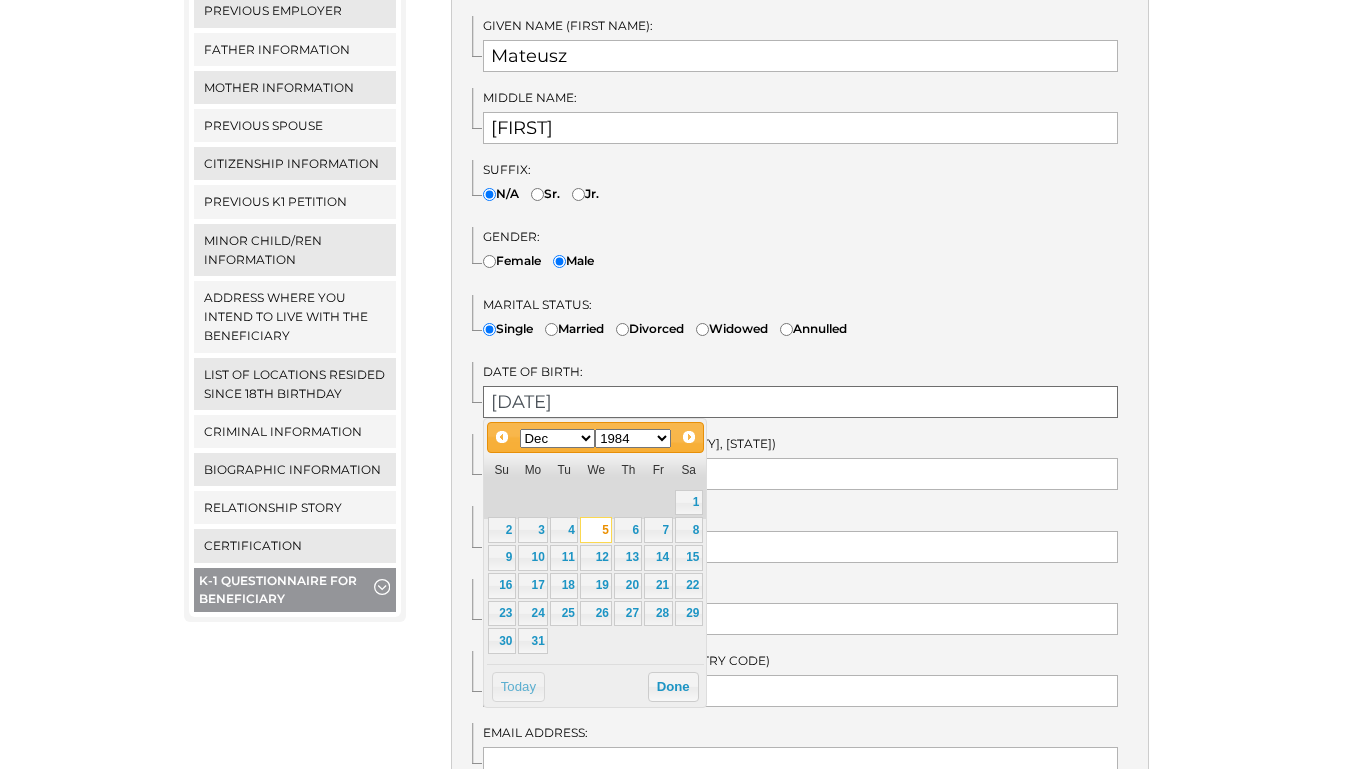 type on "12/05/1984" 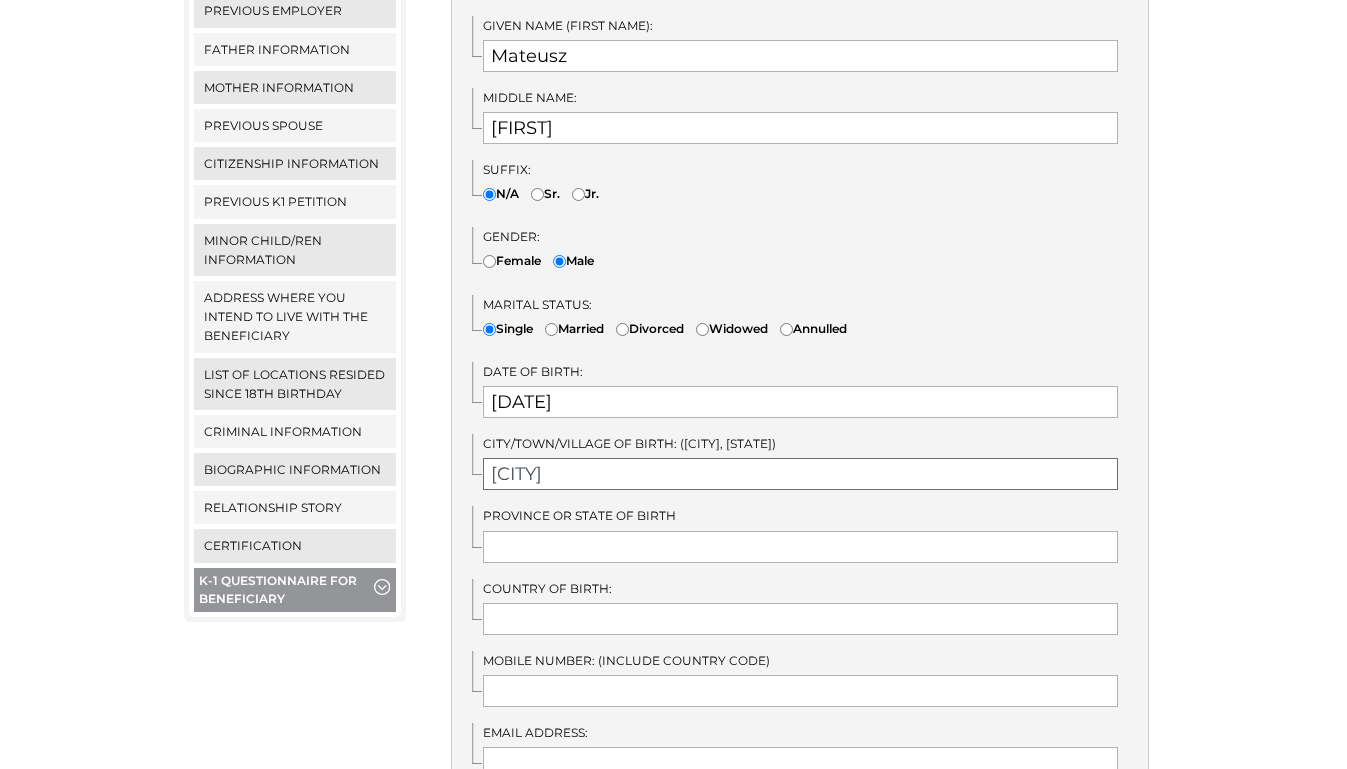 type on "Krakow" 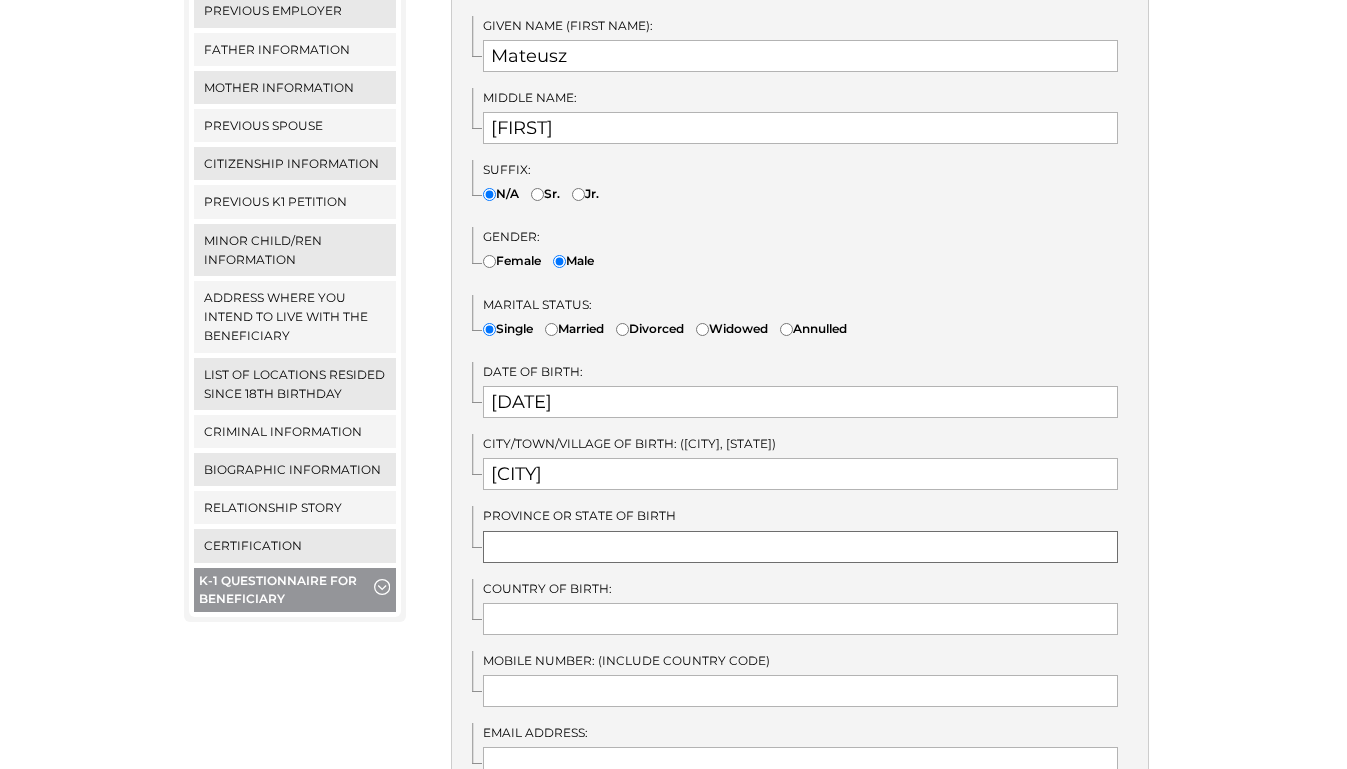 type on "P" 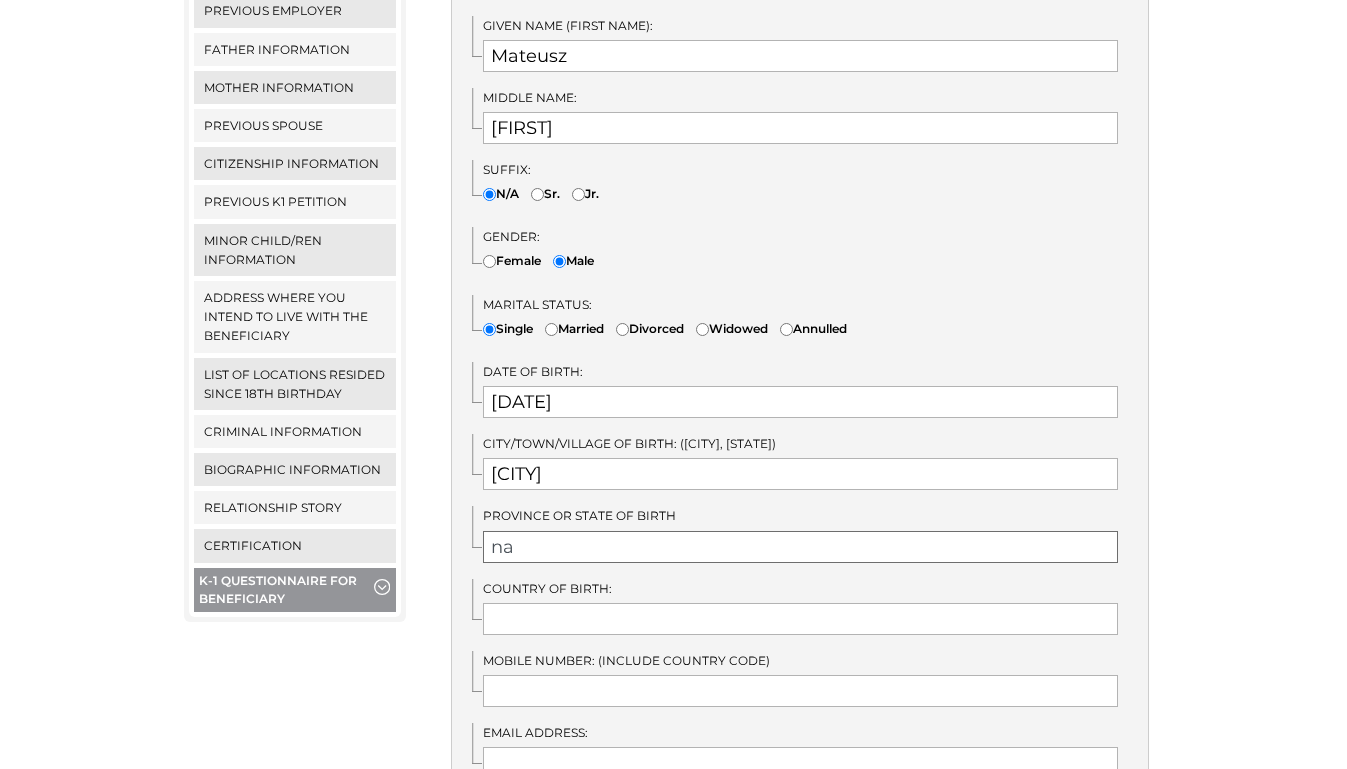 type on "na" 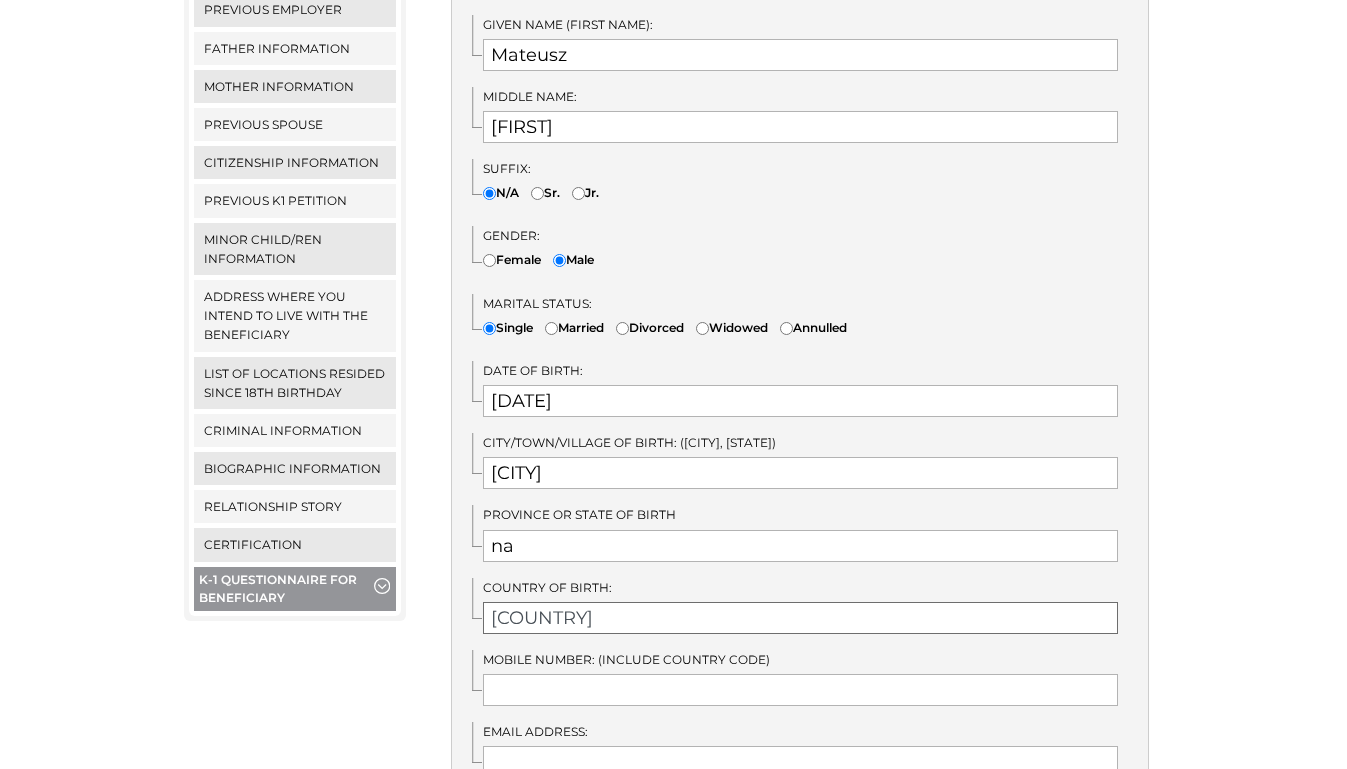 scroll, scrollTop: 695, scrollLeft: 0, axis: vertical 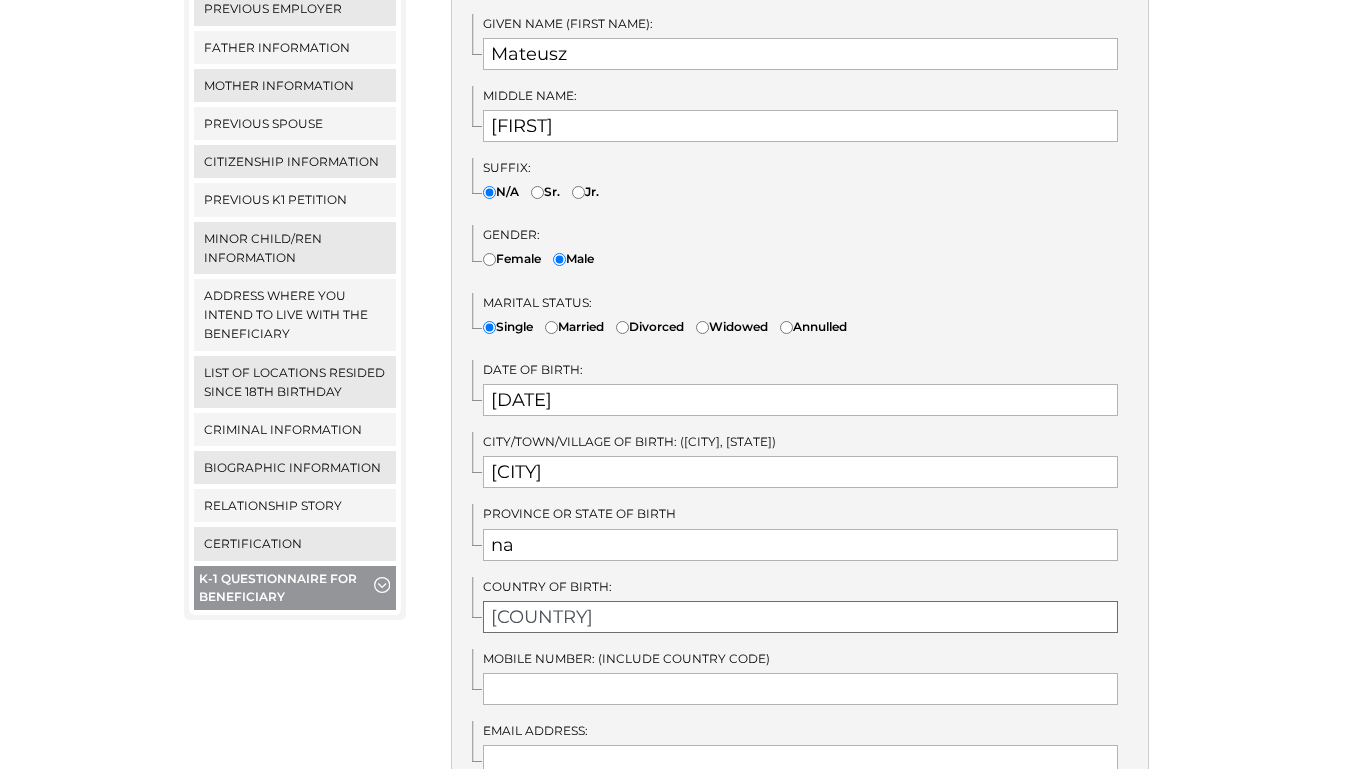 type on "Poland" 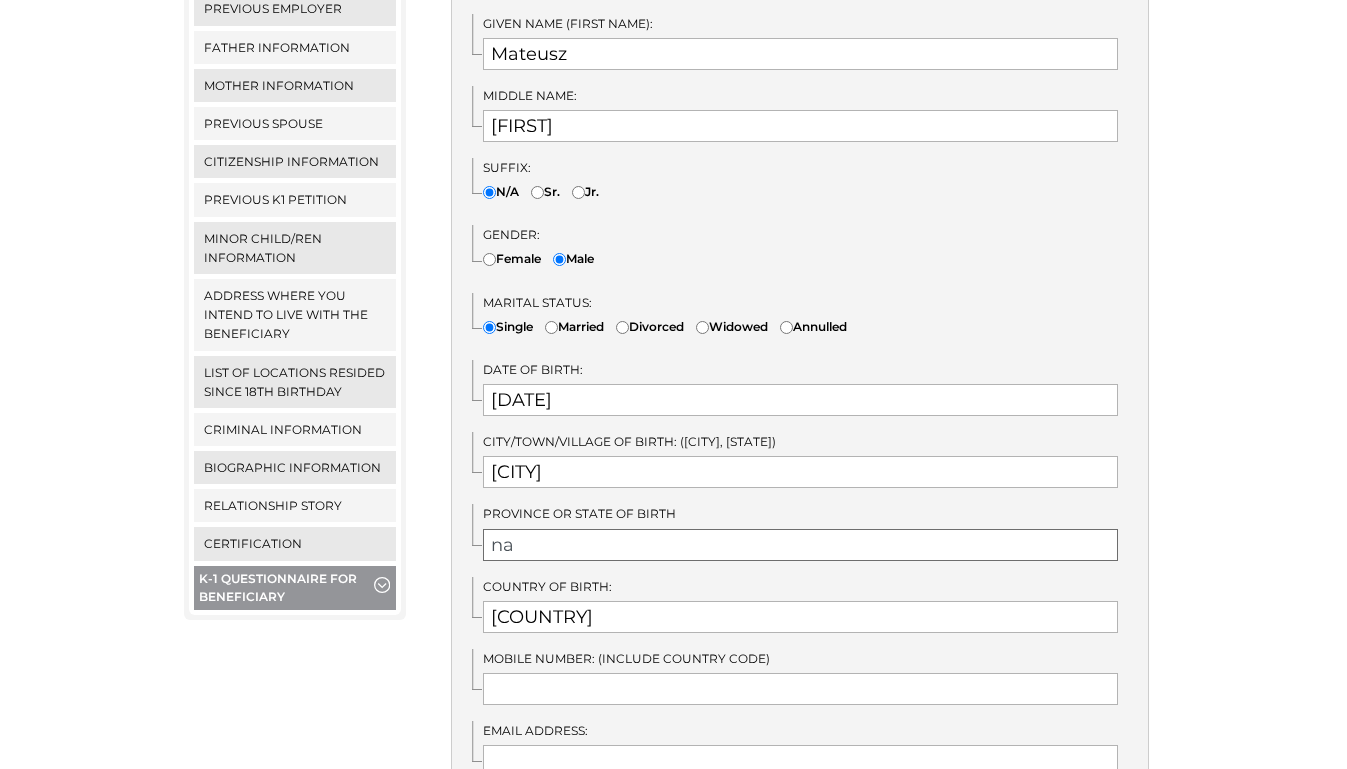 click on "na" at bounding box center [800, 545] 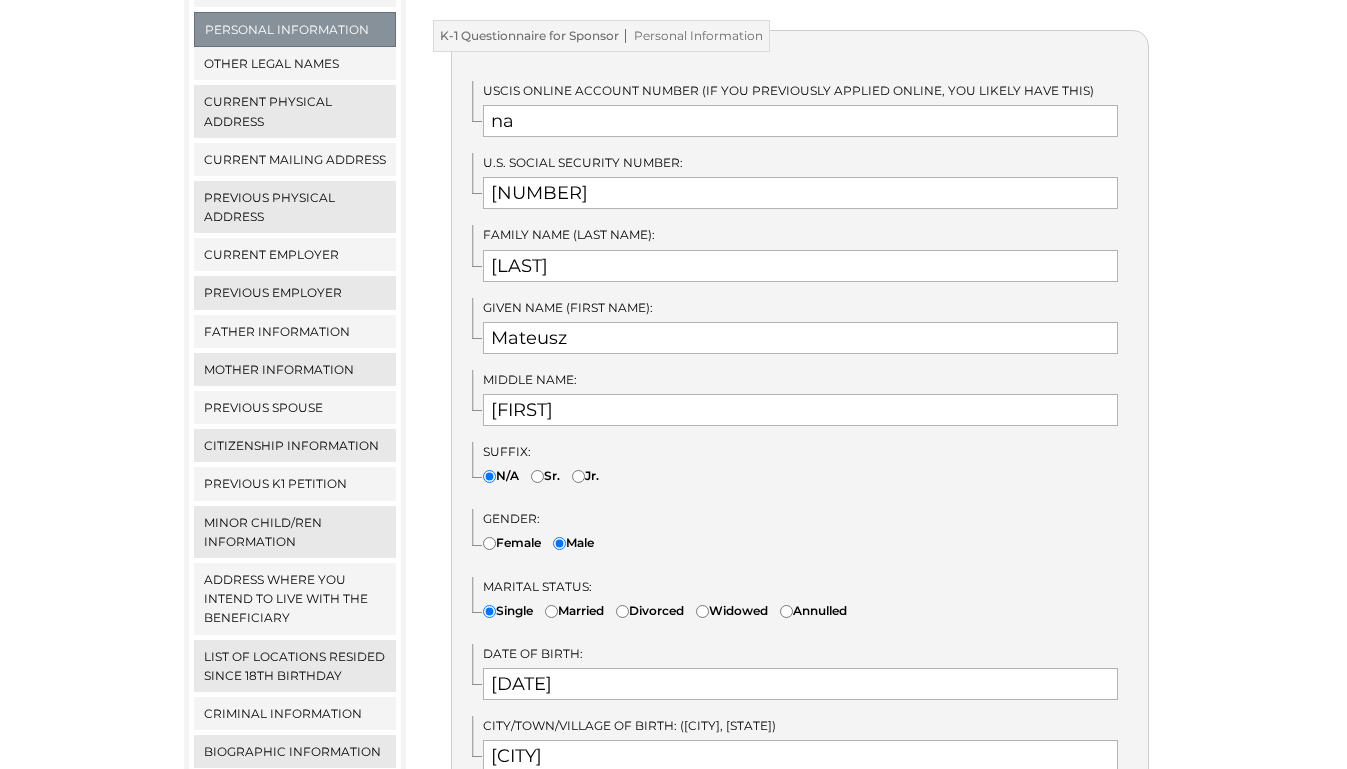scroll, scrollTop: 414, scrollLeft: 0, axis: vertical 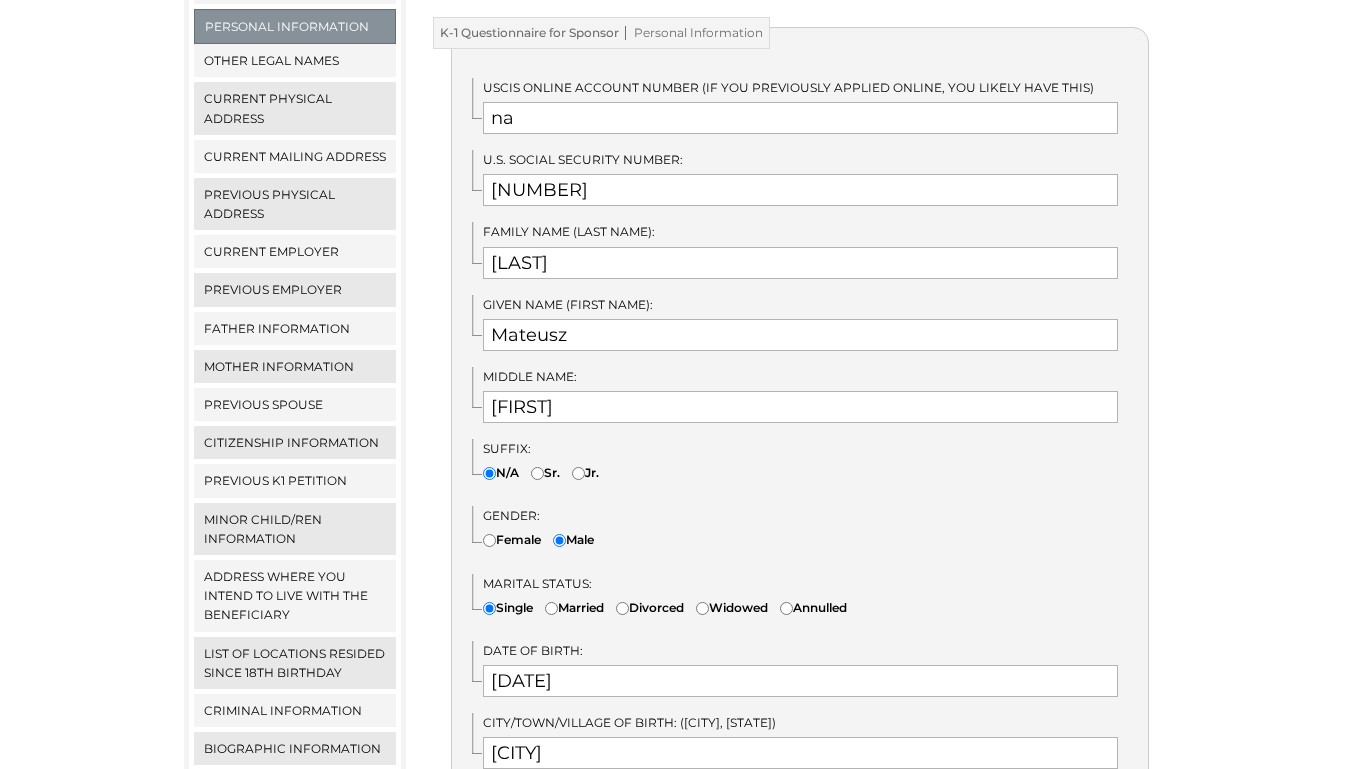 type on "n/a" 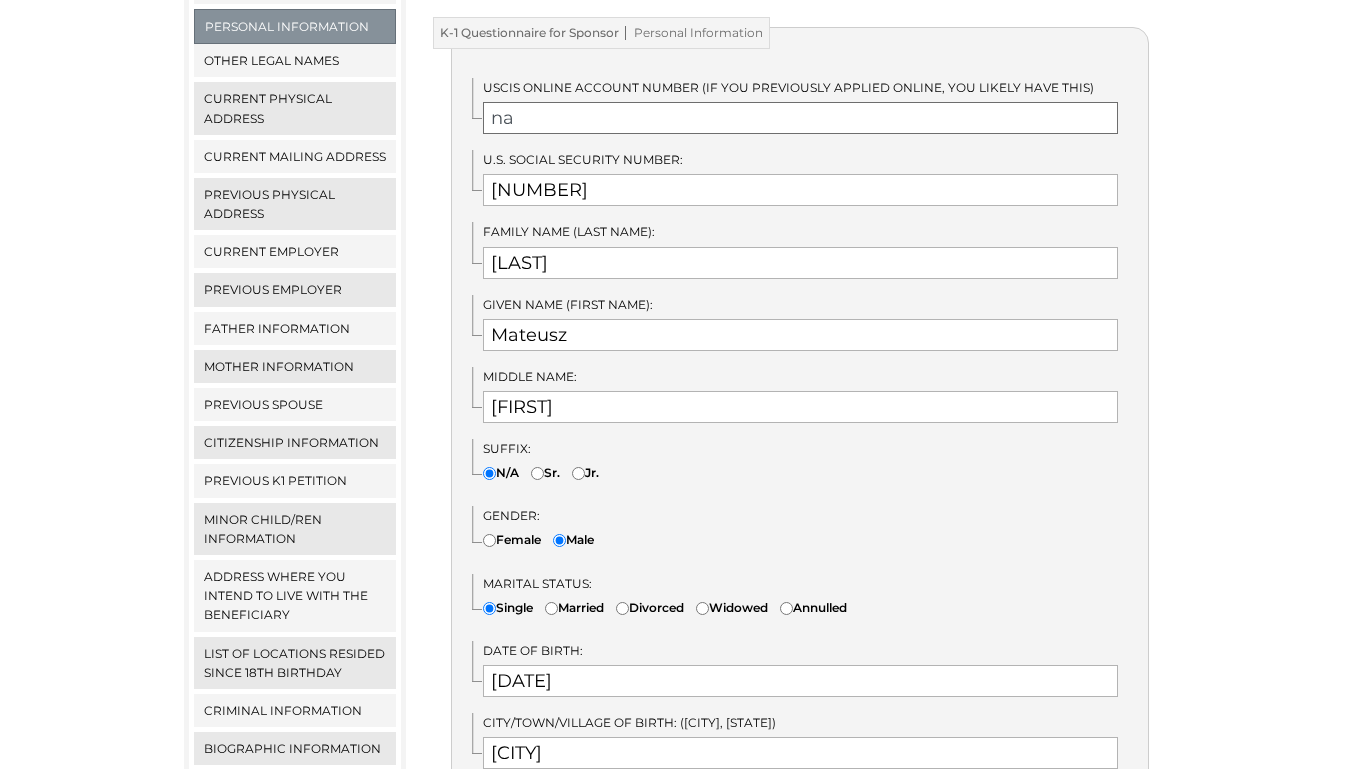 click on "na" at bounding box center [800, 118] 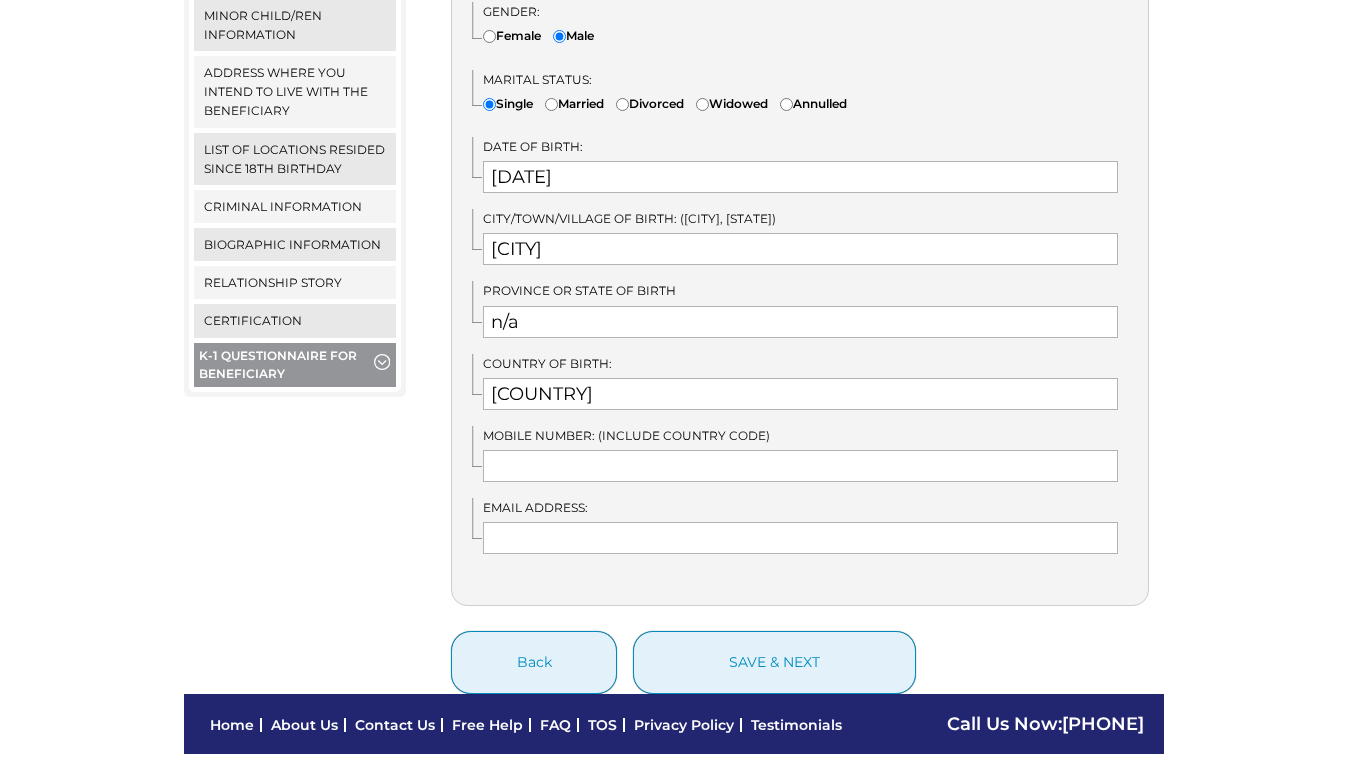 scroll, scrollTop: 922, scrollLeft: 0, axis: vertical 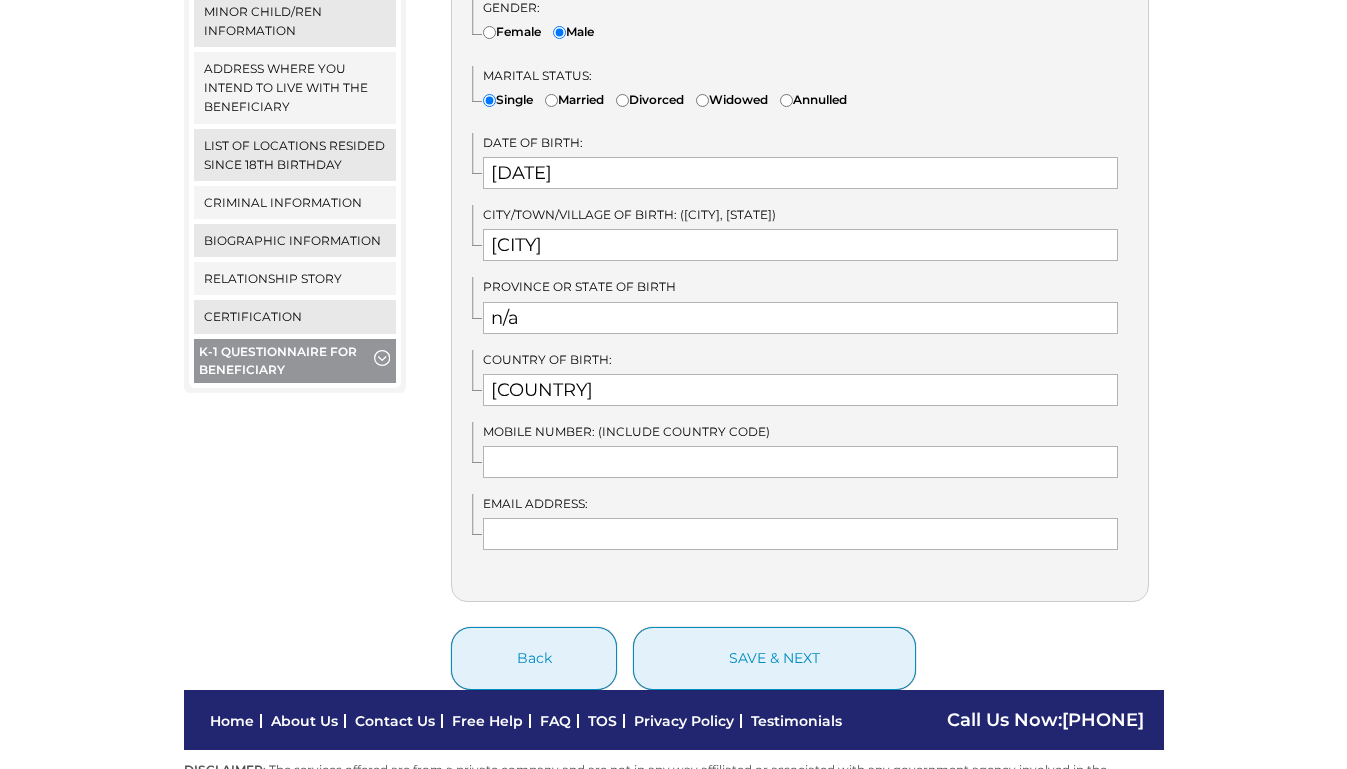 type on "n/a" 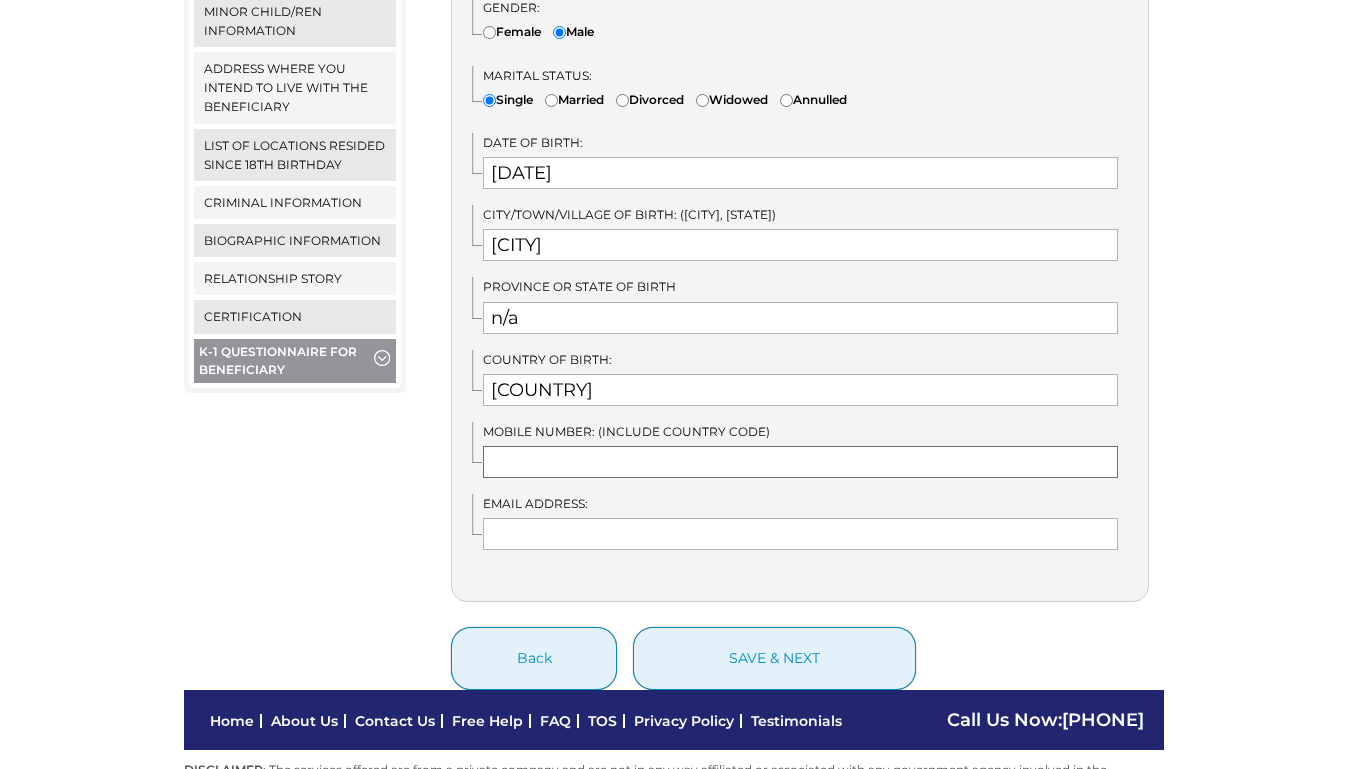 click at bounding box center [800, 462] 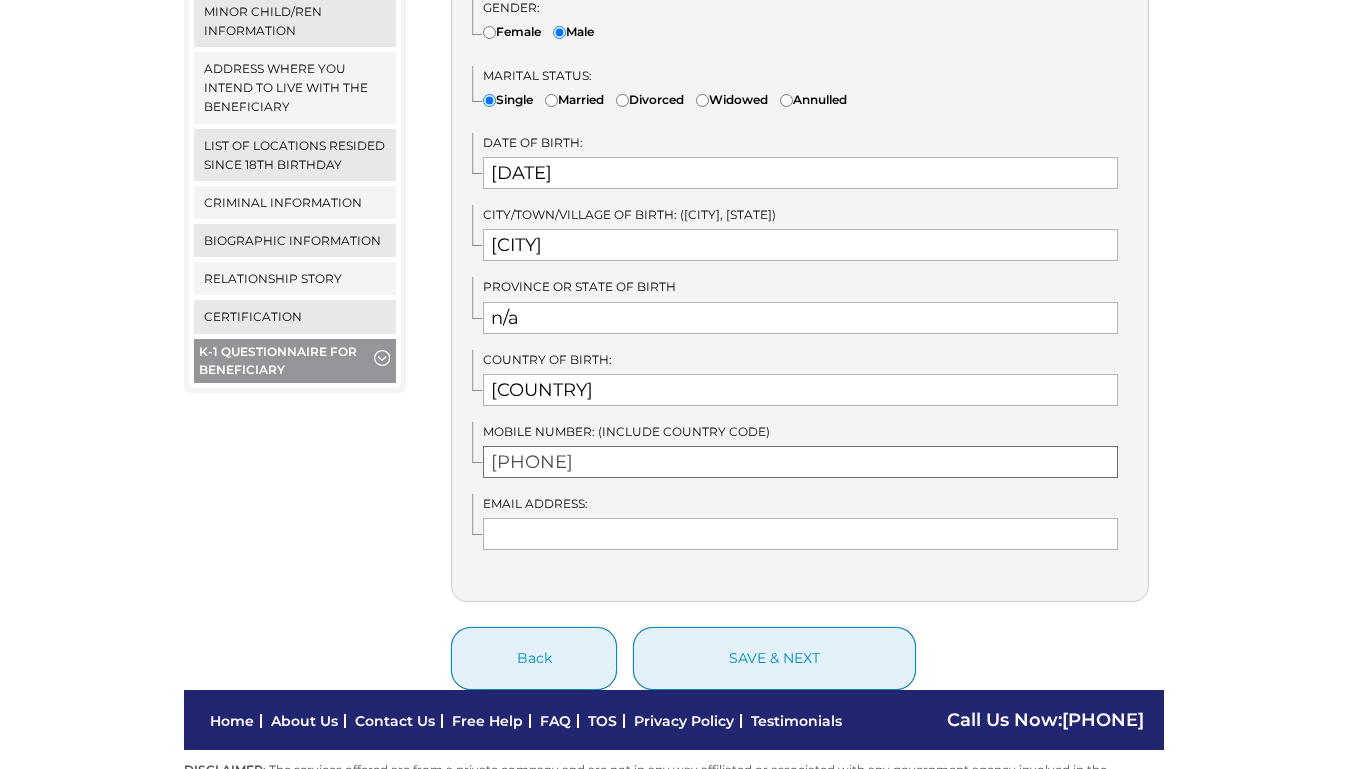 type on "1-850-866-5862" 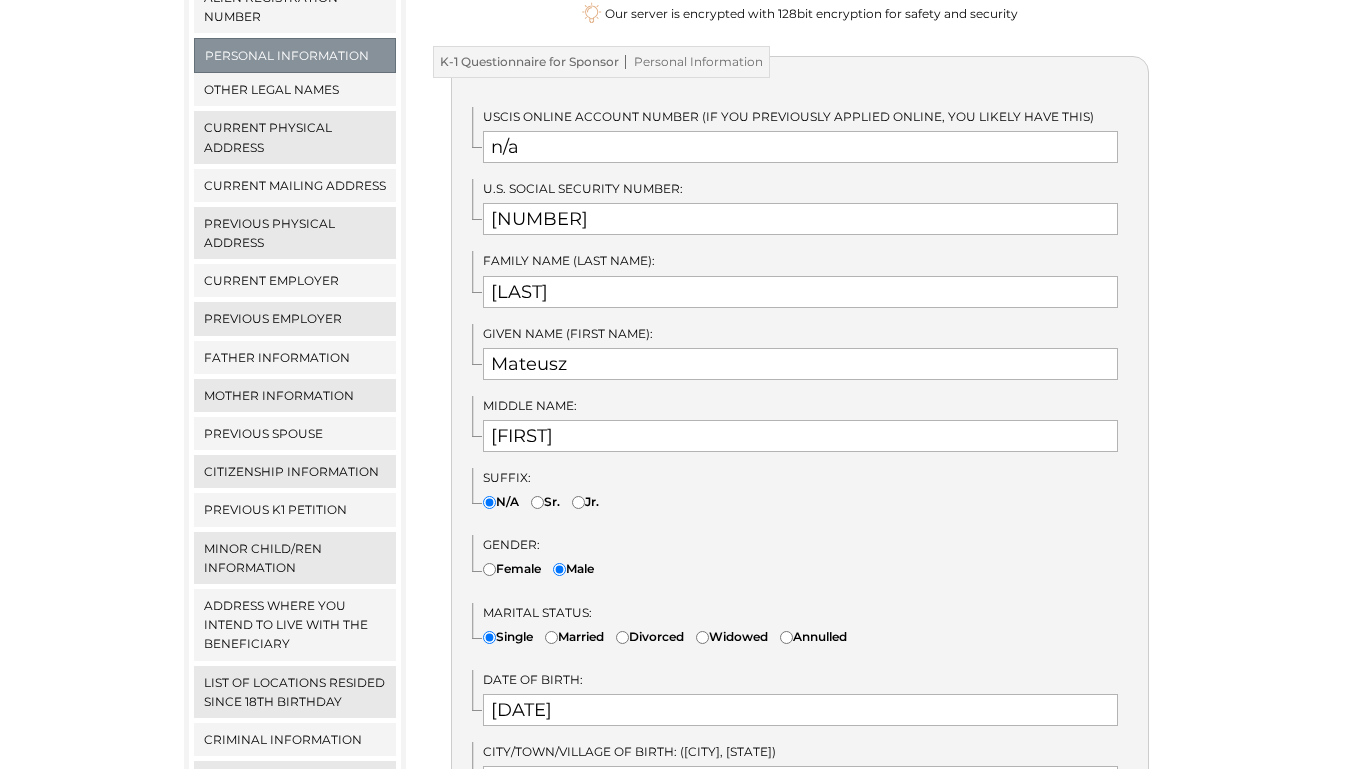 scroll, scrollTop: 383, scrollLeft: 0, axis: vertical 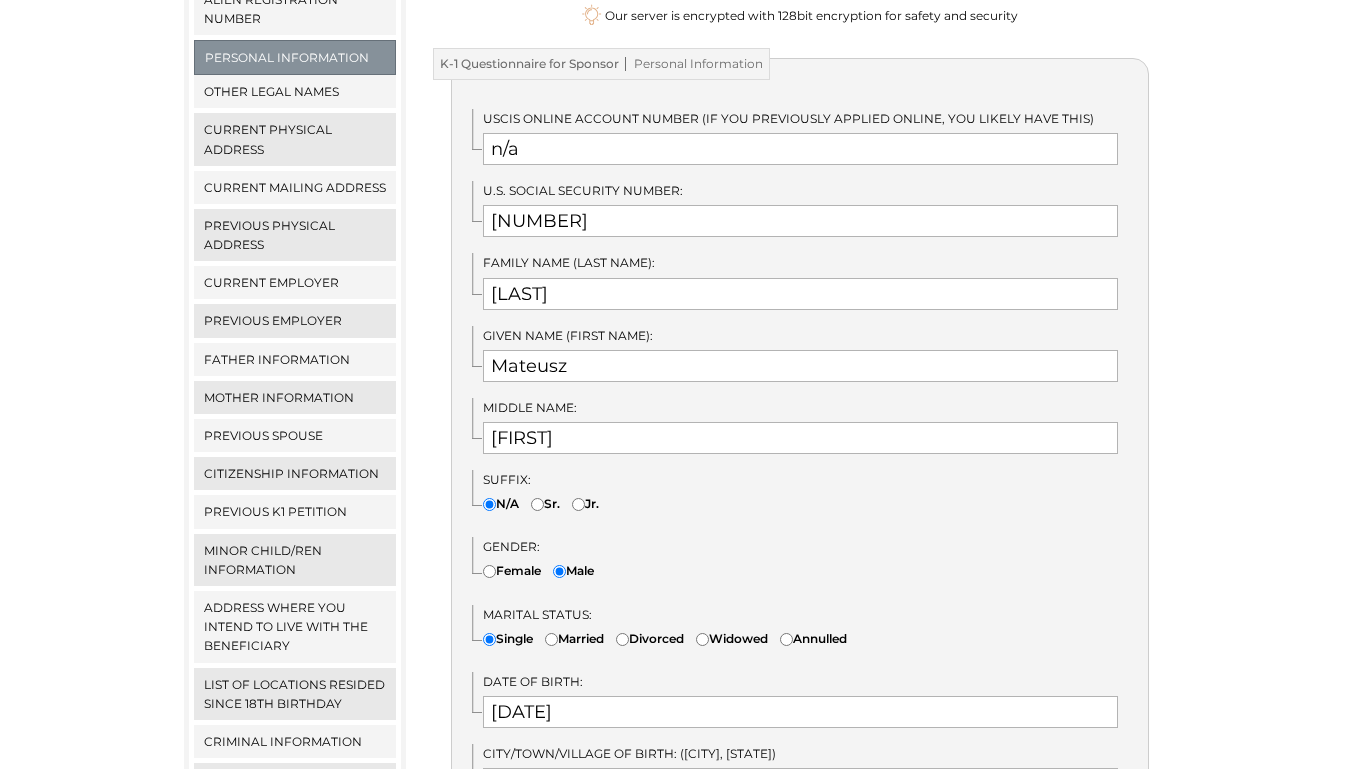 type on "gfleszar@gmail.com" 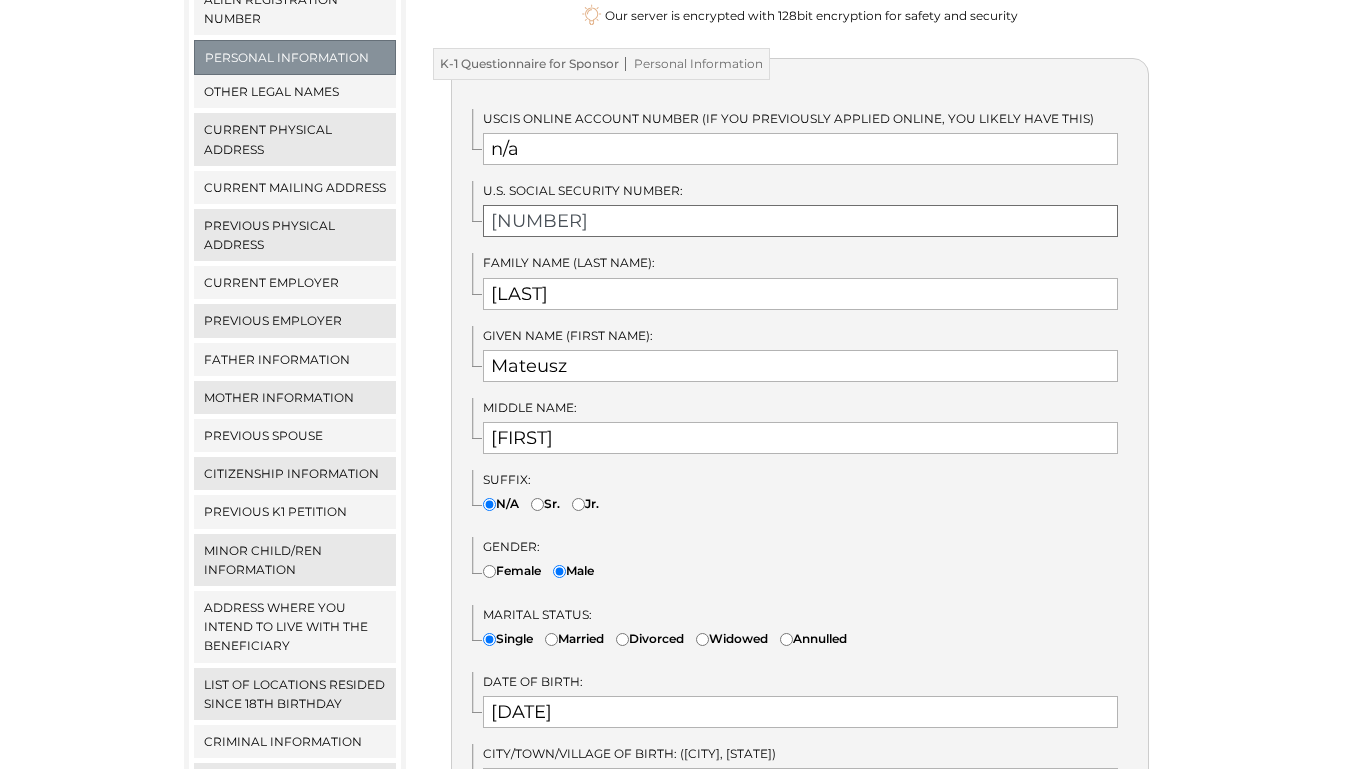 click on "273989097" at bounding box center [800, 221] 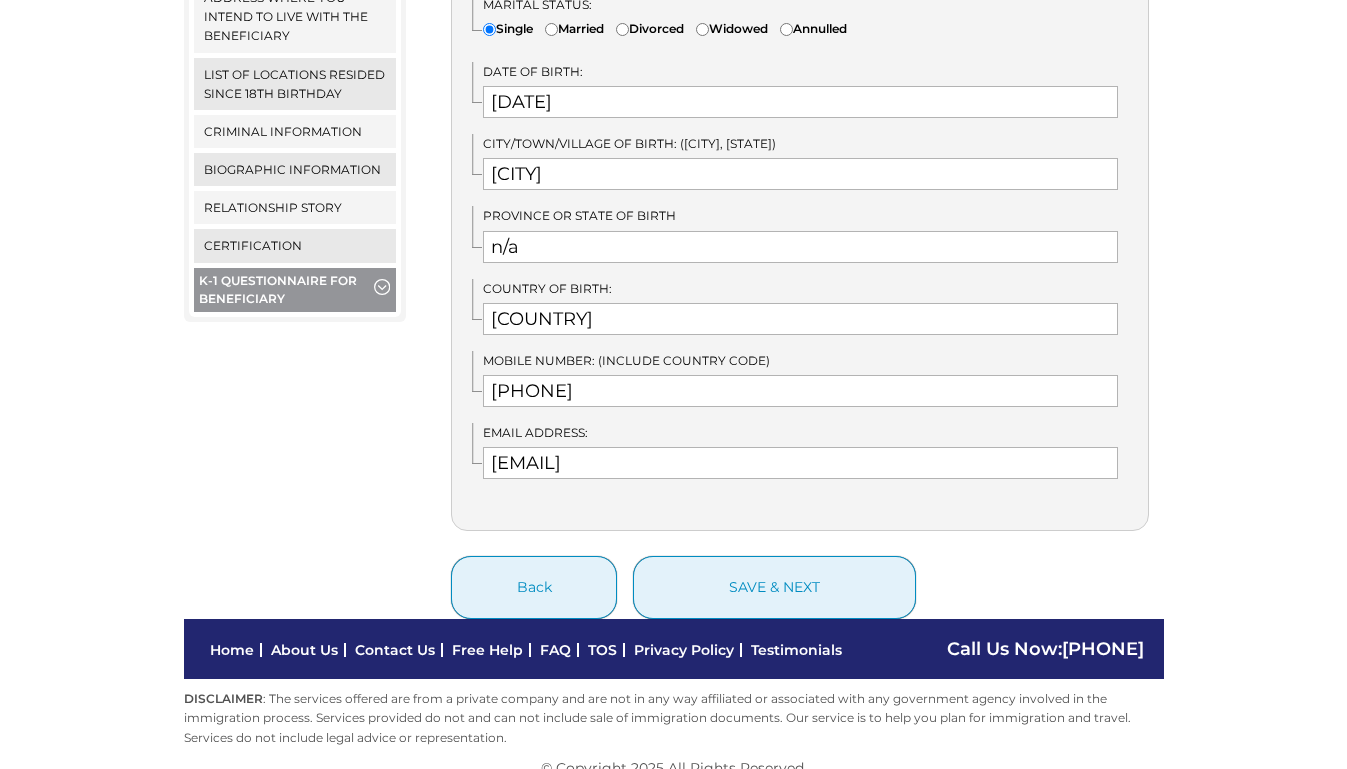 scroll, scrollTop: 1003, scrollLeft: 0, axis: vertical 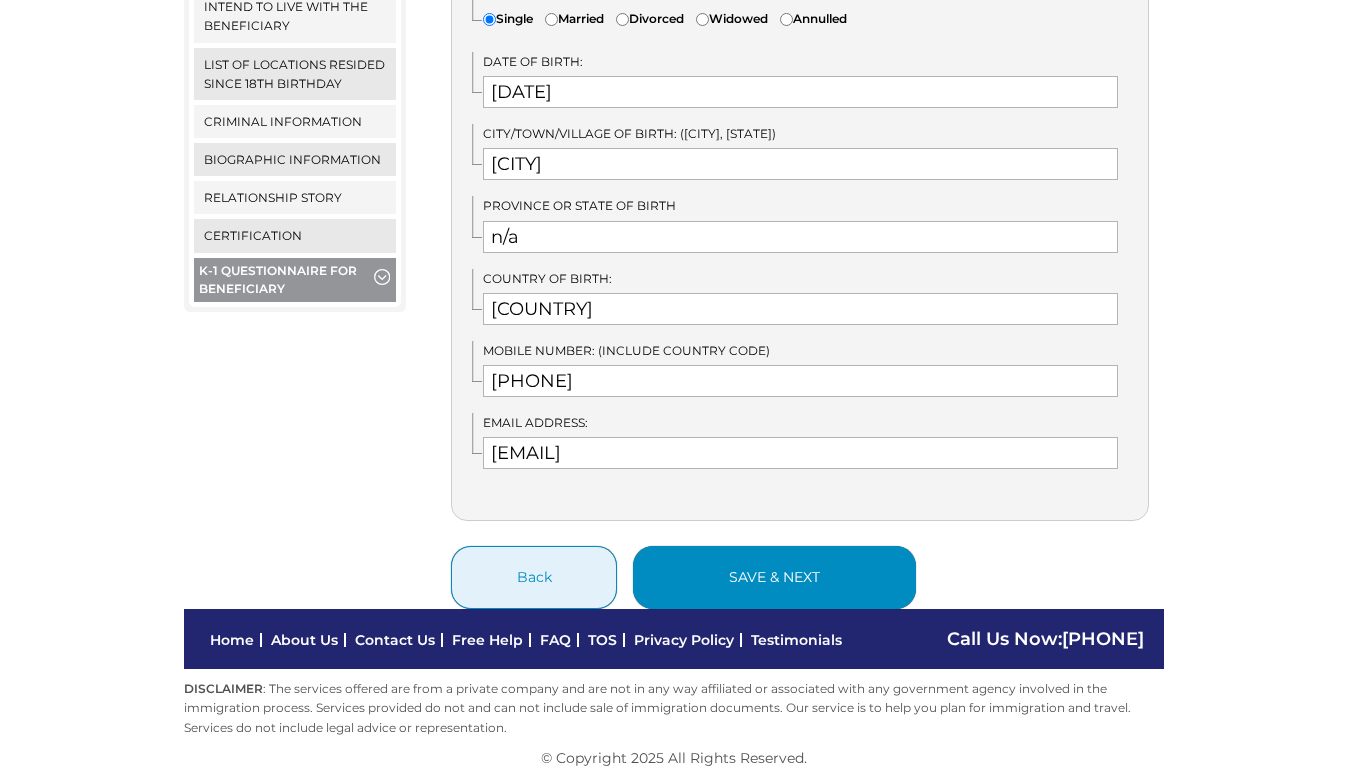 type on "273-98-9097" 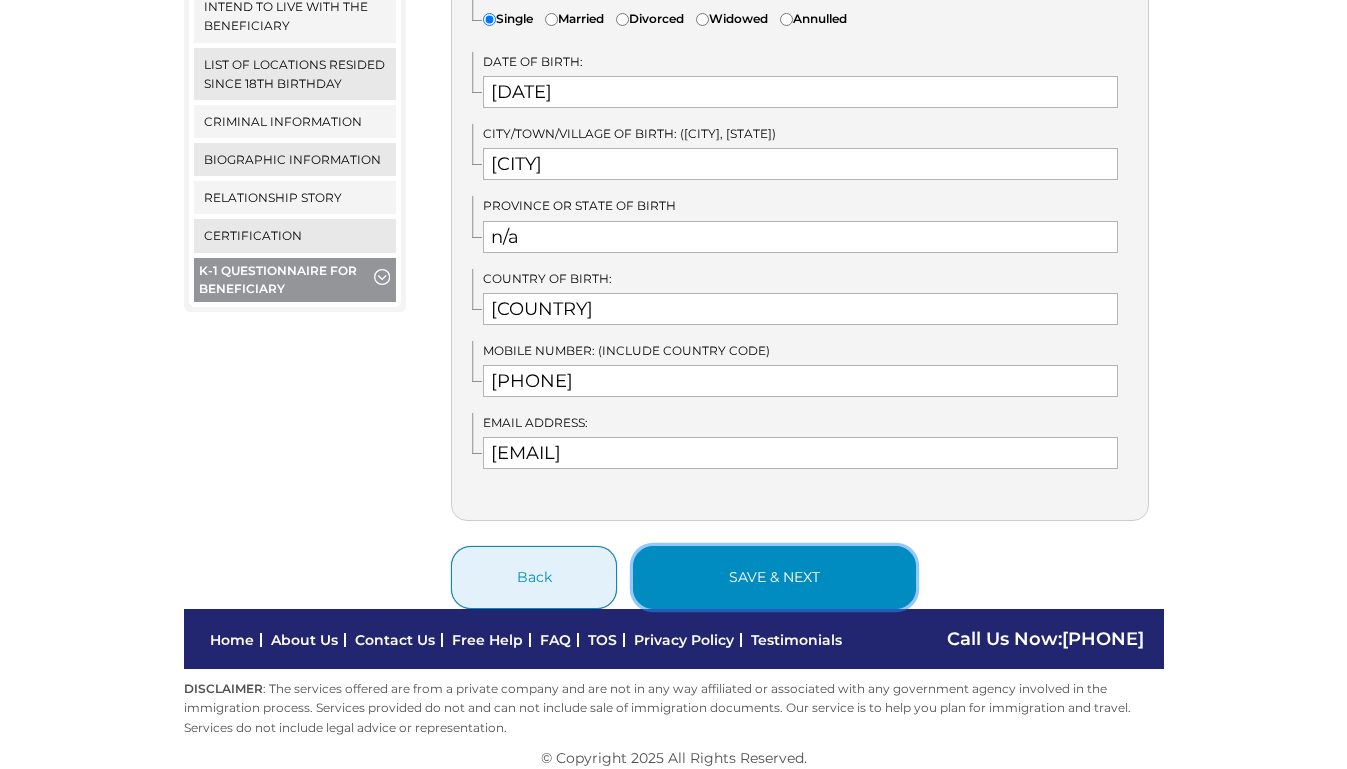 click on "save & next" at bounding box center (774, 577) 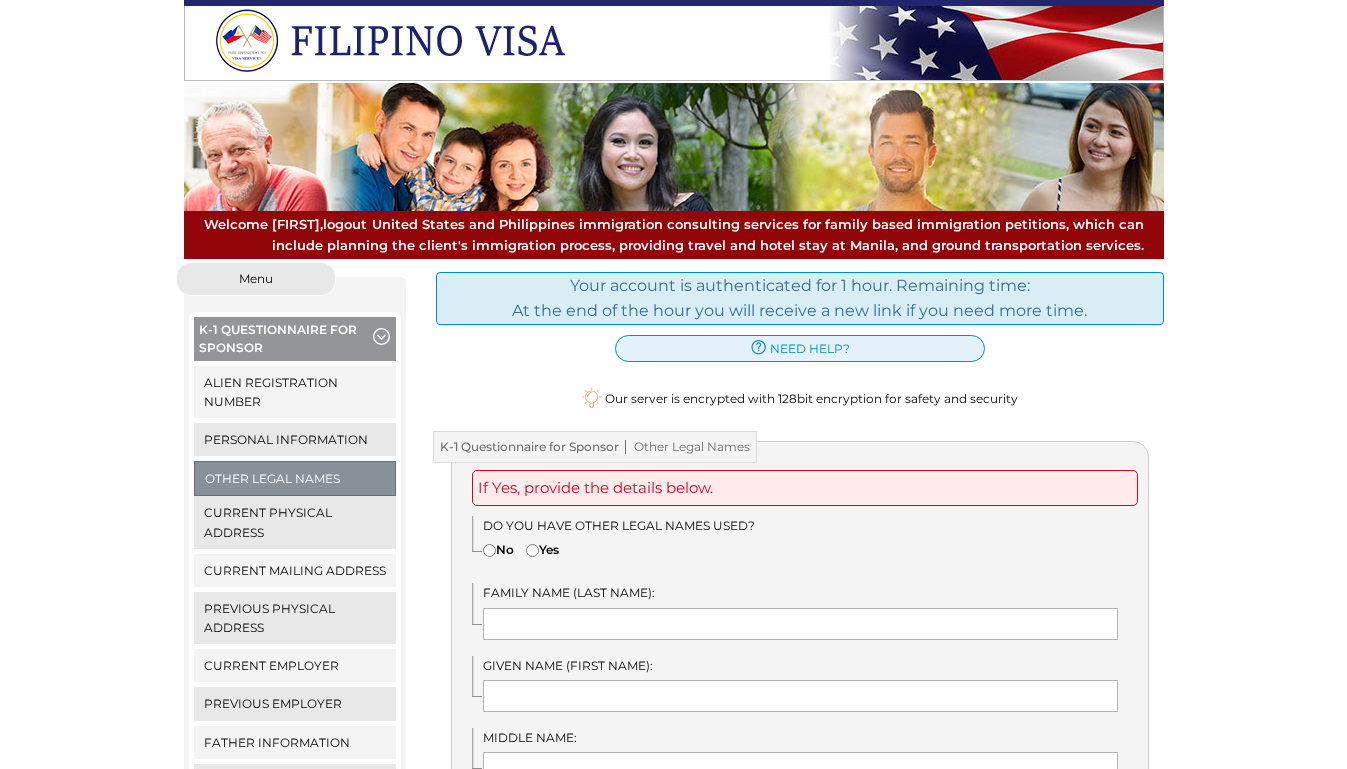 scroll, scrollTop: 0, scrollLeft: 0, axis: both 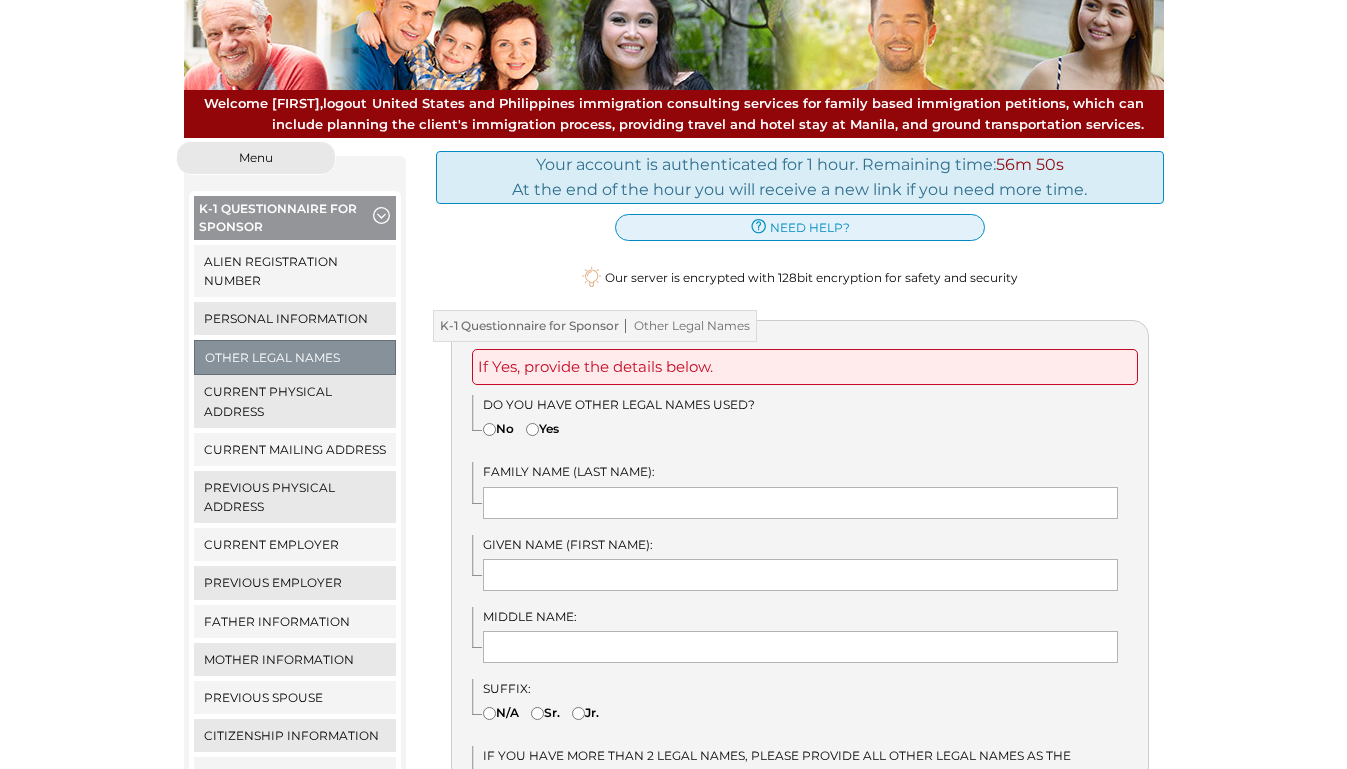 click on "No" at bounding box center [489, 429] 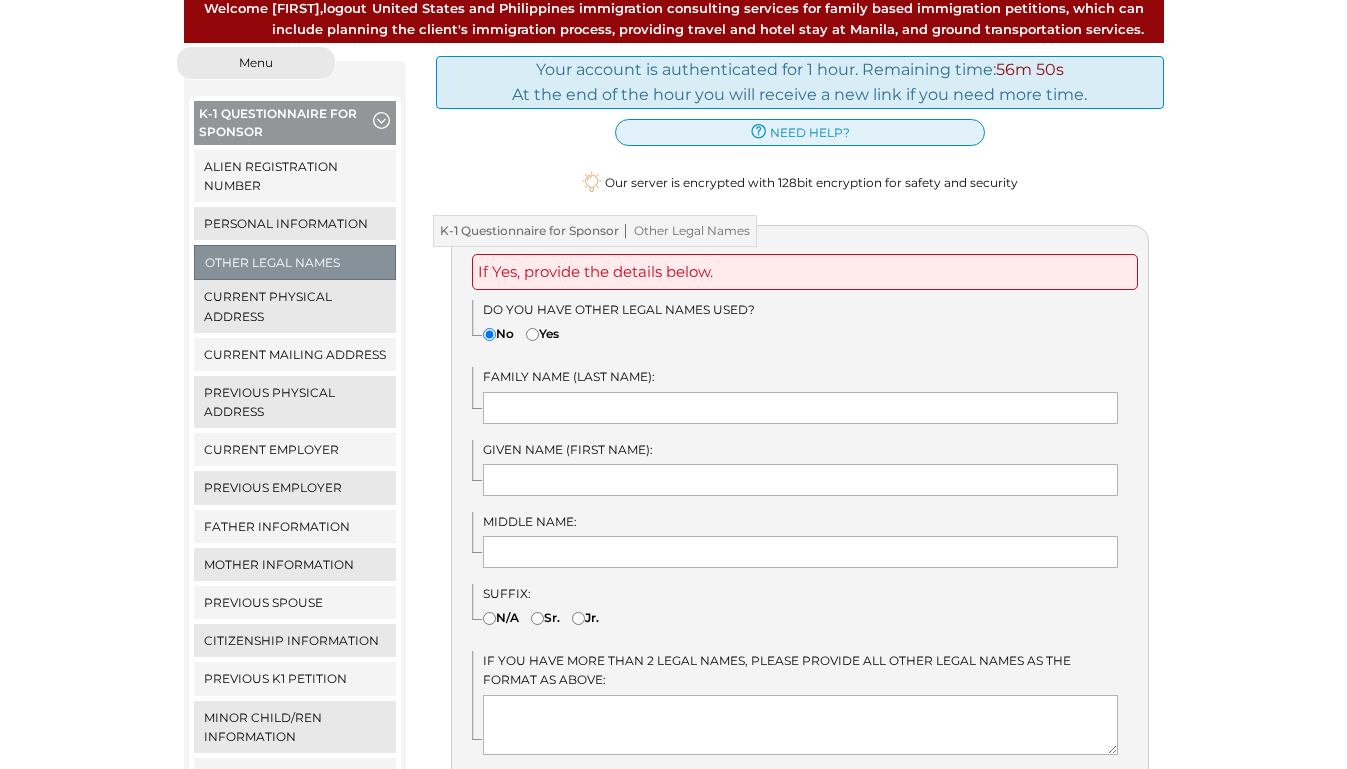 scroll, scrollTop: 217, scrollLeft: 0, axis: vertical 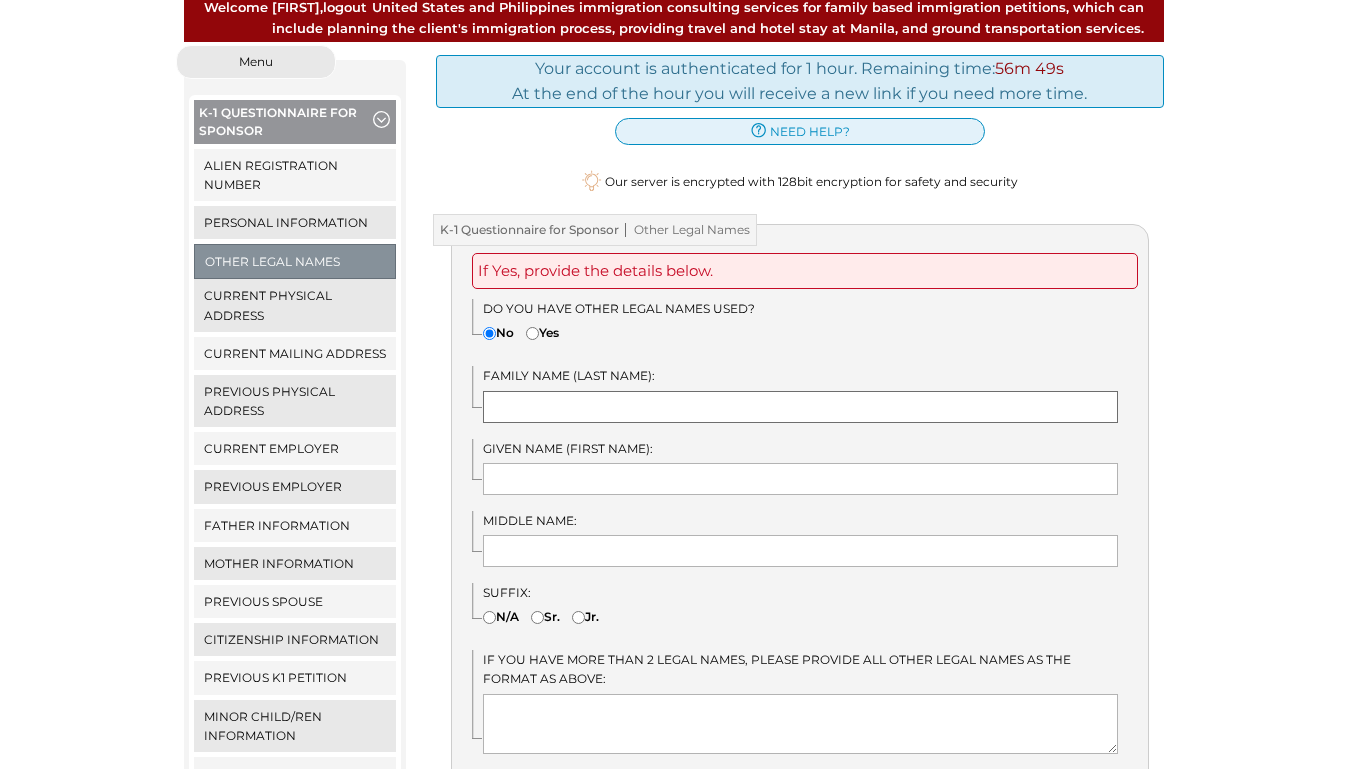 click at bounding box center [800, 407] 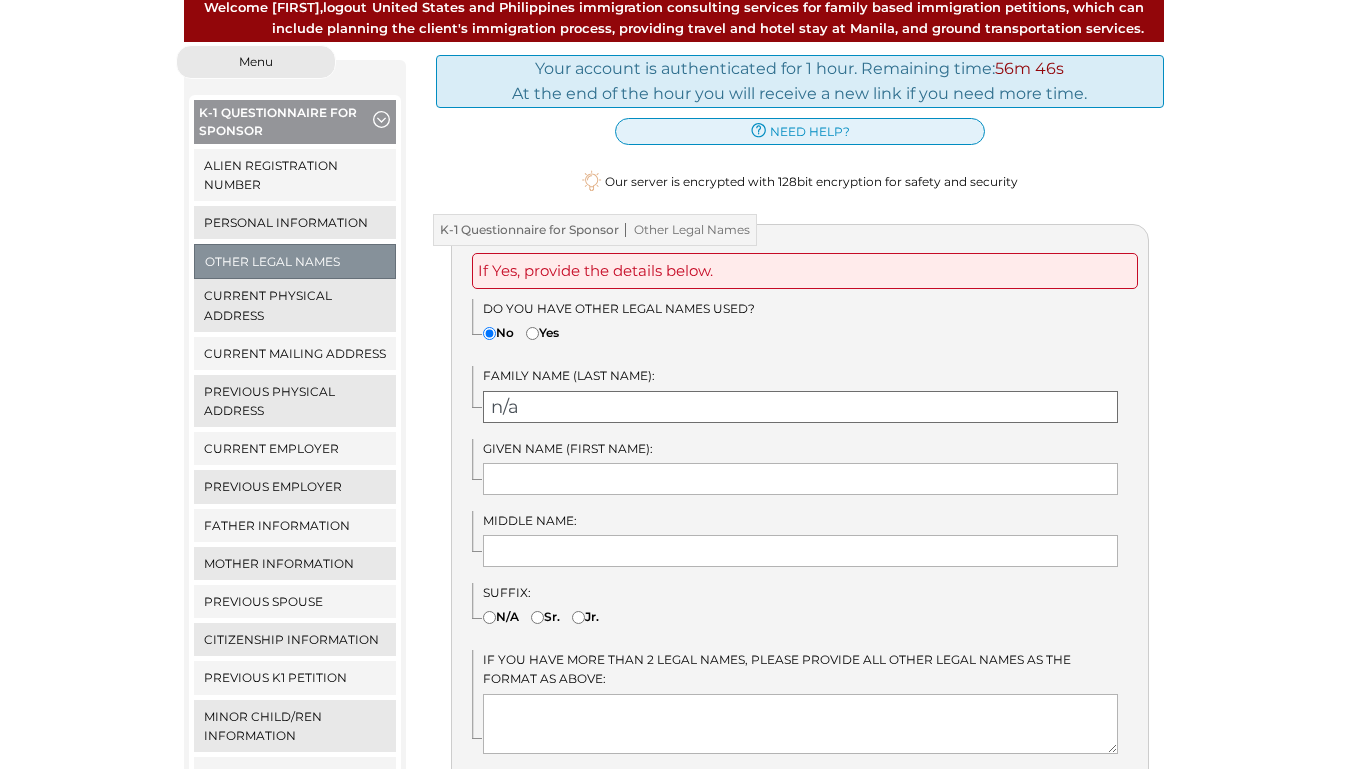 type on "n/a" 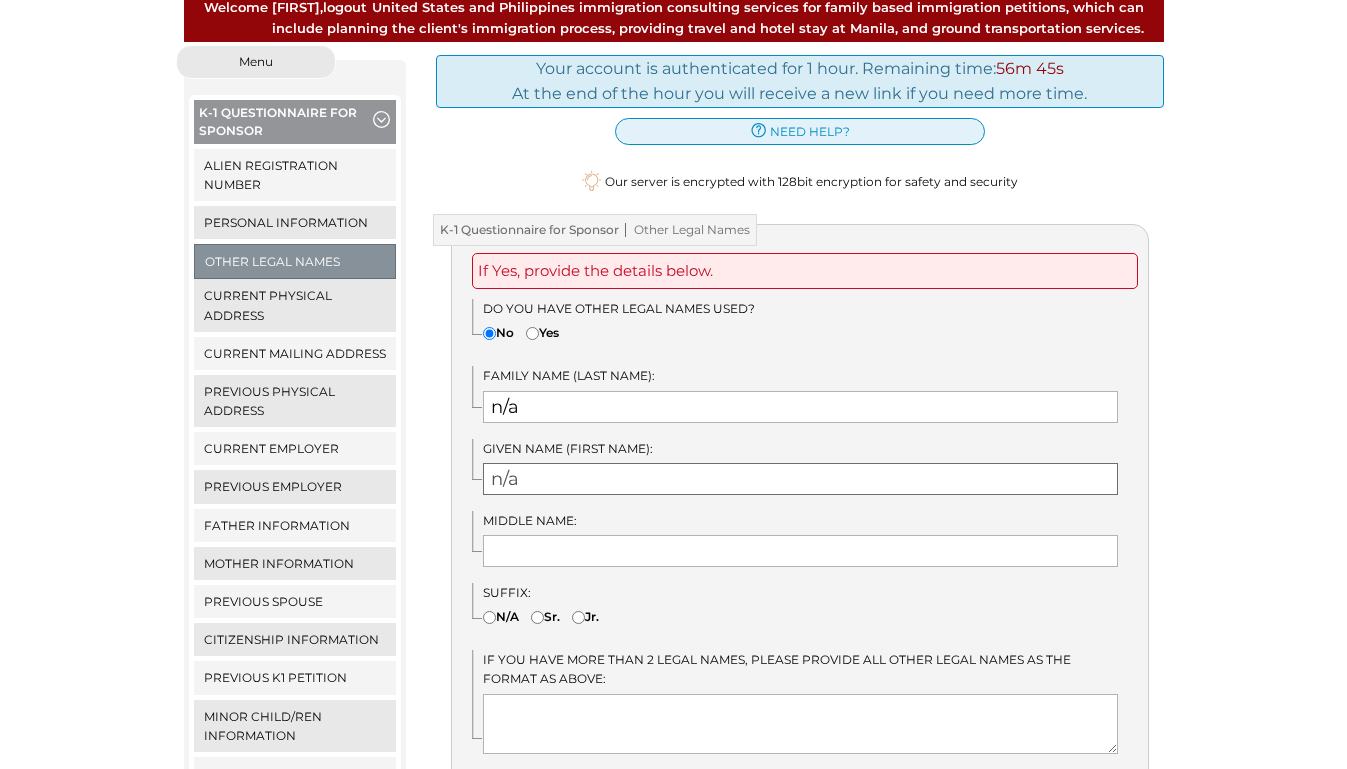 type on "n/a" 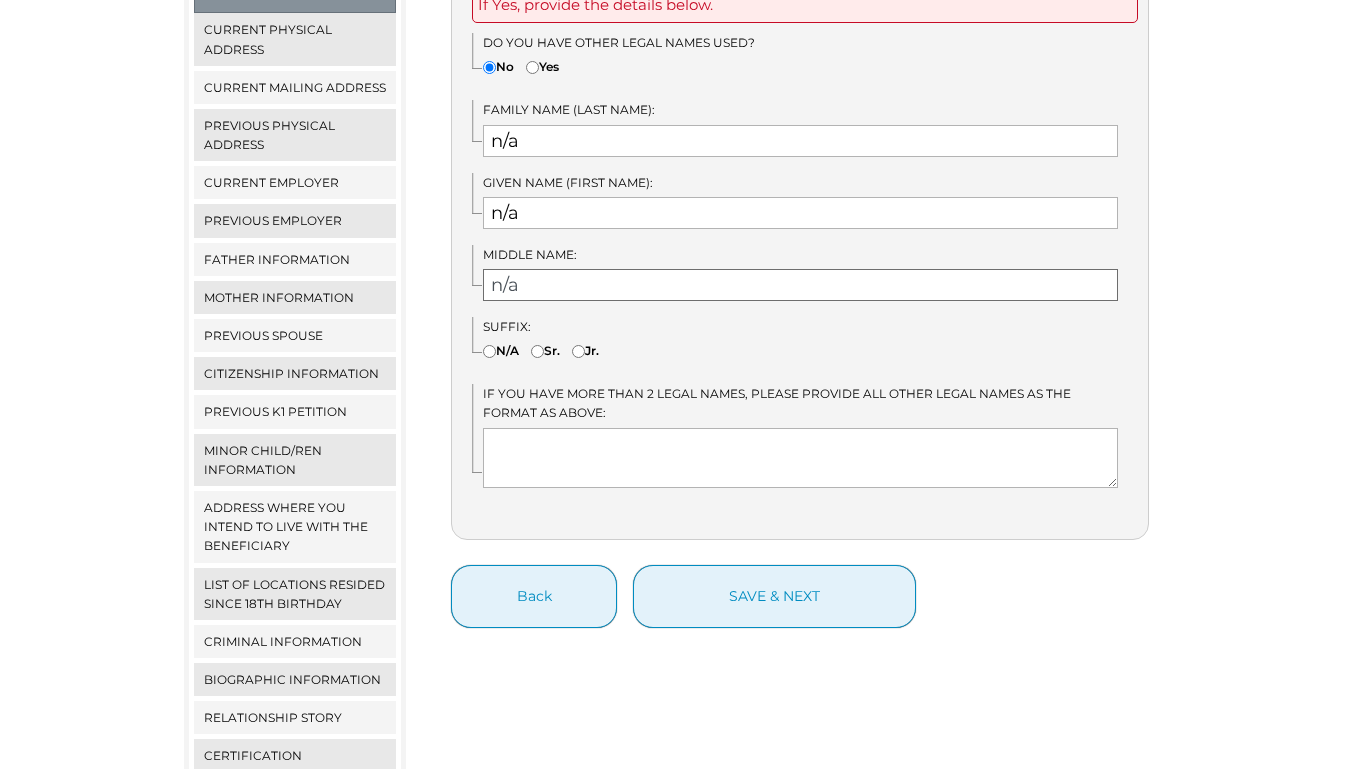 scroll, scrollTop: 492, scrollLeft: 0, axis: vertical 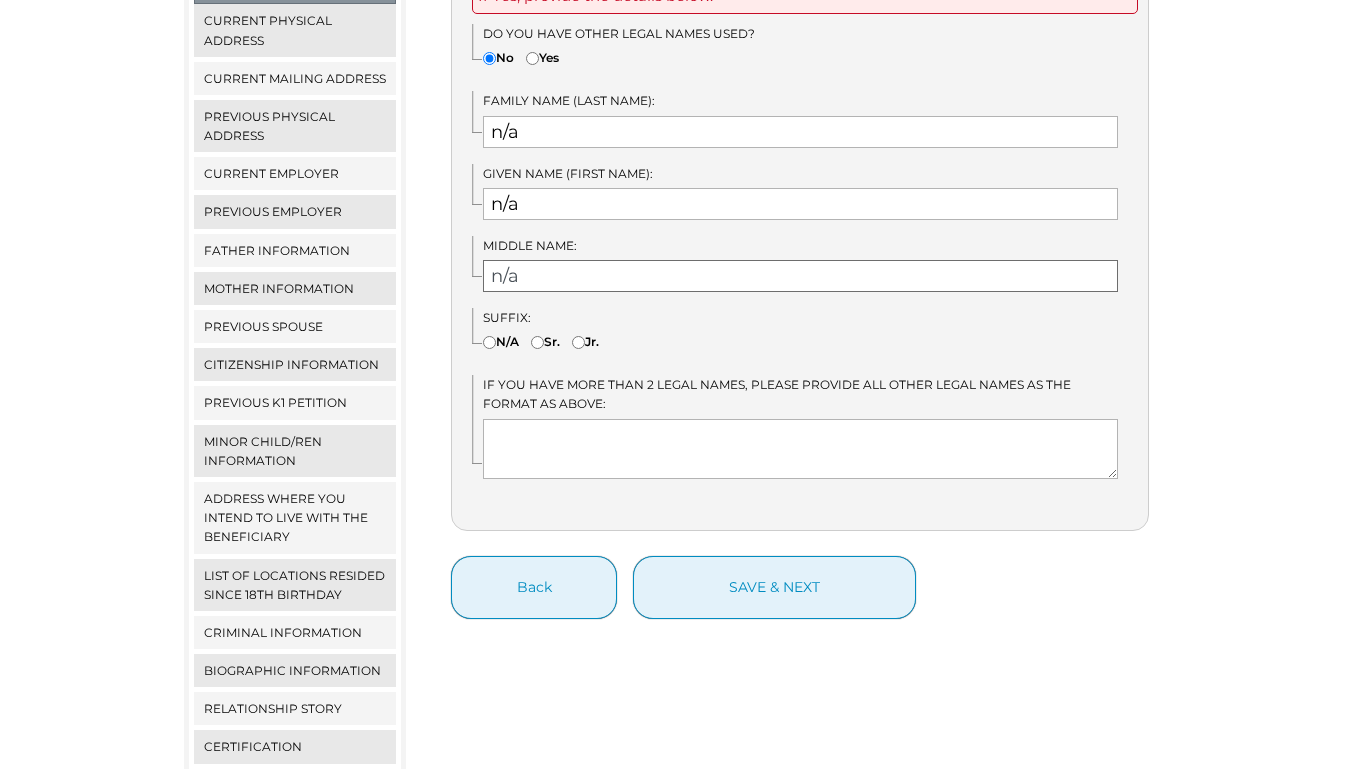 type on "n/a" 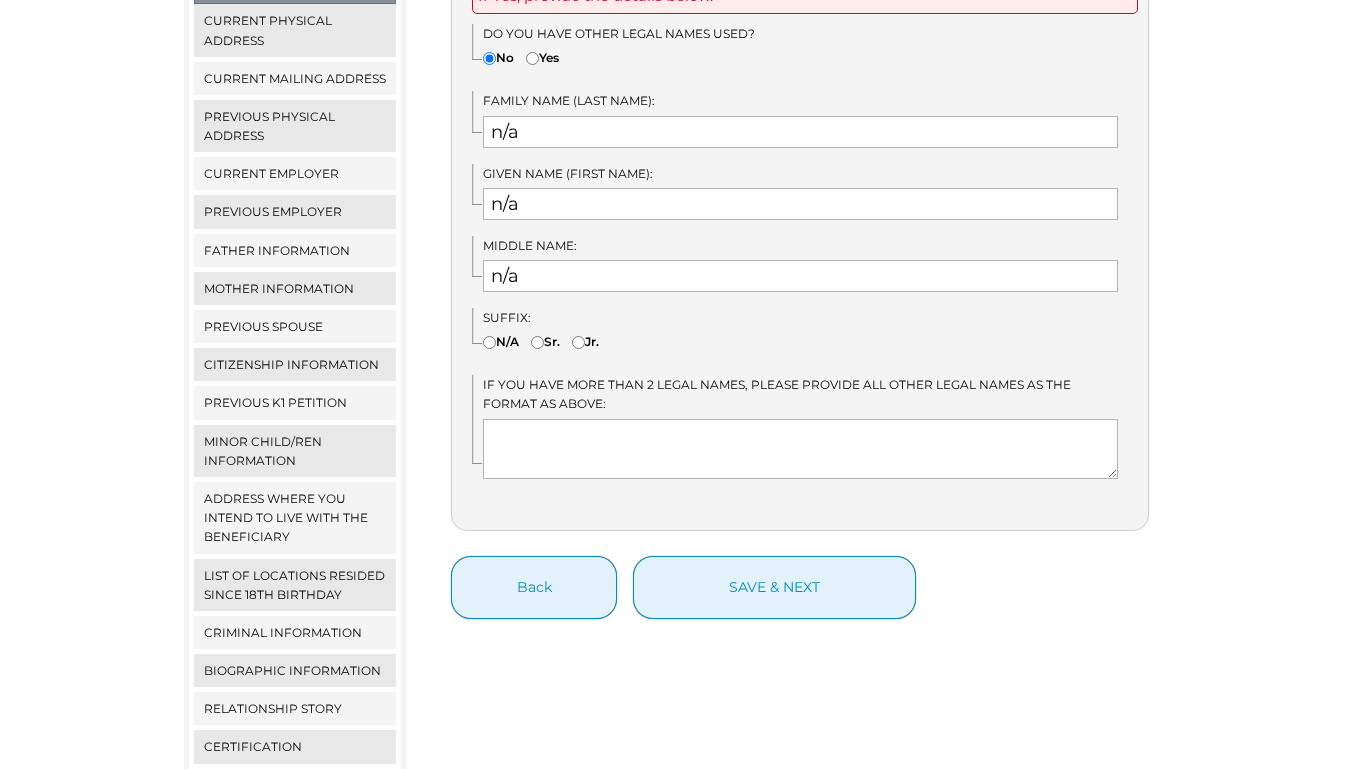 click on "N/A" at bounding box center (489, 342) 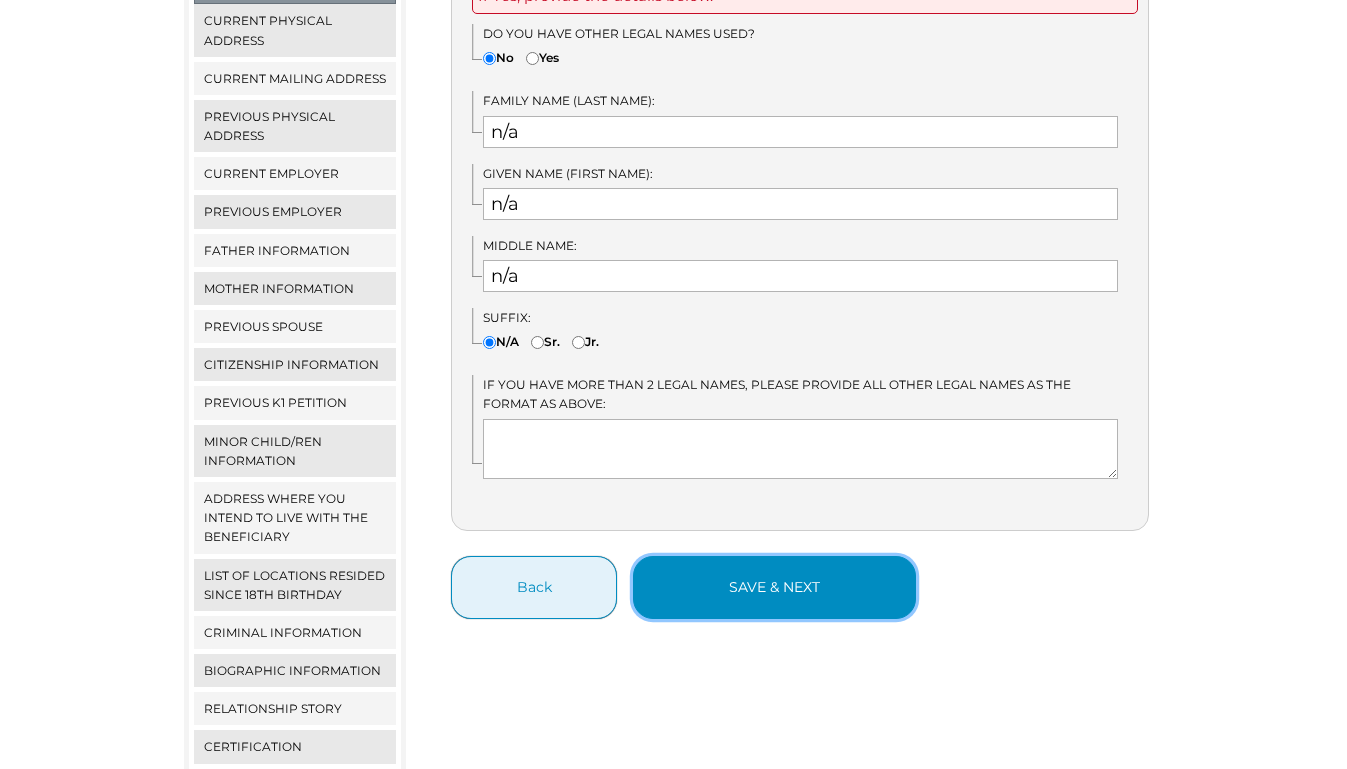 click on "save & next" at bounding box center [774, 587] 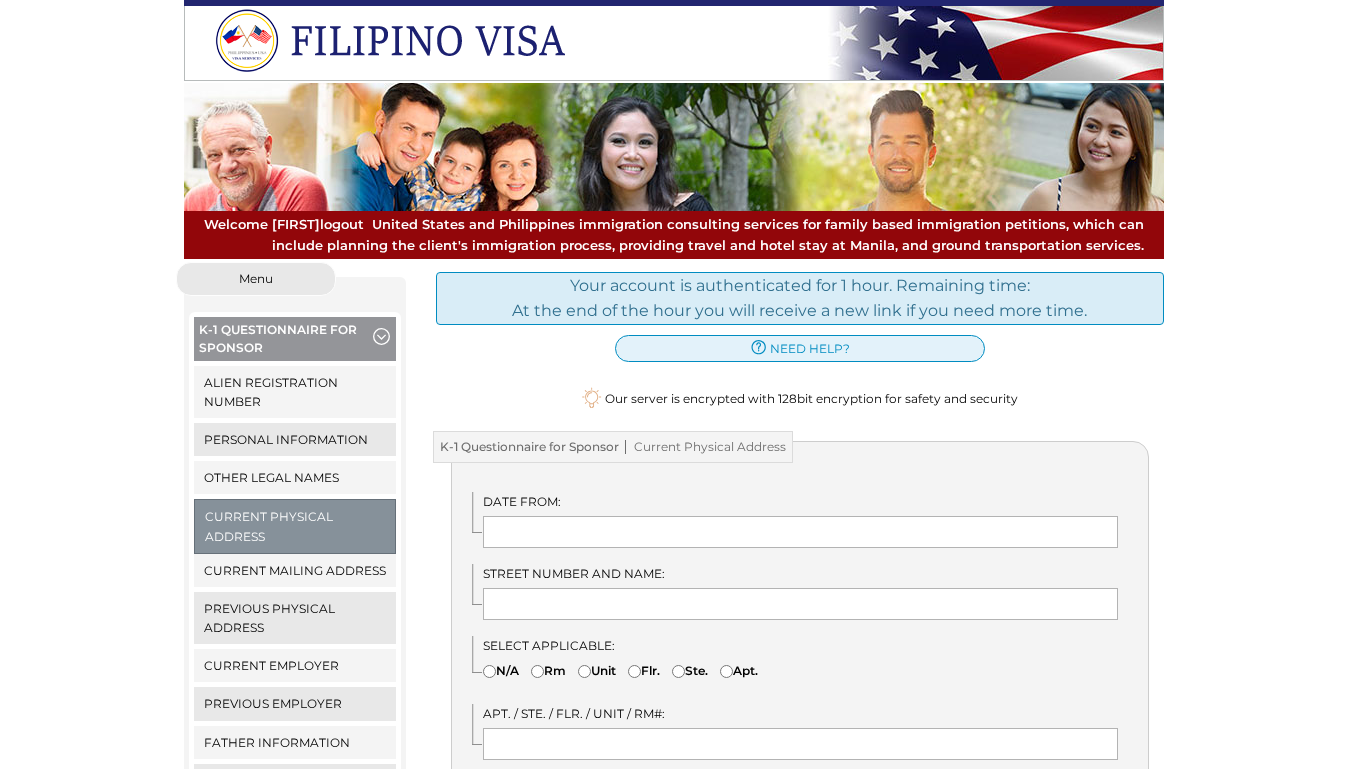 scroll, scrollTop: 0, scrollLeft: 0, axis: both 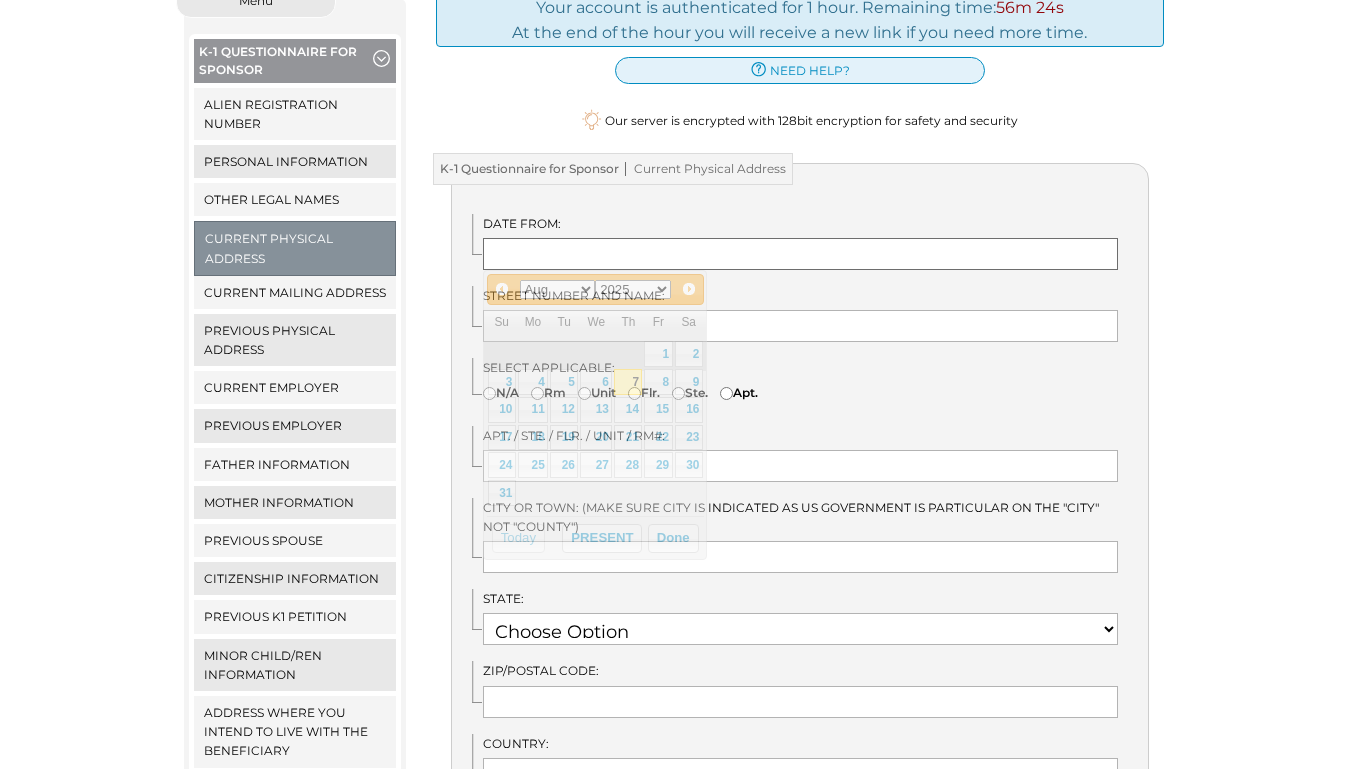 click at bounding box center (800, 254) 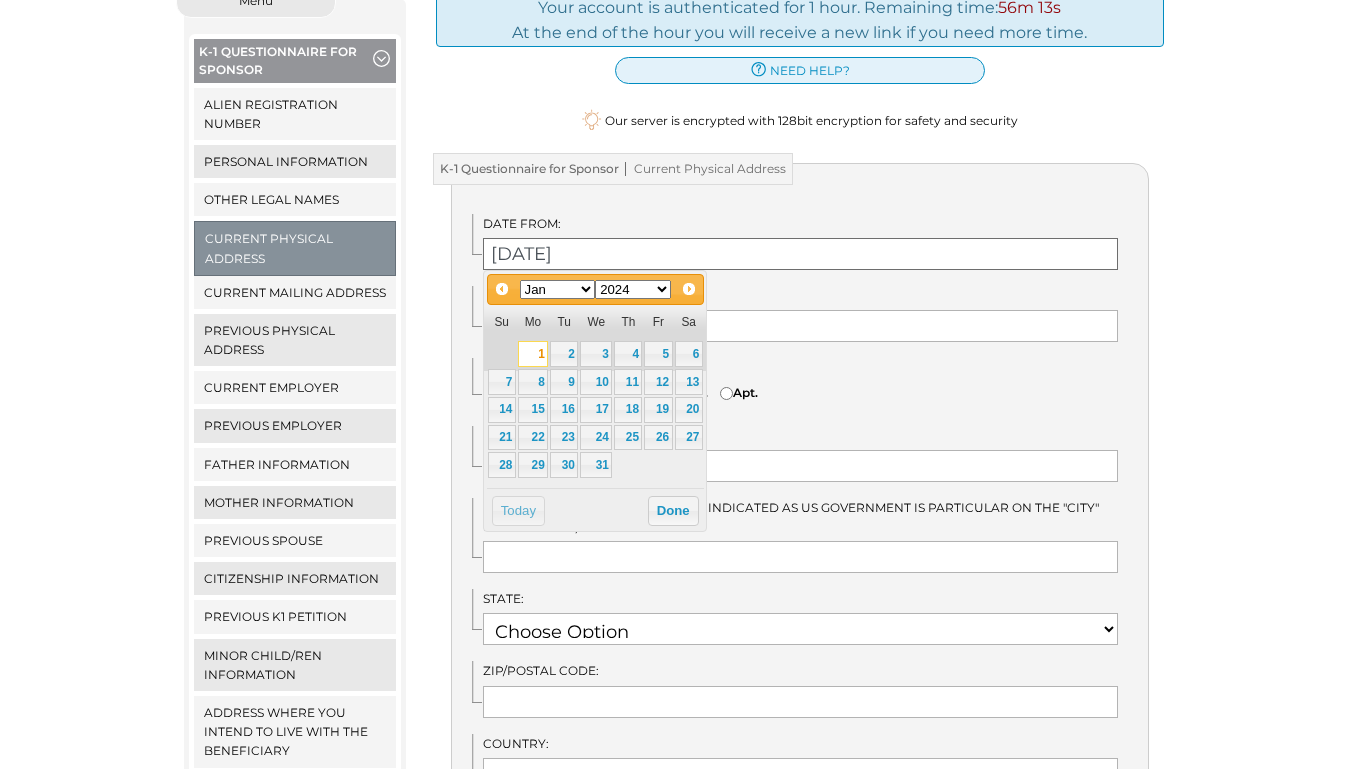 type on "[DATE]" 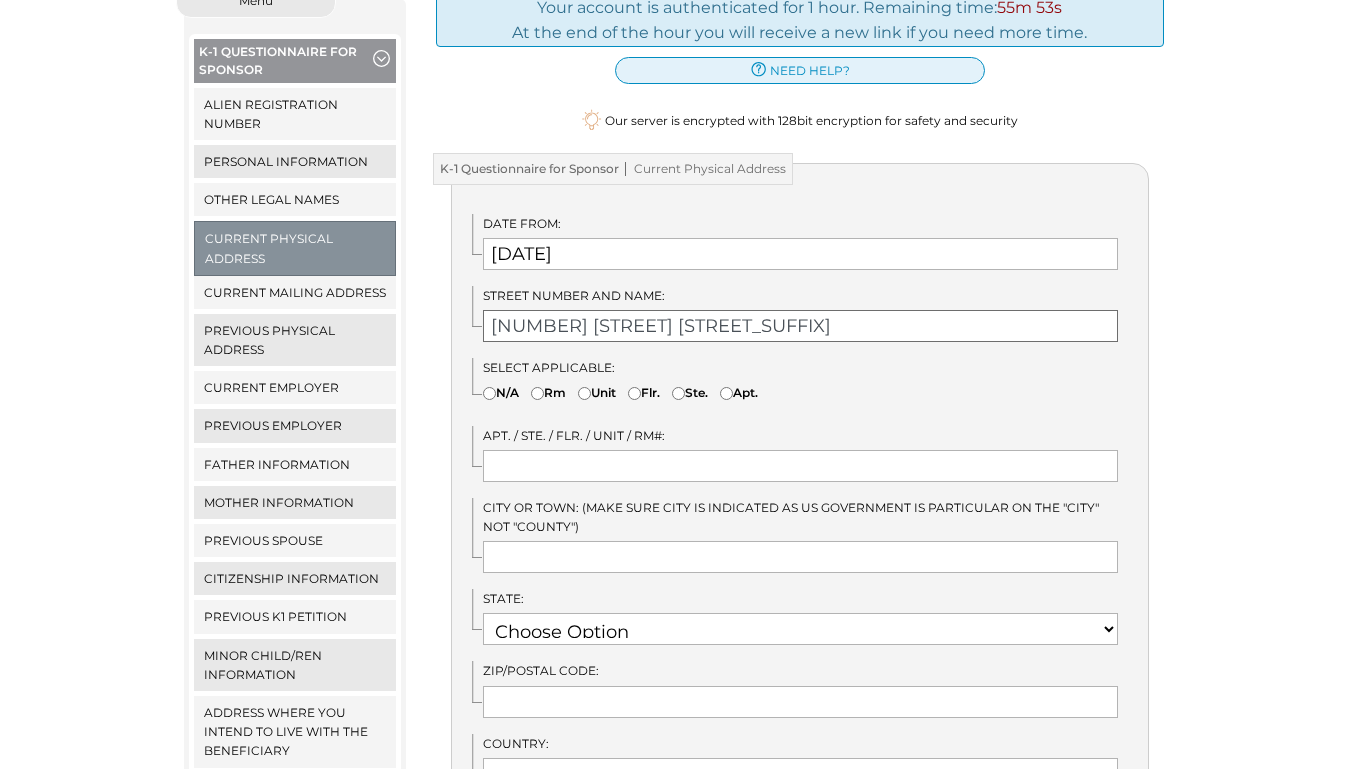 type on "[NUMBER] [STREET] [STREET_SUFFIX]" 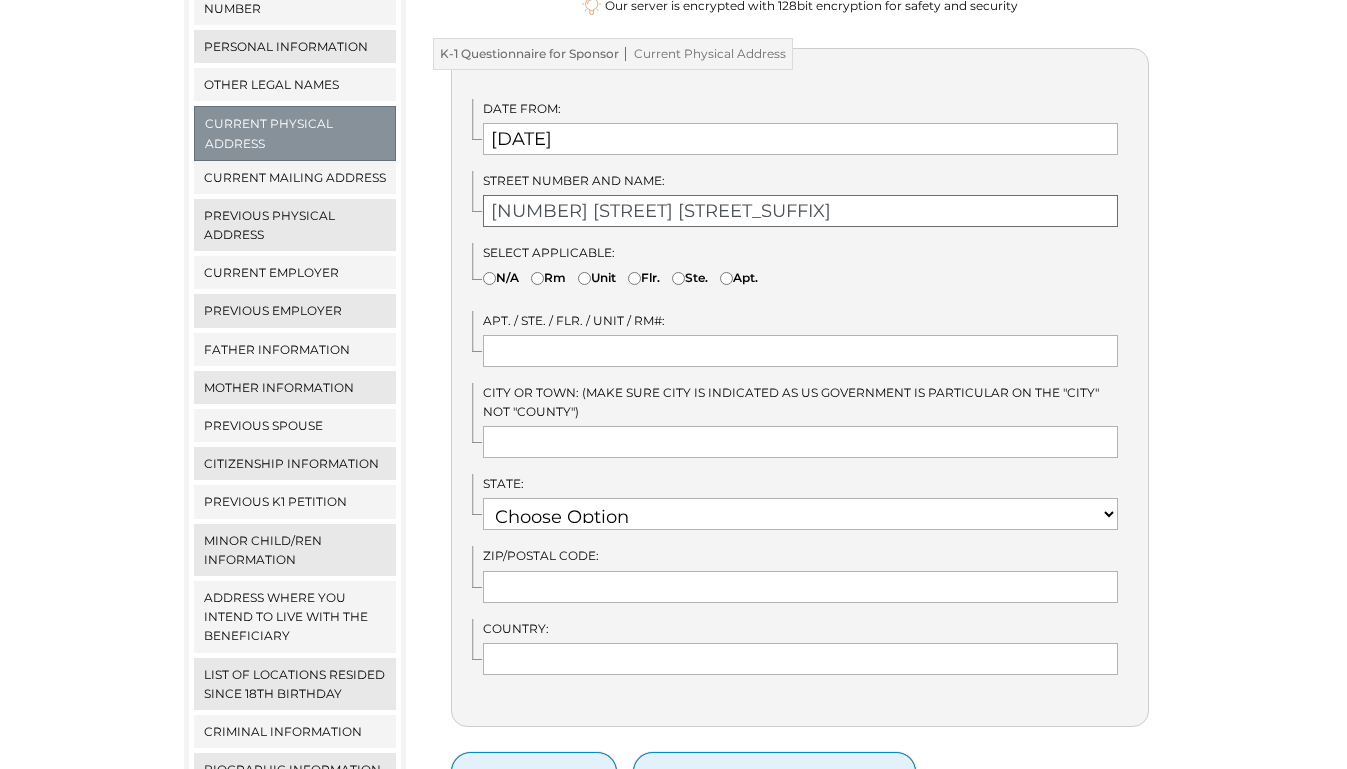 scroll, scrollTop: 409, scrollLeft: 0, axis: vertical 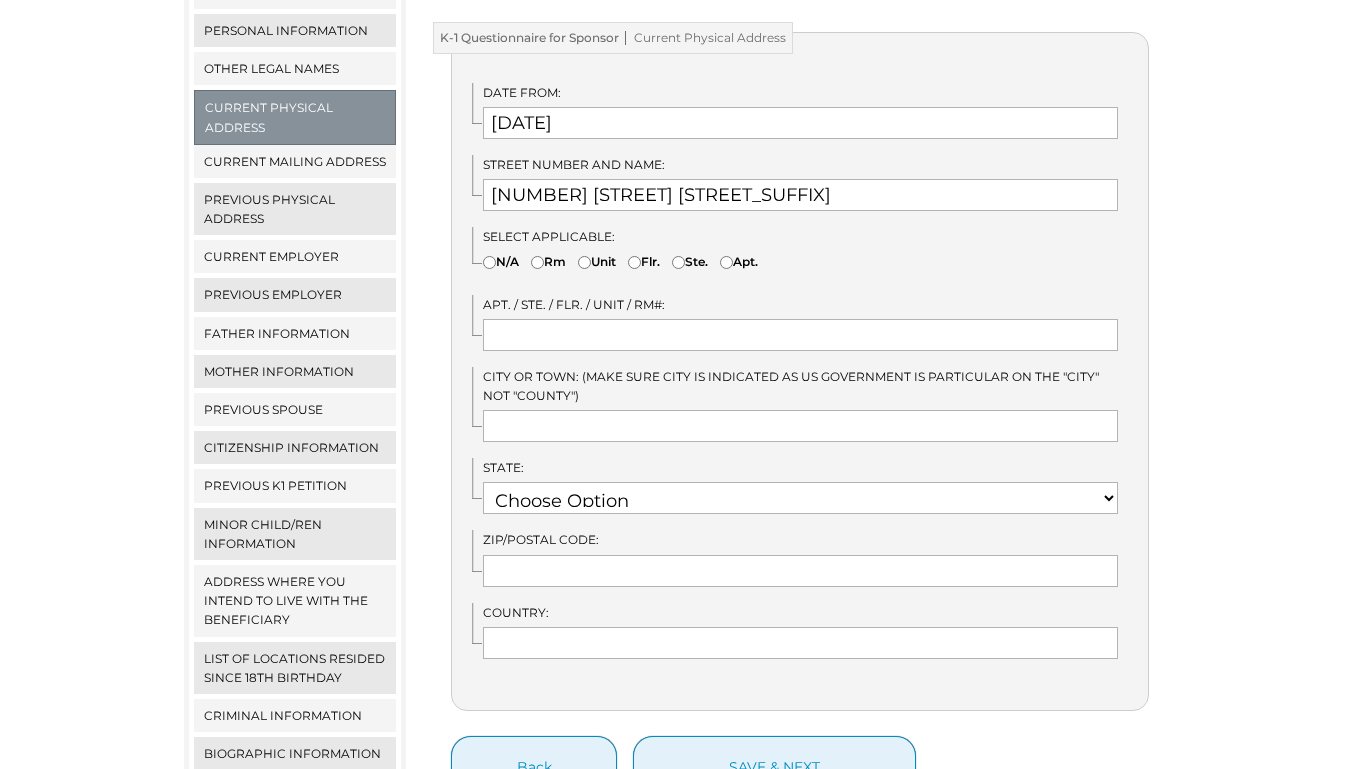 click on "N/A" at bounding box center [489, 262] 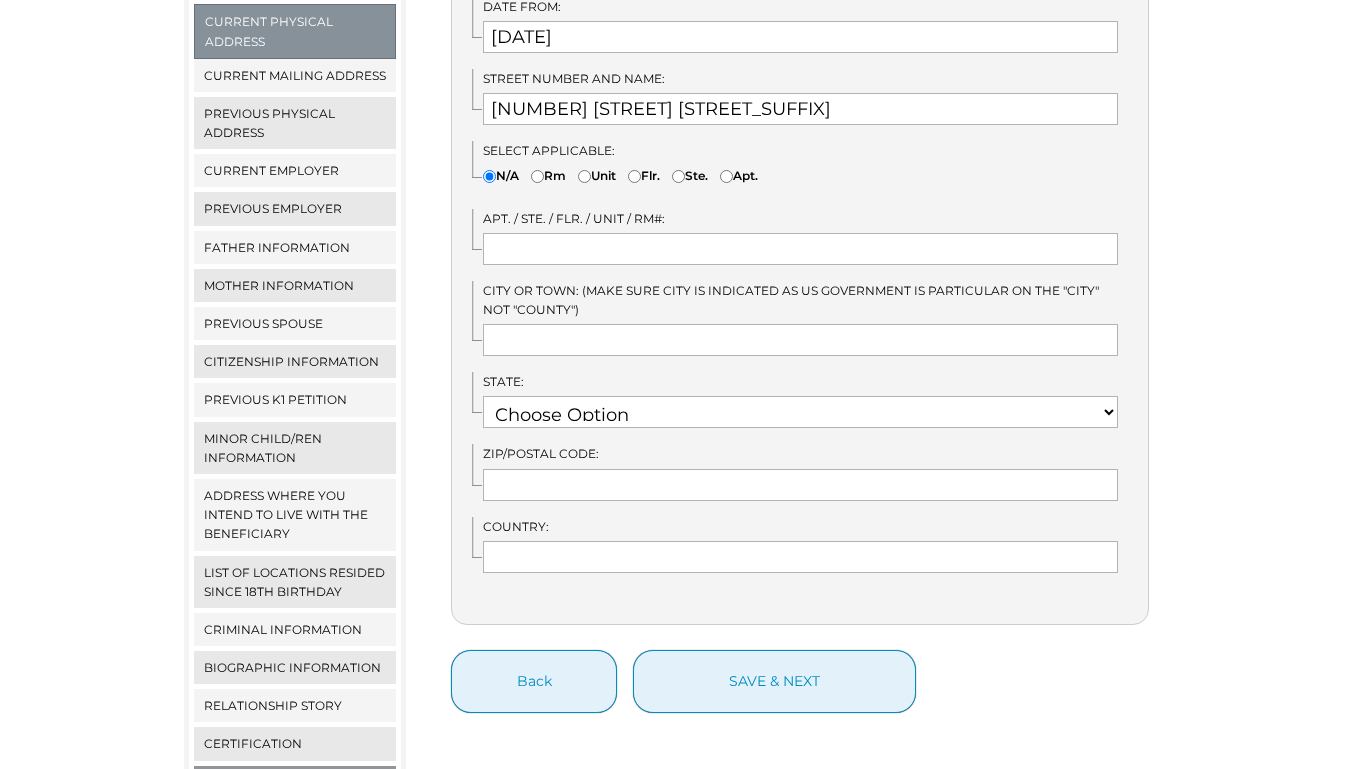scroll, scrollTop: 493, scrollLeft: 0, axis: vertical 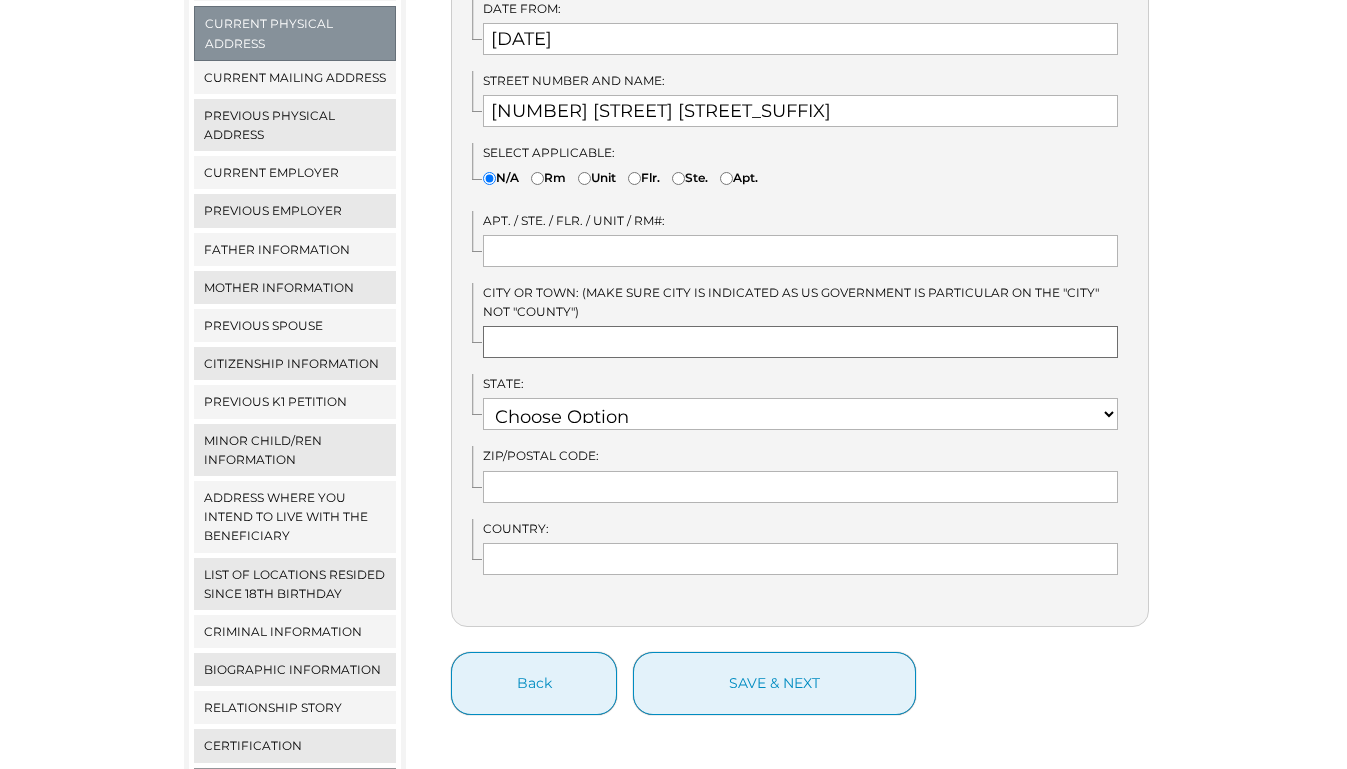 click at bounding box center (800, 342) 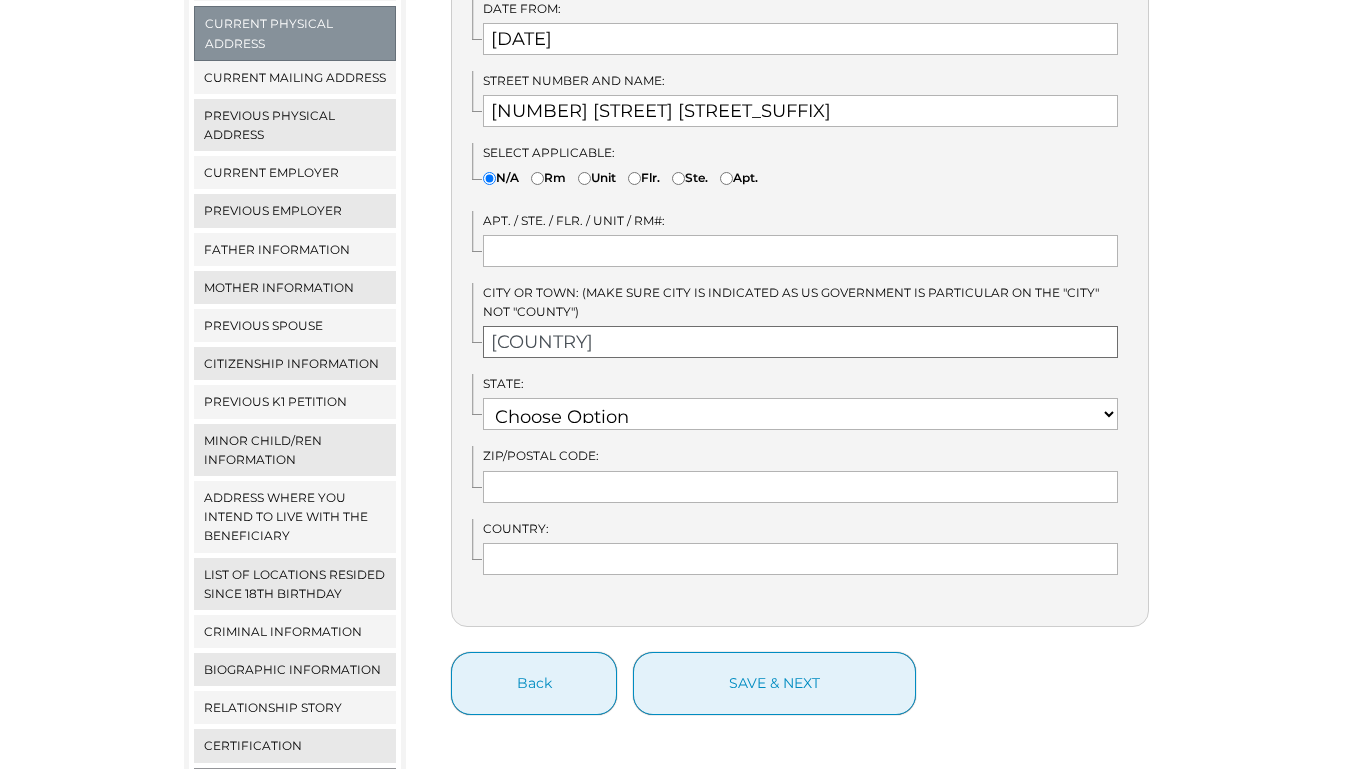 type on "[COUNTRY]" 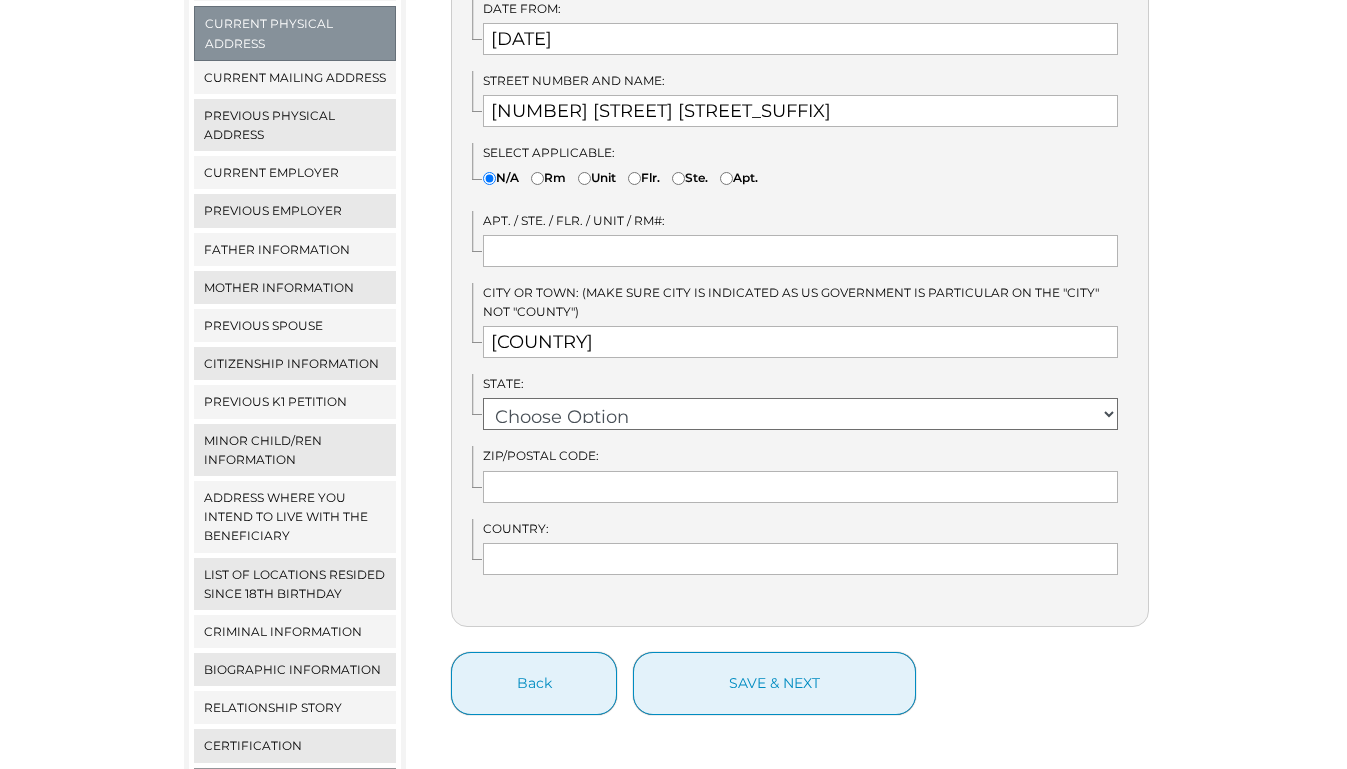 select on "39" 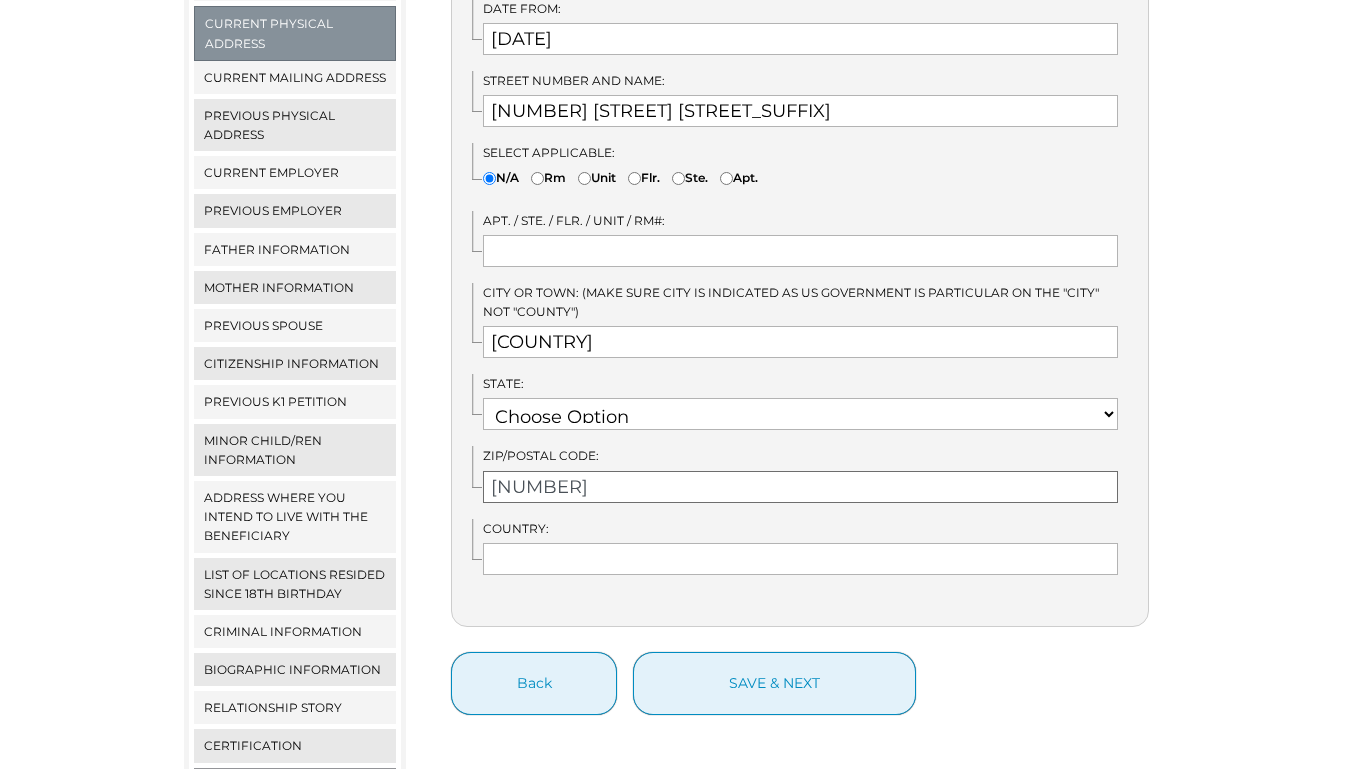 type on "44056" 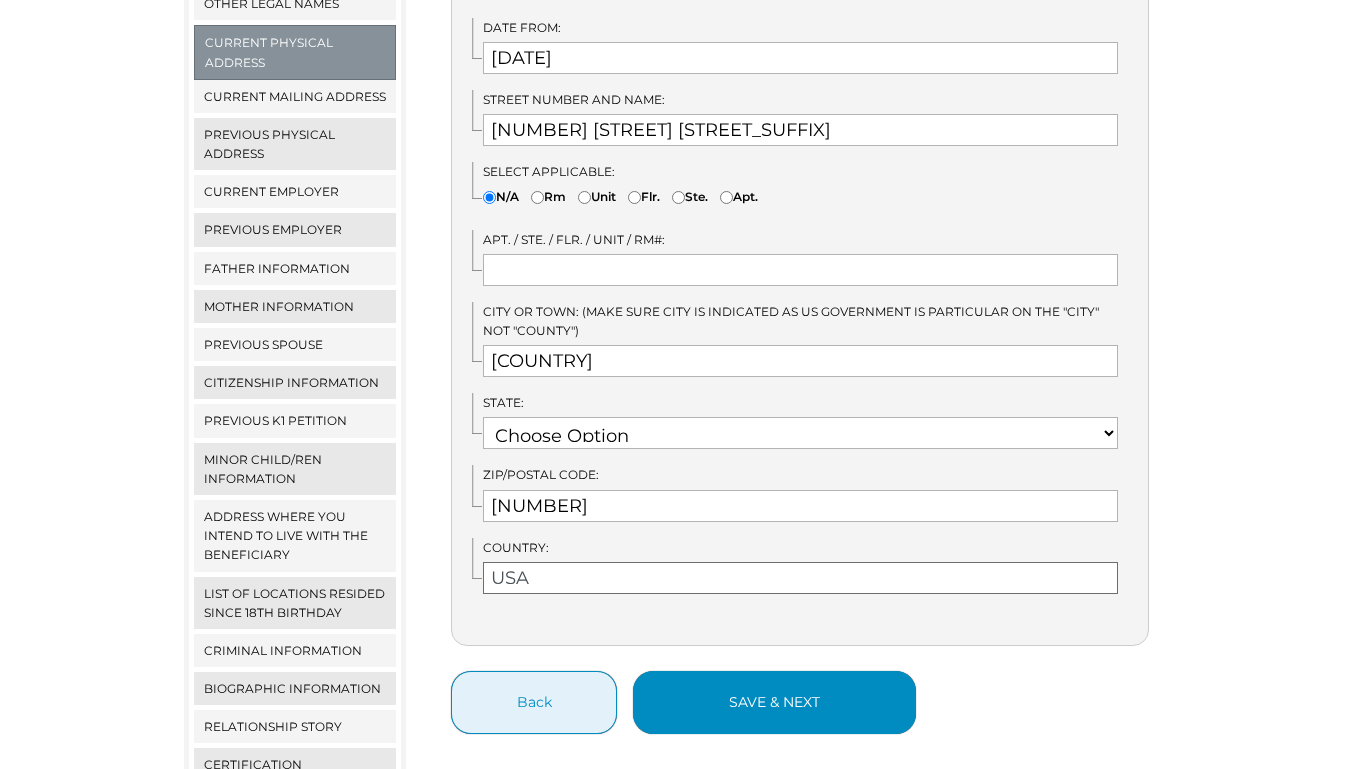 scroll, scrollTop: 486, scrollLeft: 0, axis: vertical 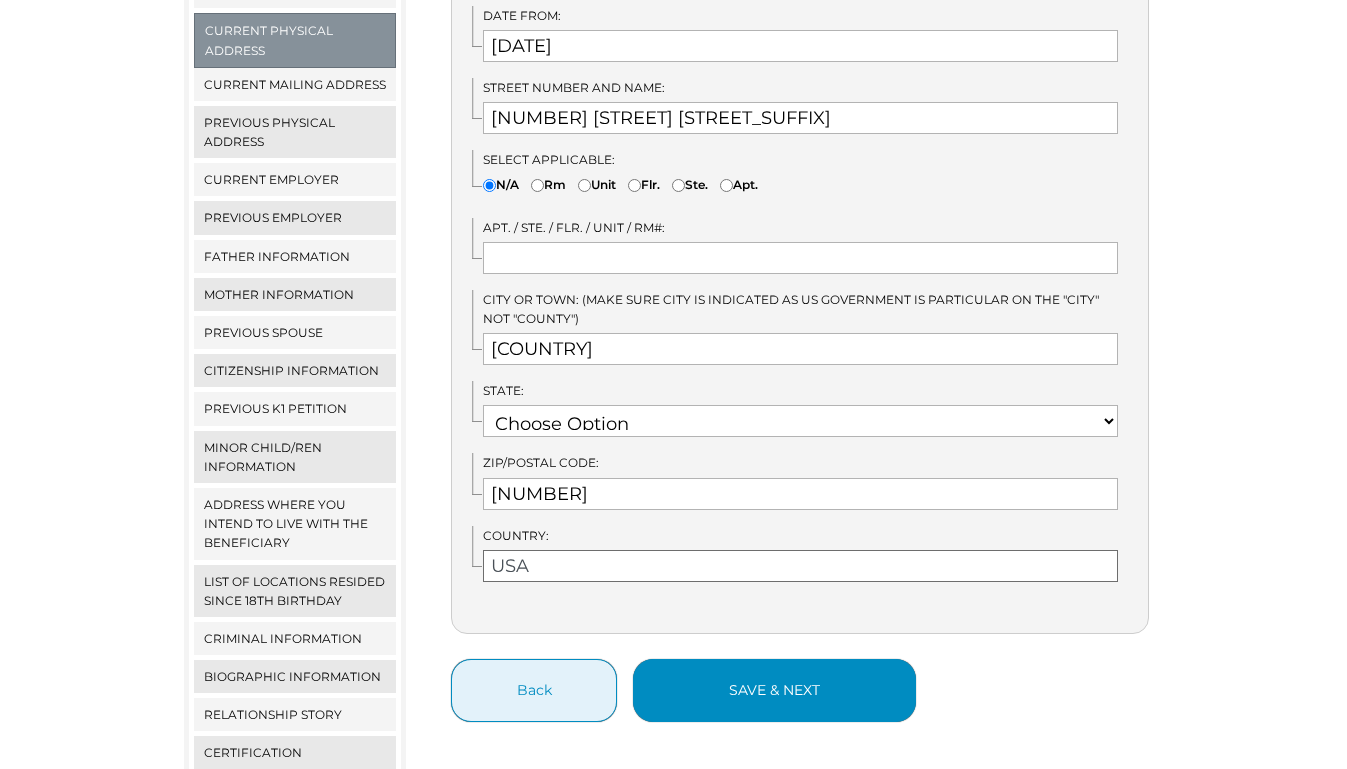 type on "USA" 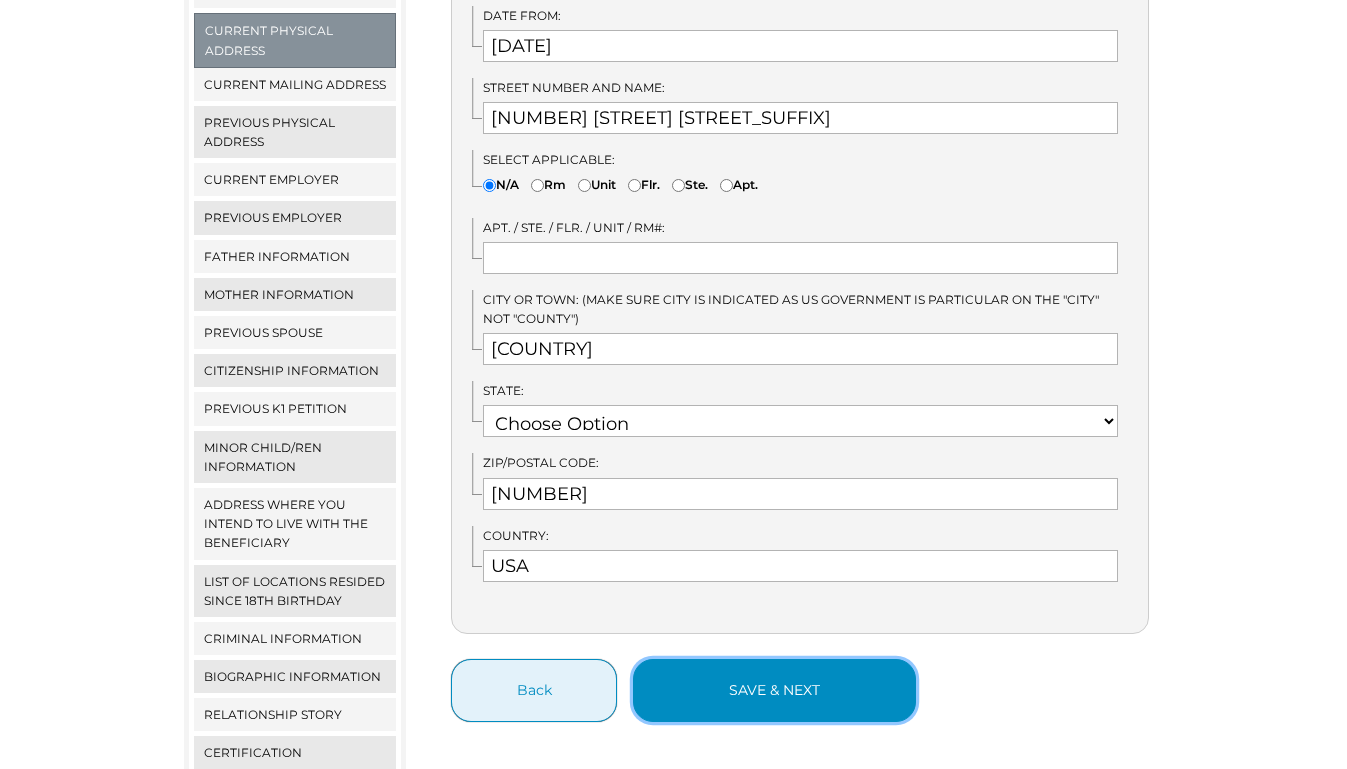 click on "save & next" at bounding box center [774, 690] 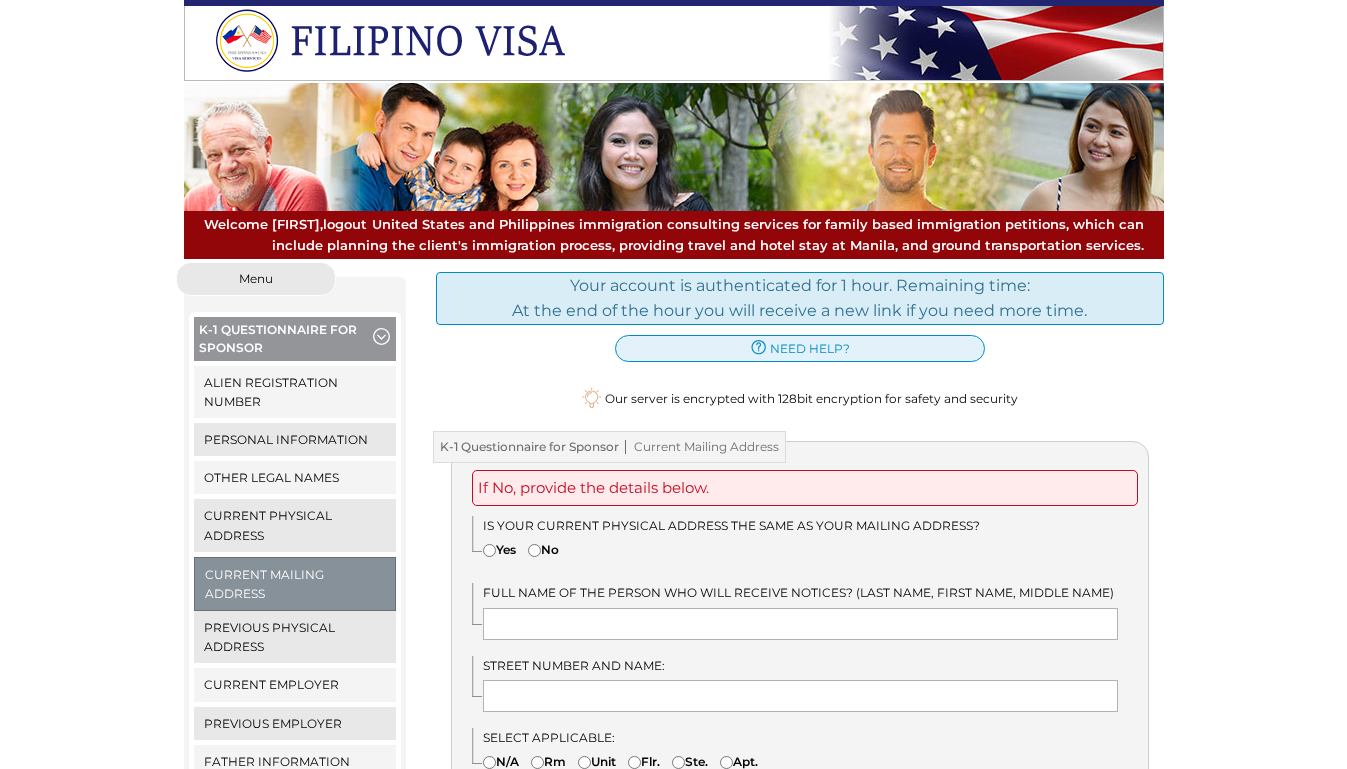 scroll, scrollTop: 0, scrollLeft: 0, axis: both 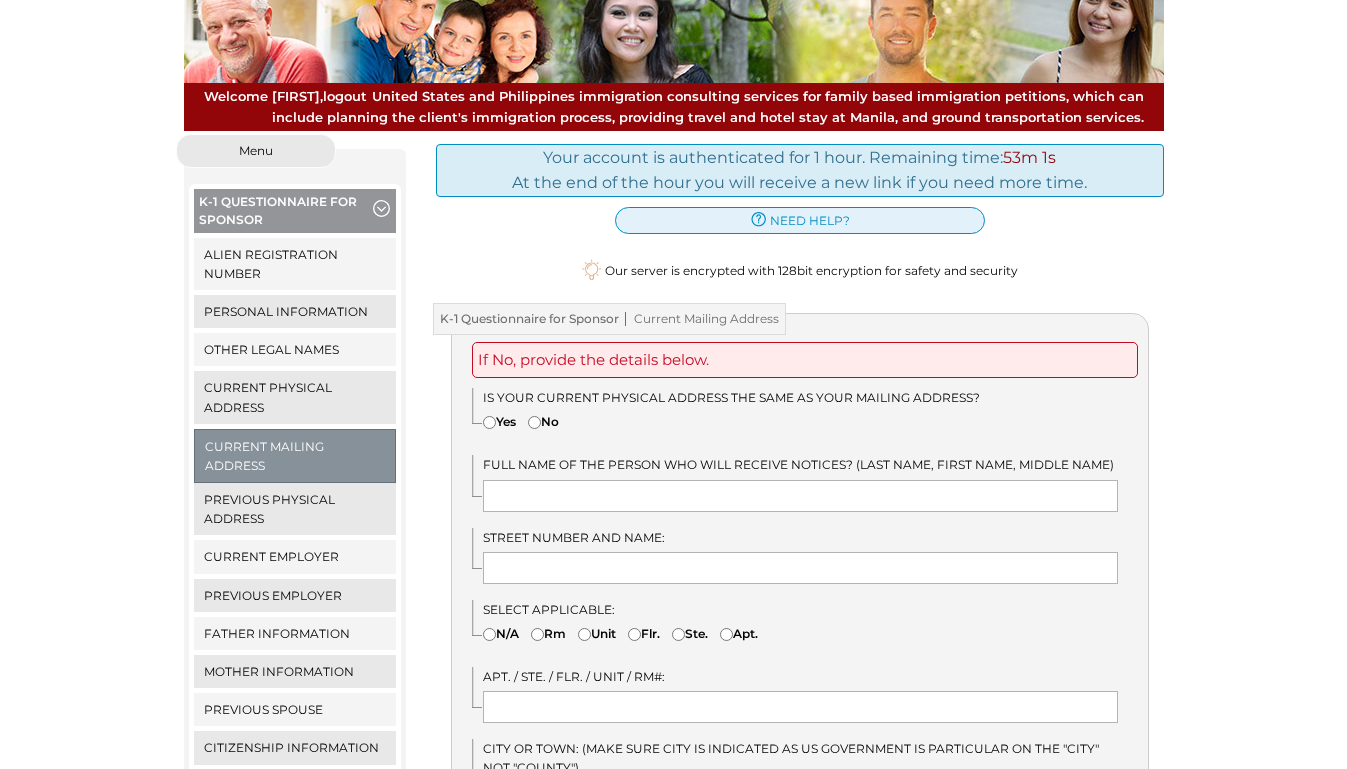 click on "No" at bounding box center [534, 422] 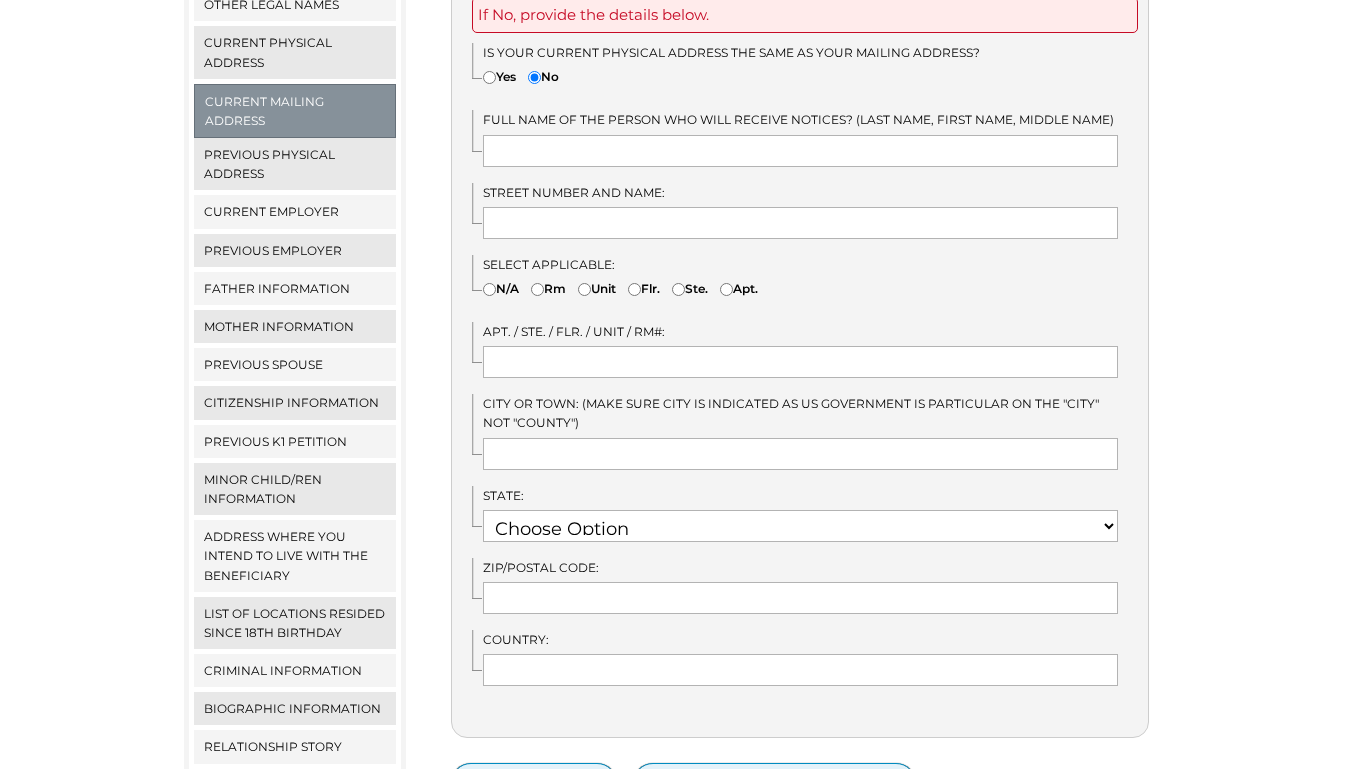 scroll, scrollTop: 452, scrollLeft: 0, axis: vertical 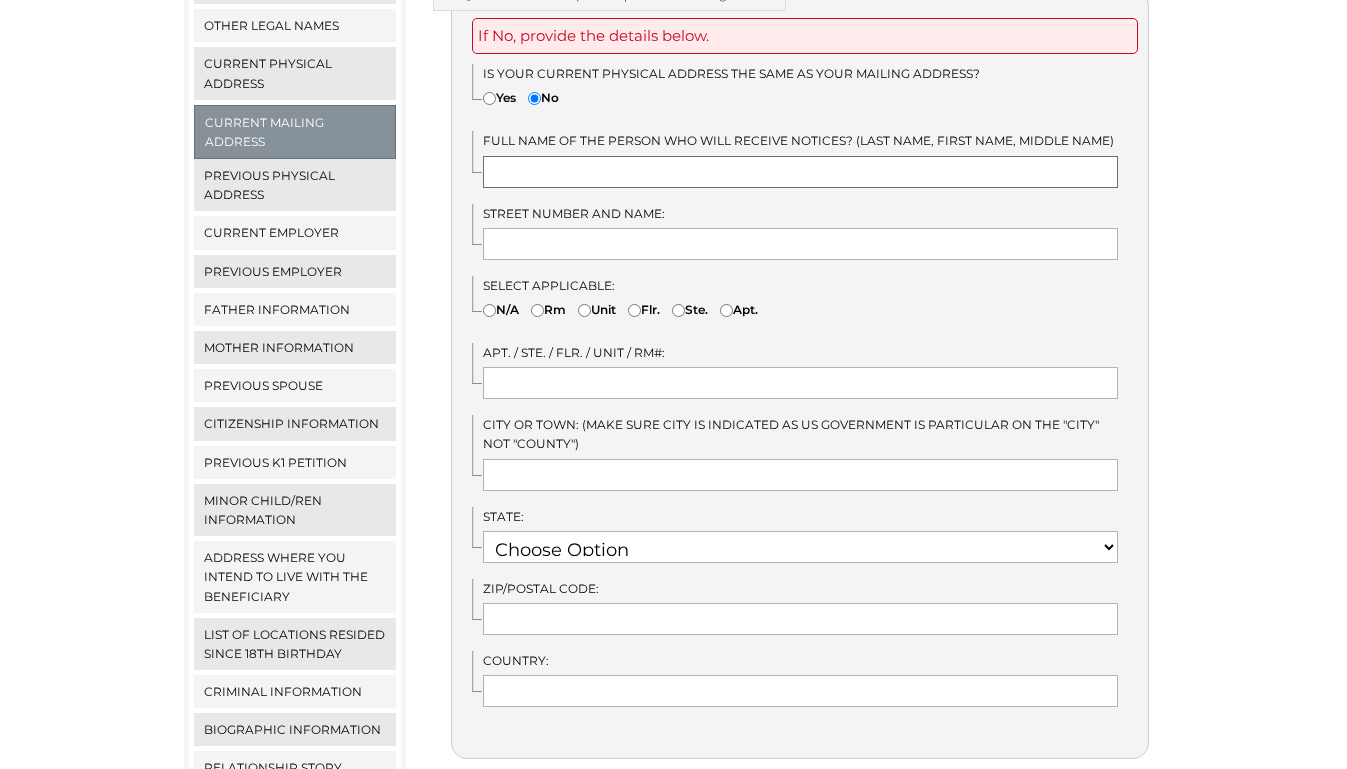 click at bounding box center (800, 172) 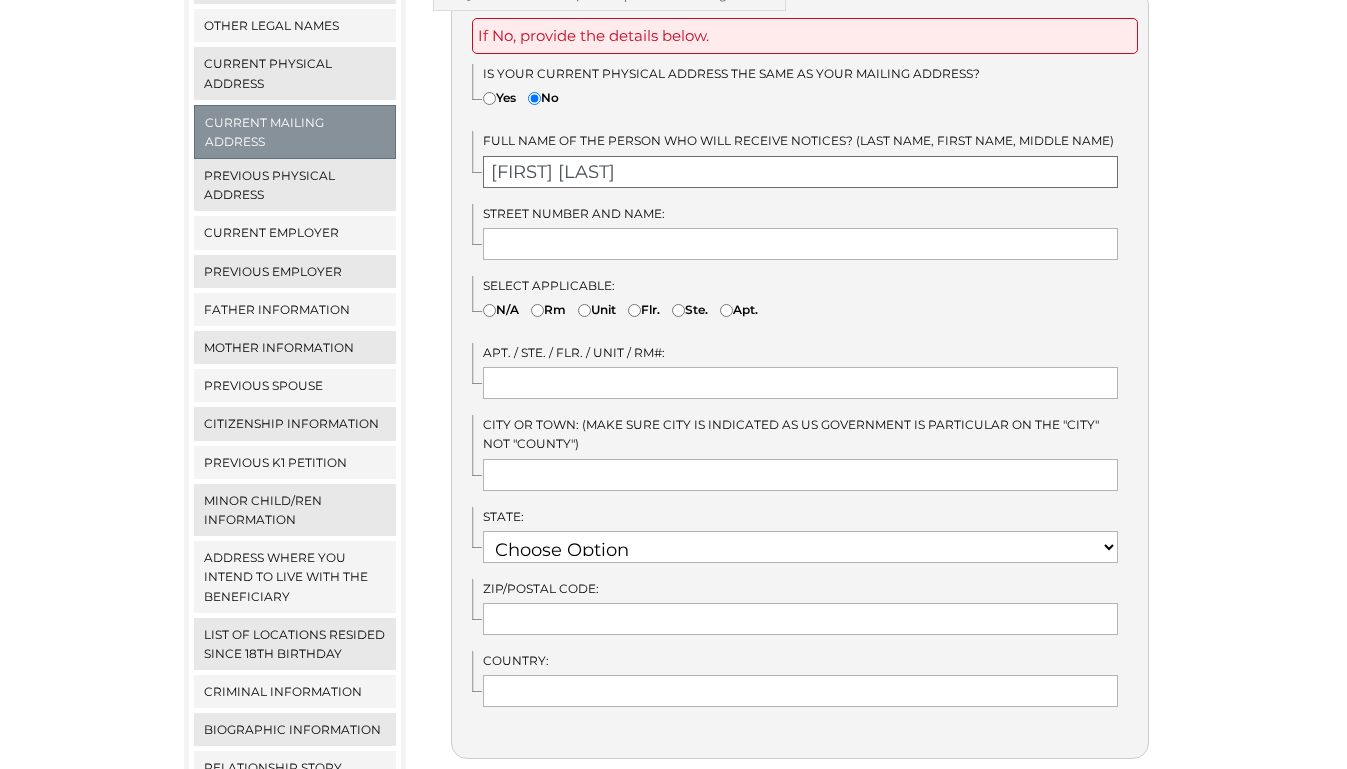 type on "[FIRST] [LAST]" 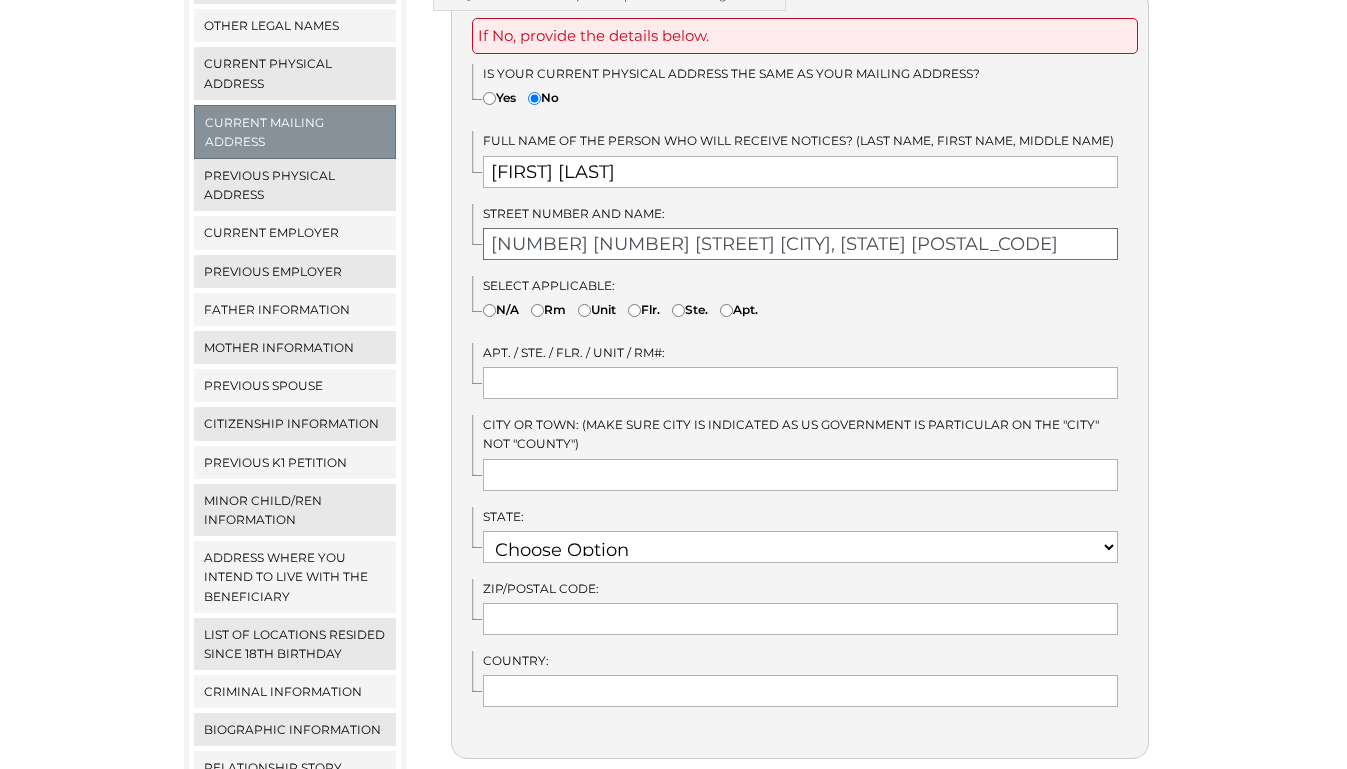 type on "[NUMBER] [NUMBER] [STREET] [CITY], [STATE] [POSTAL_CODE]" 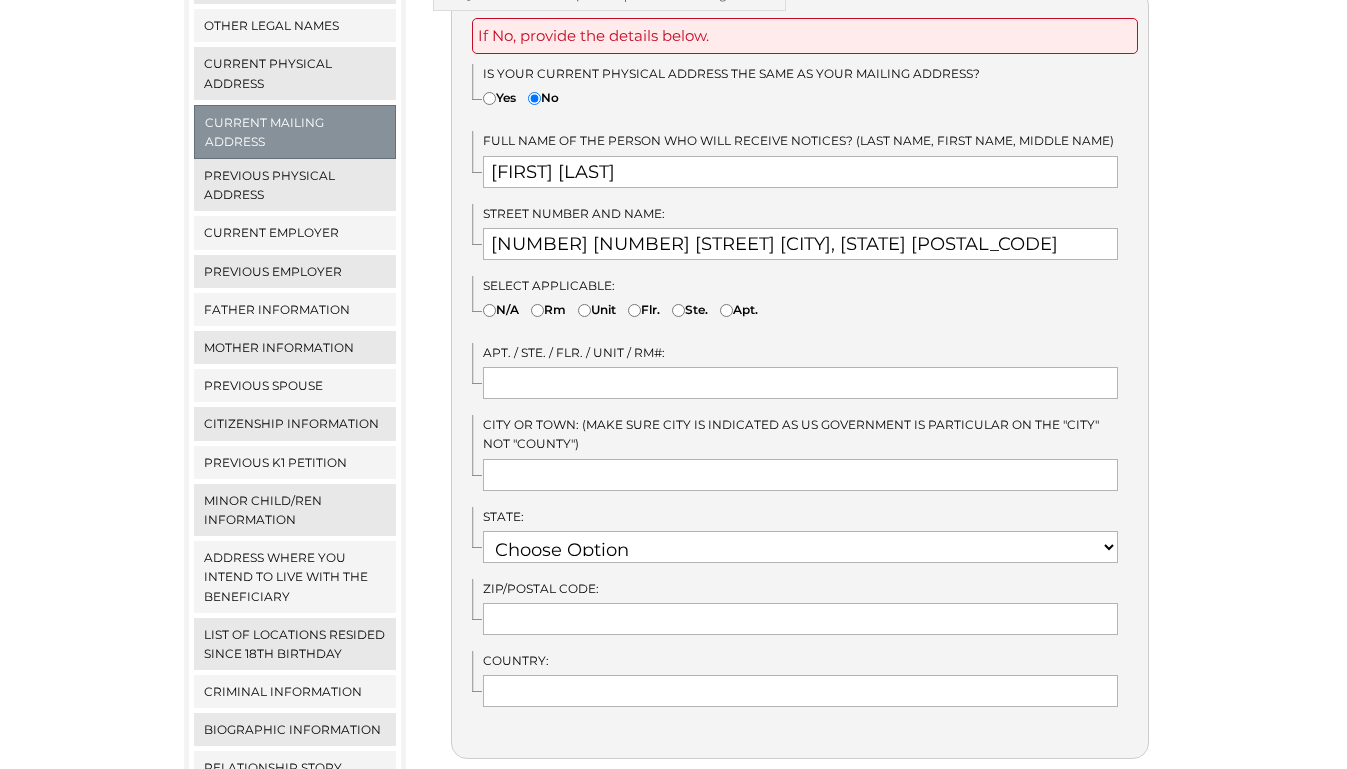click on "Apt." at bounding box center [726, 310] 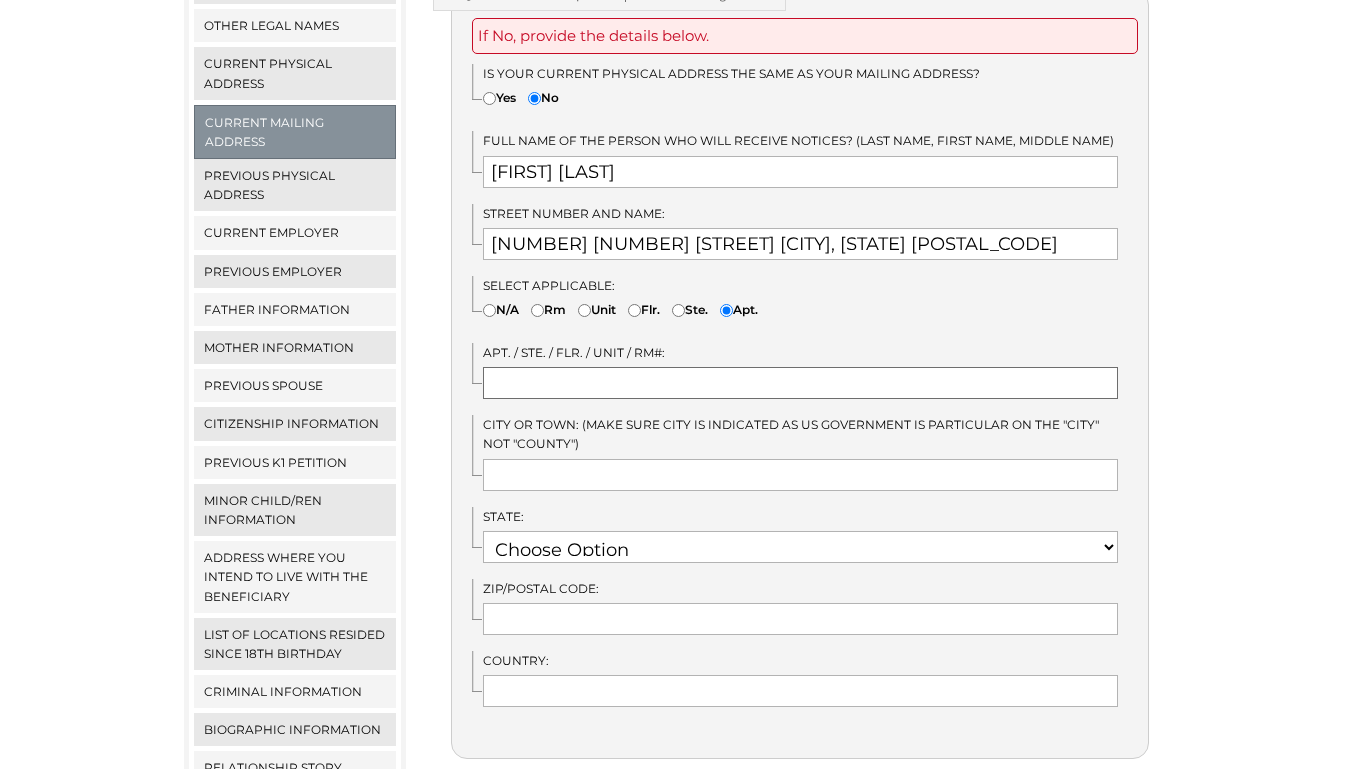 click at bounding box center (800, 383) 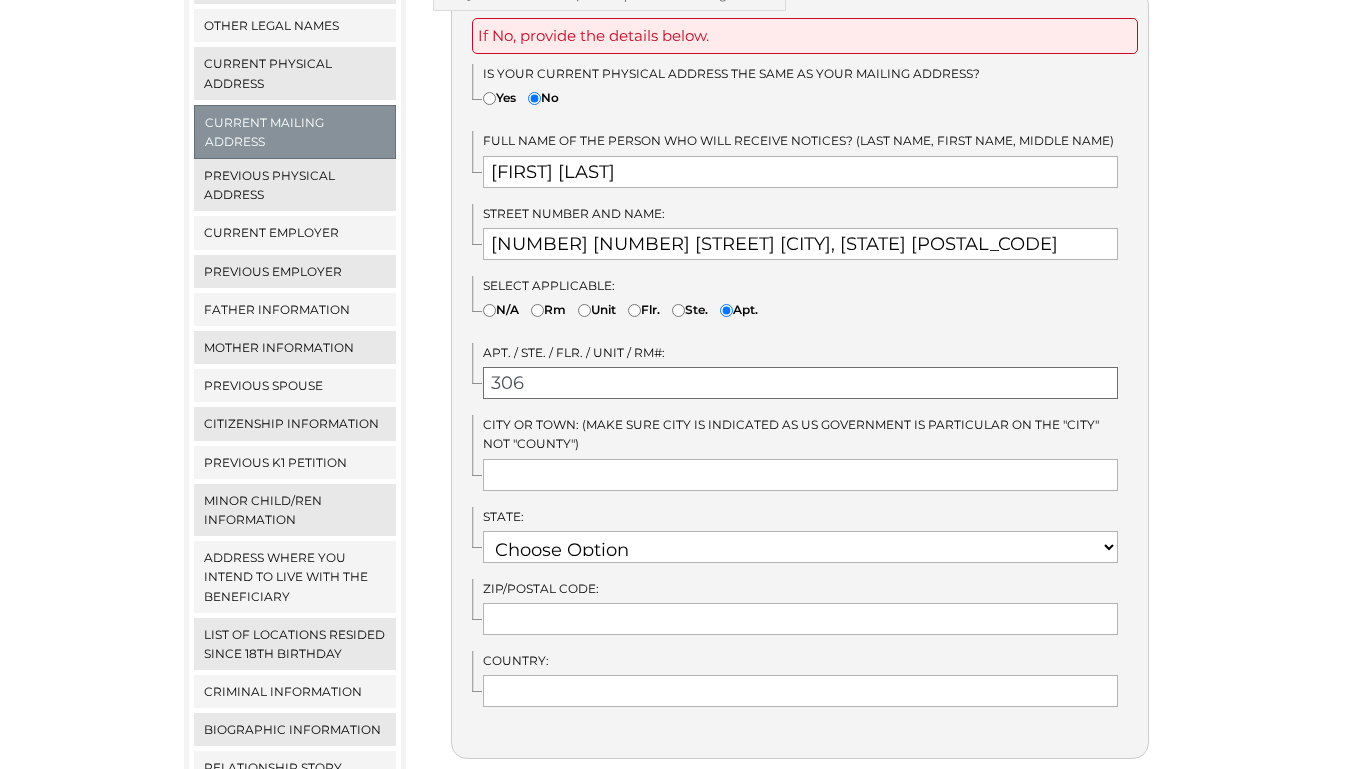 type on "306" 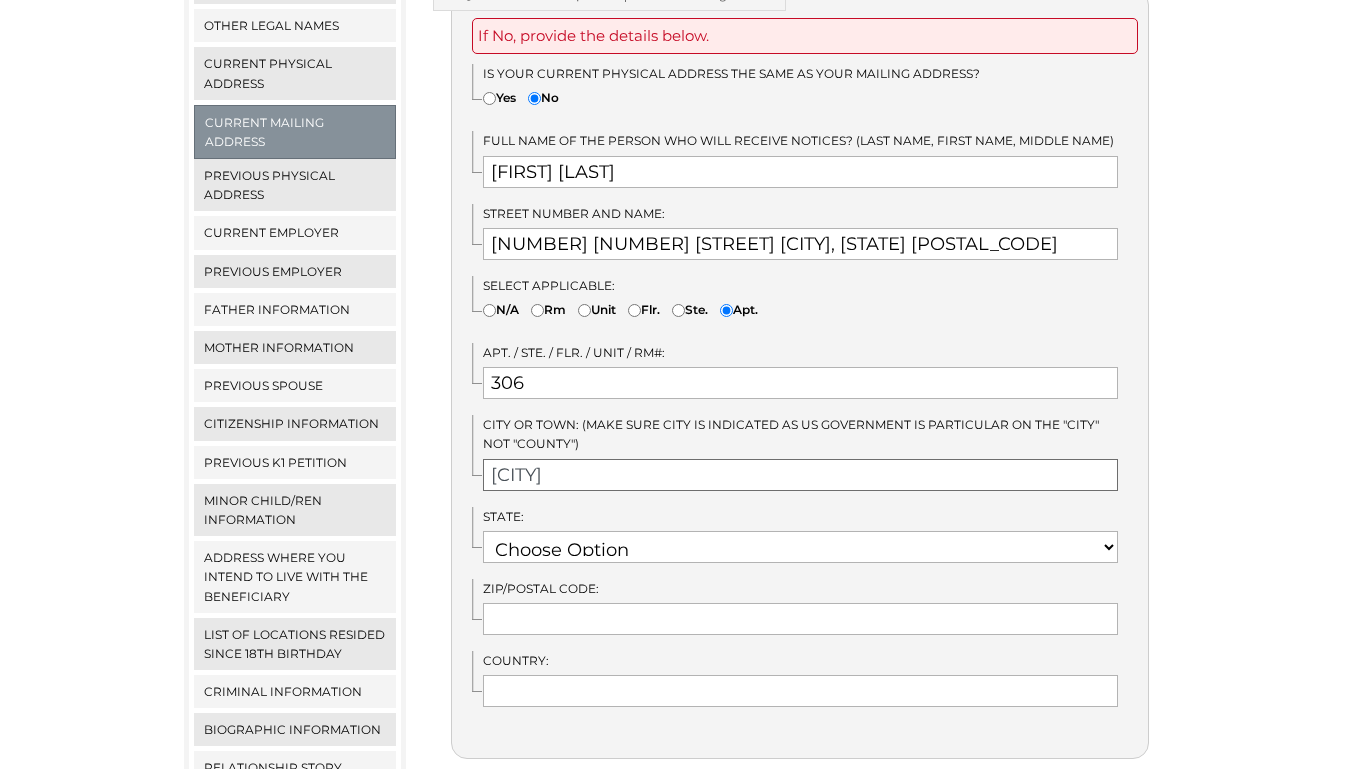 type on "Fargo" 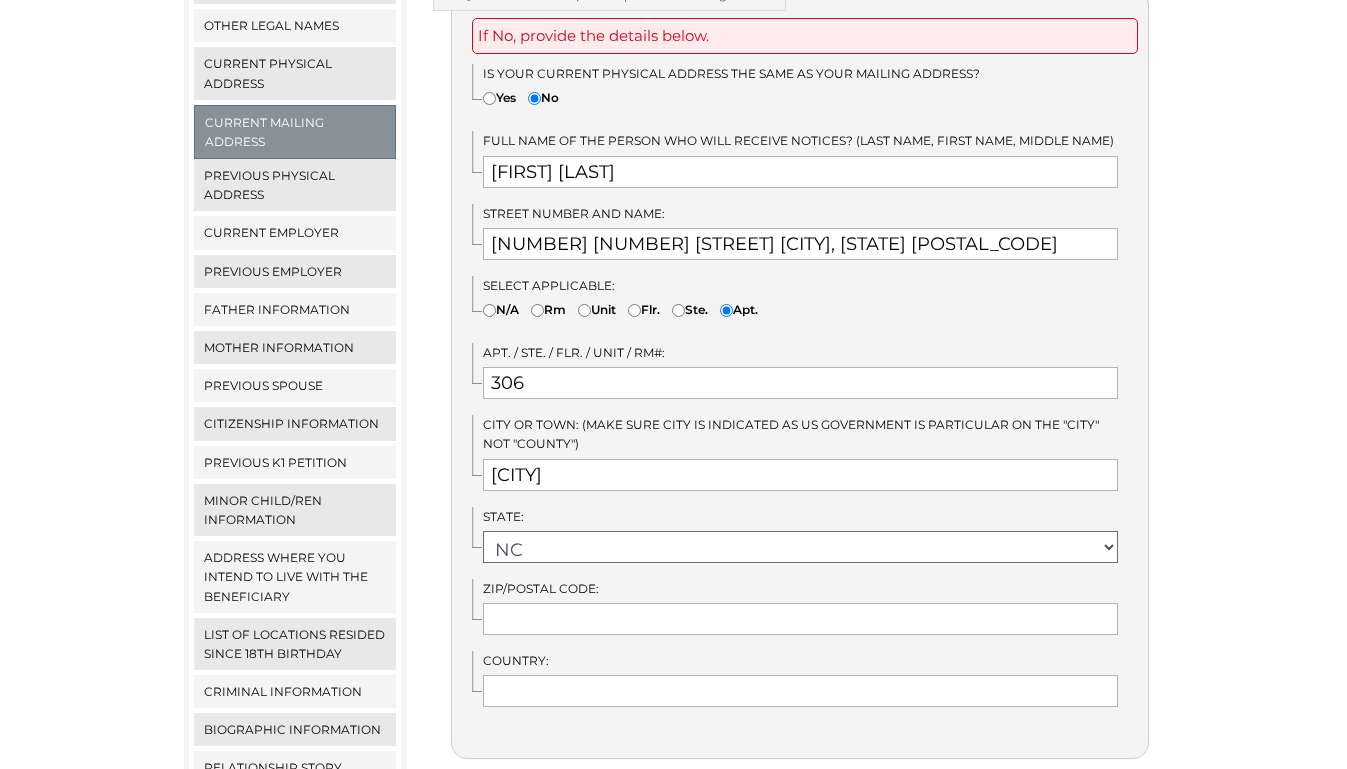 select on "32" 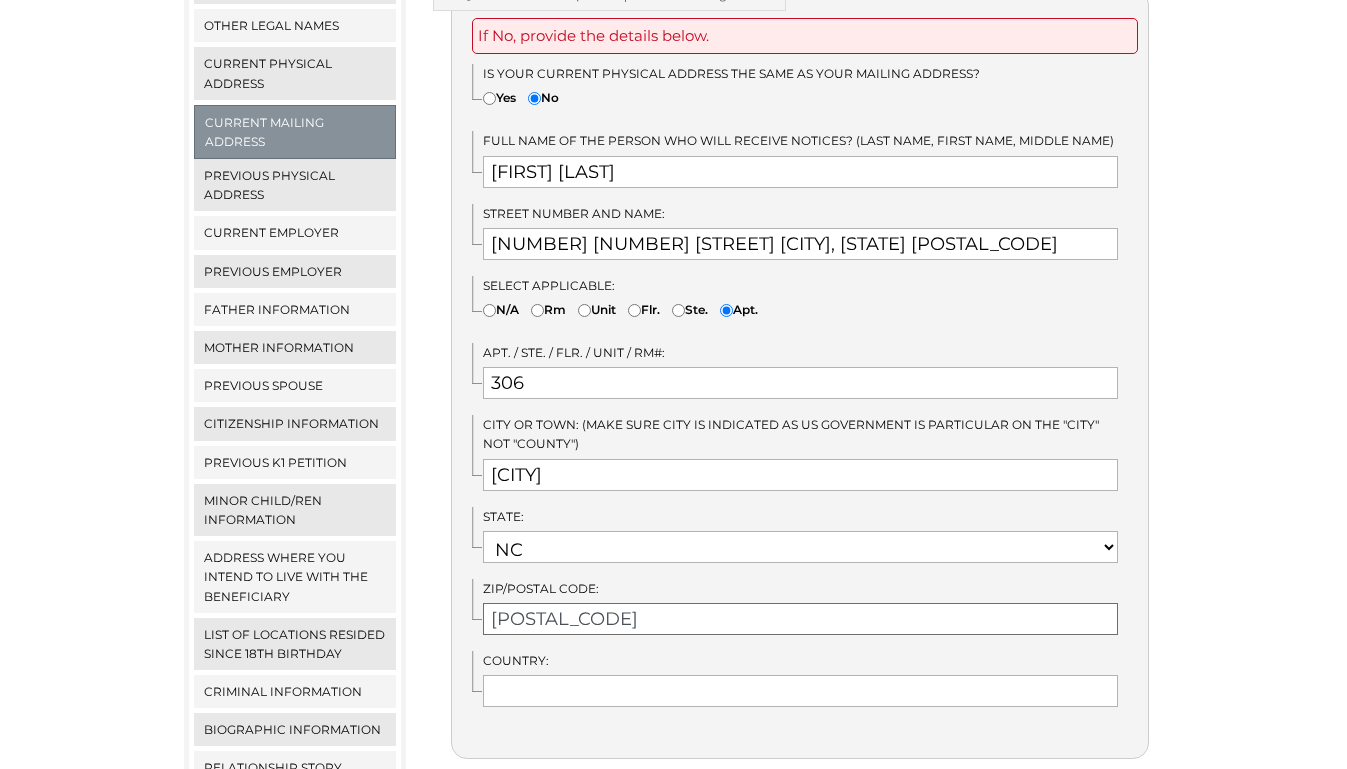 type on "58104" 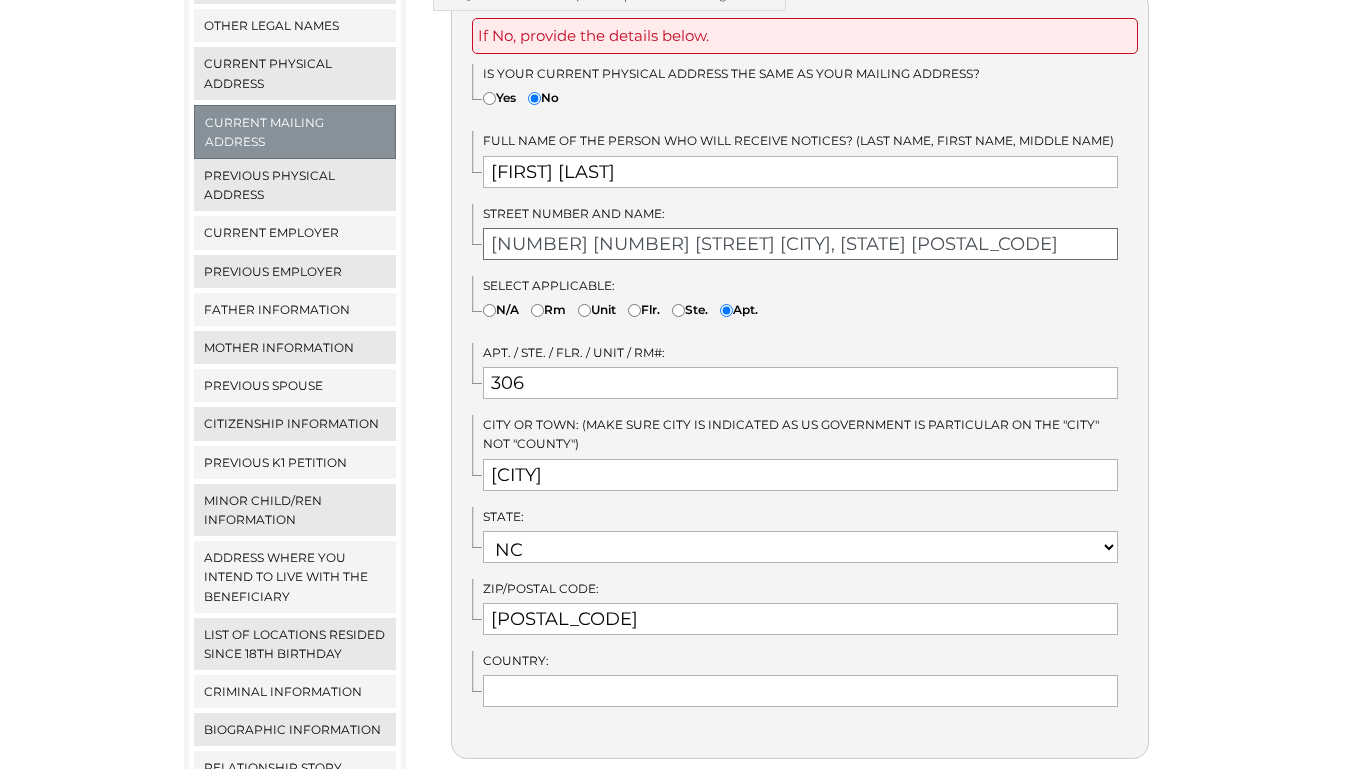 click on "4700 46th St S Fargo, ND 58104" at bounding box center (800, 244) 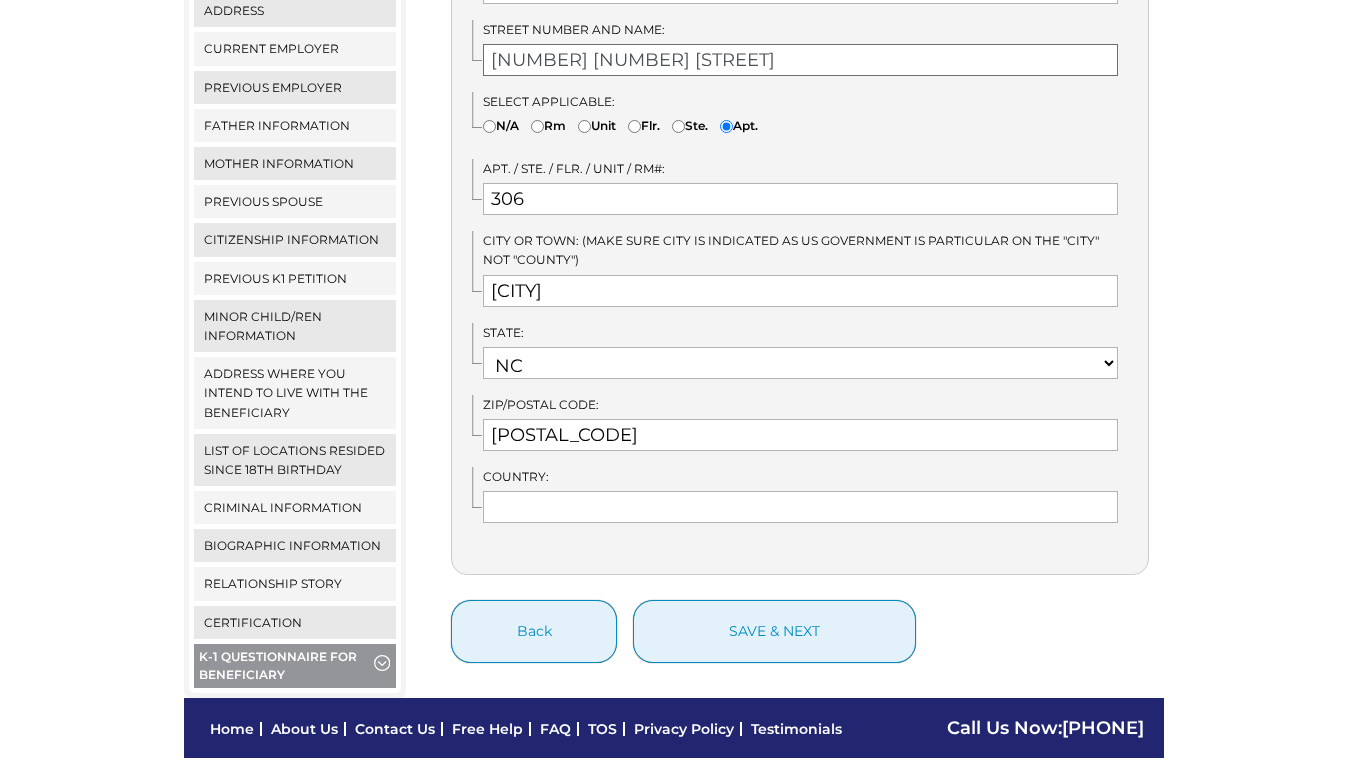 scroll, scrollTop: 637, scrollLeft: 0, axis: vertical 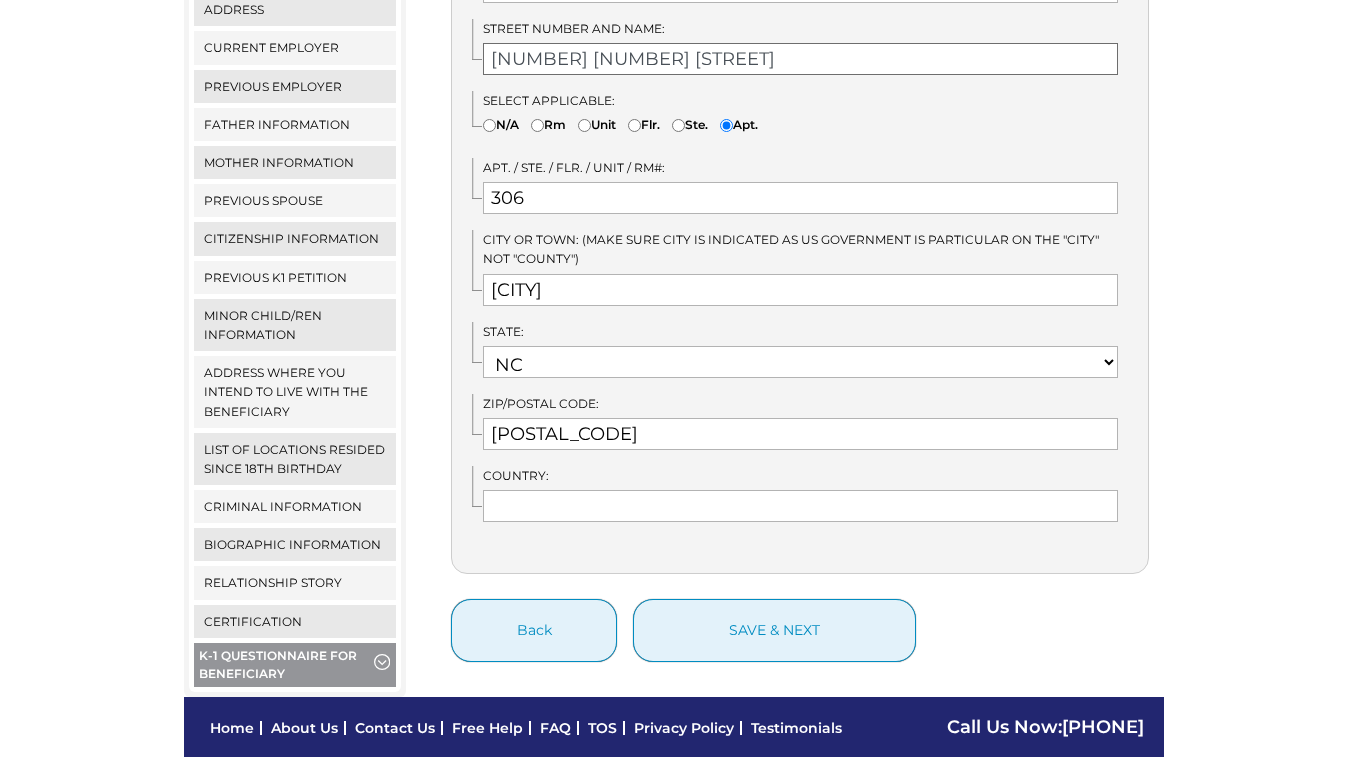 type on "4700 46th St S" 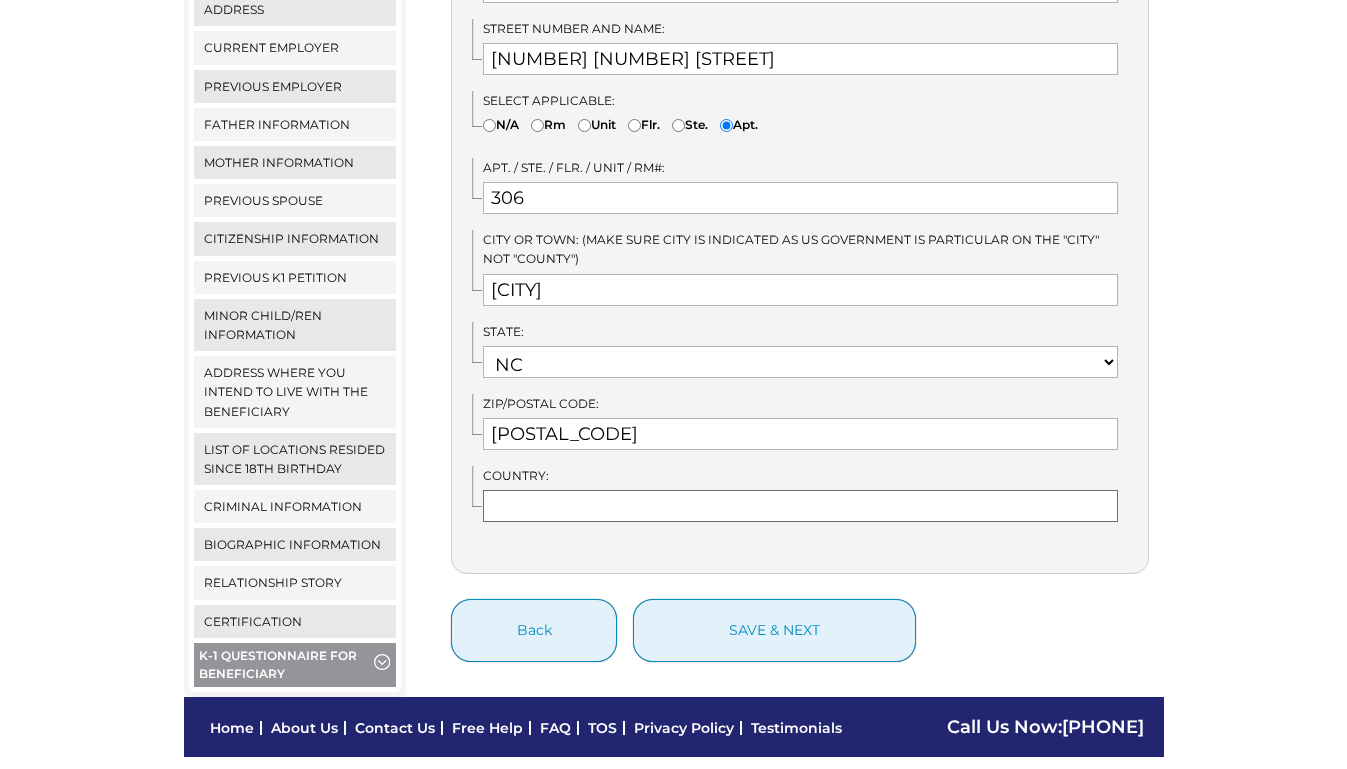 click at bounding box center (800, 506) 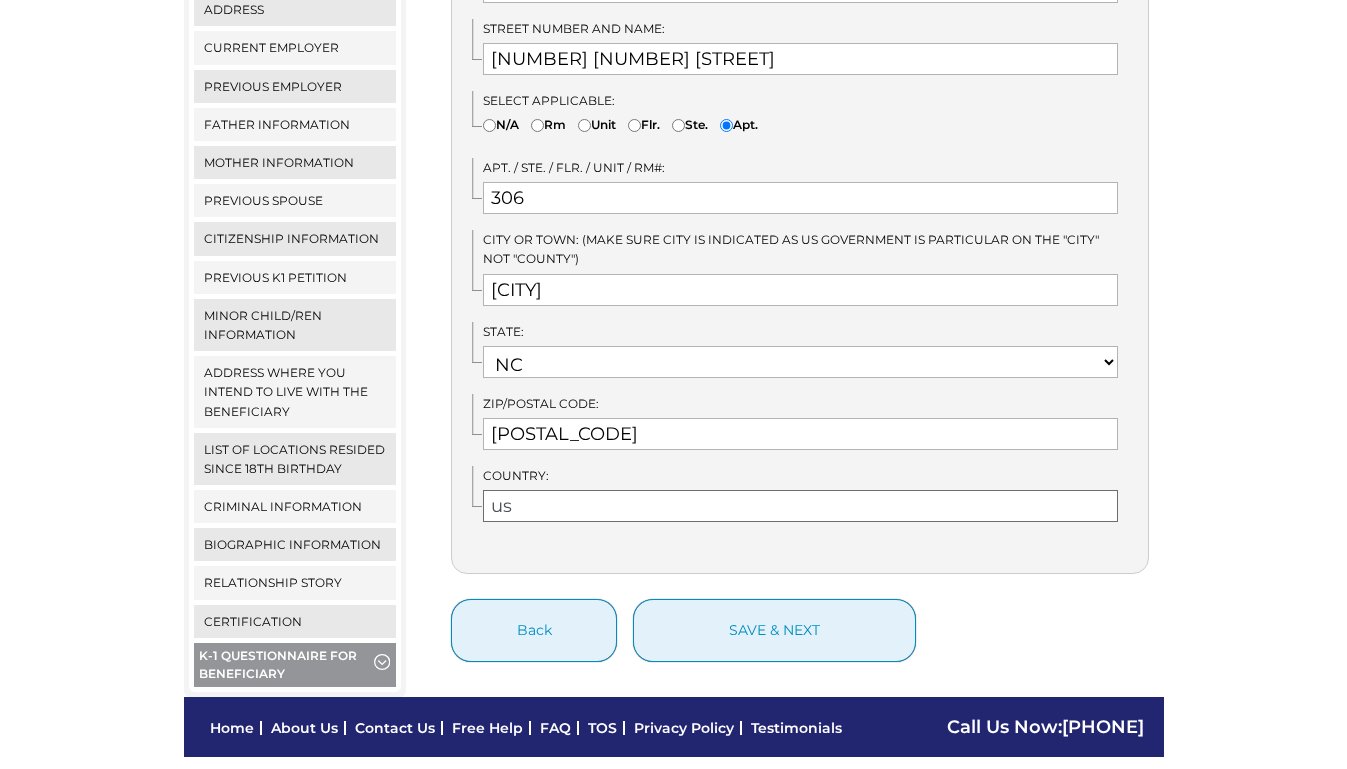 type on "u" 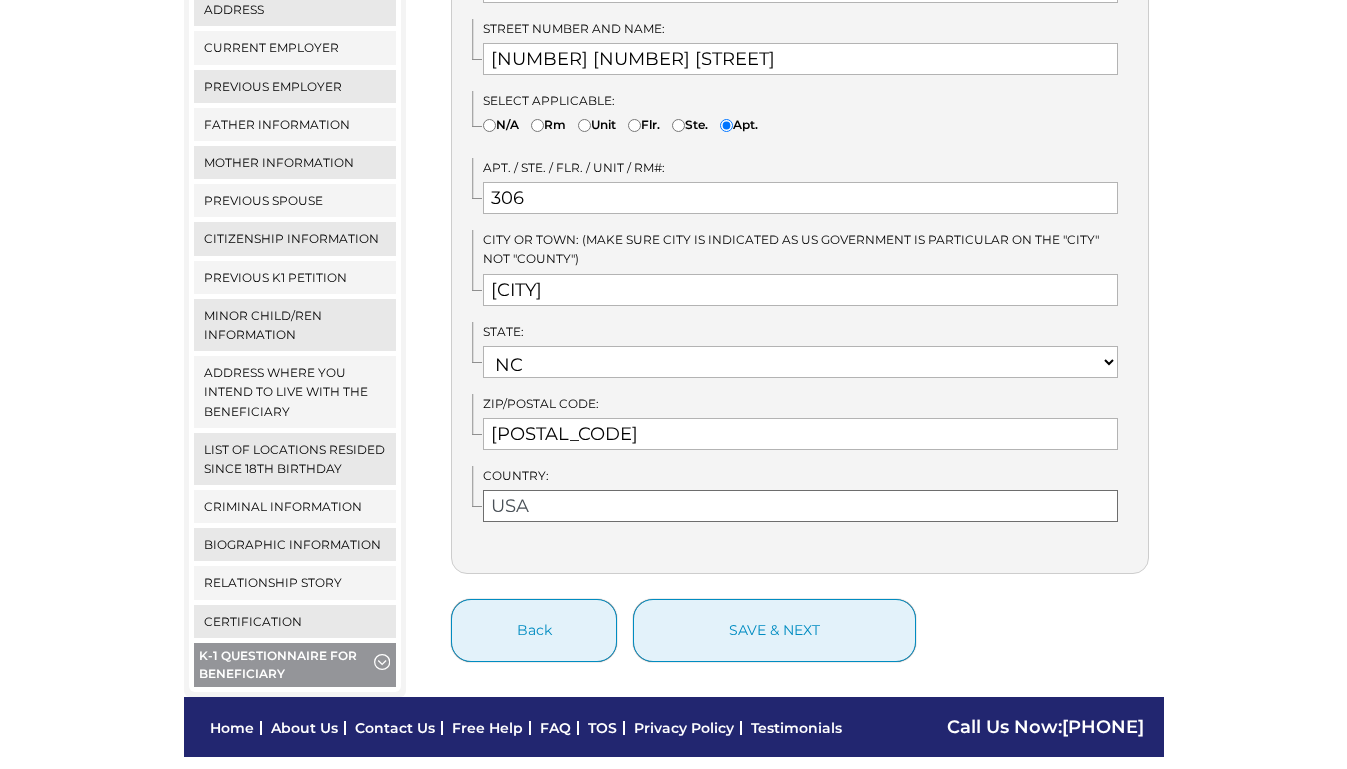 type on "USA" 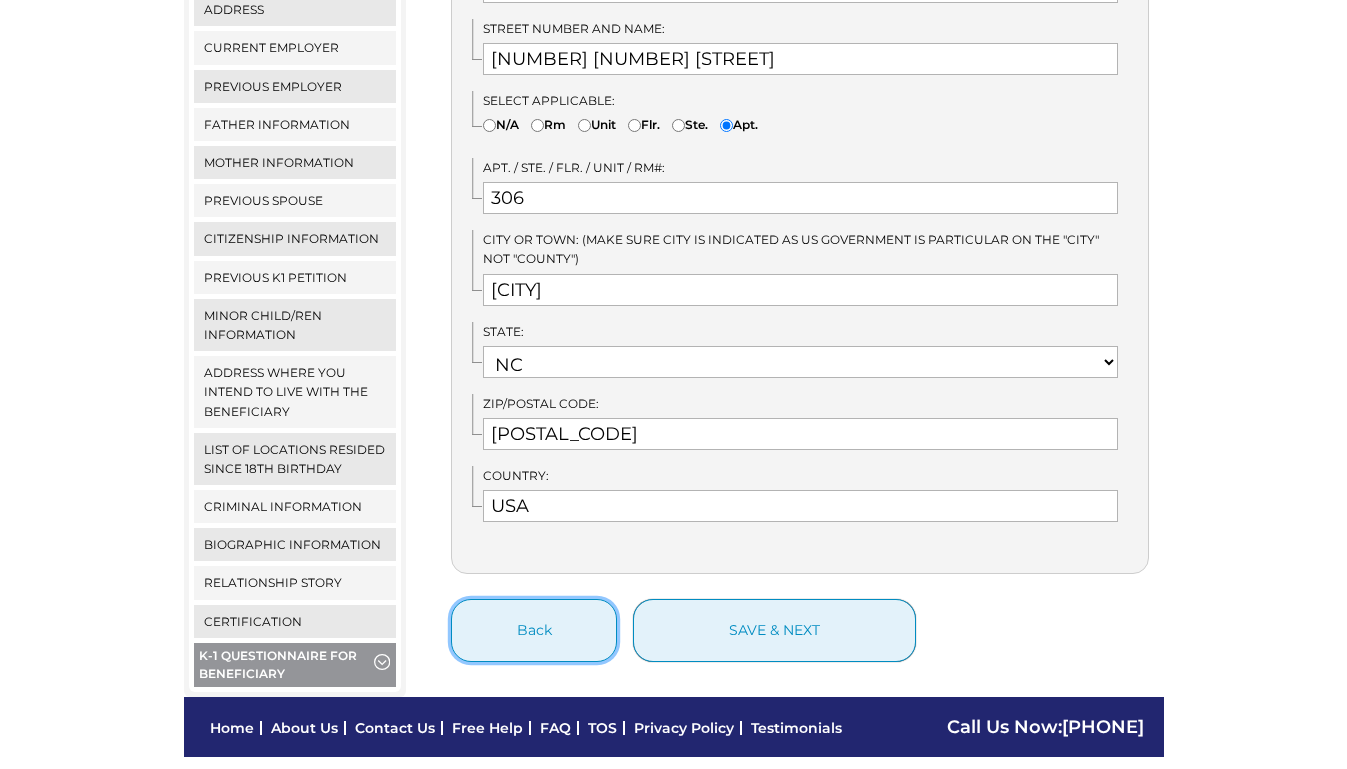 type 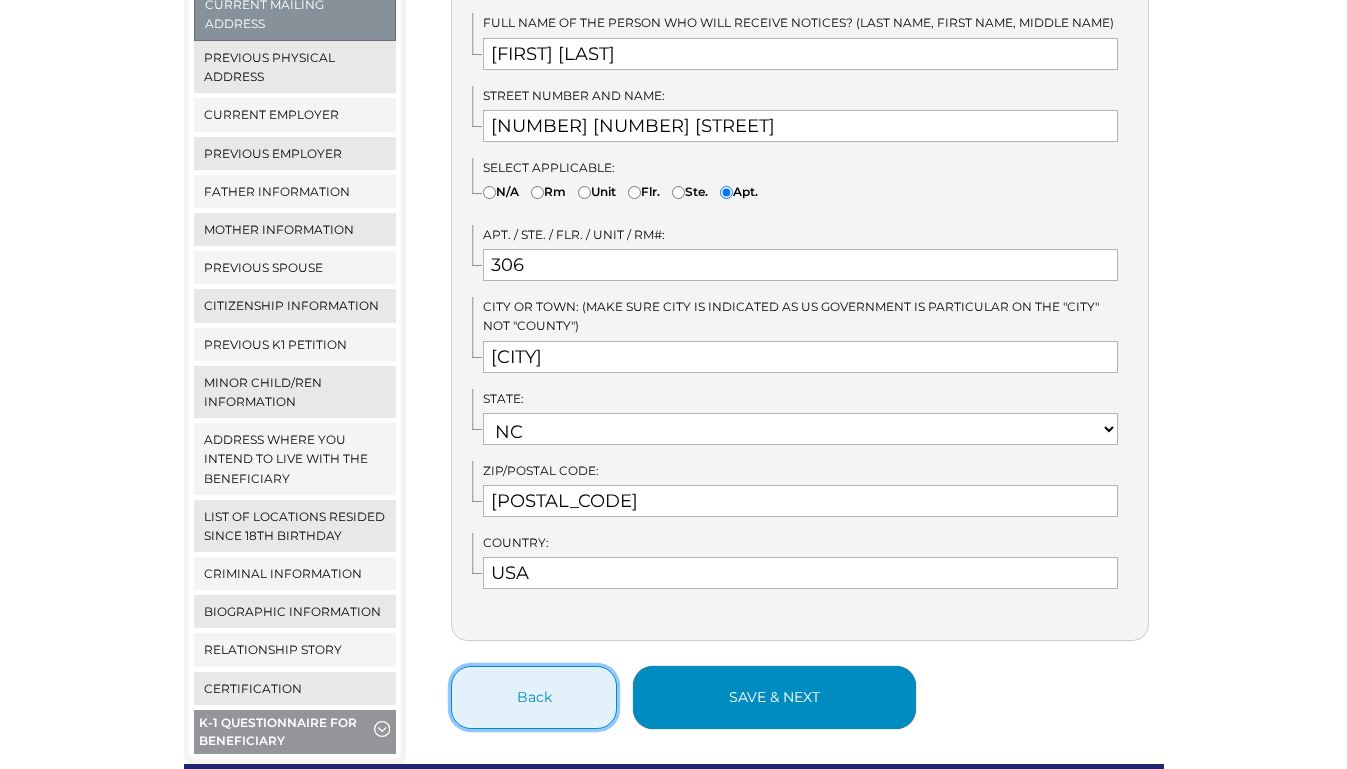 scroll, scrollTop: 594, scrollLeft: 0, axis: vertical 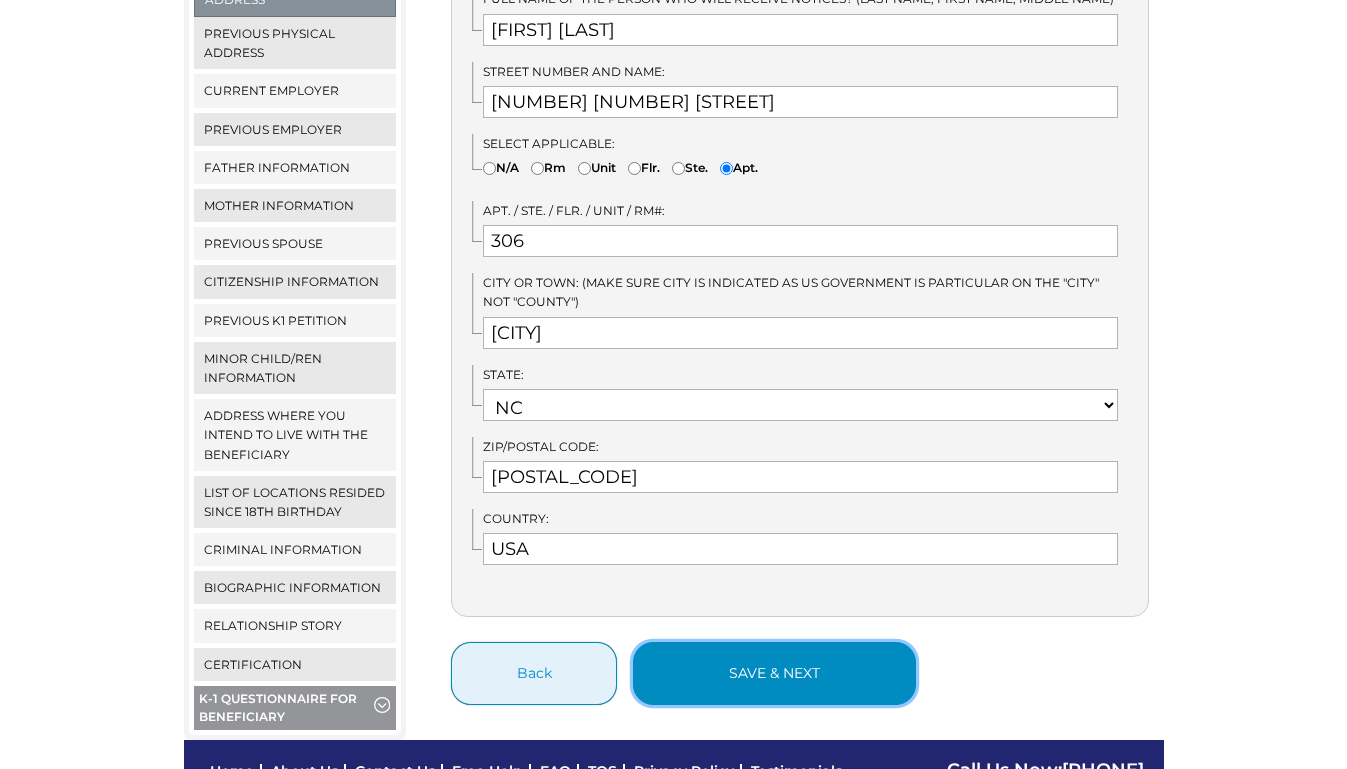 click on "save & next" at bounding box center [774, 673] 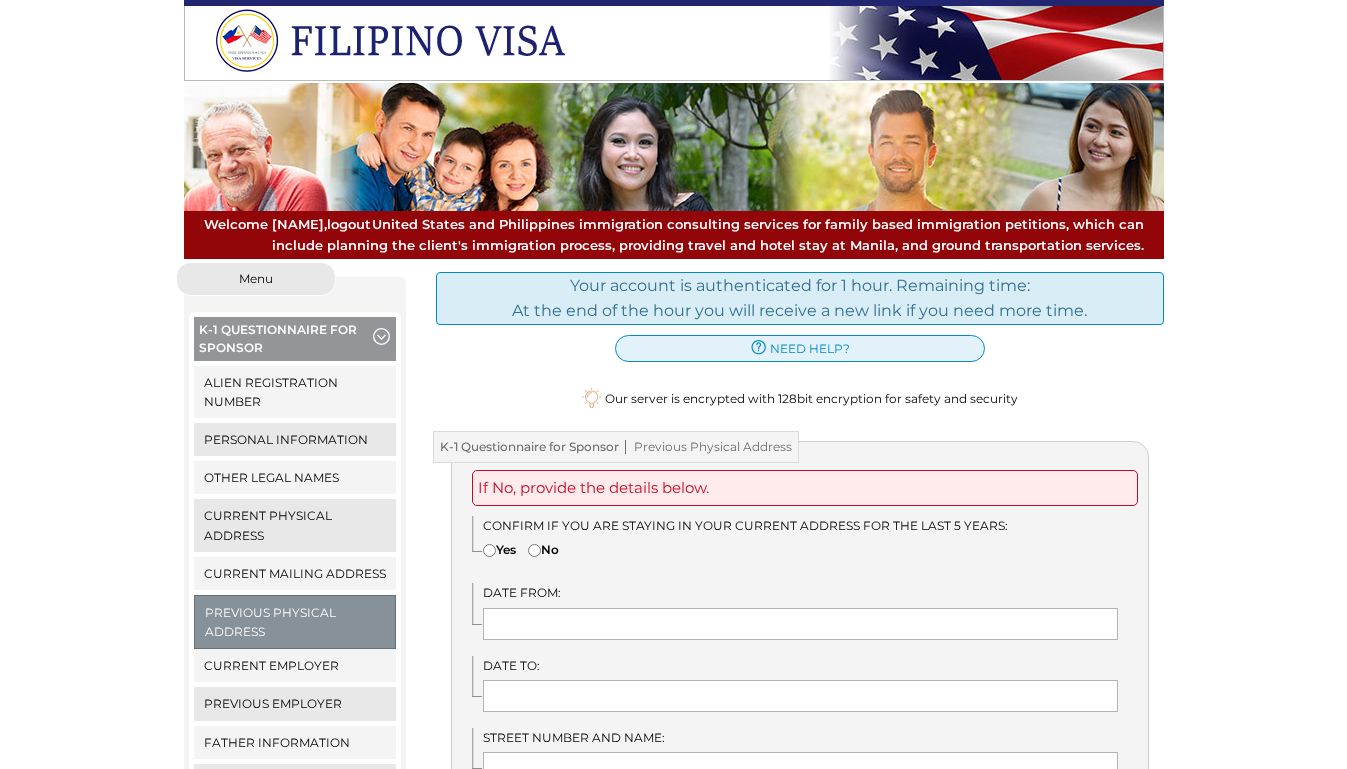 scroll, scrollTop: 0, scrollLeft: 0, axis: both 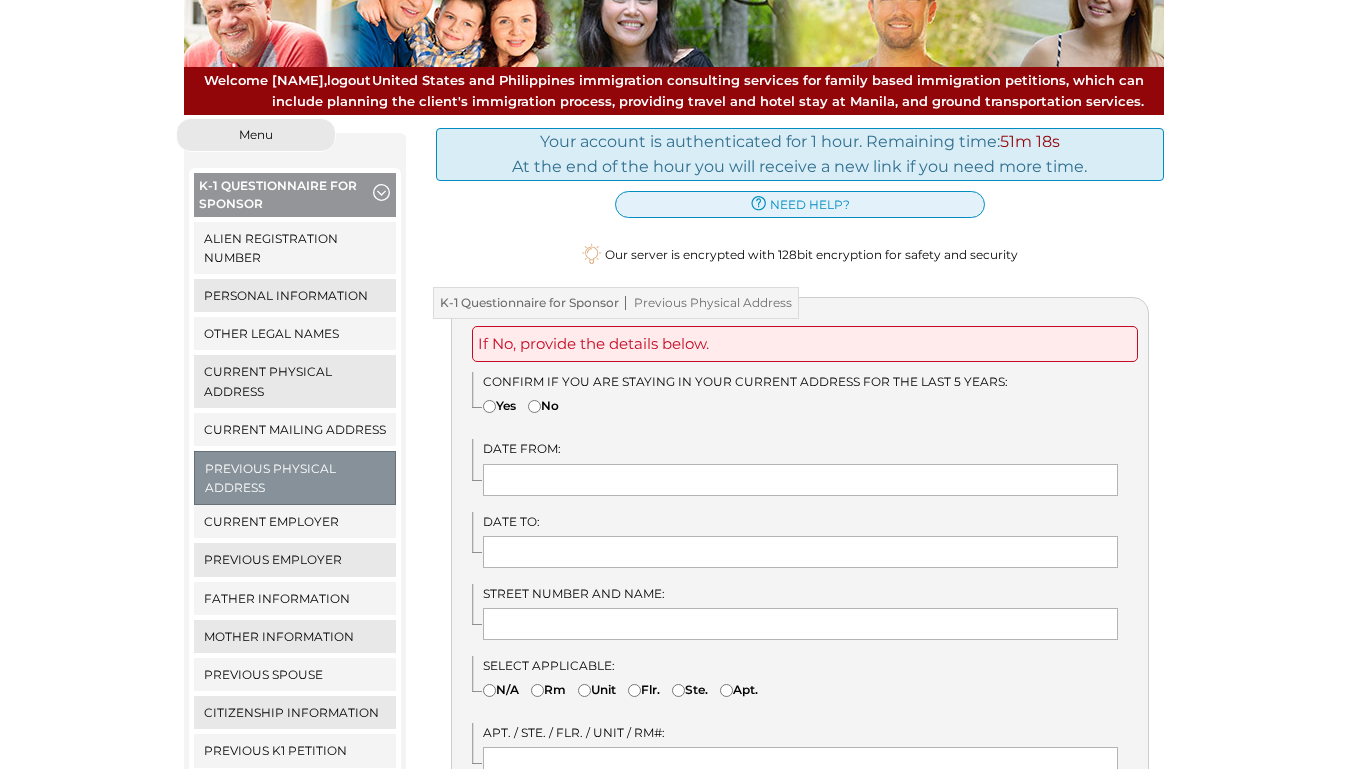 click on "No" at bounding box center (534, 406) 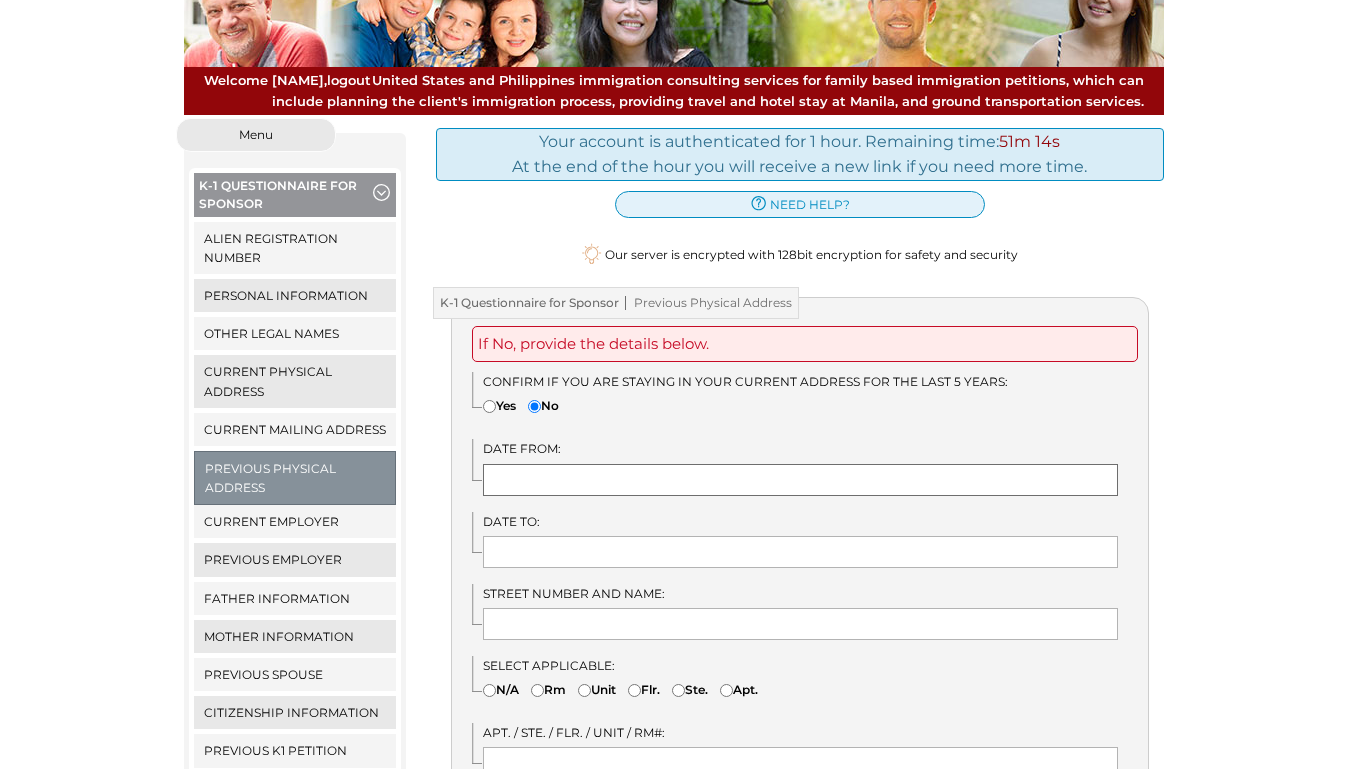click at bounding box center [800, 480] 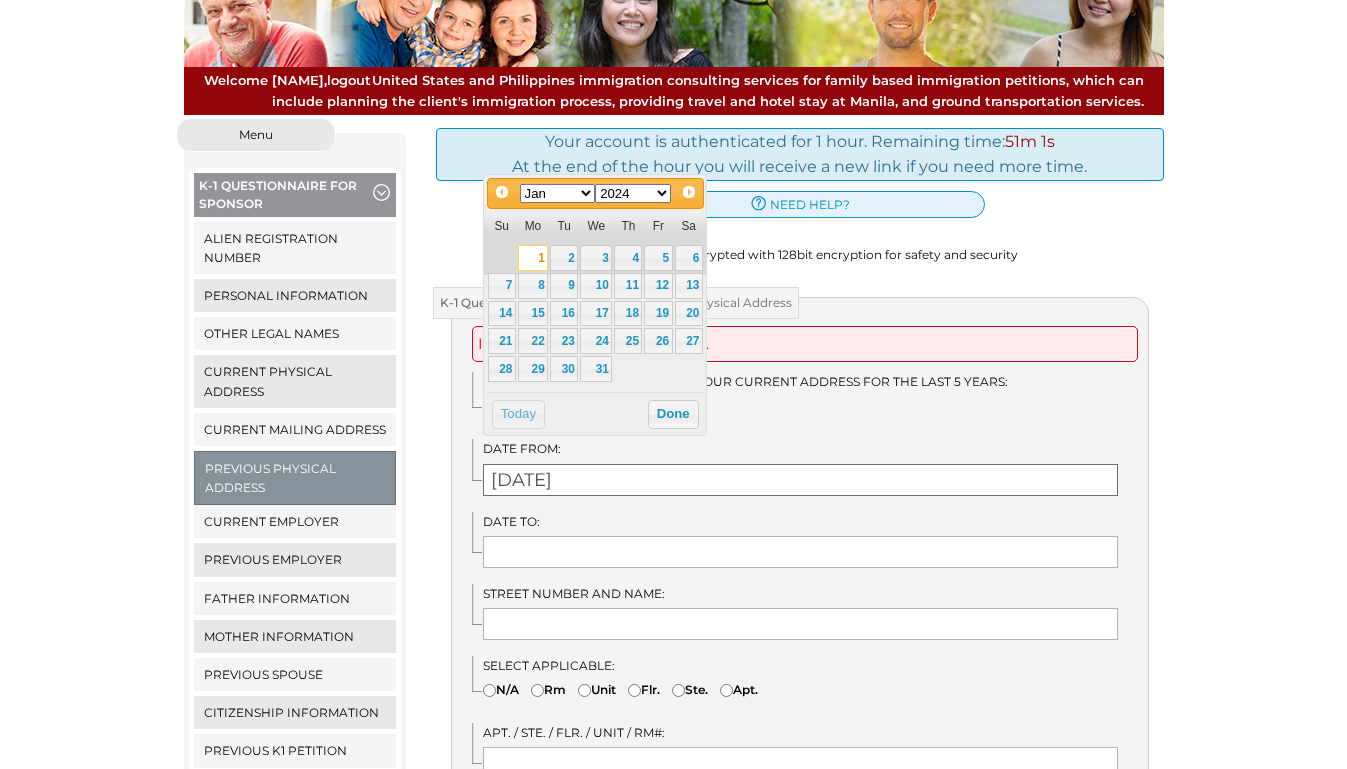 type on "[DATE]" 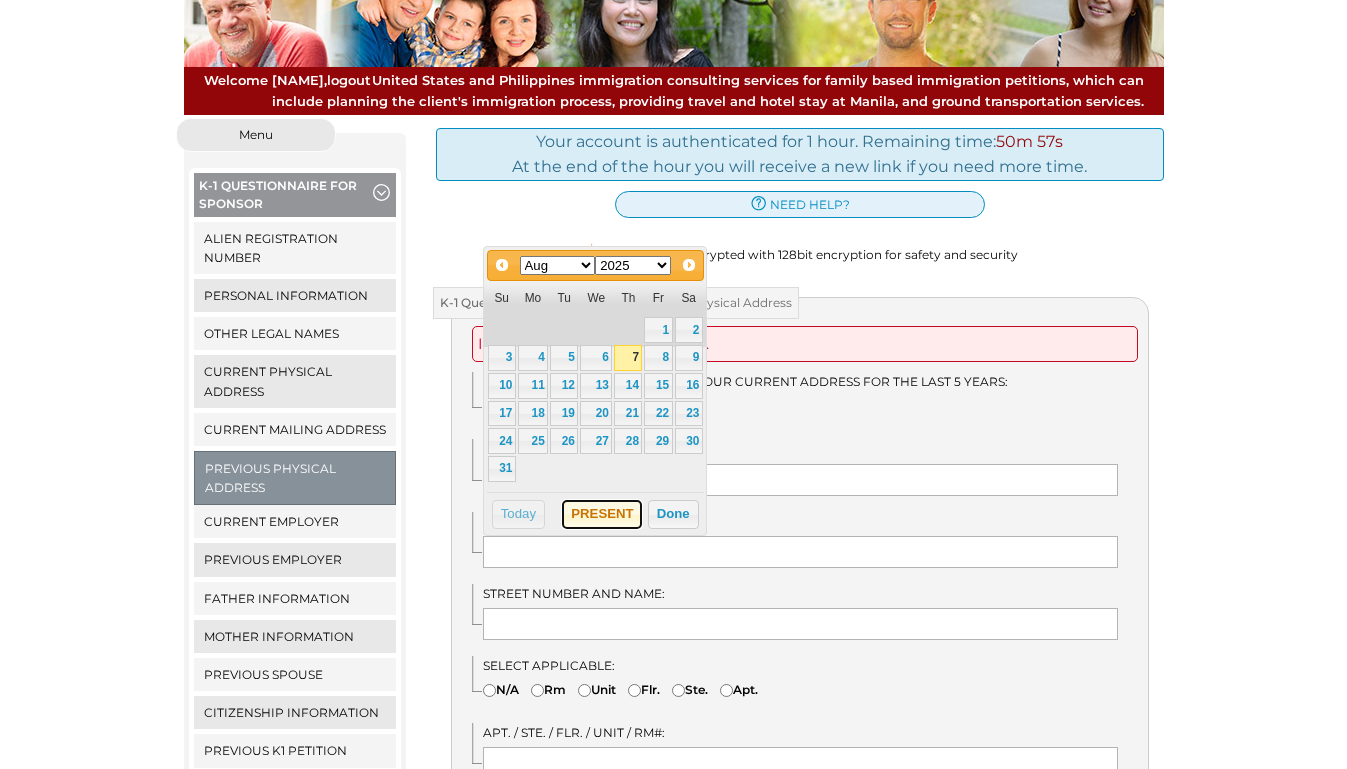 click on "PRESENT" at bounding box center [602, 515] 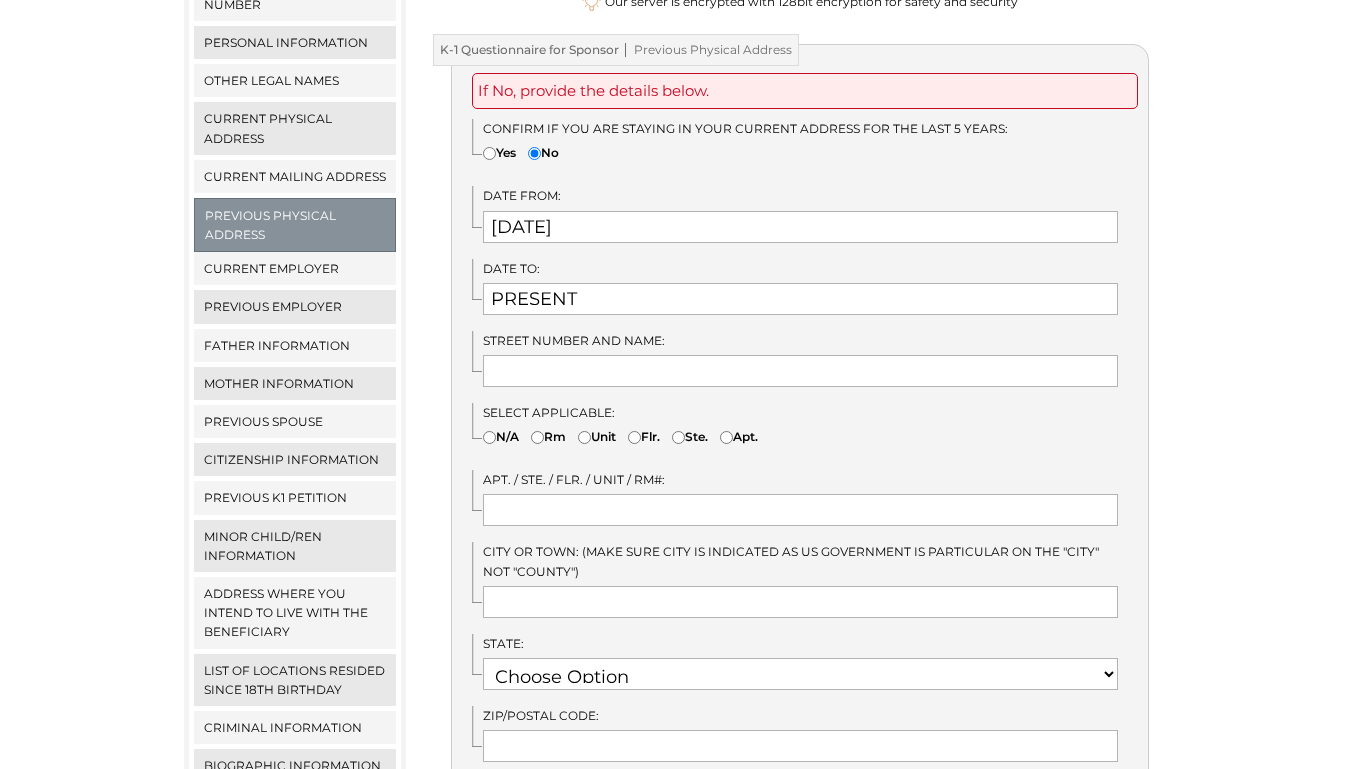 scroll, scrollTop: 411, scrollLeft: 0, axis: vertical 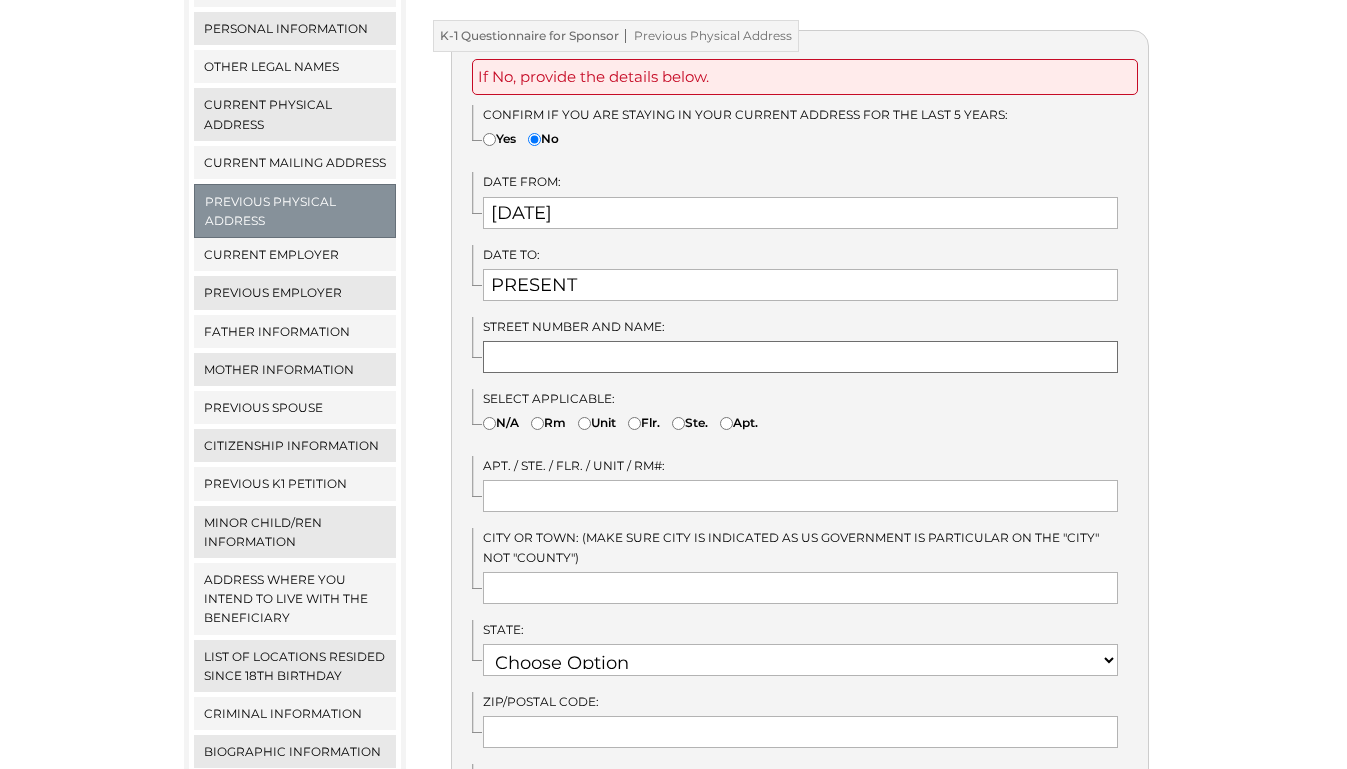 click at bounding box center [800, 357] 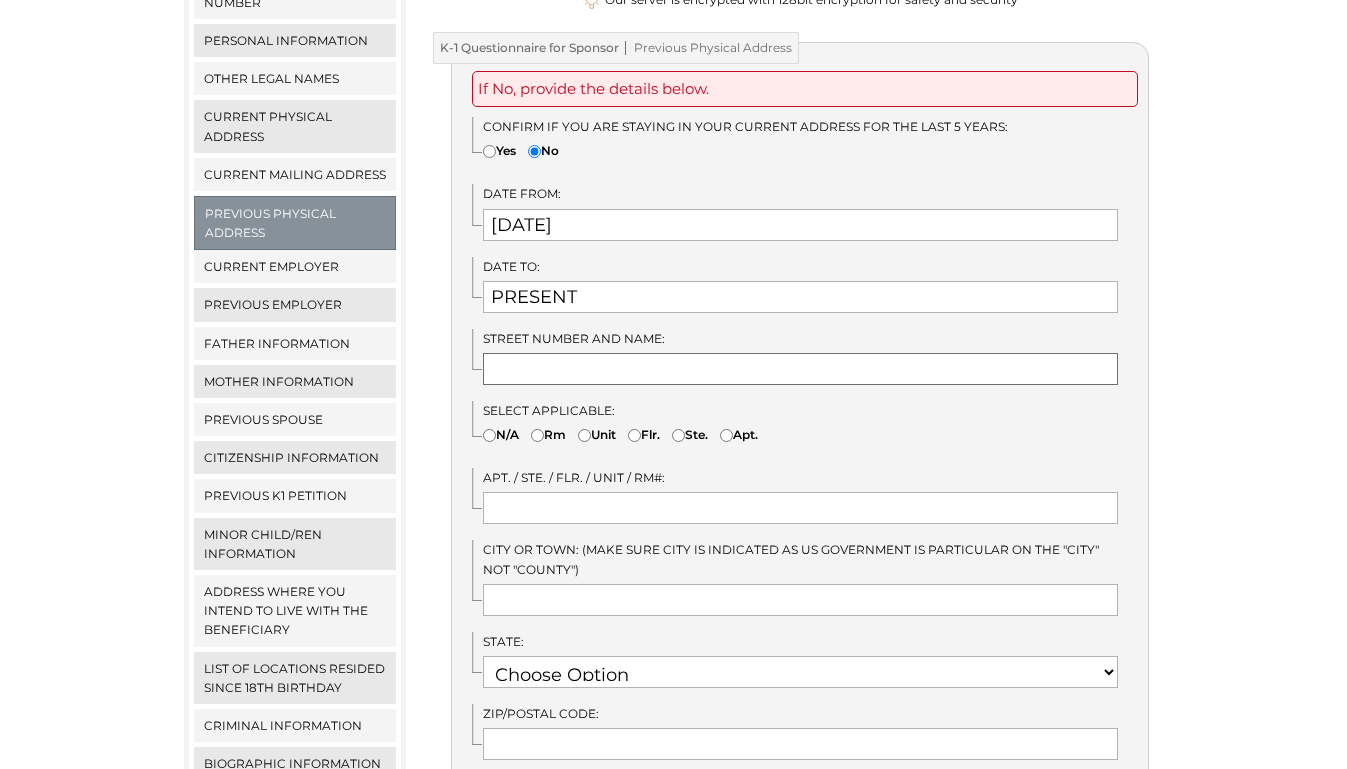 scroll, scrollTop: 384, scrollLeft: 0, axis: vertical 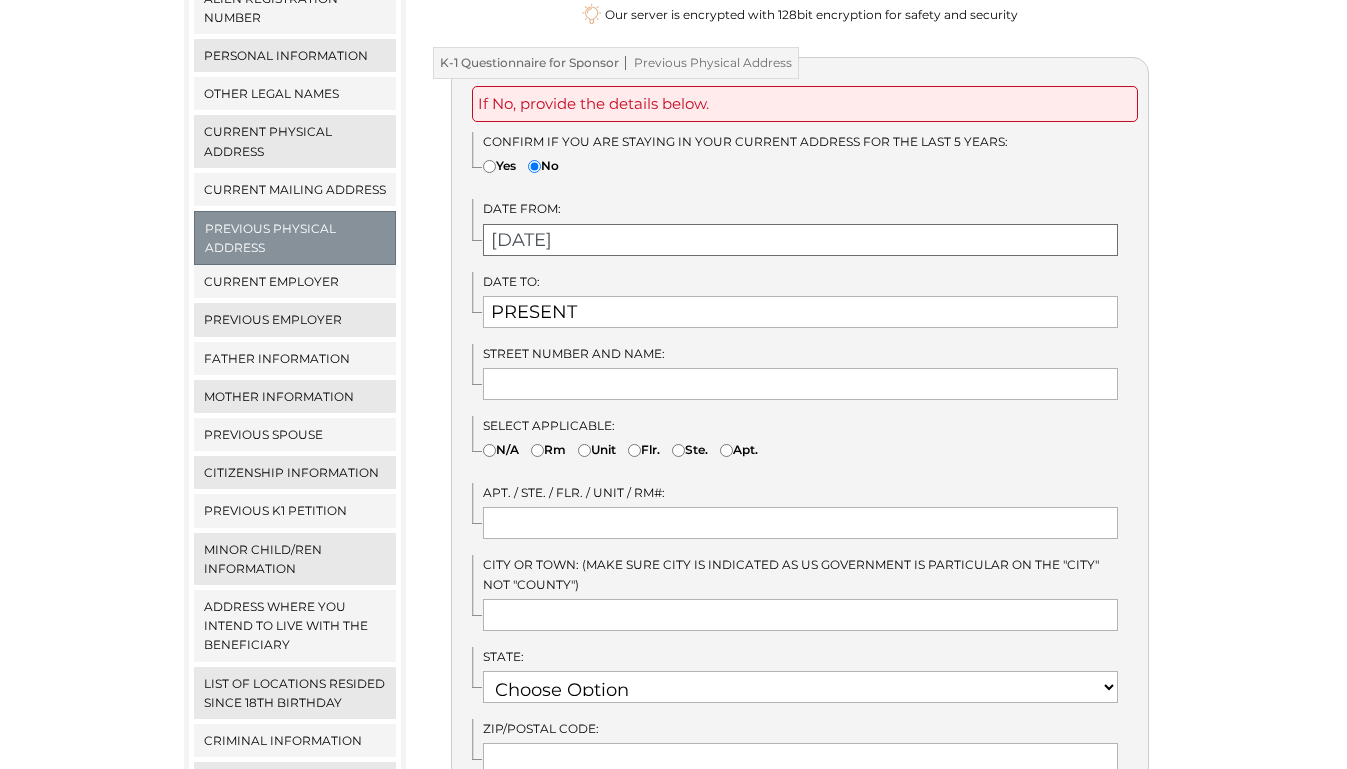 click on "[DATE]" at bounding box center (800, 240) 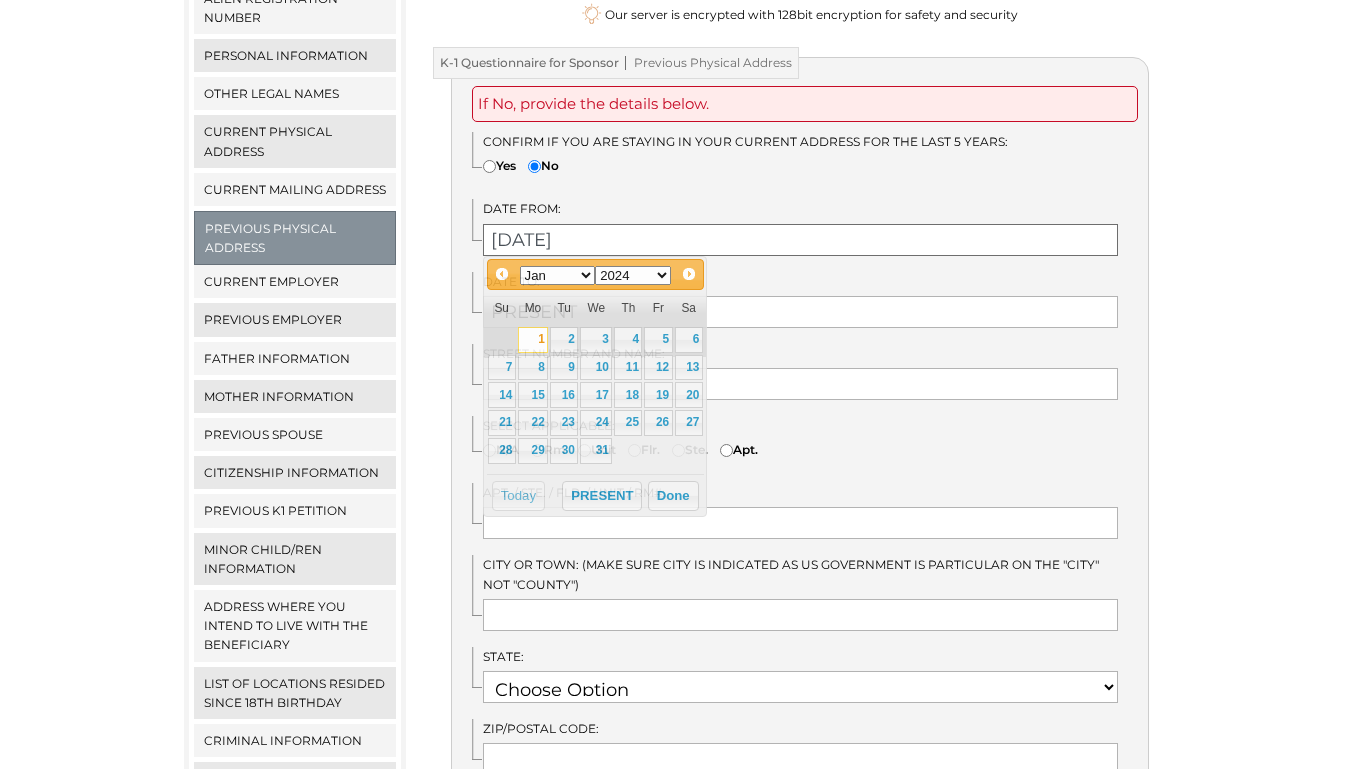 click on "[DATE]" at bounding box center (800, 240) 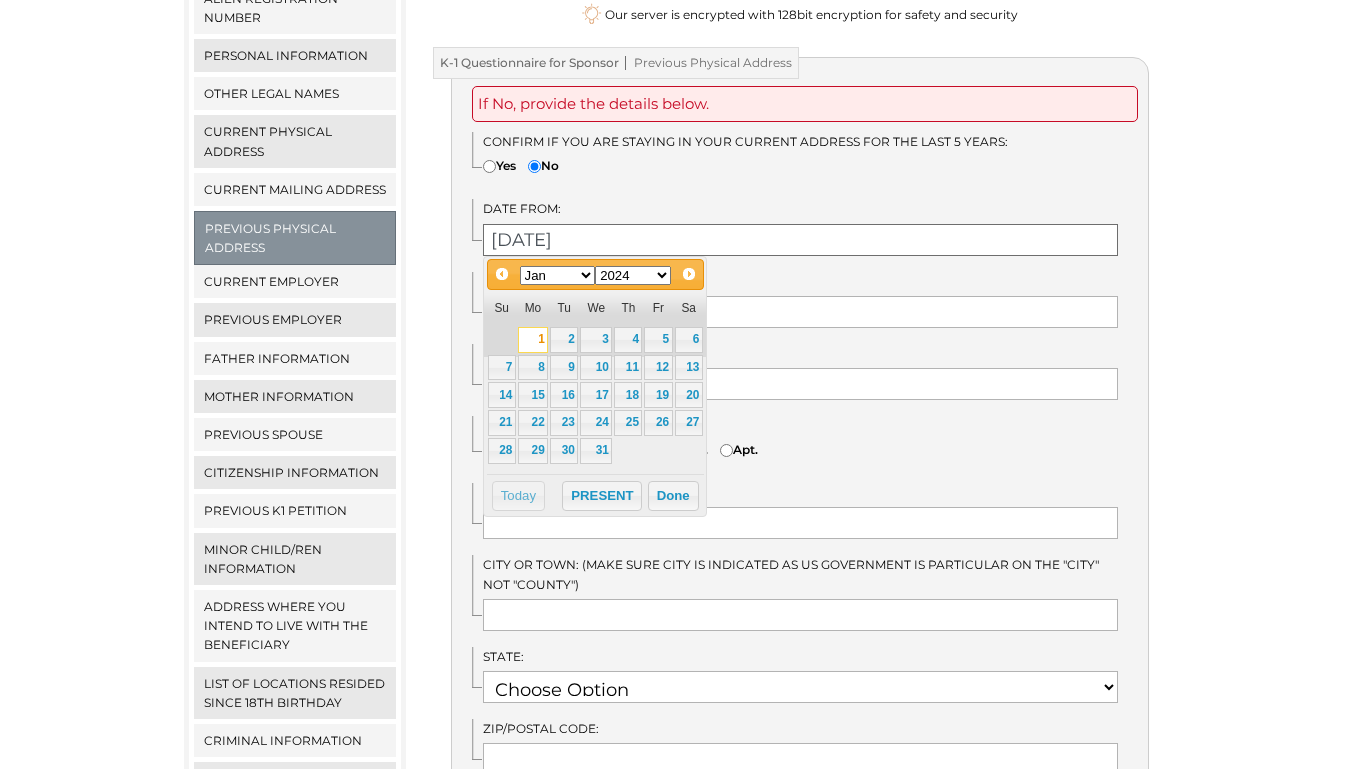 click on "[DATE]" at bounding box center [800, 240] 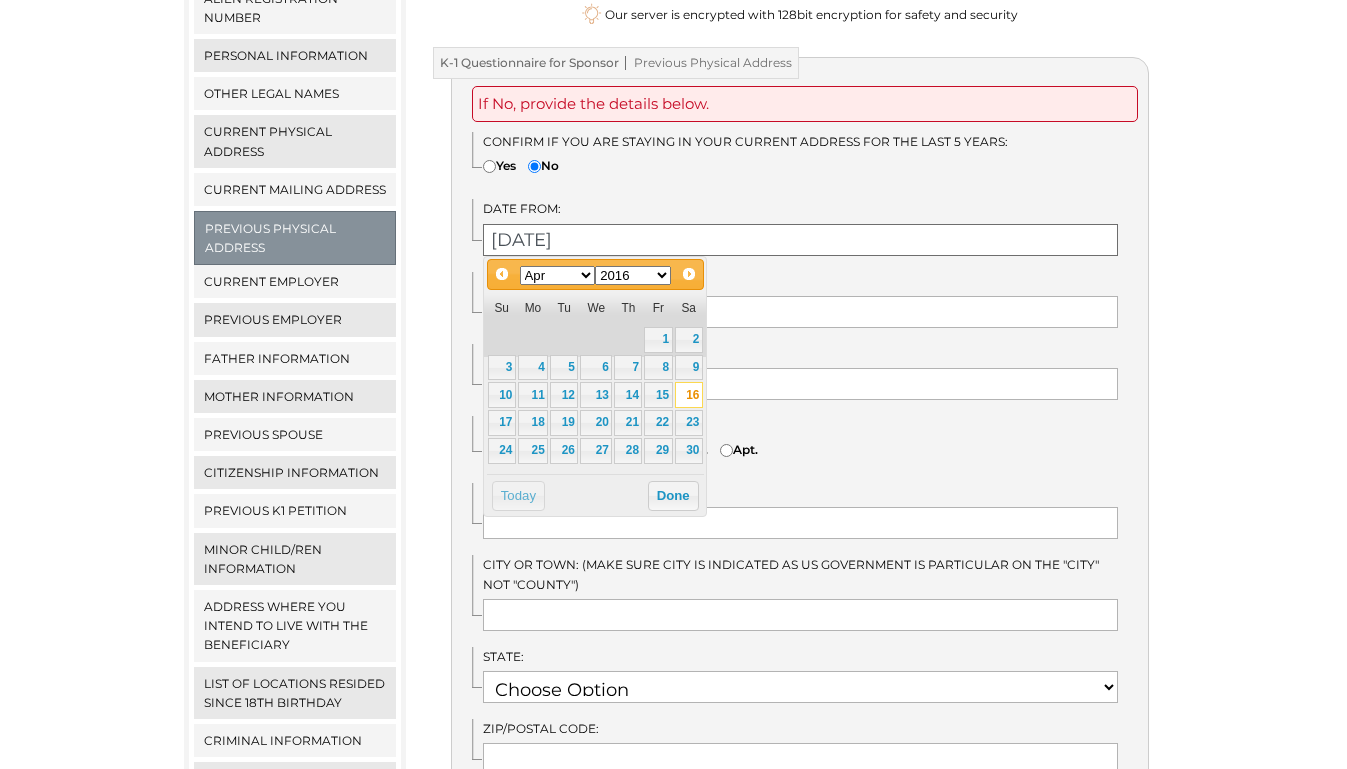 type on "[DATE]" 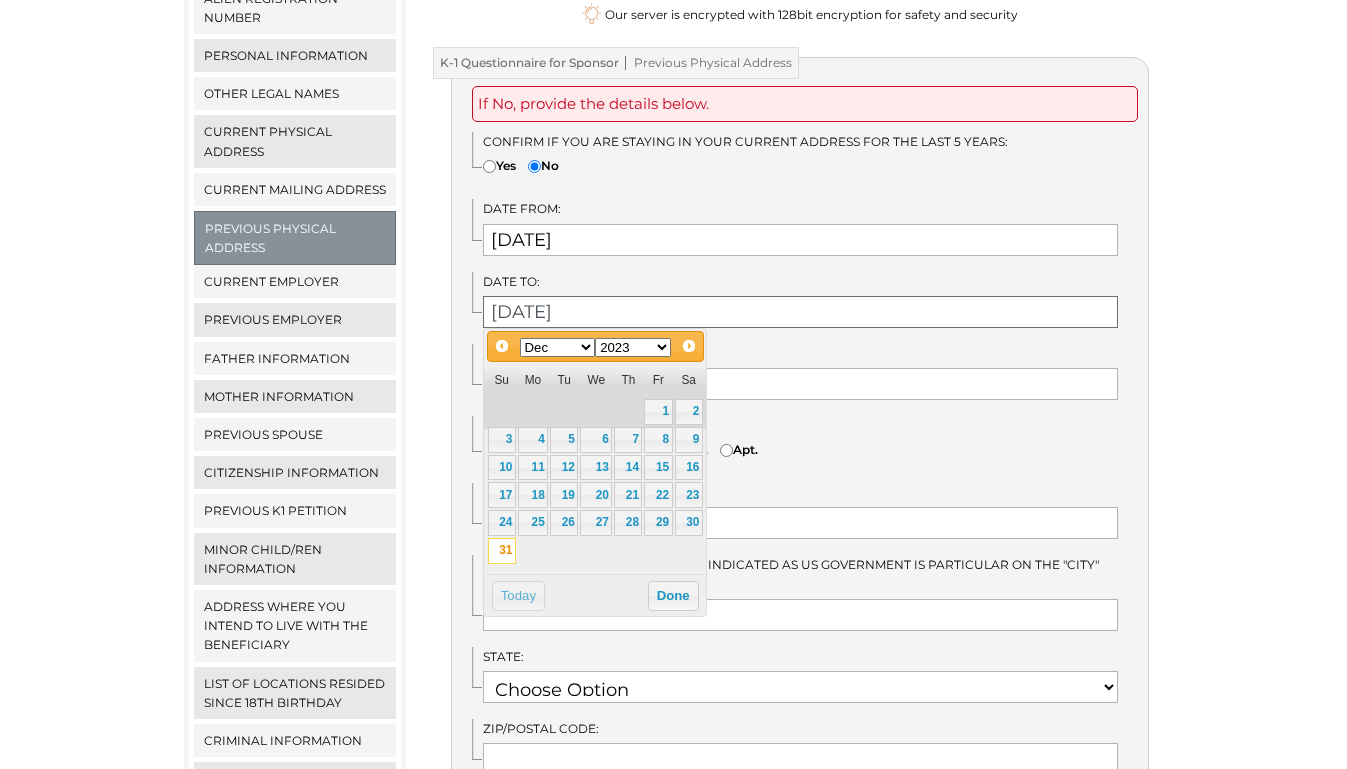 type on "[DATE]" 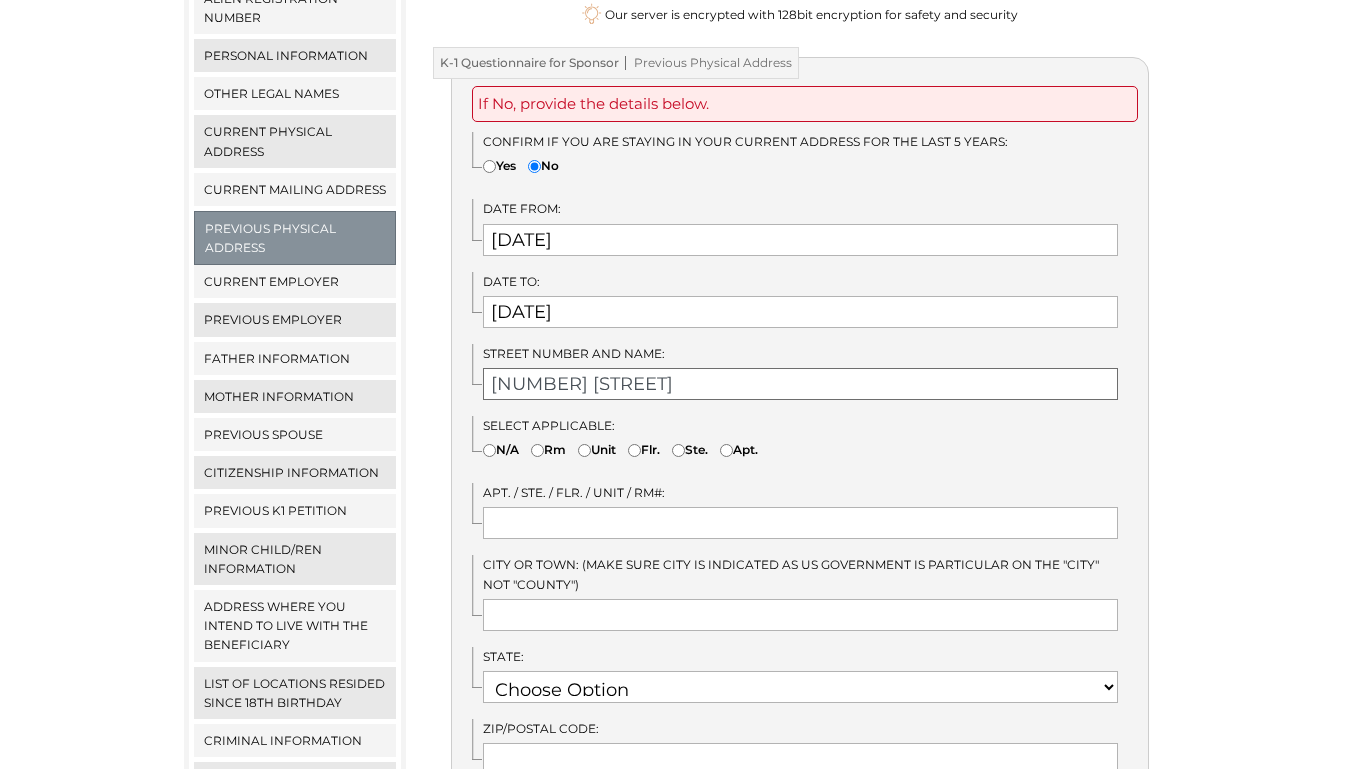 type on "[NUMBER] [STREET]" 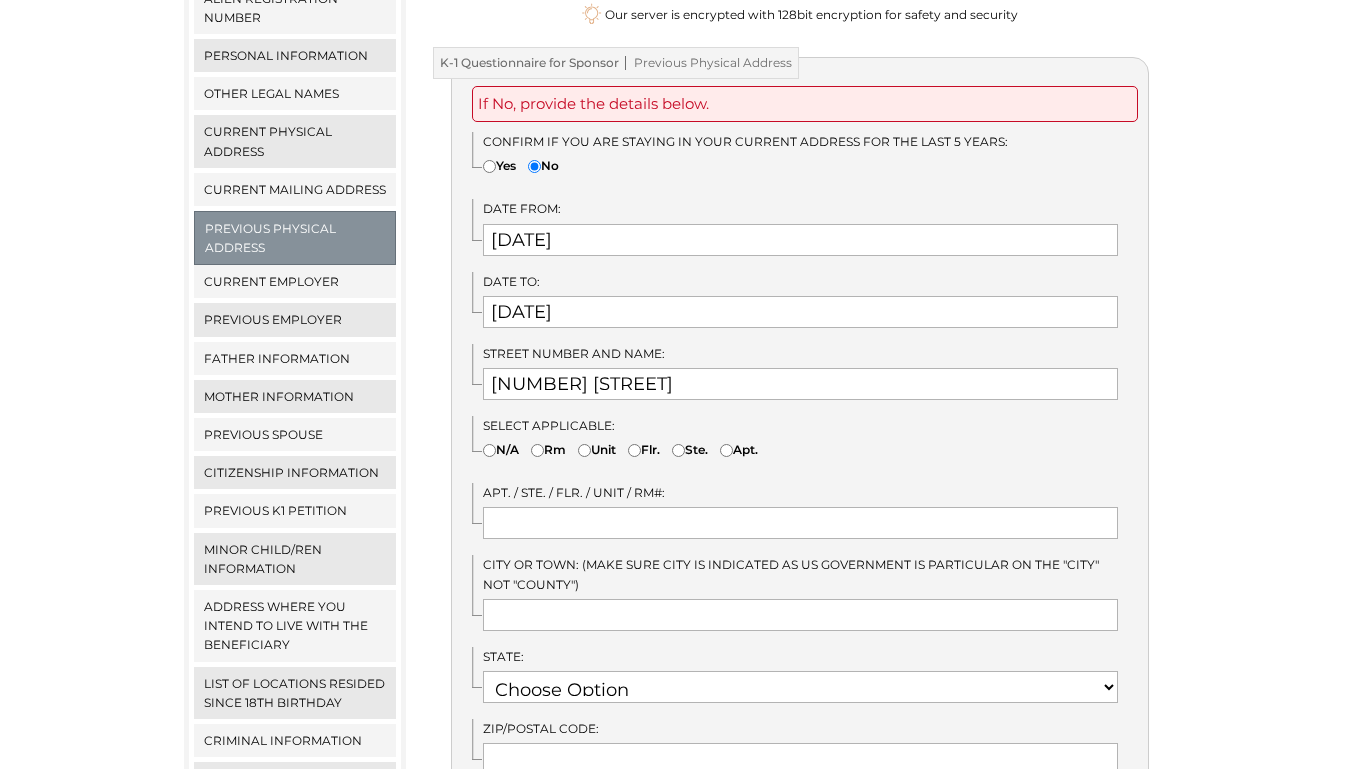 click on "N/A" at bounding box center [489, 450] 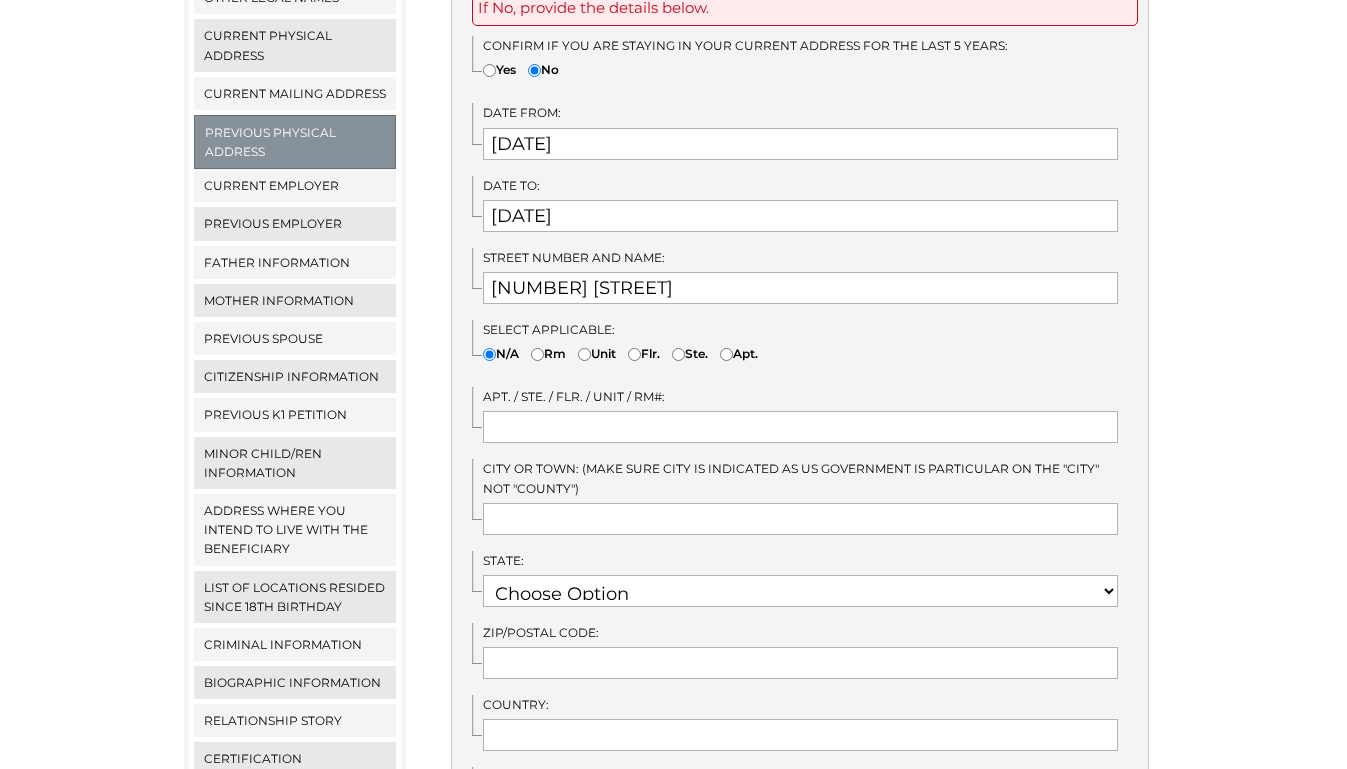 scroll, scrollTop: 484, scrollLeft: 0, axis: vertical 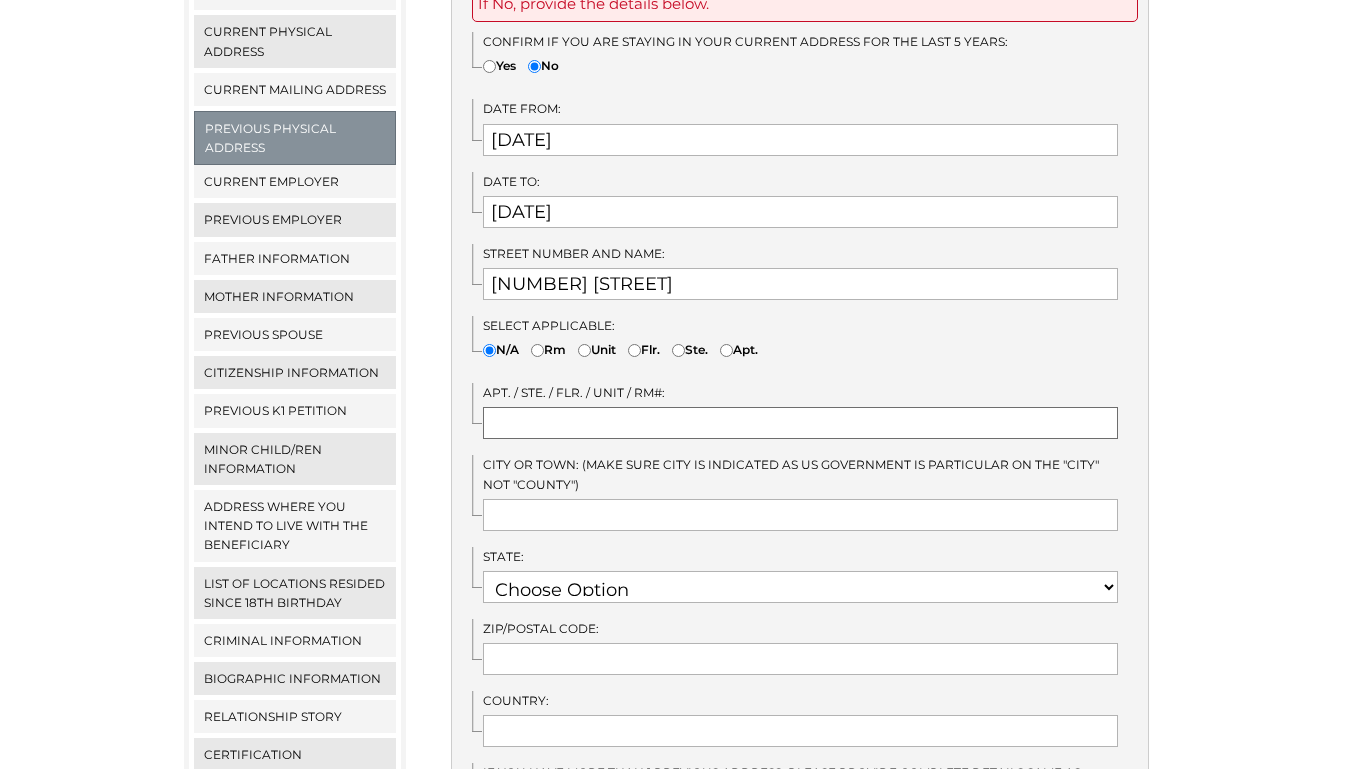 click at bounding box center (800, 423) 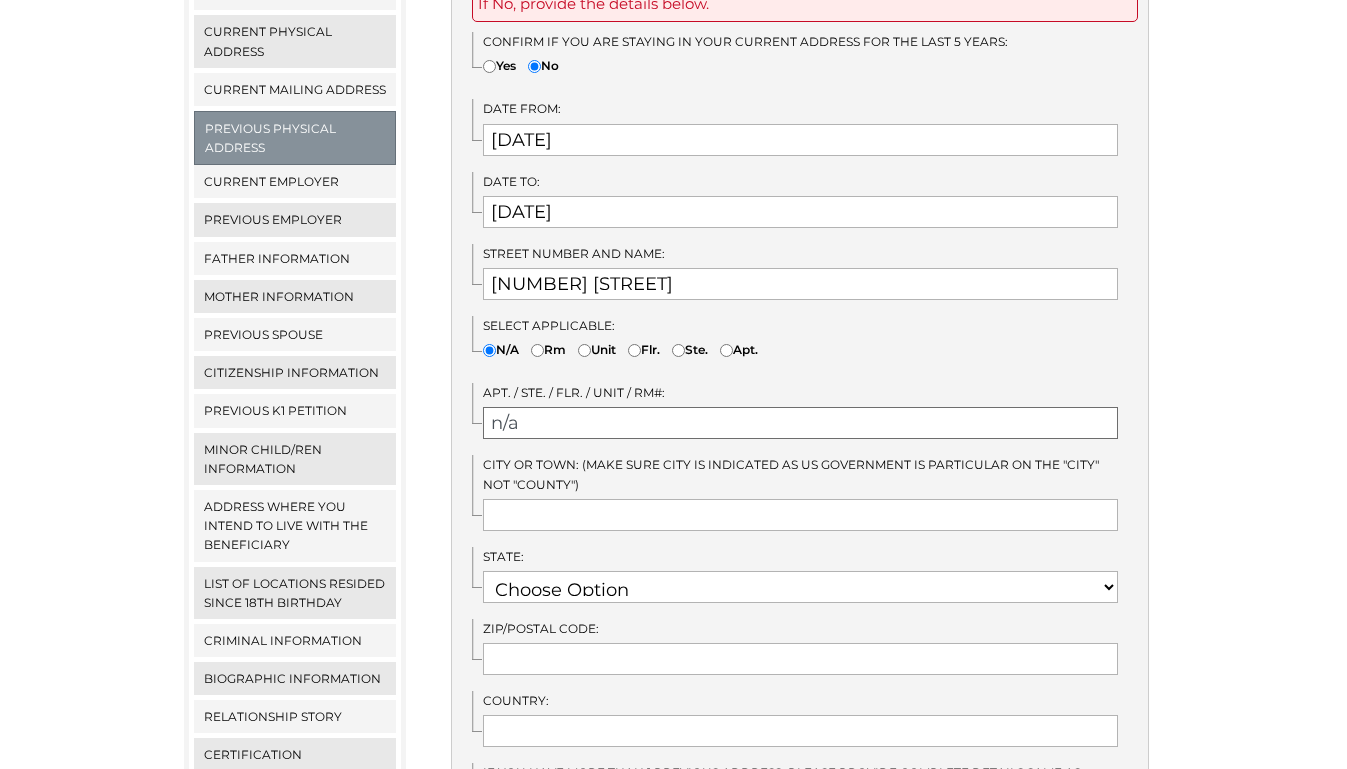 type on "n/a" 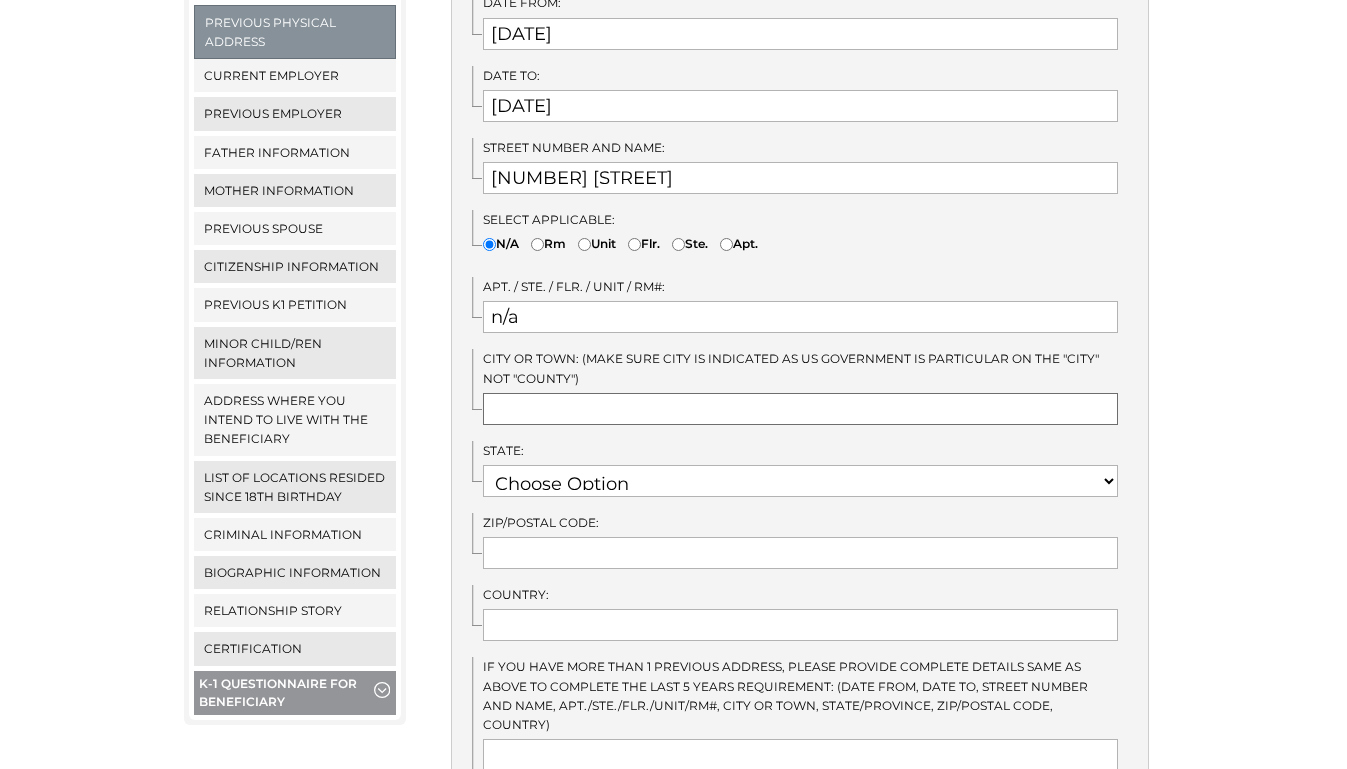 scroll, scrollTop: 593, scrollLeft: 0, axis: vertical 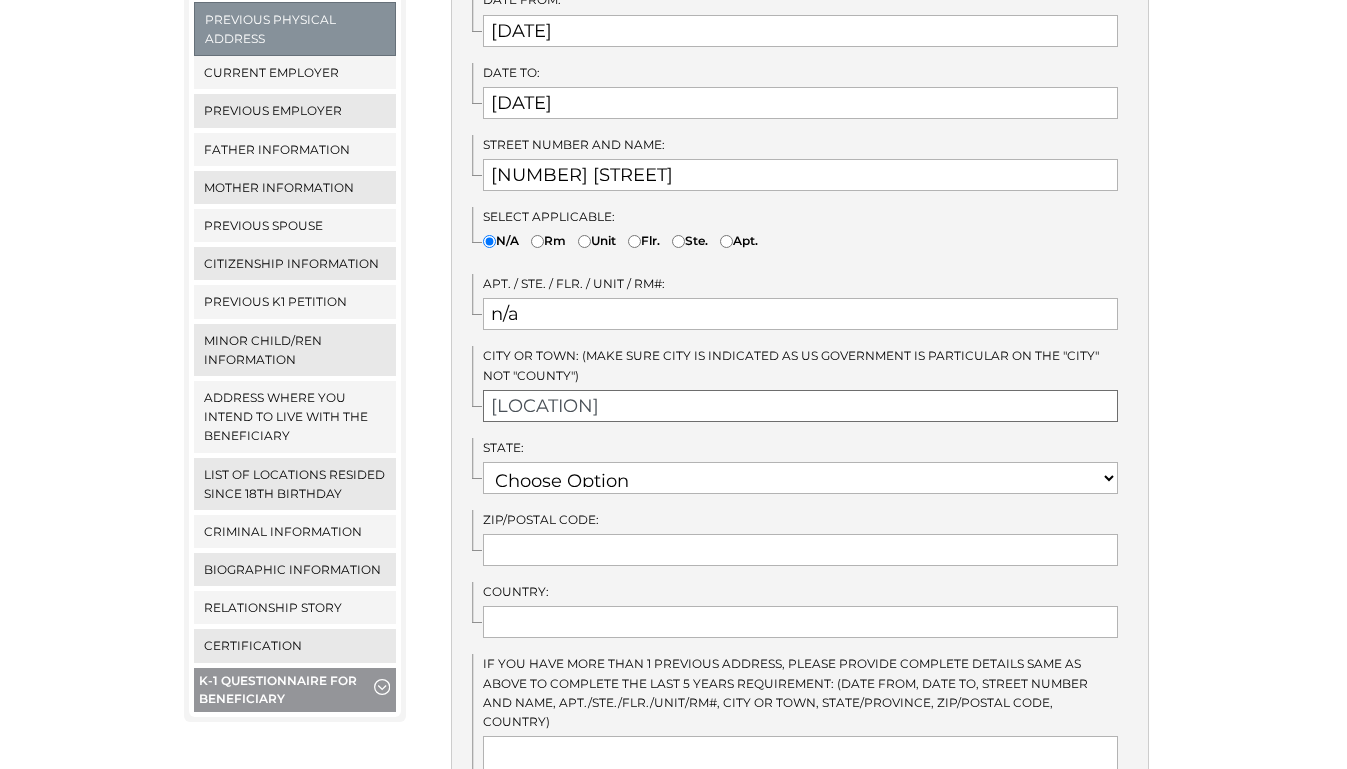 type on "[LOCATION]" 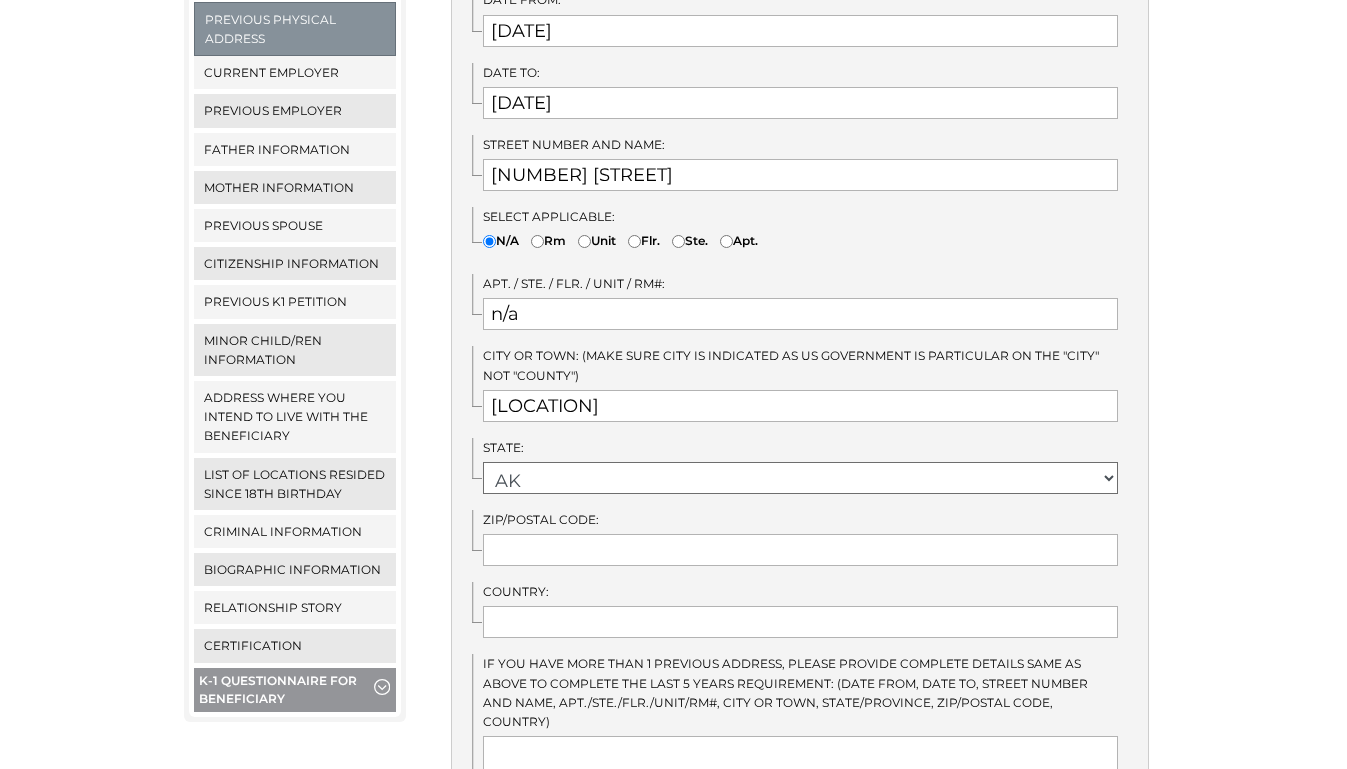 select on "3" 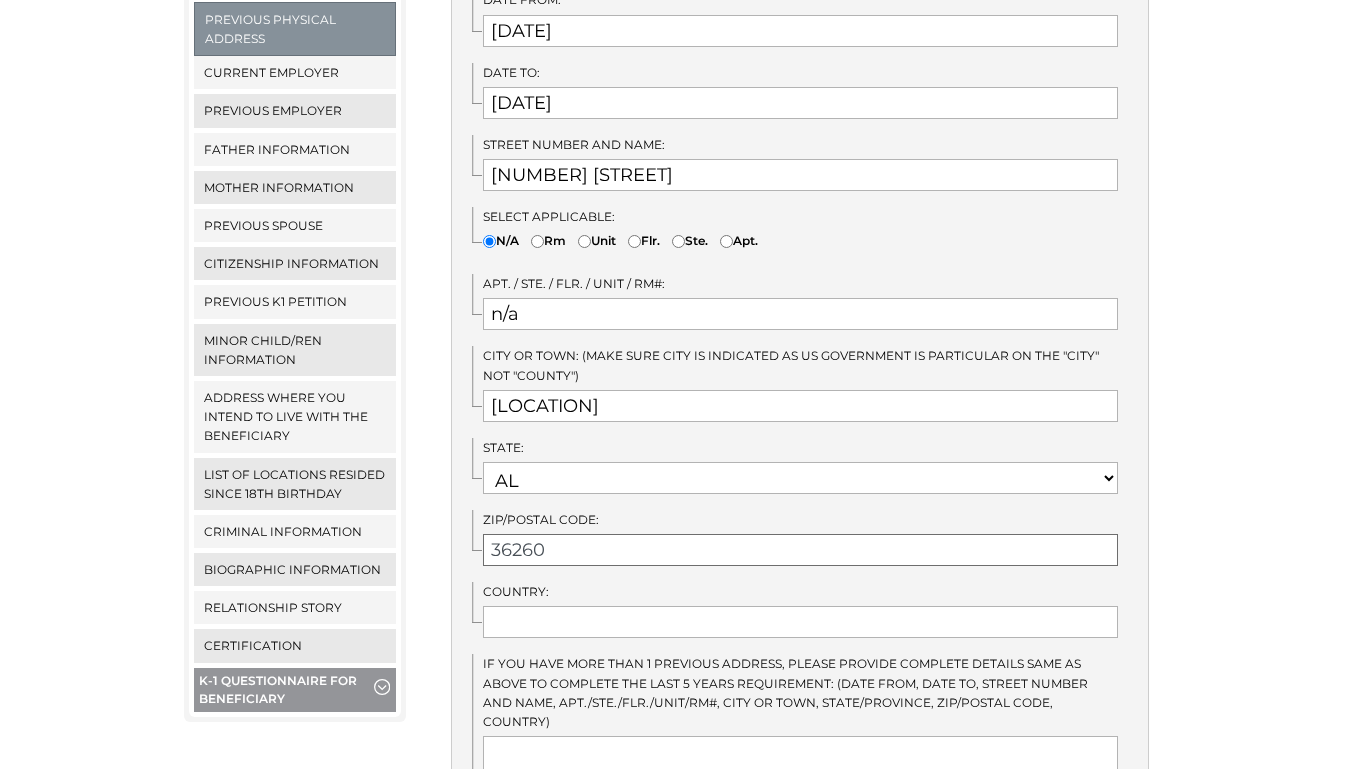 type on "36260" 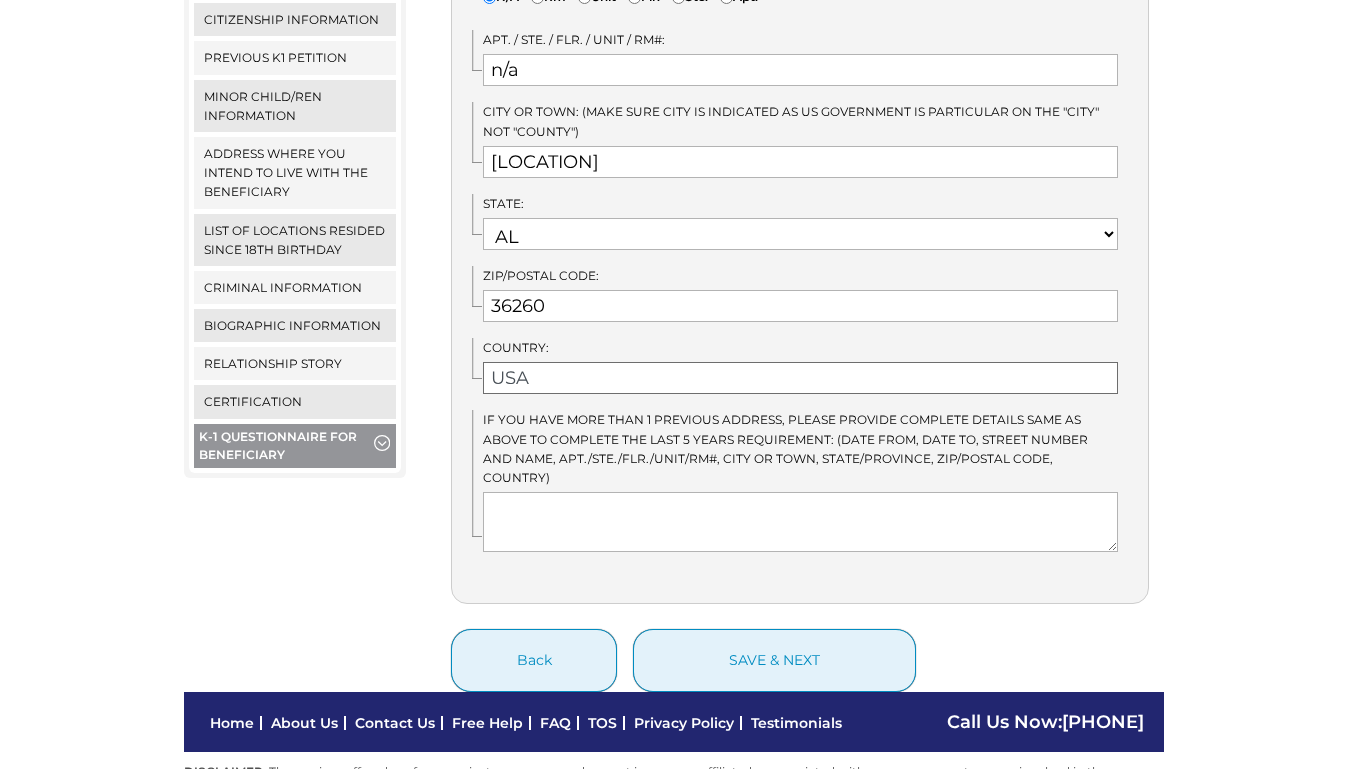 scroll, scrollTop: 841, scrollLeft: 0, axis: vertical 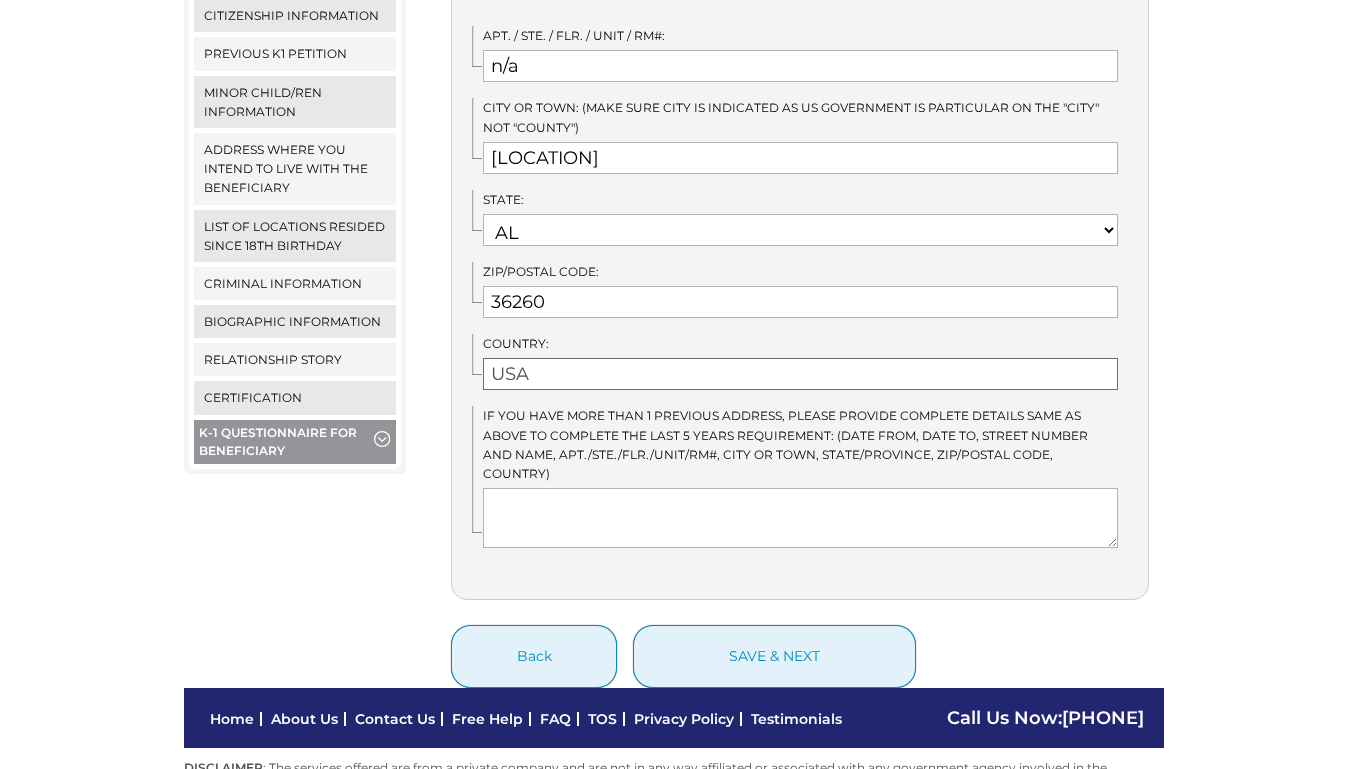 type on "USA" 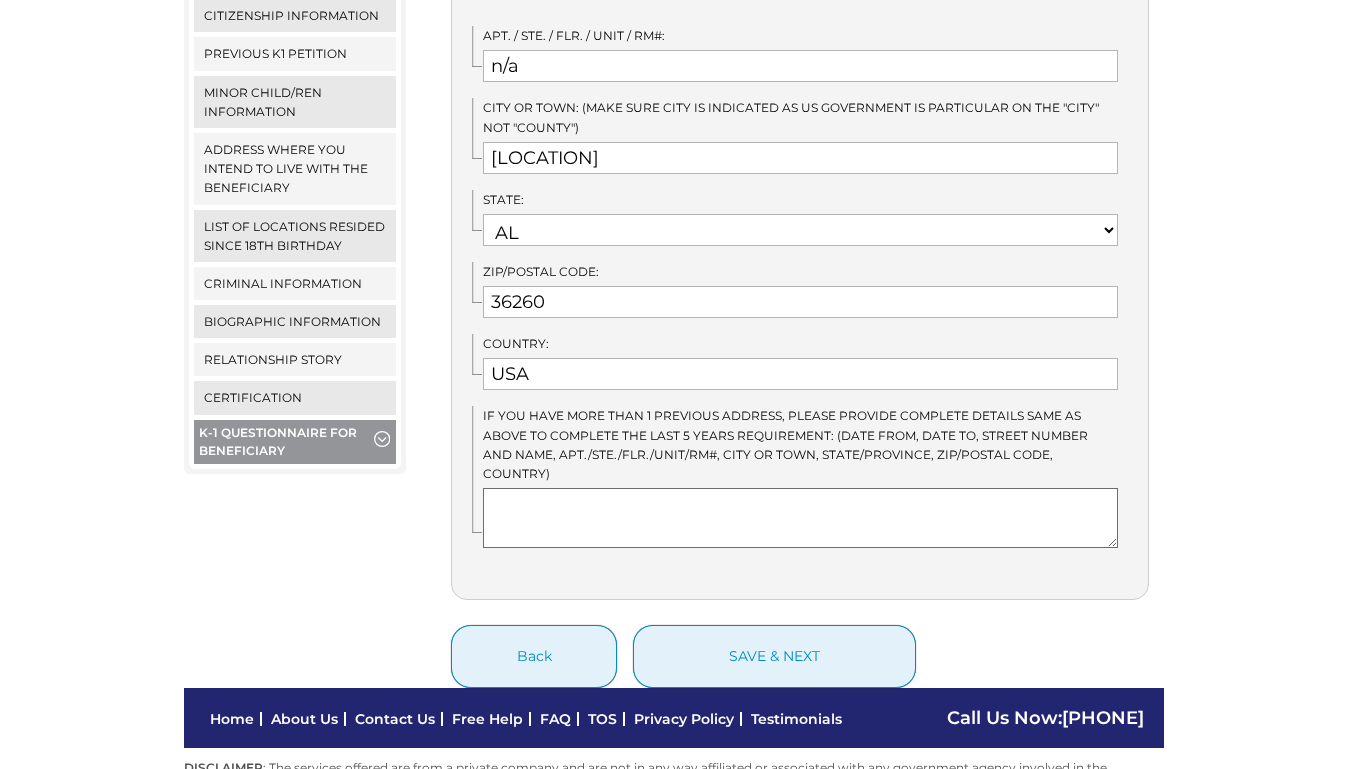 click at bounding box center (800, 518) 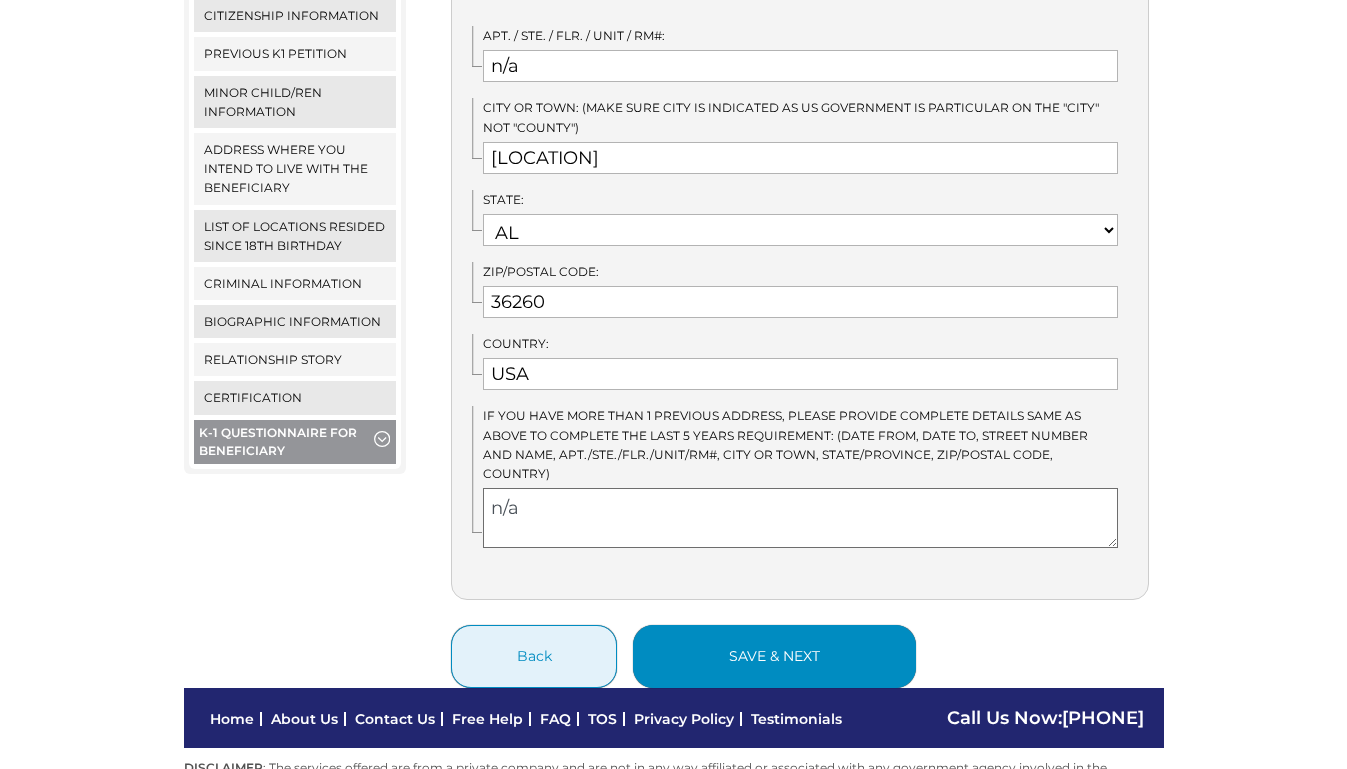 type on "n/a" 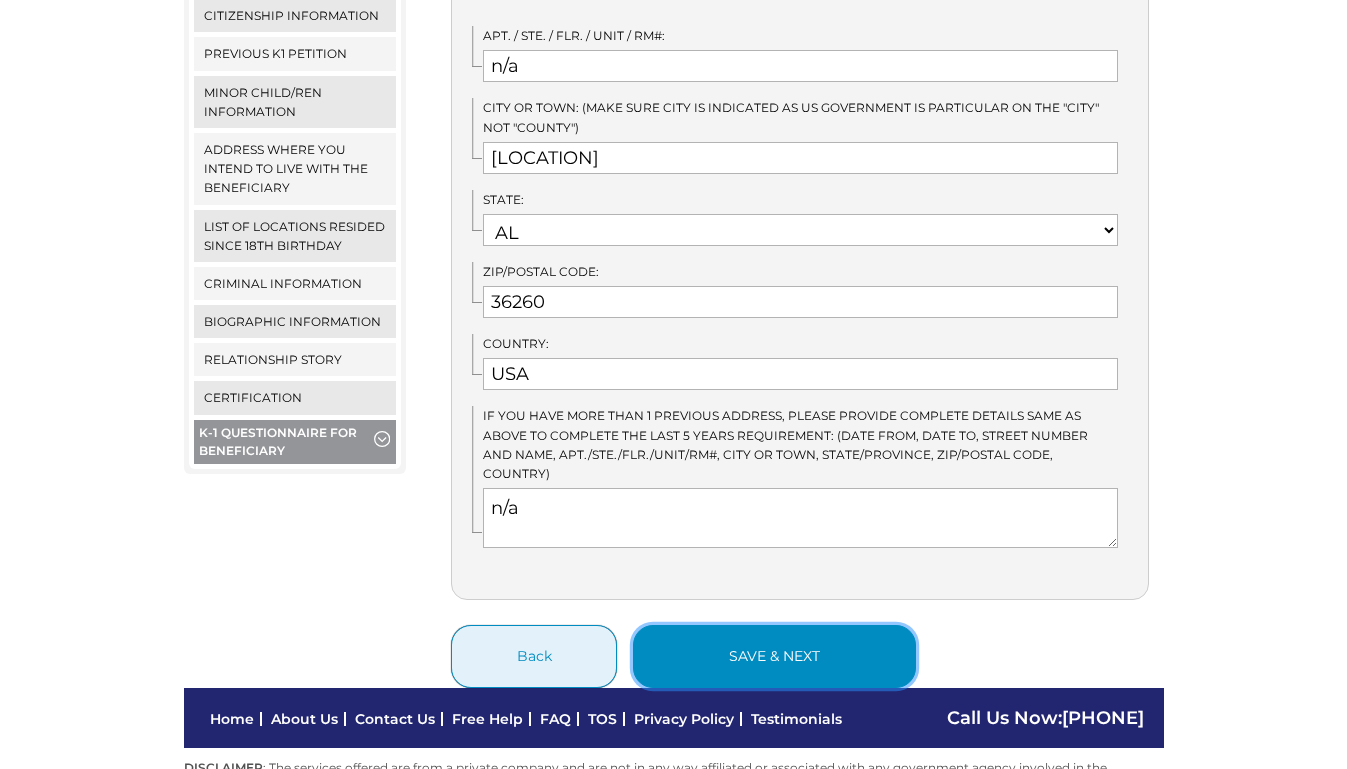 click on "save & next" at bounding box center [774, 656] 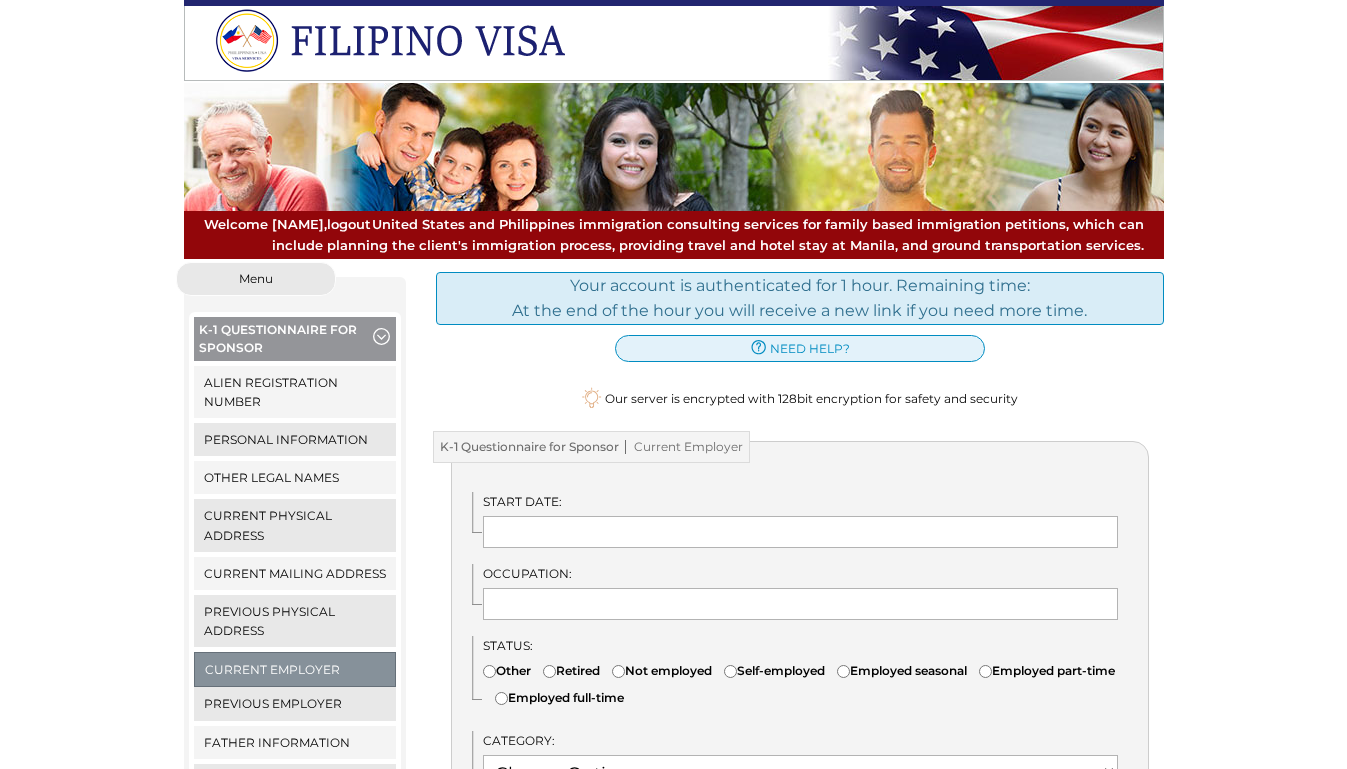 scroll, scrollTop: 0, scrollLeft: 0, axis: both 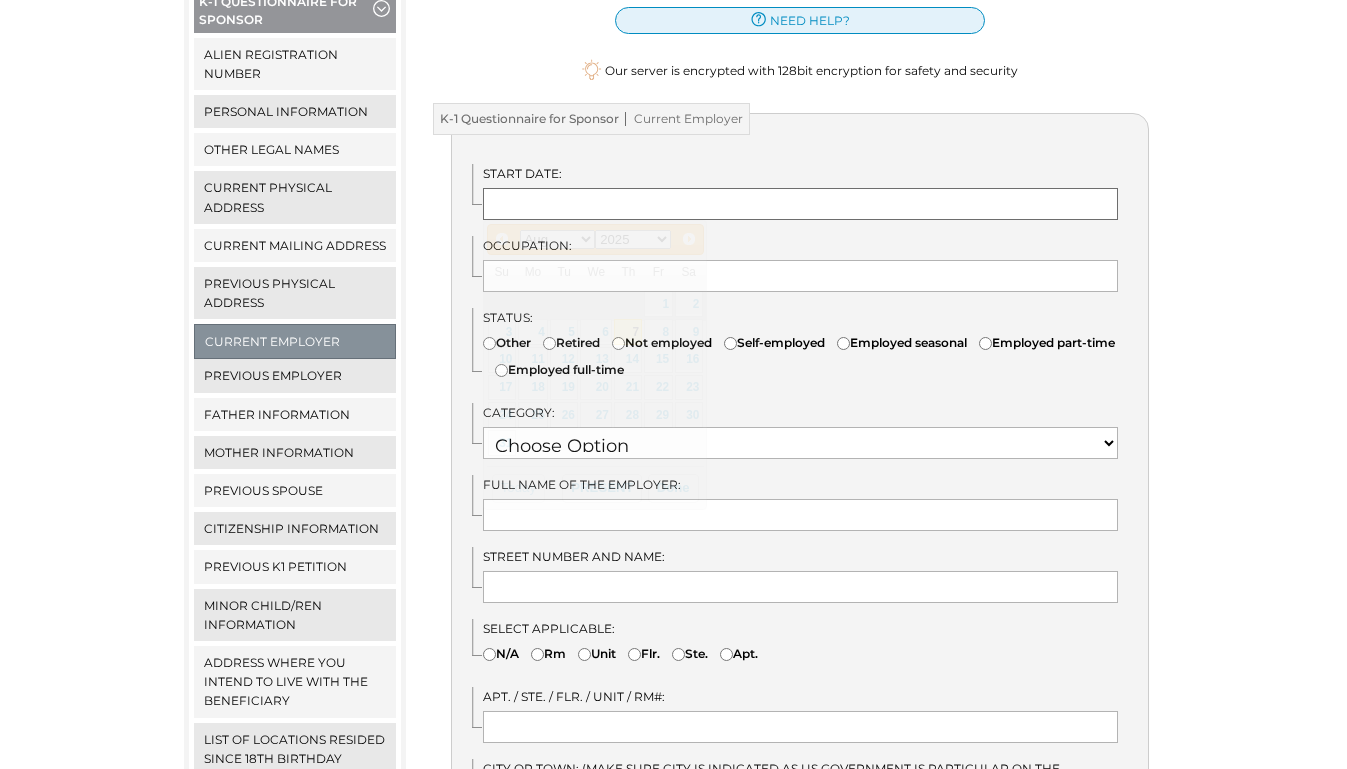 click at bounding box center (800, 204) 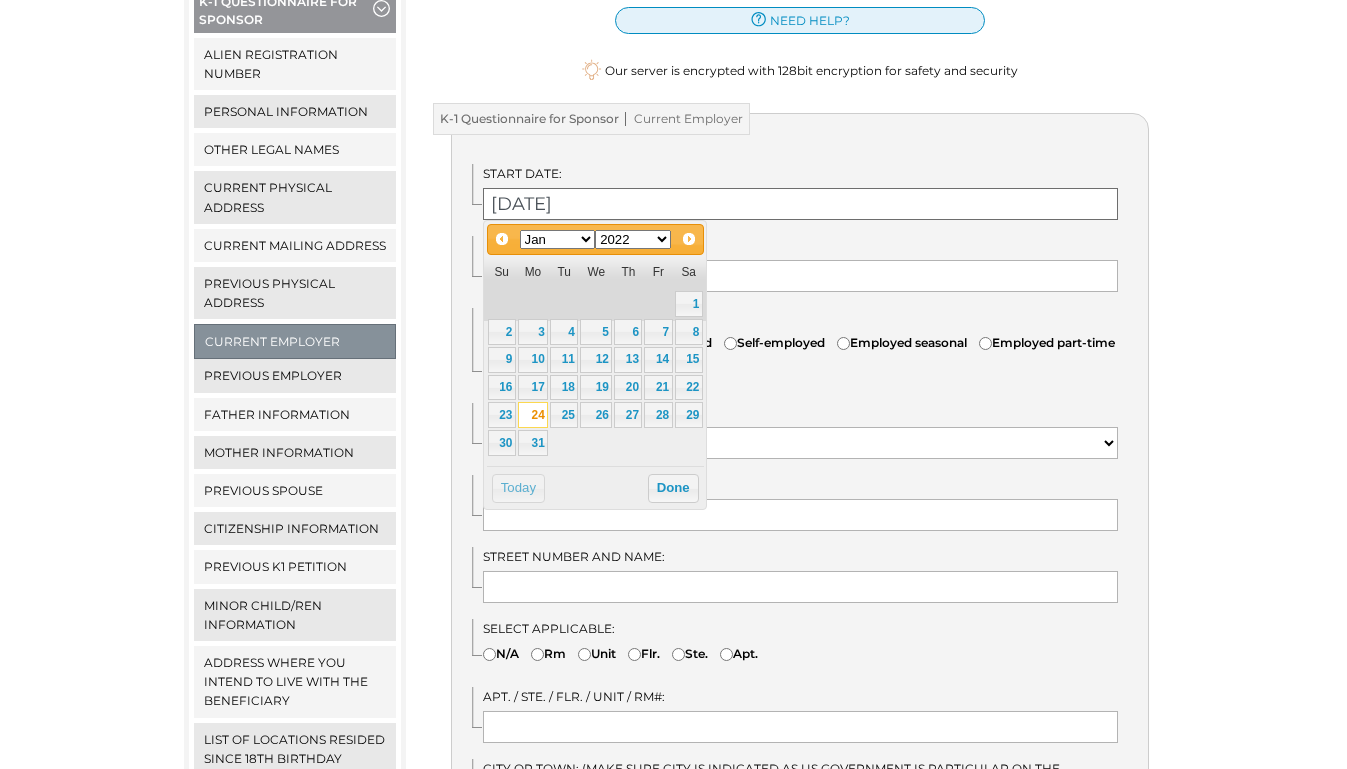 type on "[DATE]" 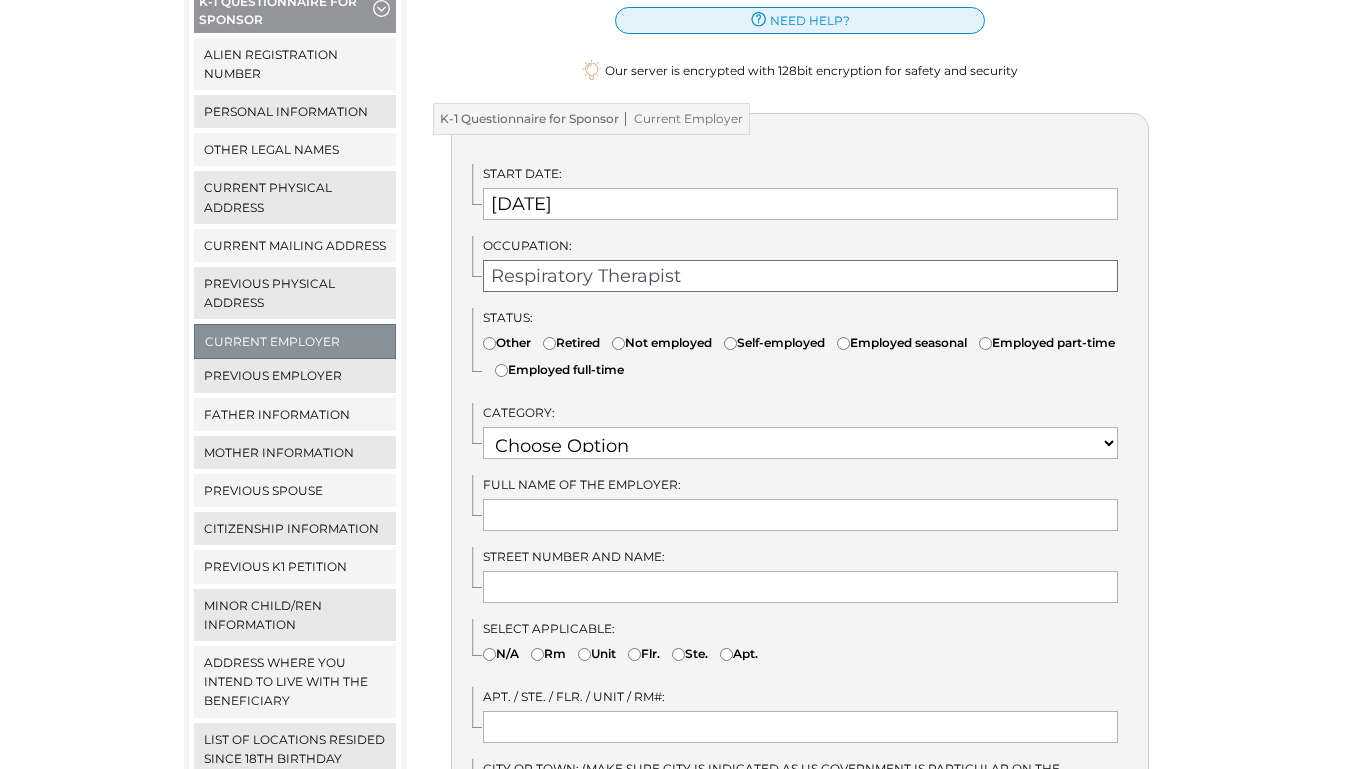 type on "Respiratory Therapist" 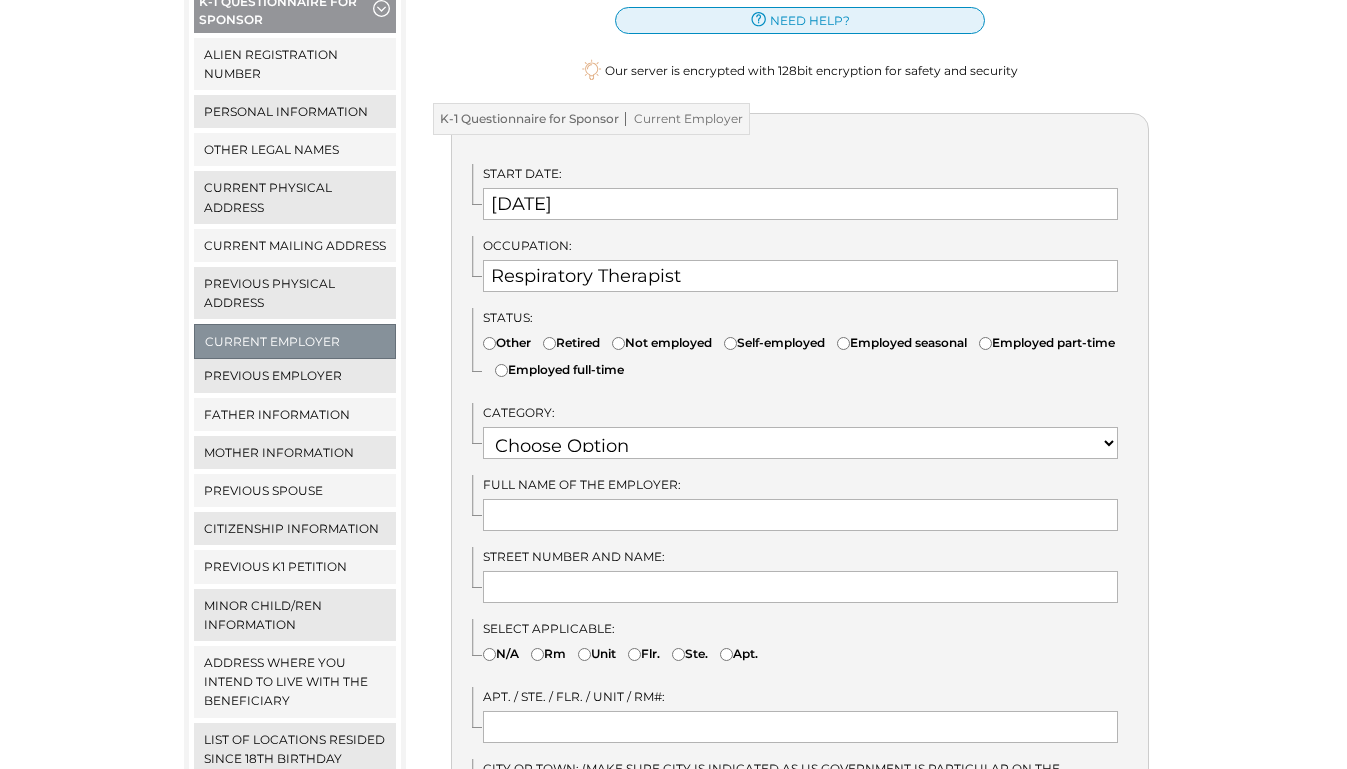 click on "Employed full-time" at bounding box center [559, 369] 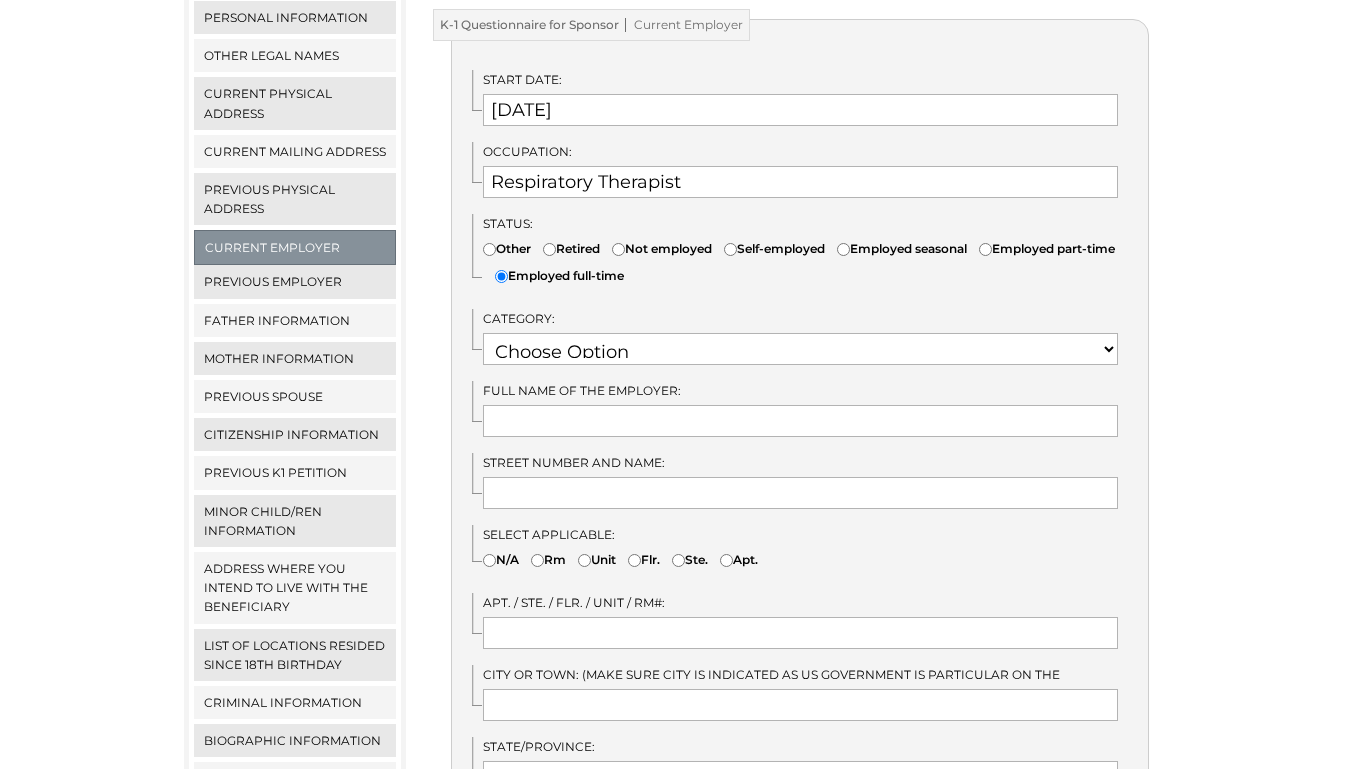 scroll, scrollTop: 432, scrollLeft: 0, axis: vertical 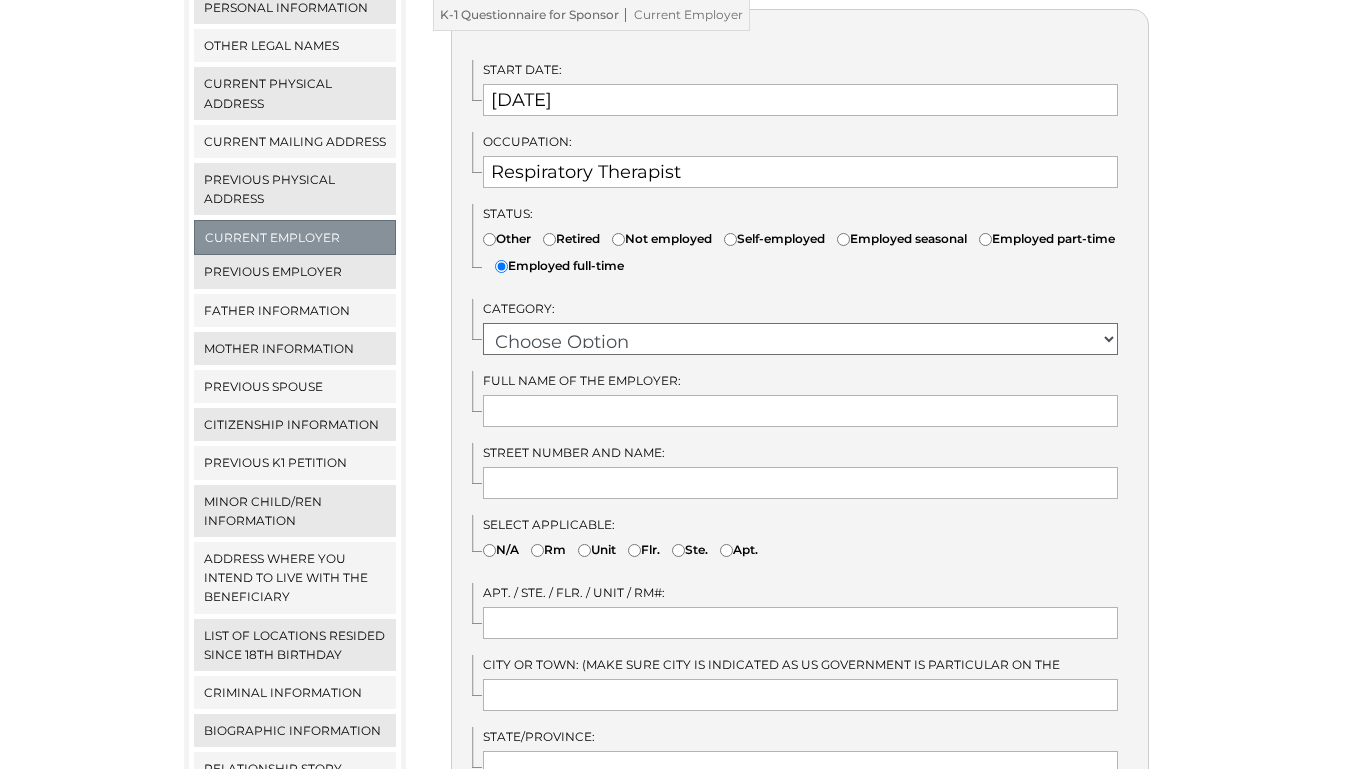 click on "Choose Option
OTHER
STUDENT
SOCIAL SERVICES
RETIRED
RESEARCH
RELIGIOUS VOCATION
PHYSICAL SCIENCES NOT EMPLOYED NATURAL SCIENCE" at bounding box center [800, 339] 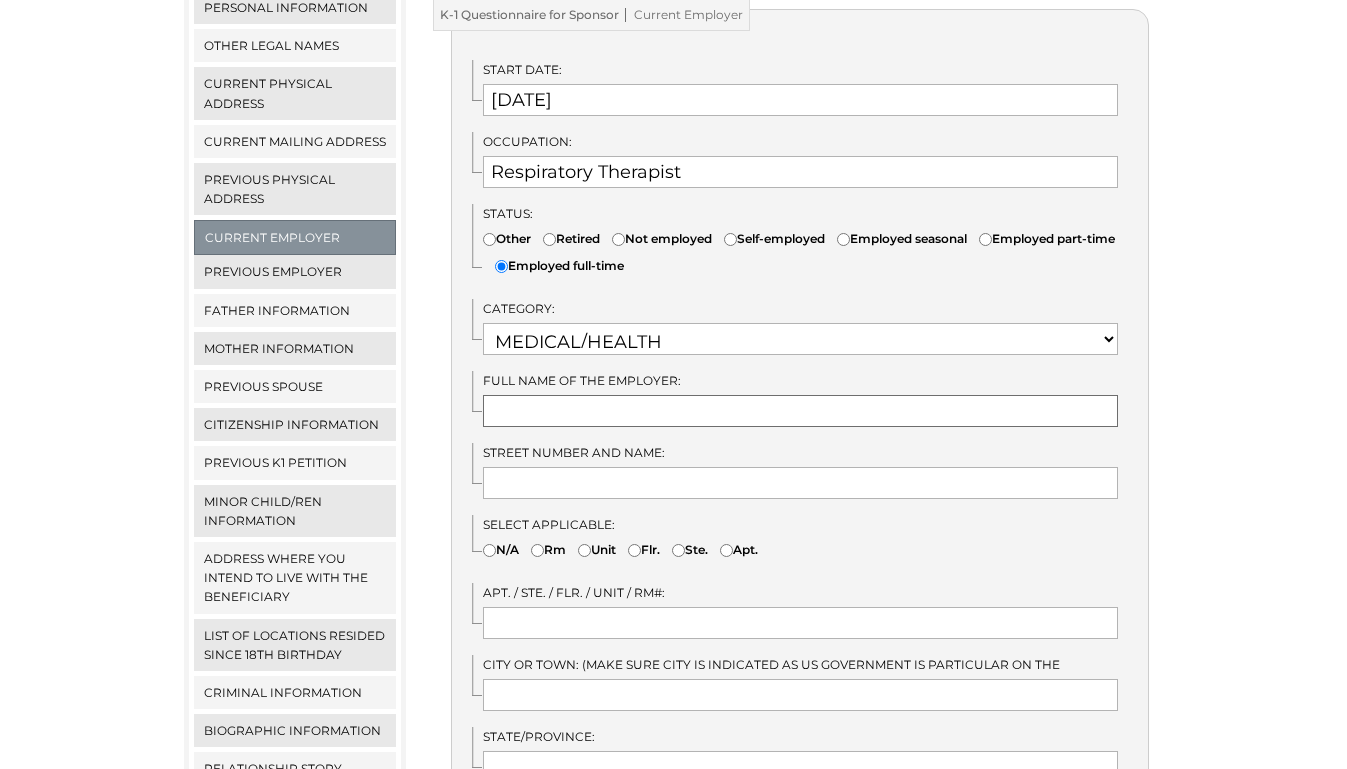 click at bounding box center [800, 411] 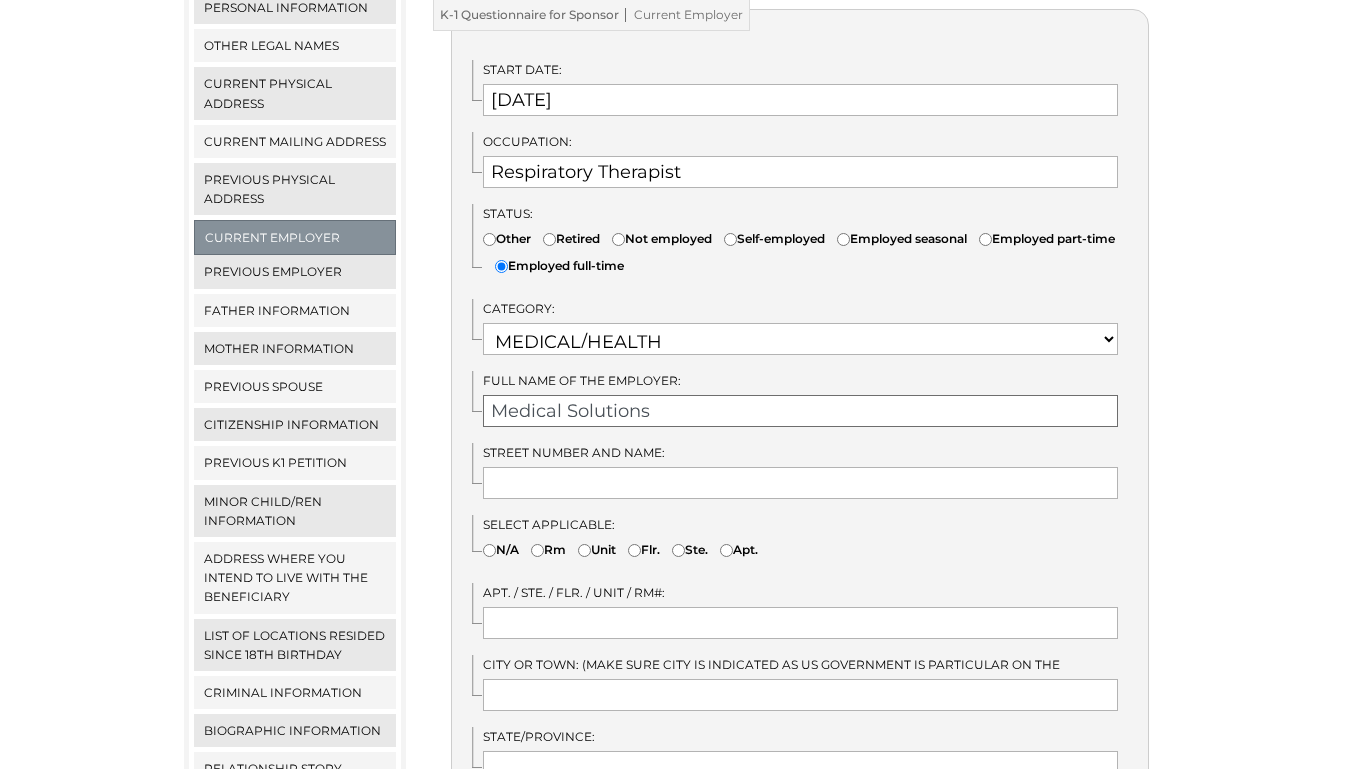 type on "Medical Solutions" 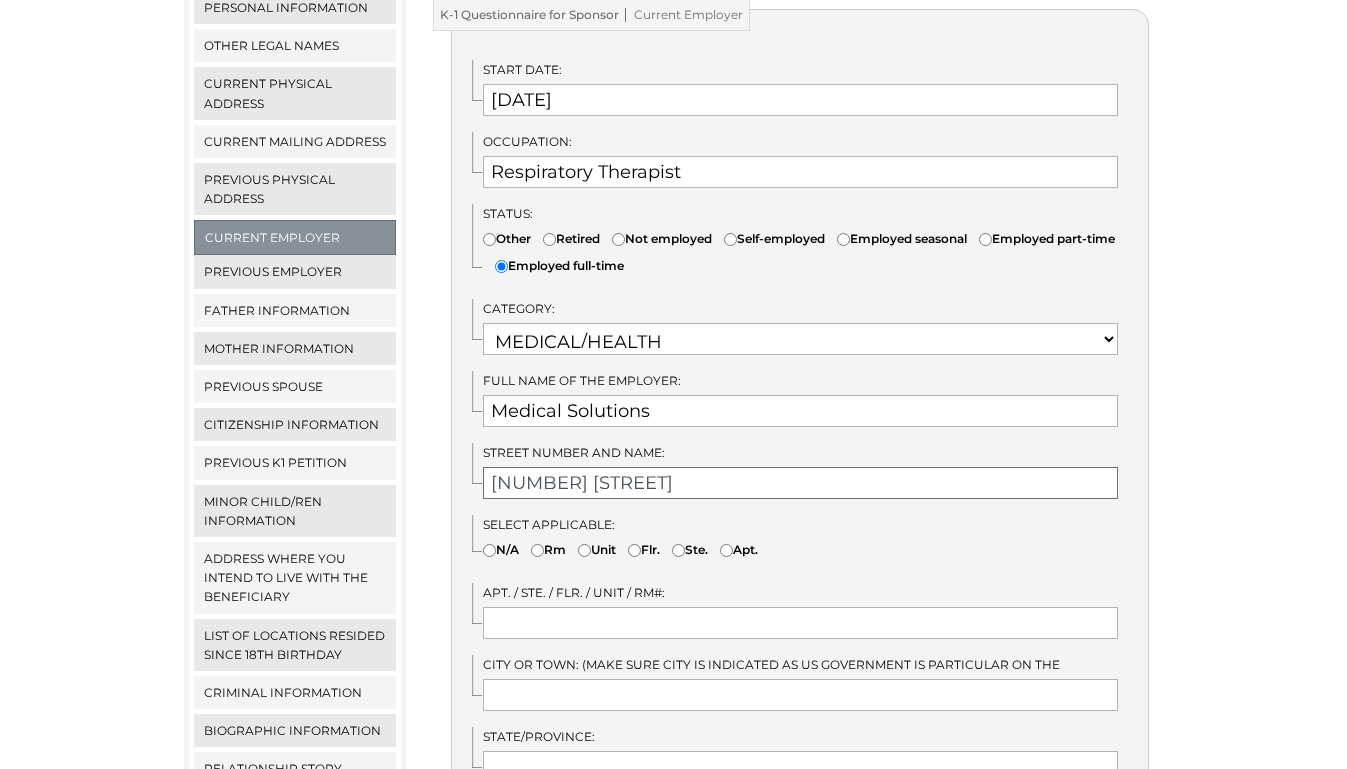 type on "1010 N 102nd St" 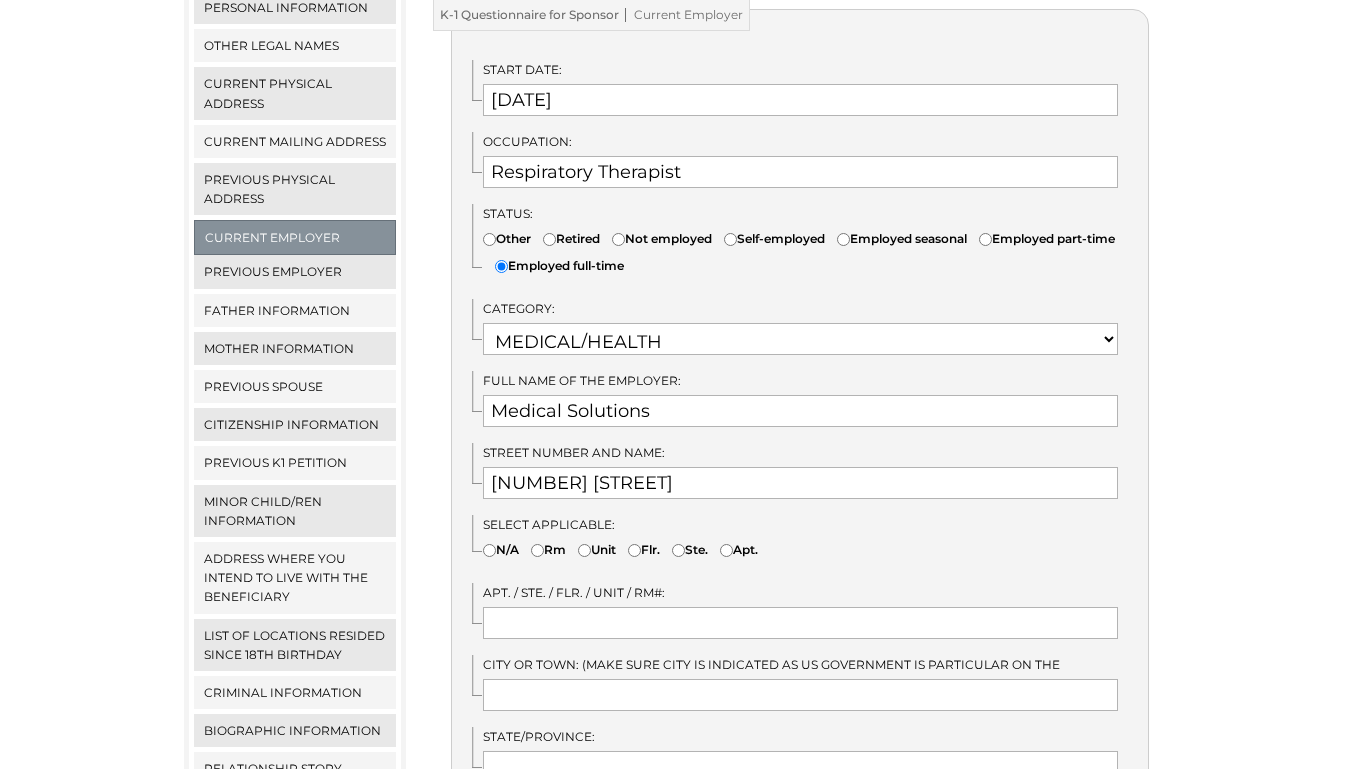 click on "Ste." at bounding box center [678, 550] 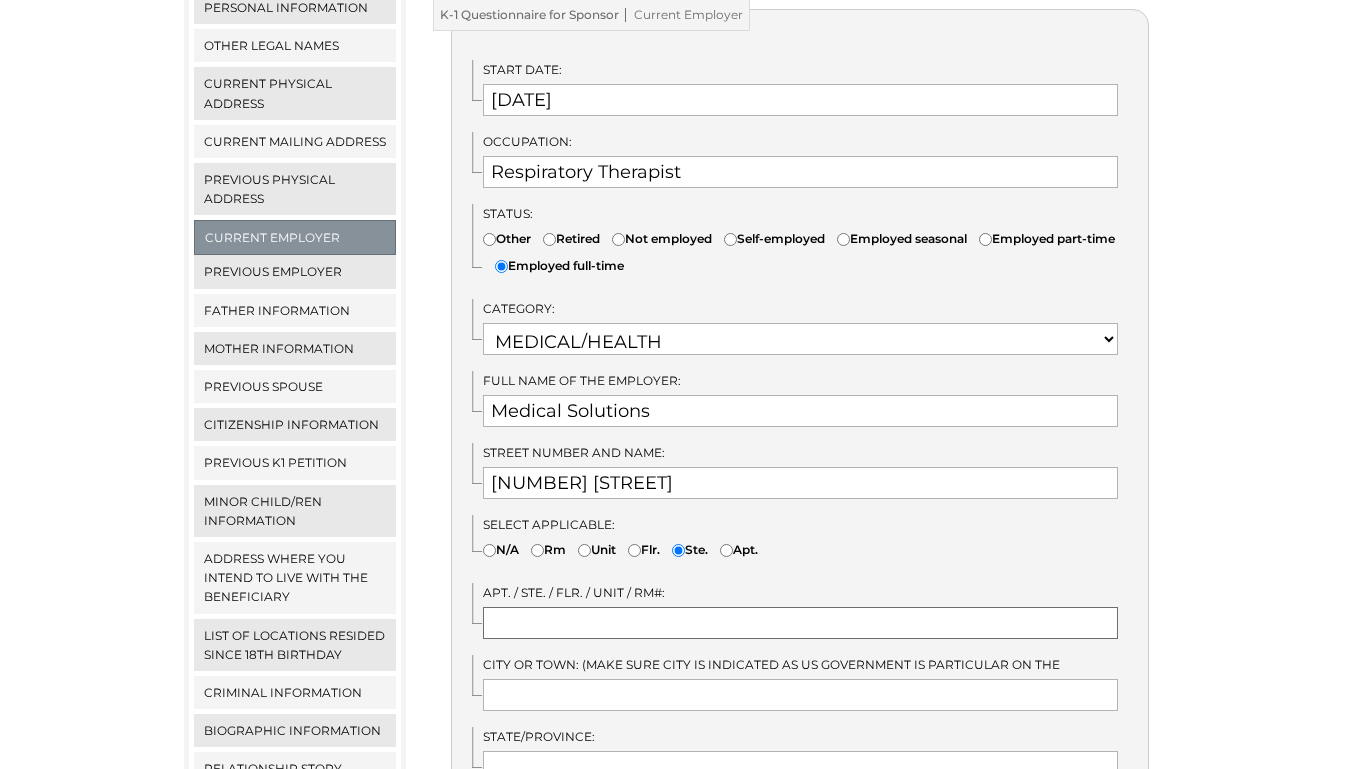 click at bounding box center [800, 623] 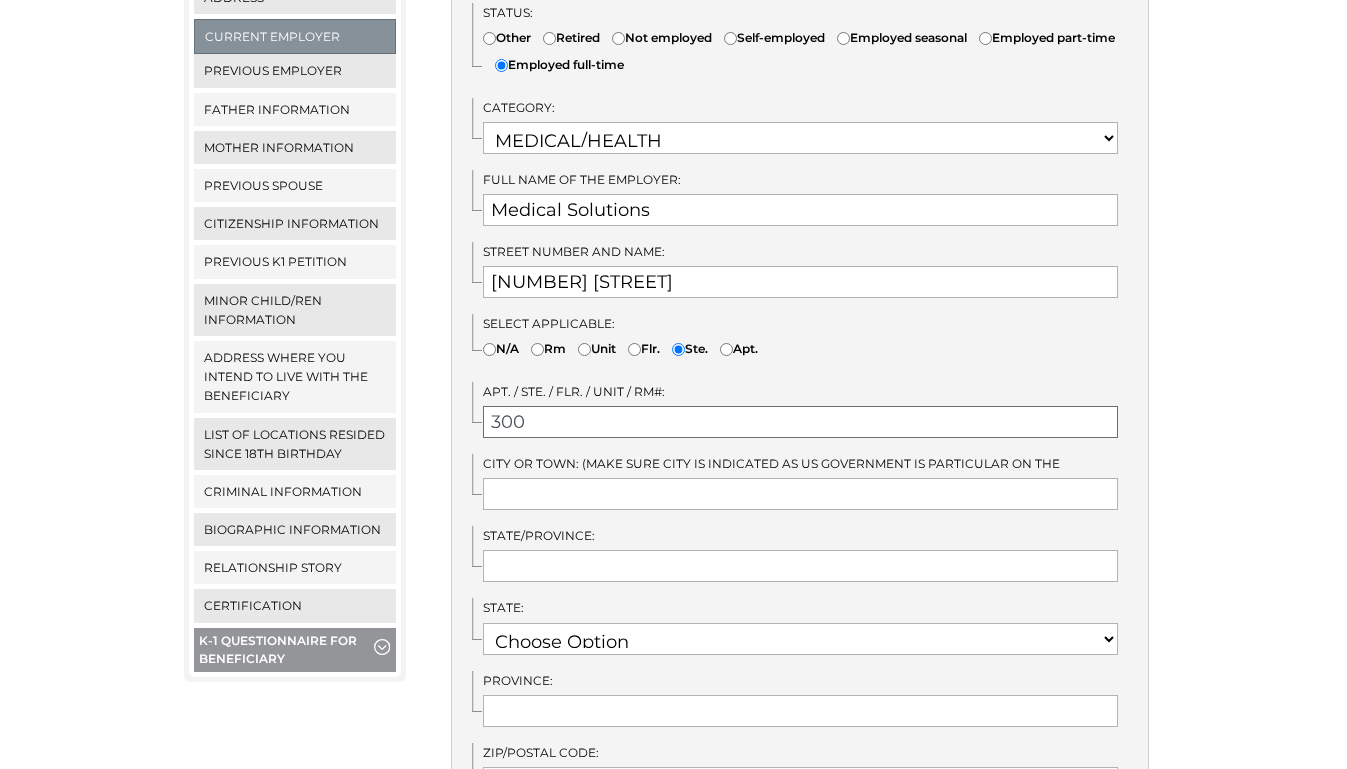 scroll, scrollTop: 637, scrollLeft: 0, axis: vertical 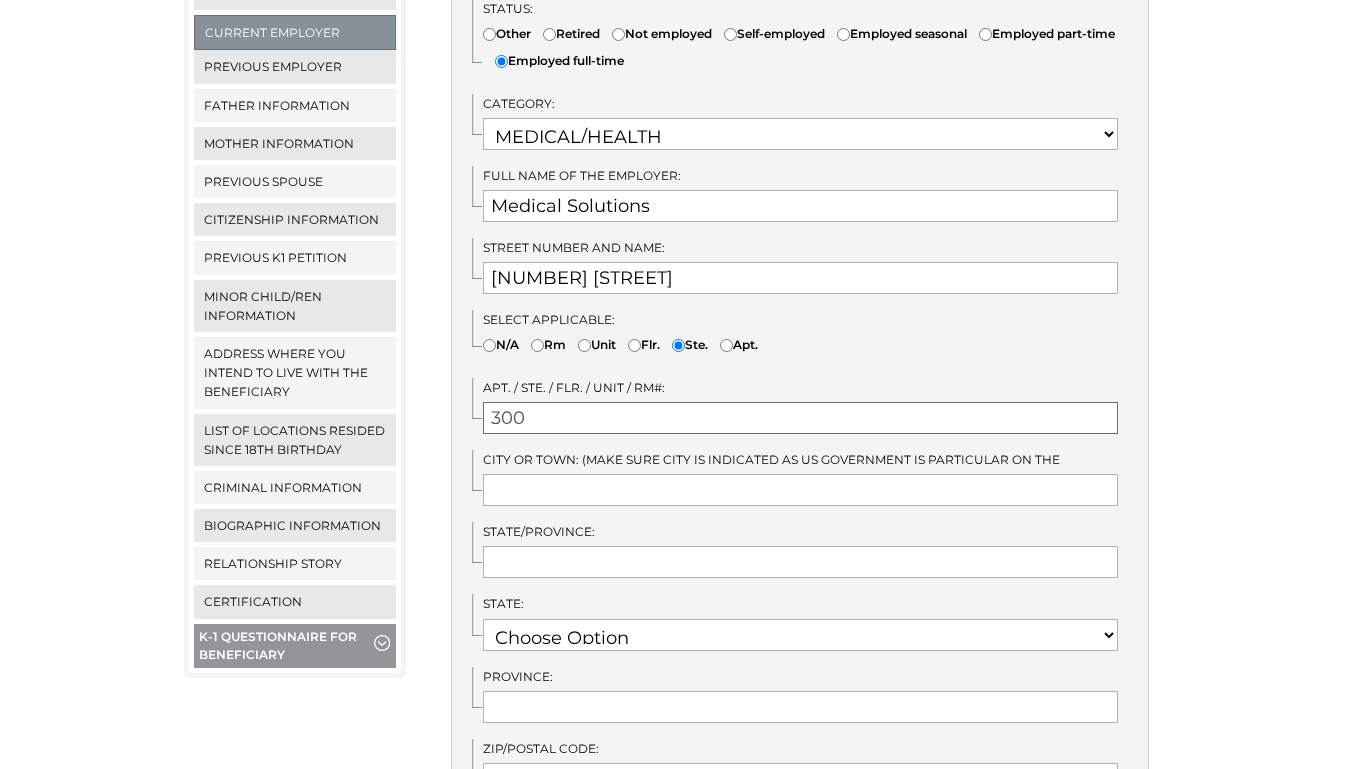 type on "300" 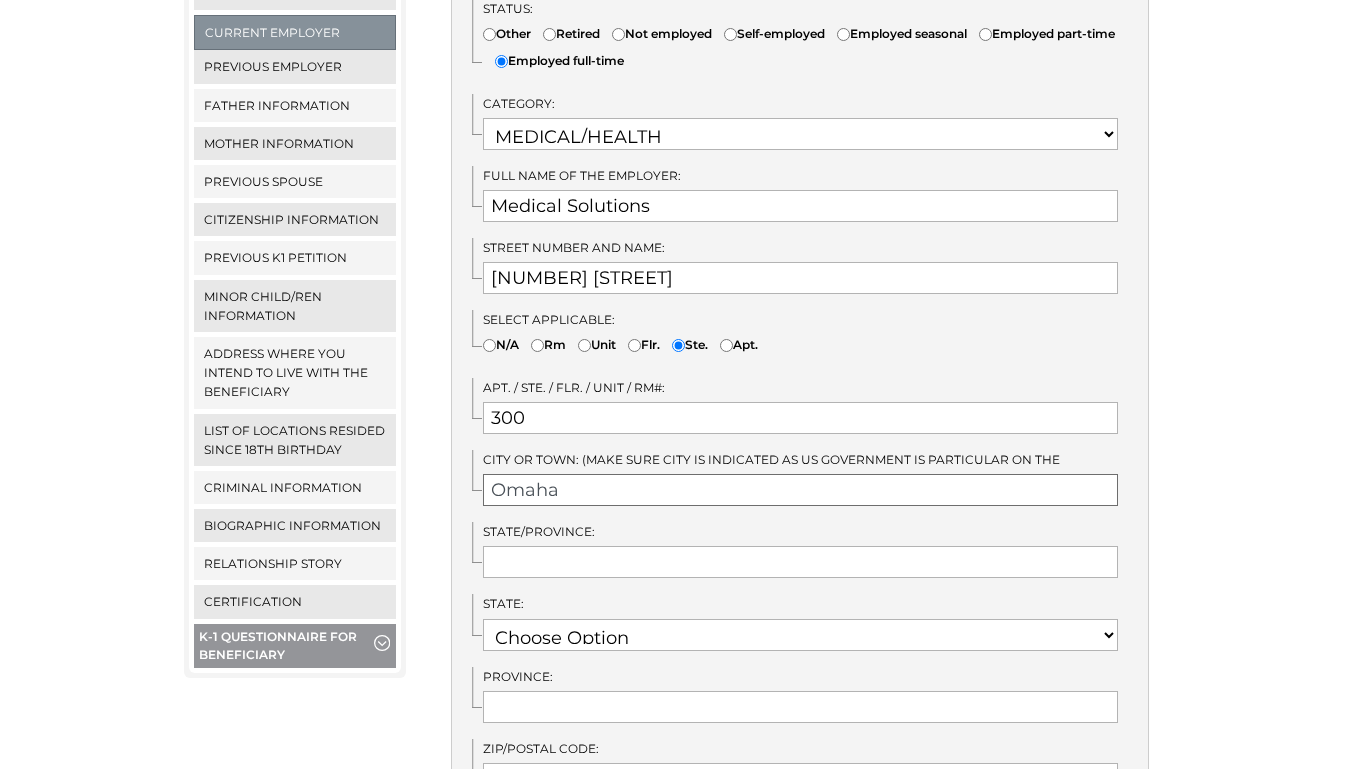 type on "Omaha" 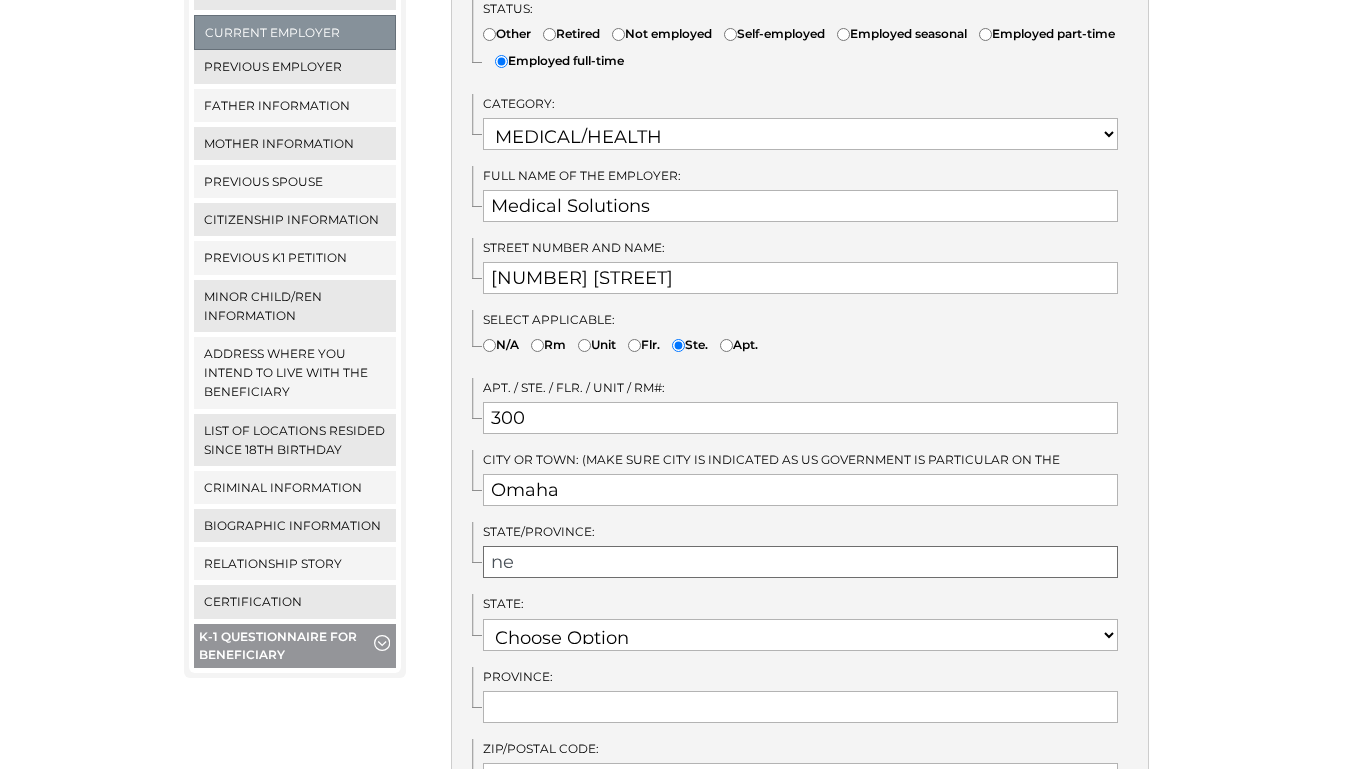 type on "n" 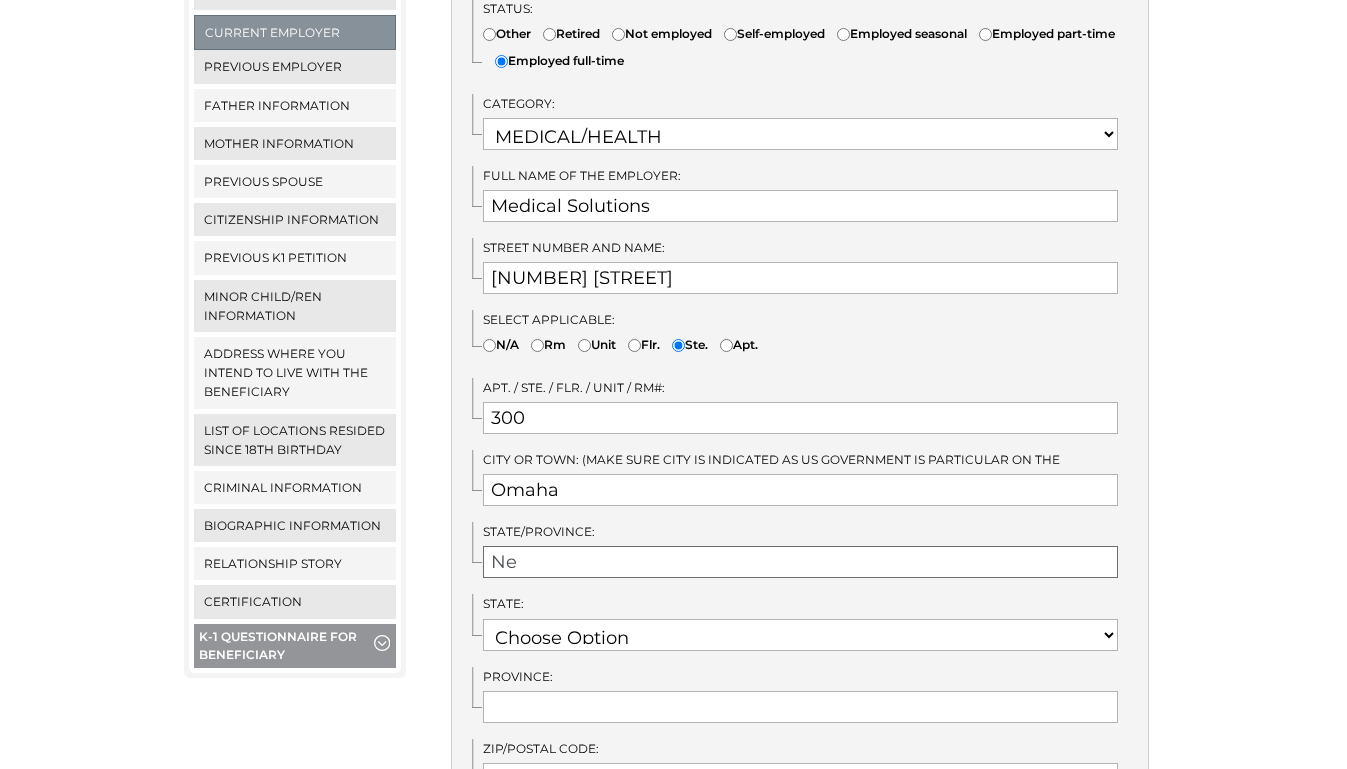 type on "N" 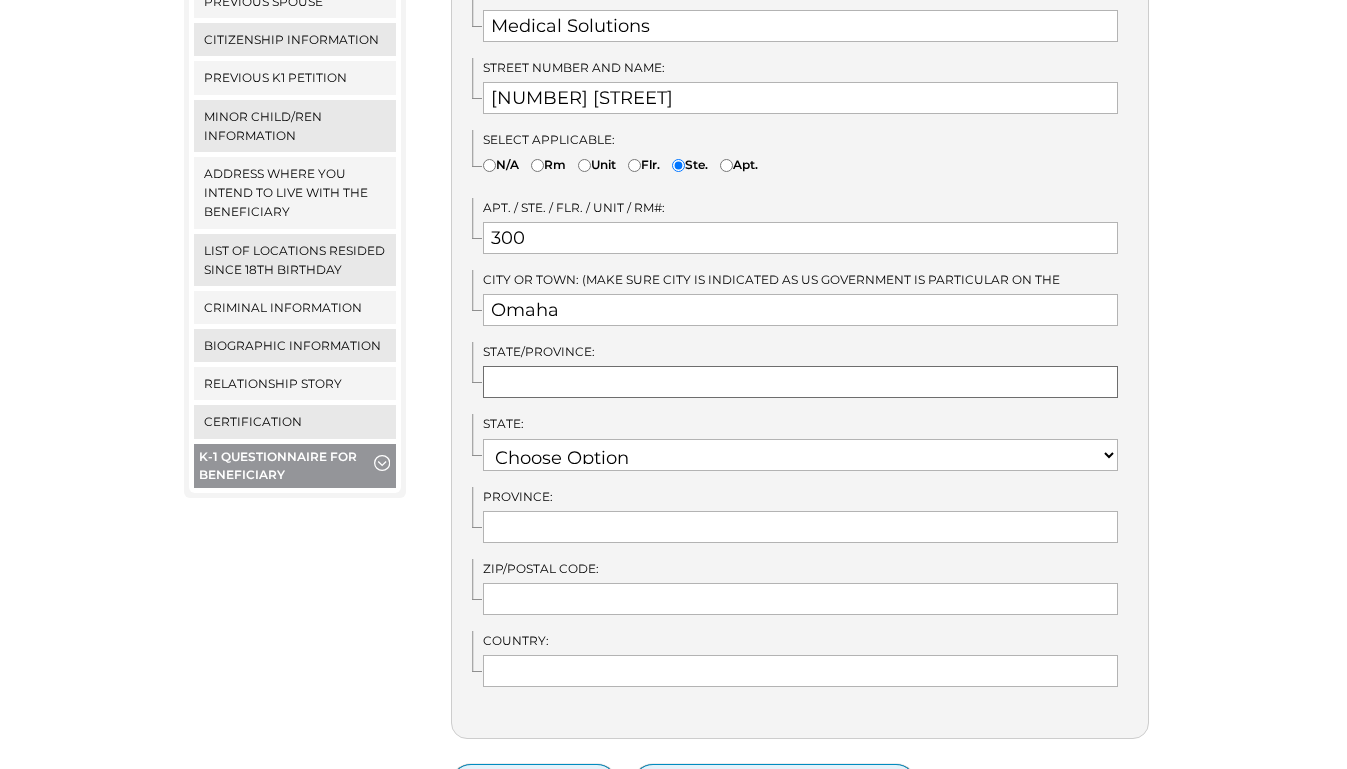 scroll, scrollTop: 804, scrollLeft: 0, axis: vertical 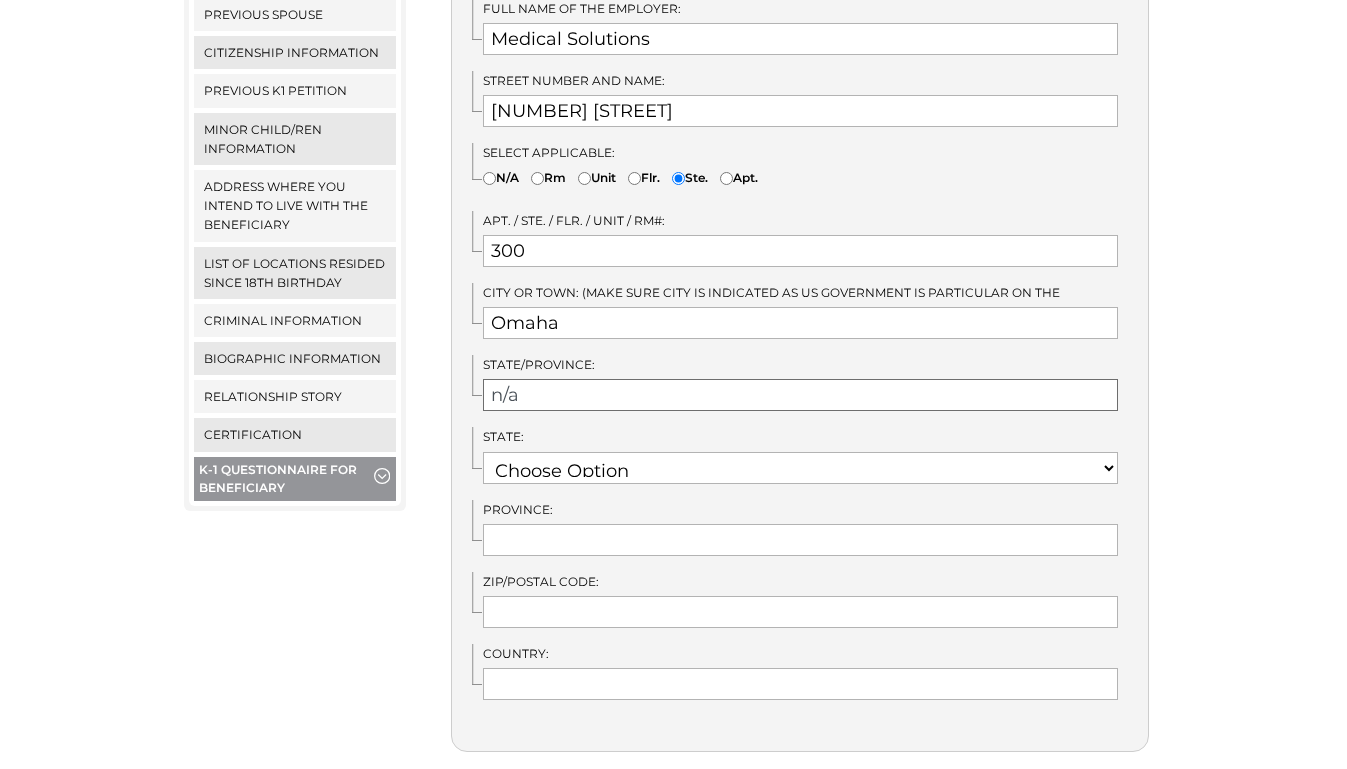 type on "n/a" 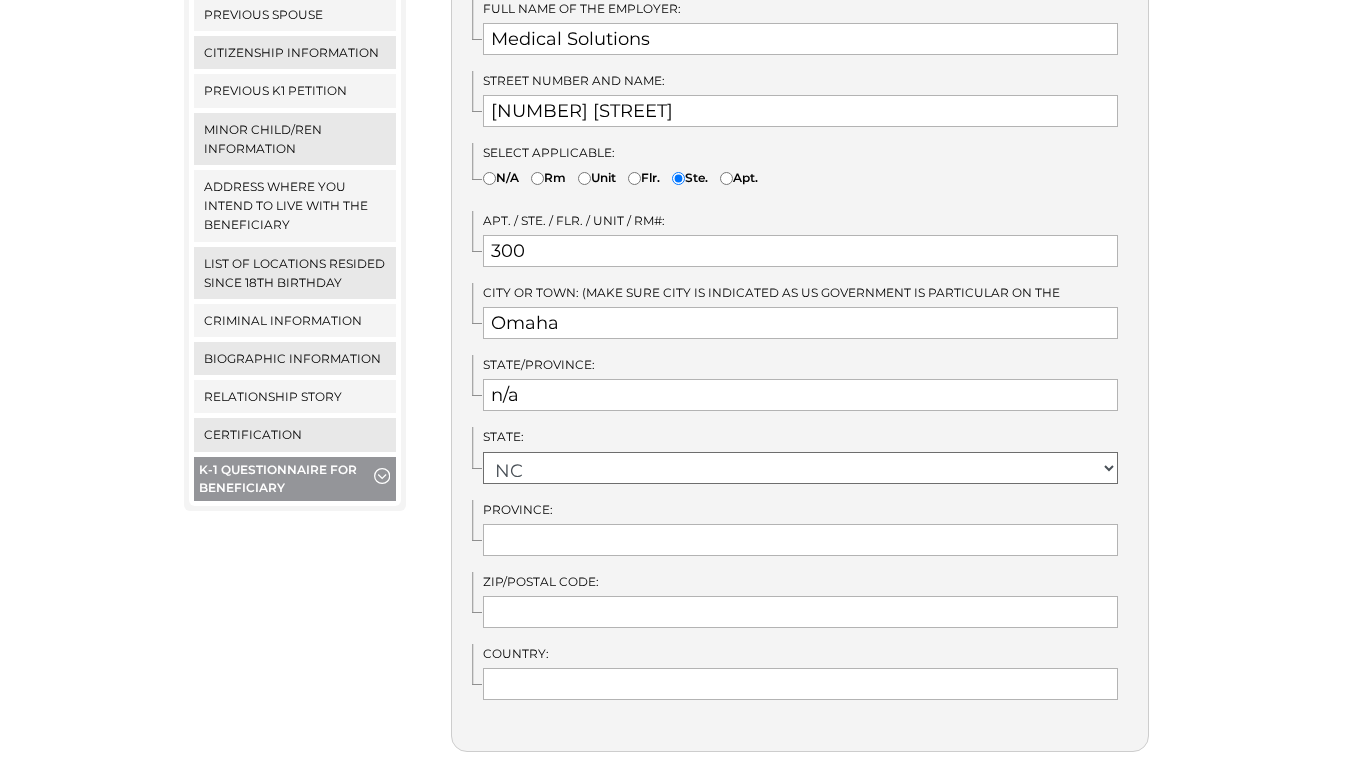 select on "33" 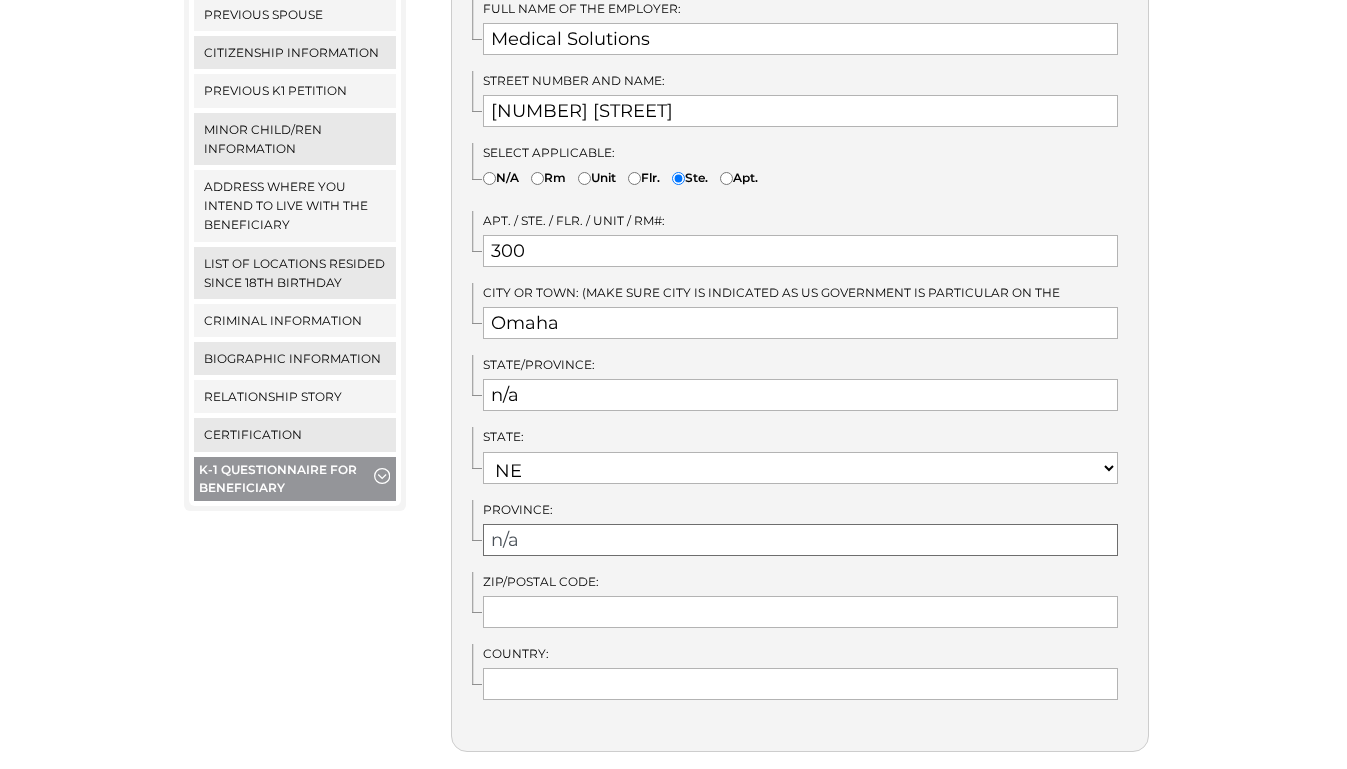 type on "n/a" 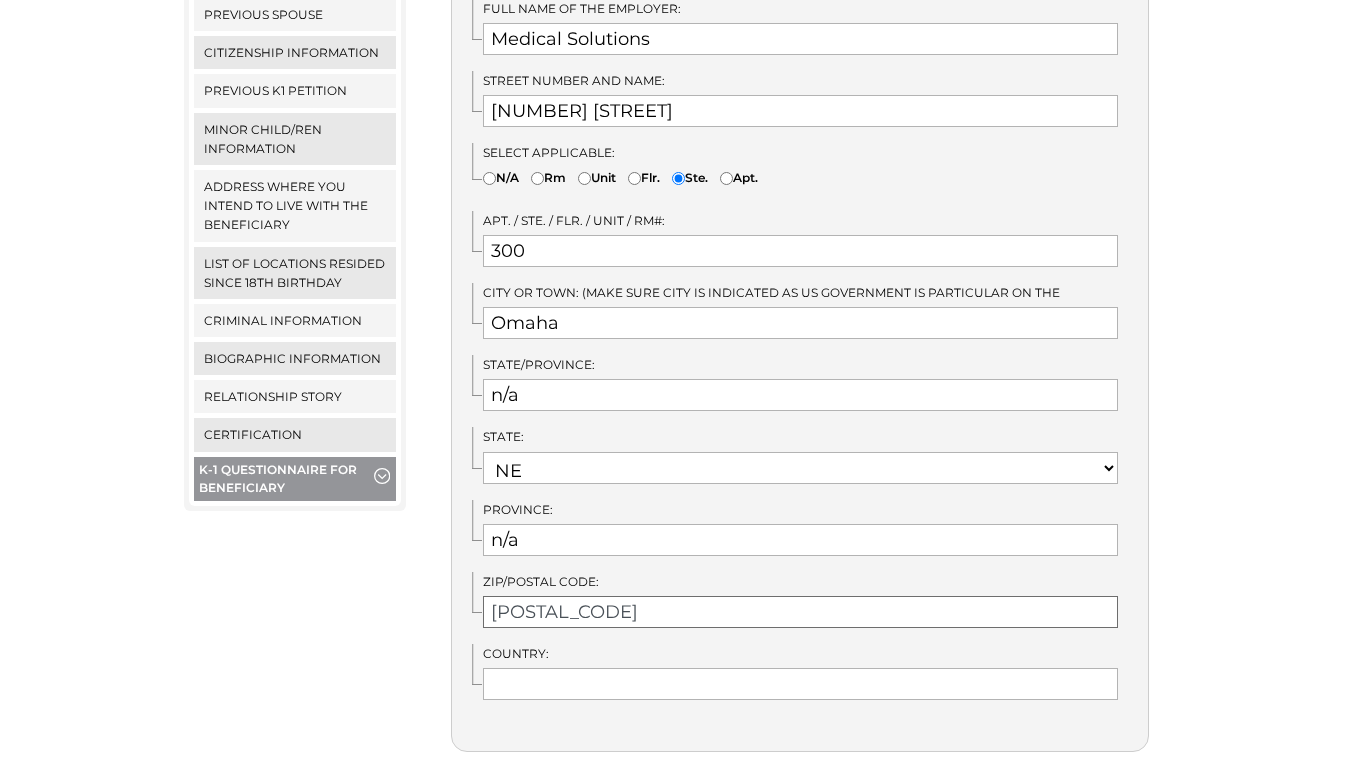 type on "68114" 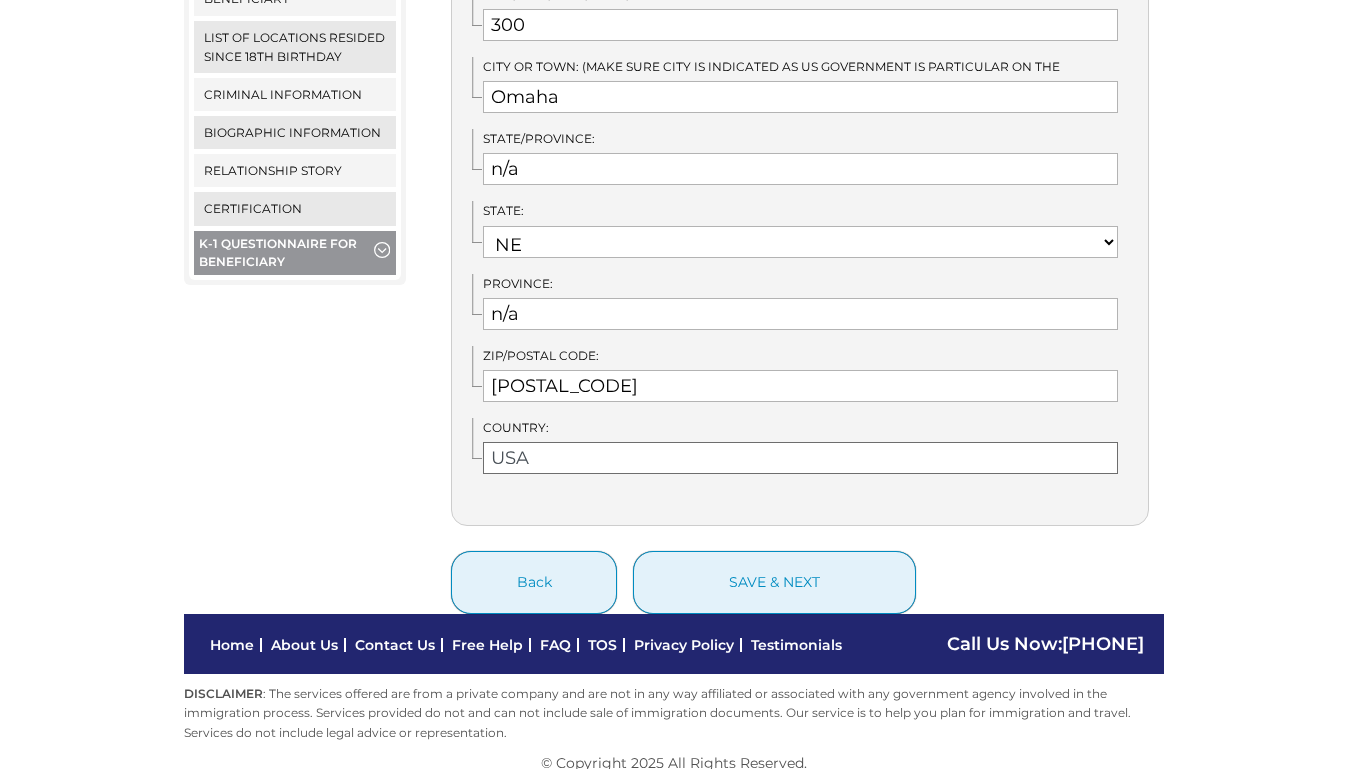 scroll, scrollTop: 1035, scrollLeft: 0, axis: vertical 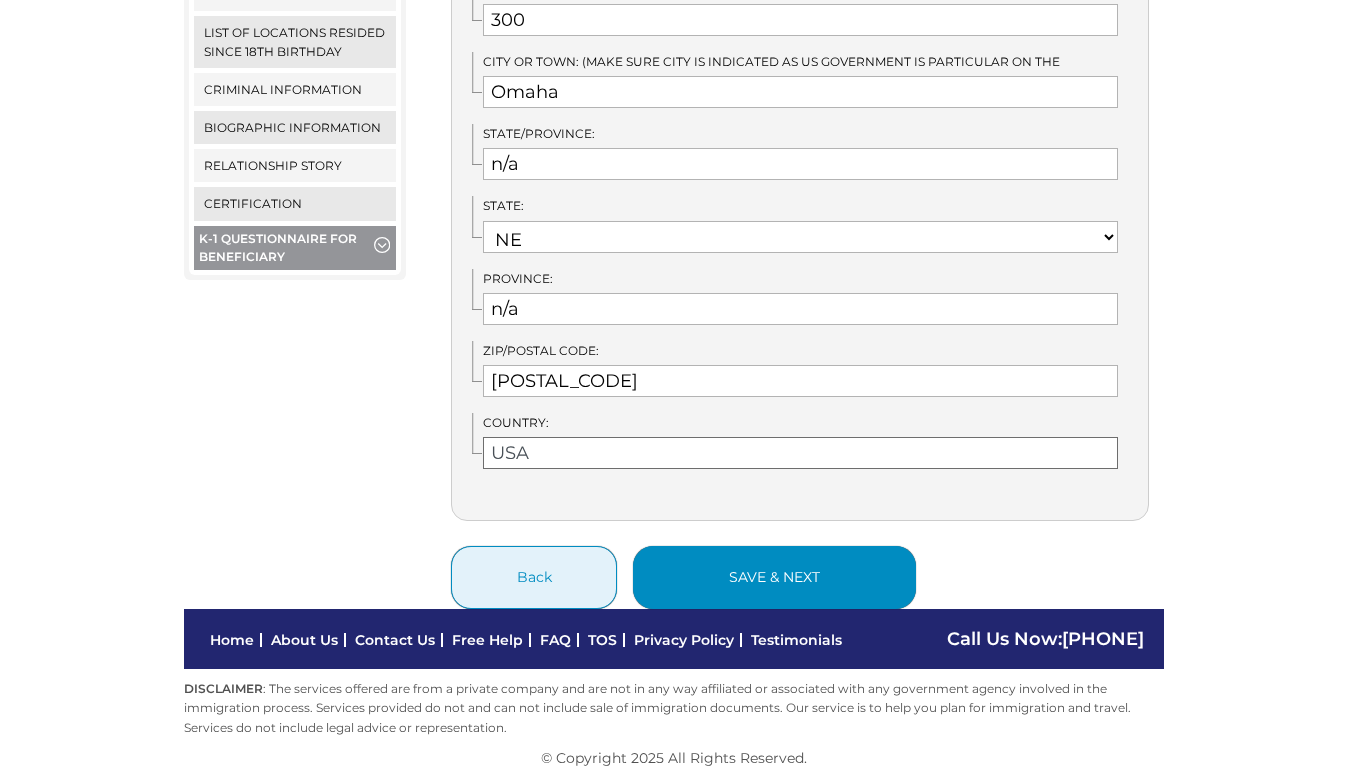 type on "USA" 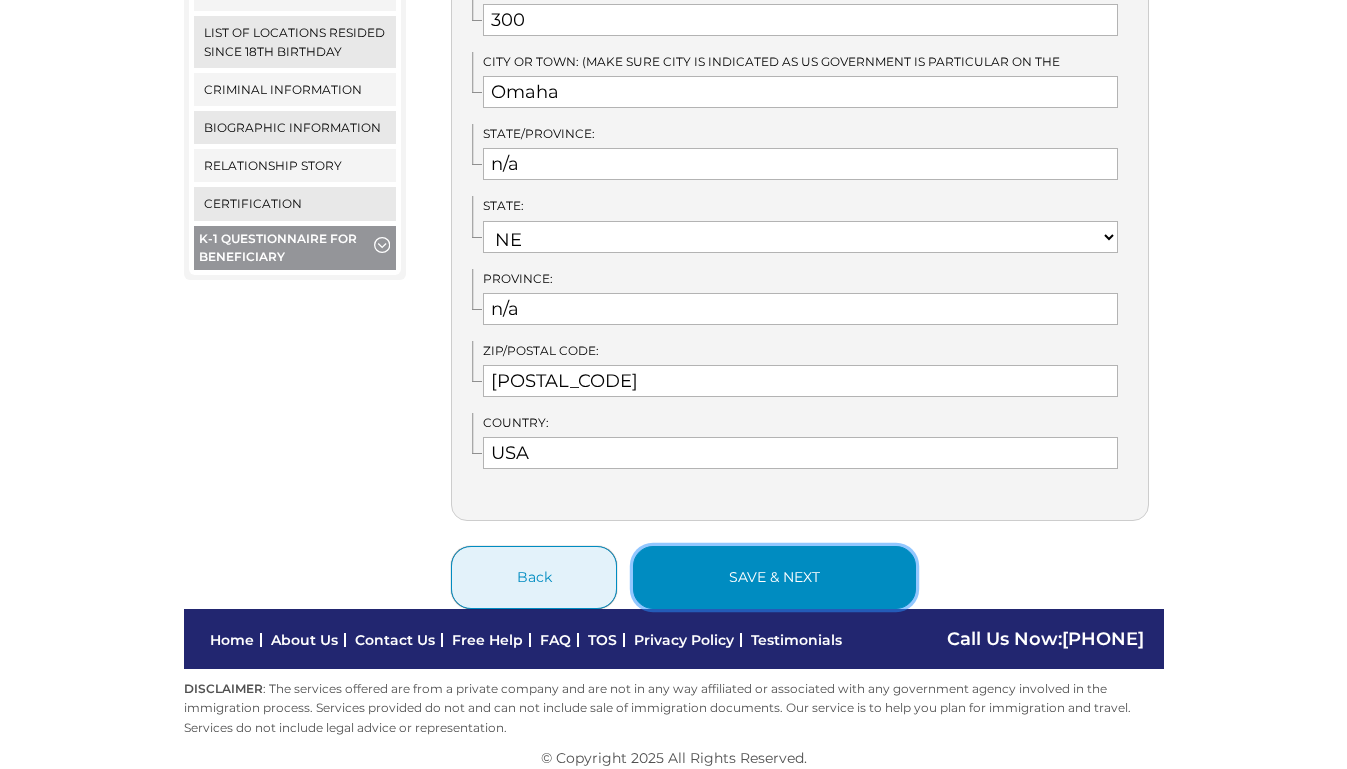 click on "save & next" at bounding box center (774, 577) 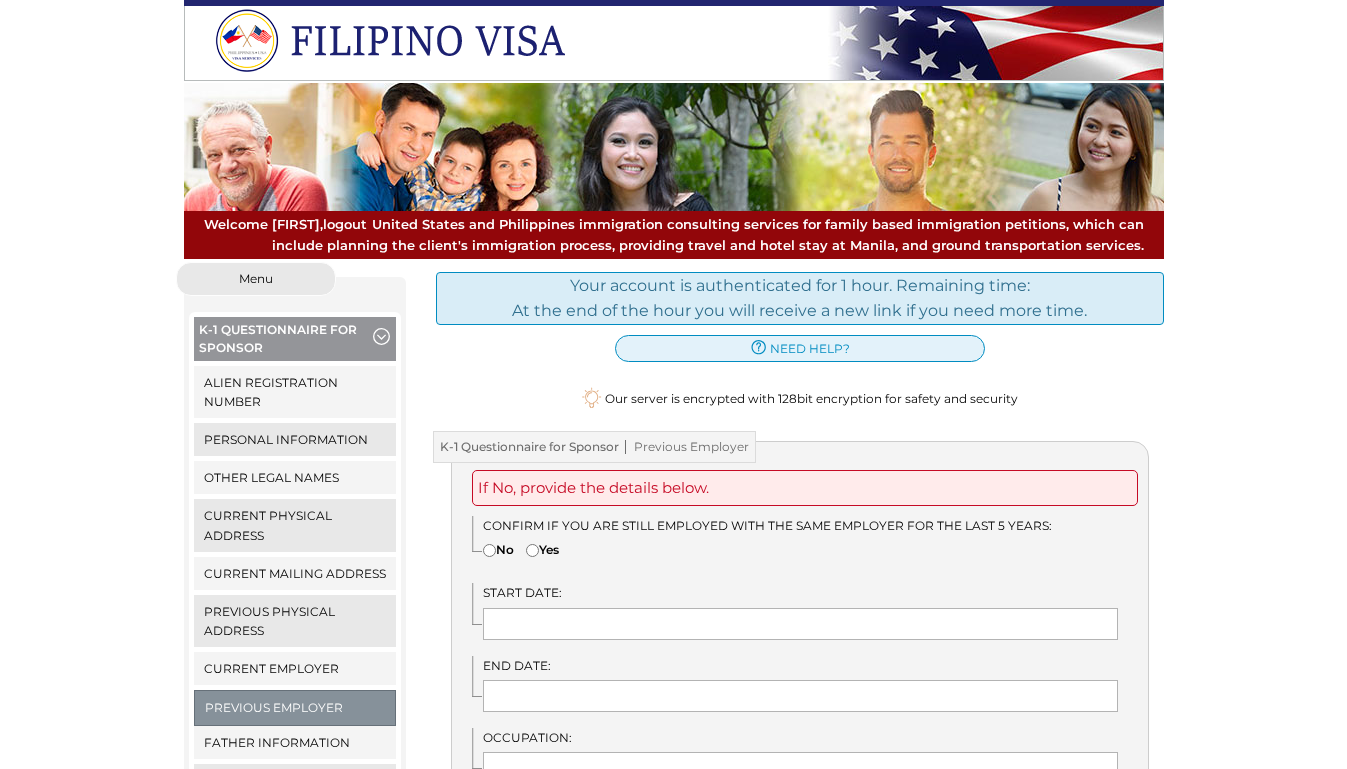 scroll, scrollTop: 0, scrollLeft: 0, axis: both 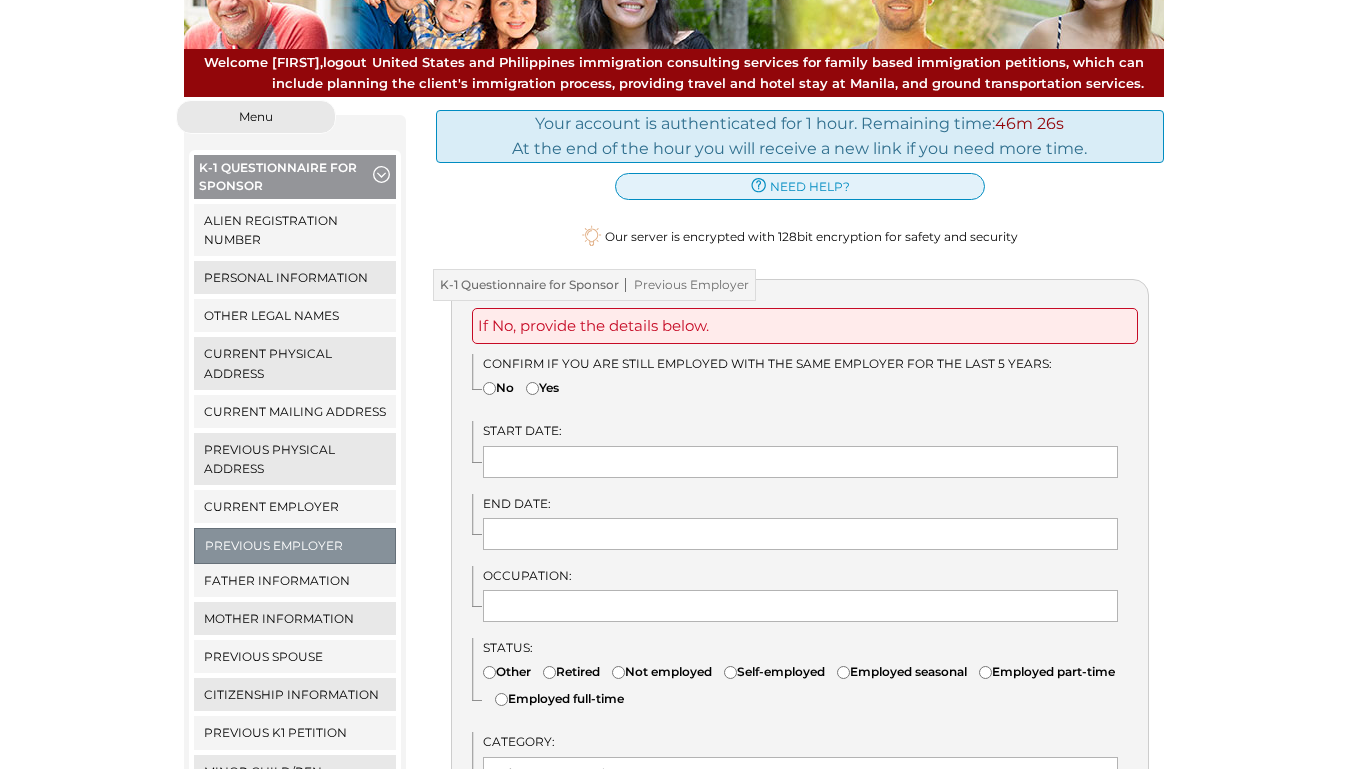 click on "No" at bounding box center (489, 388) 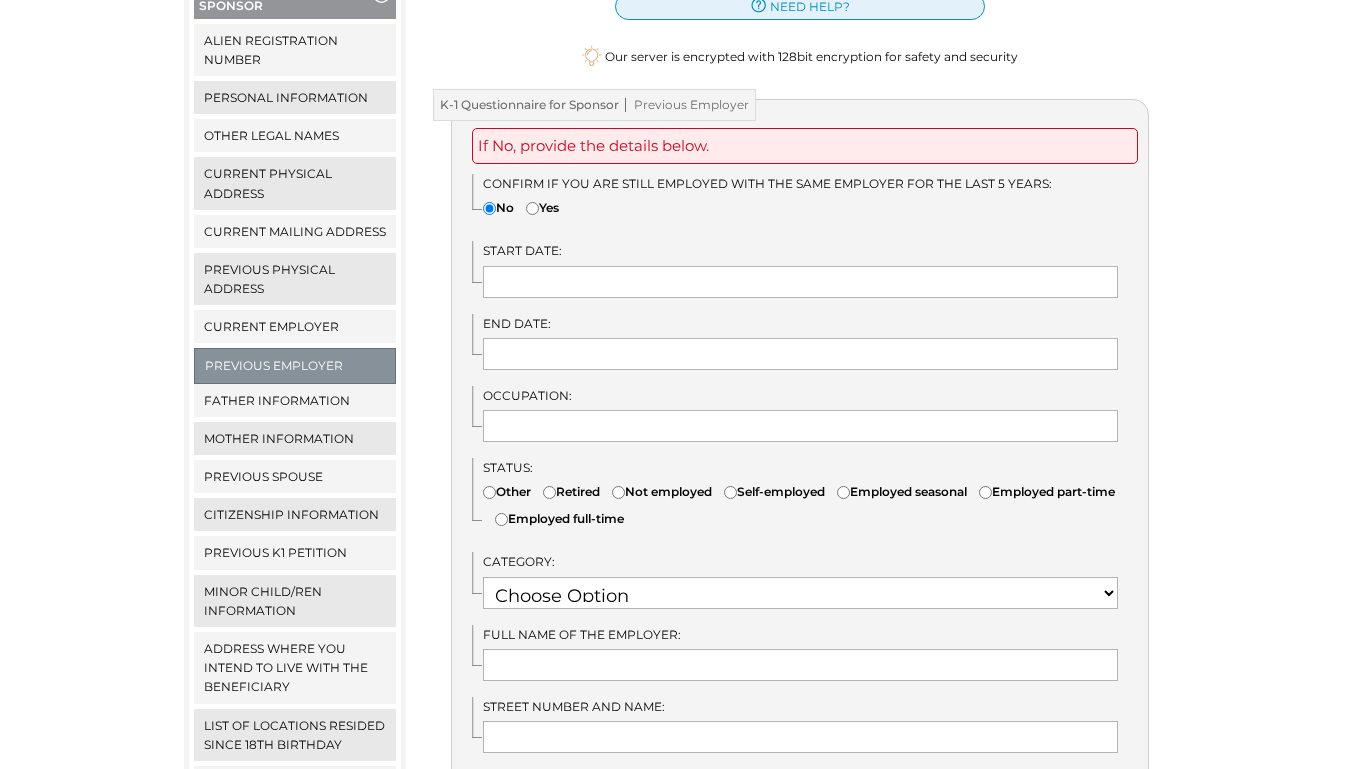 scroll, scrollTop: 338, scrollLeft: 0, axis: vertical 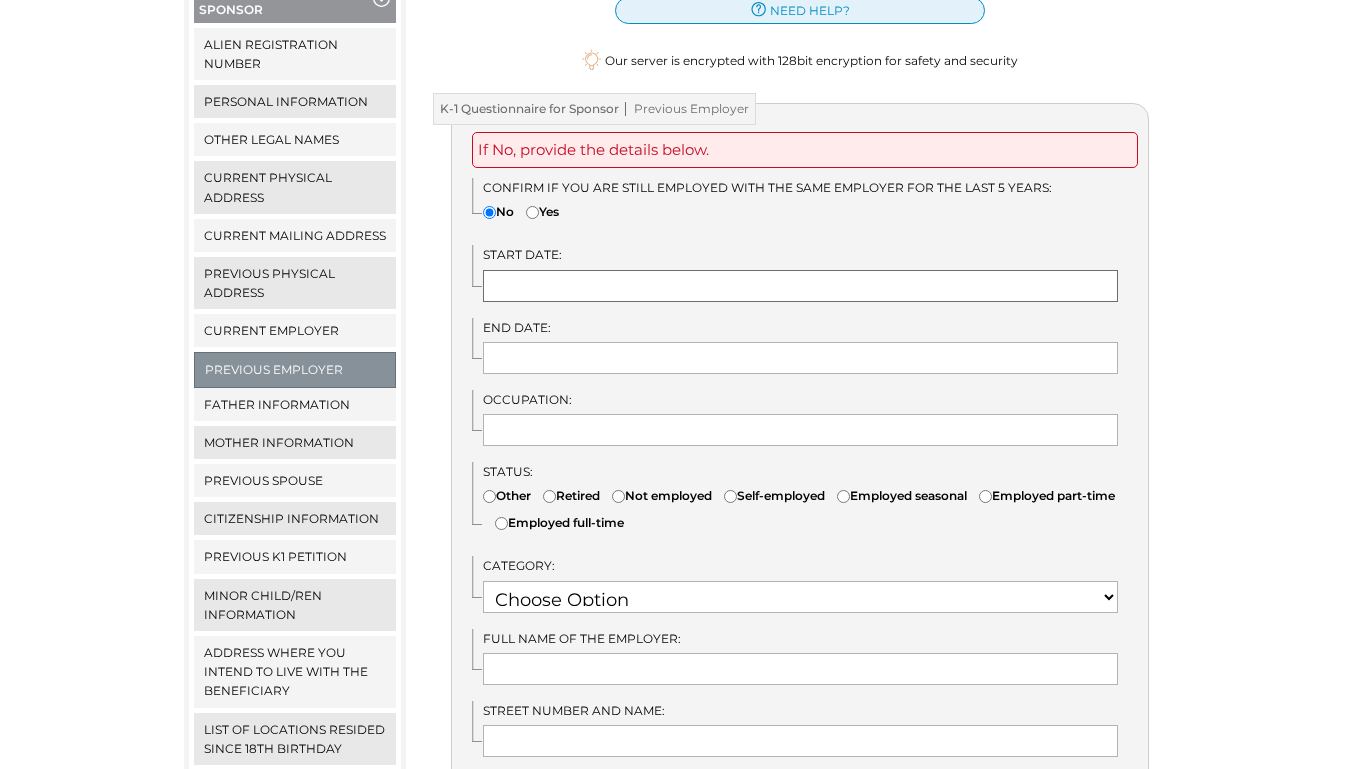 click at bounding box center (800, 286) 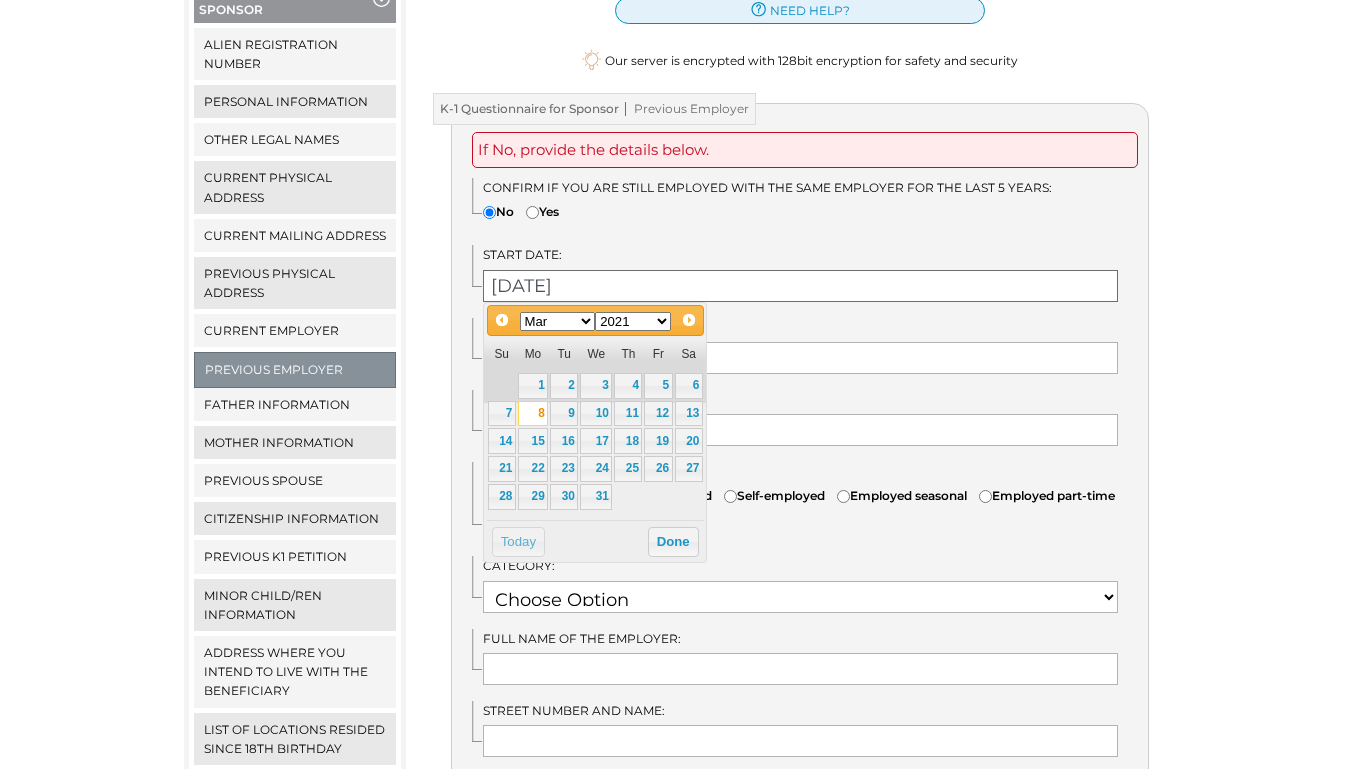 type on "03/08/2021" 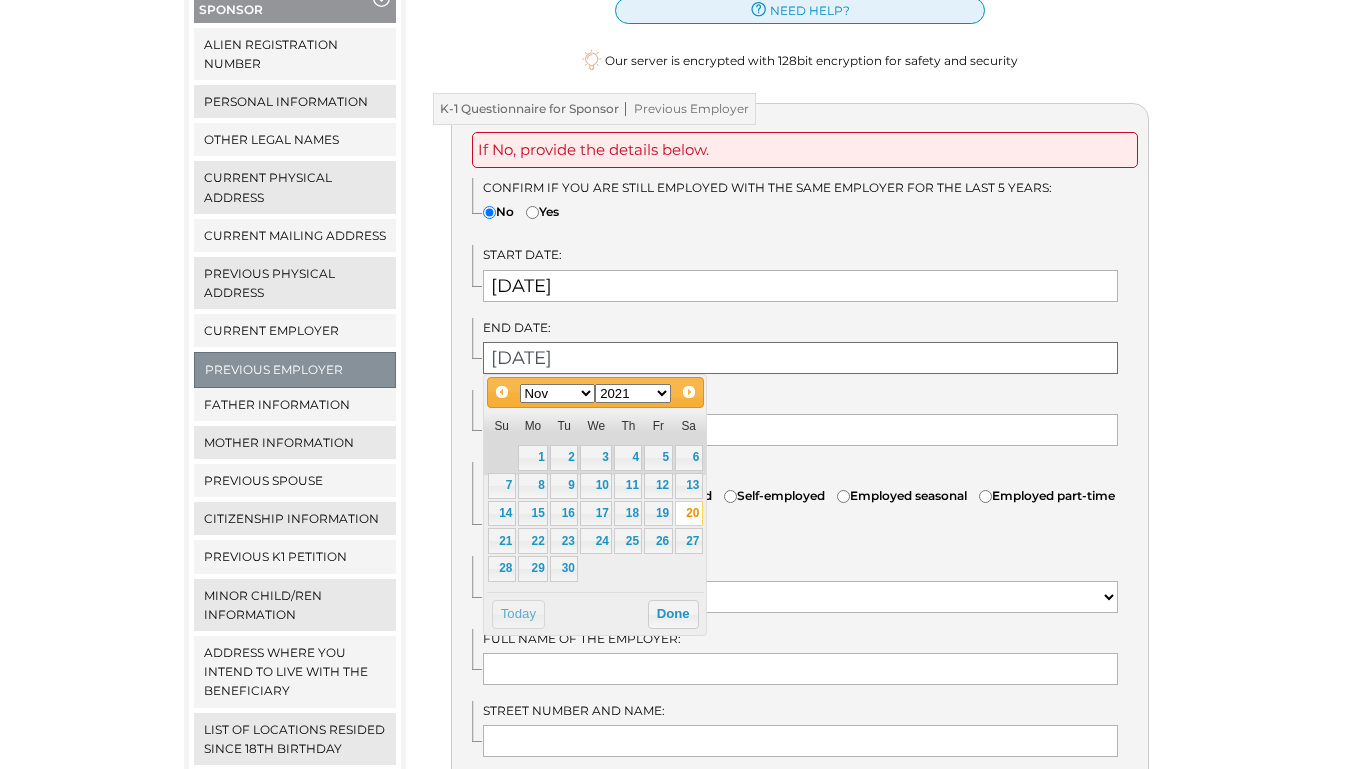 type on "11/20/2021" 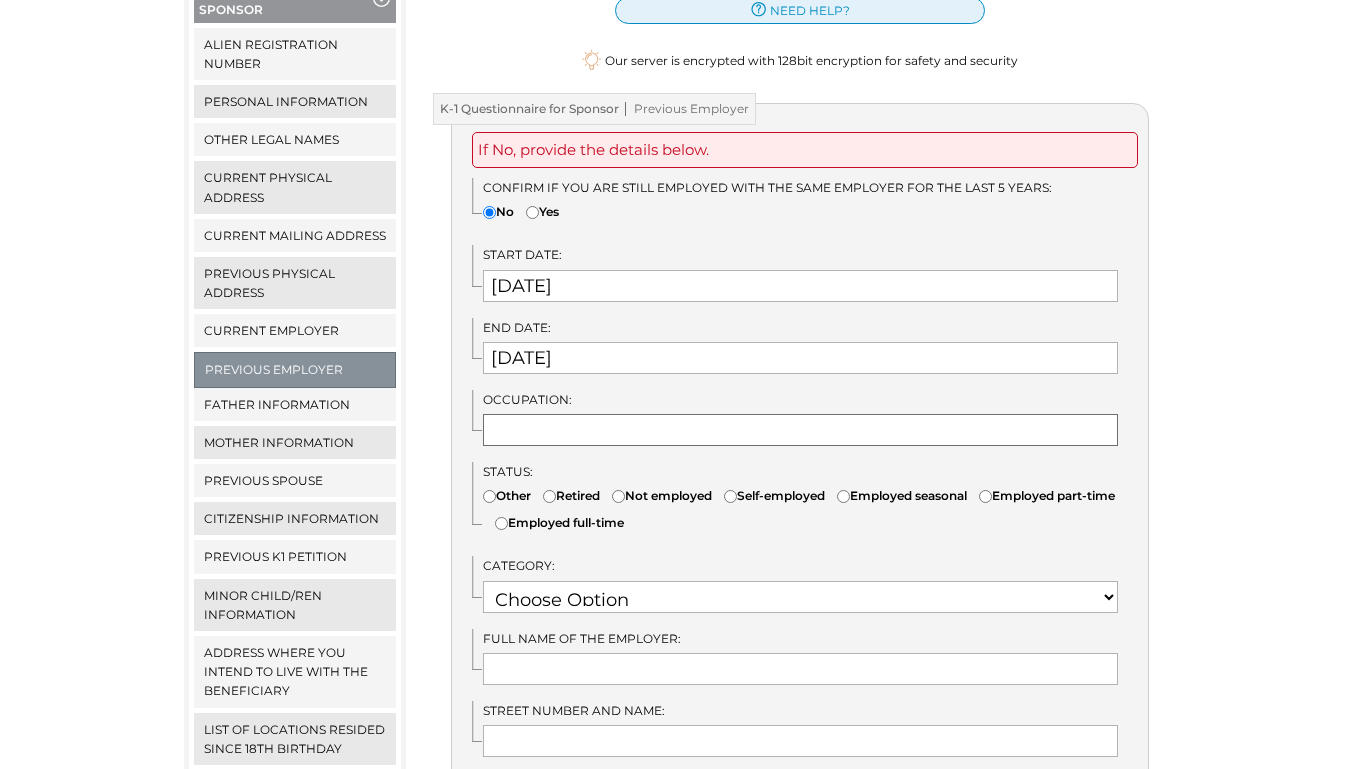 paste on "Respiratory Therapist" 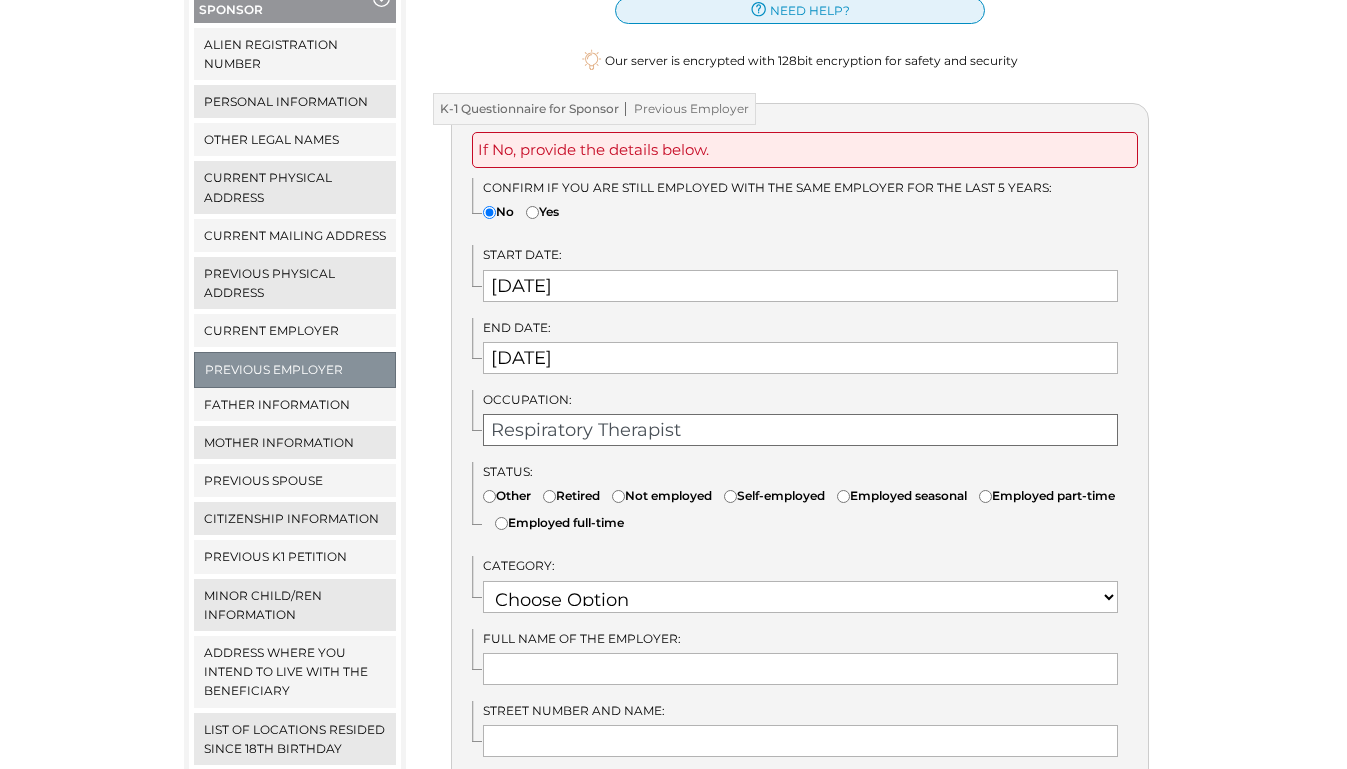 type on "Respiratory Therapist" 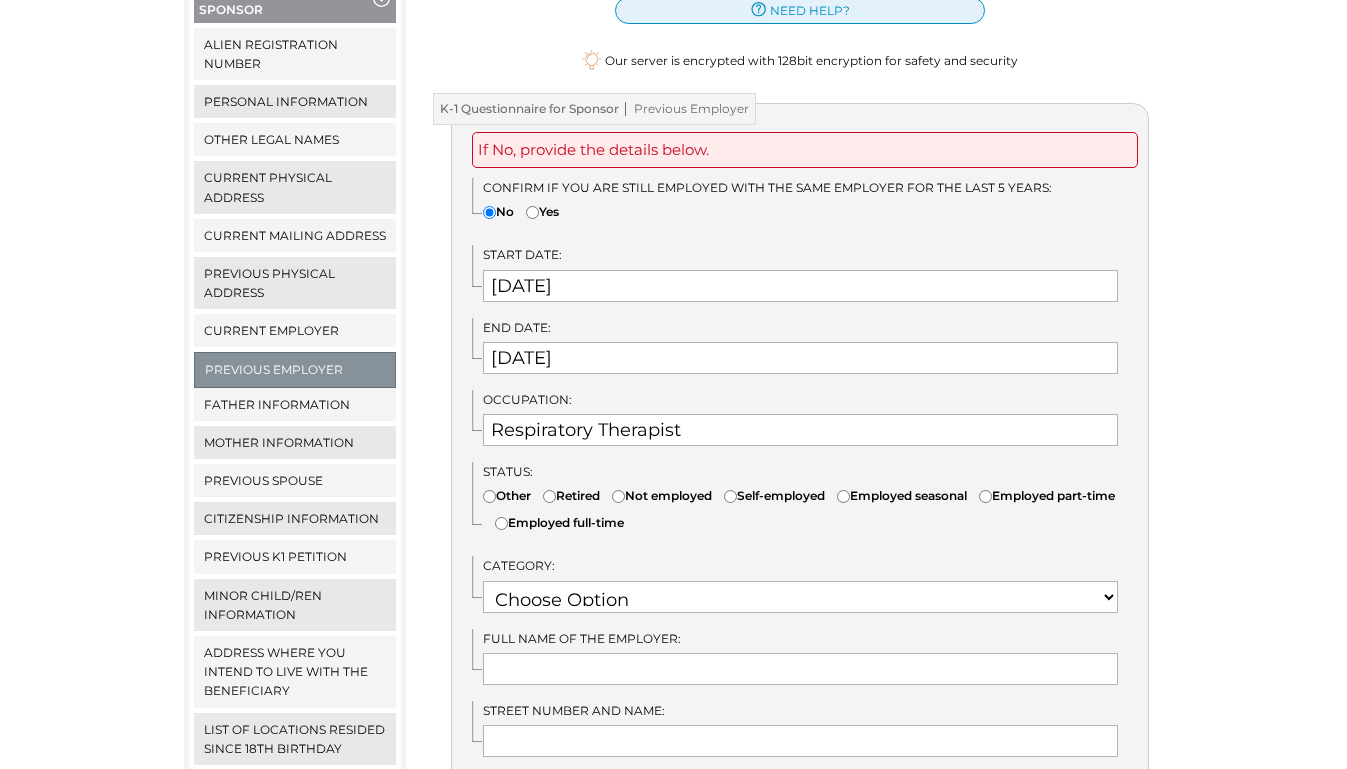 click on "Employed full-time" at bounding box center (559, 522) 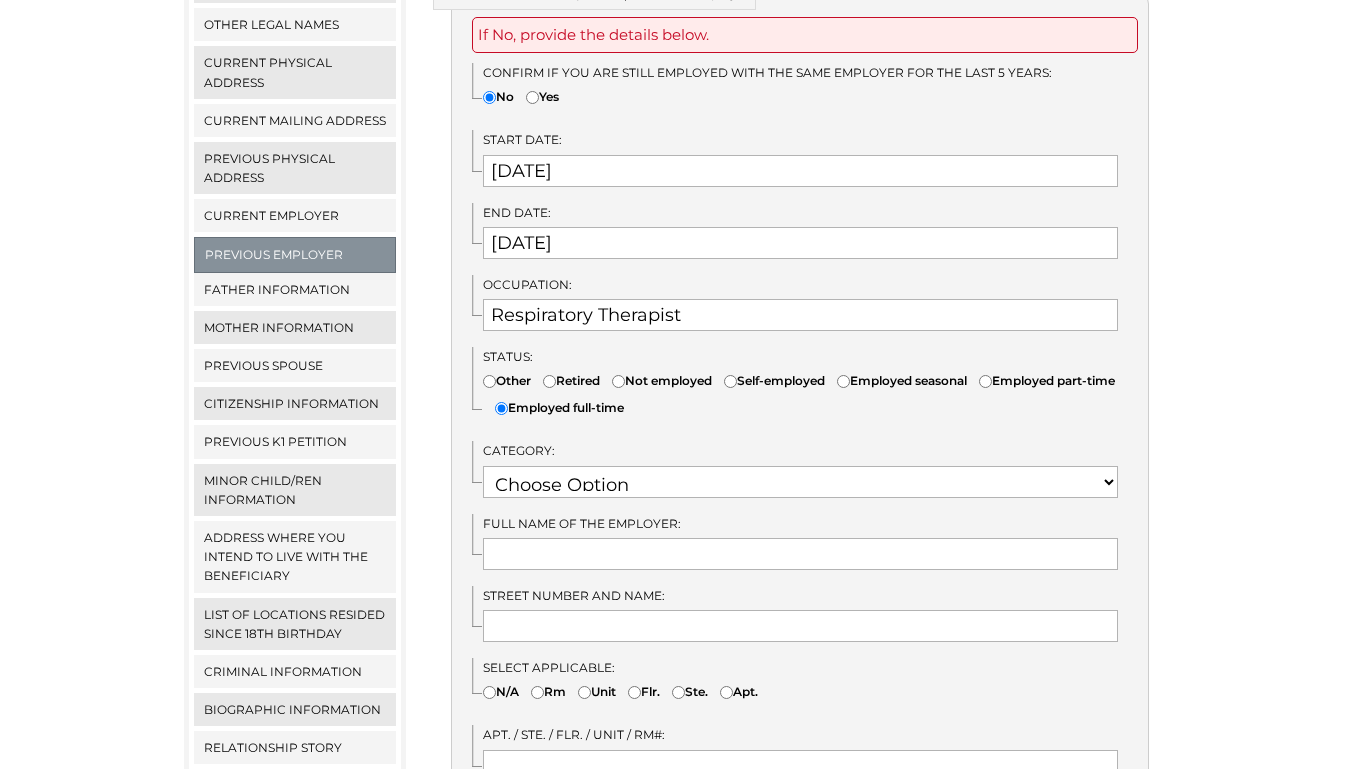 scroll, scrollTop: 484, scrollLeft: 0, axis: vertical 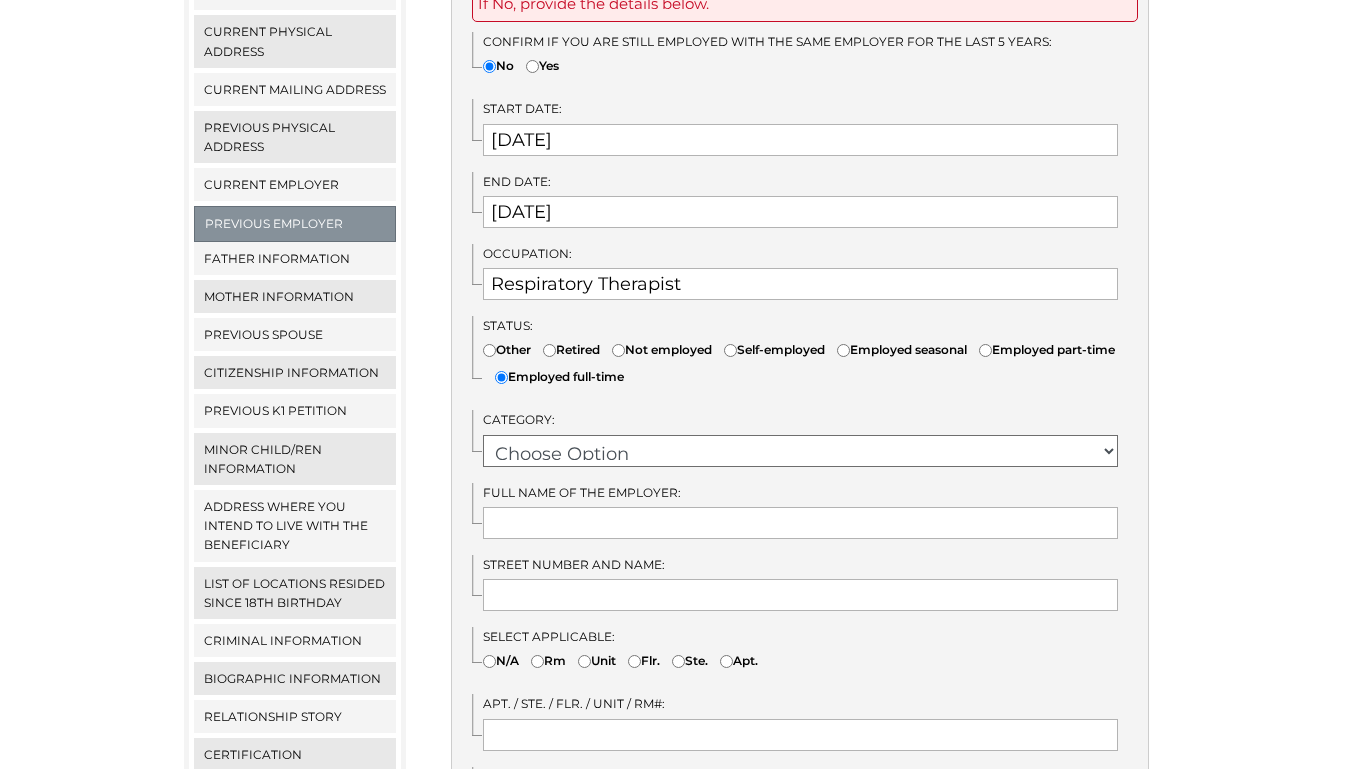 click on "Choose Option
OTHER
STUDENT
SOCIAL SERVICES
RETIRED
RESEARCH
RELIGIOUS VOCATION
PHYSICAL SCIENCES NOT EMPLOYED NATURAL SCIENCE" at bounding box center [800, 451] 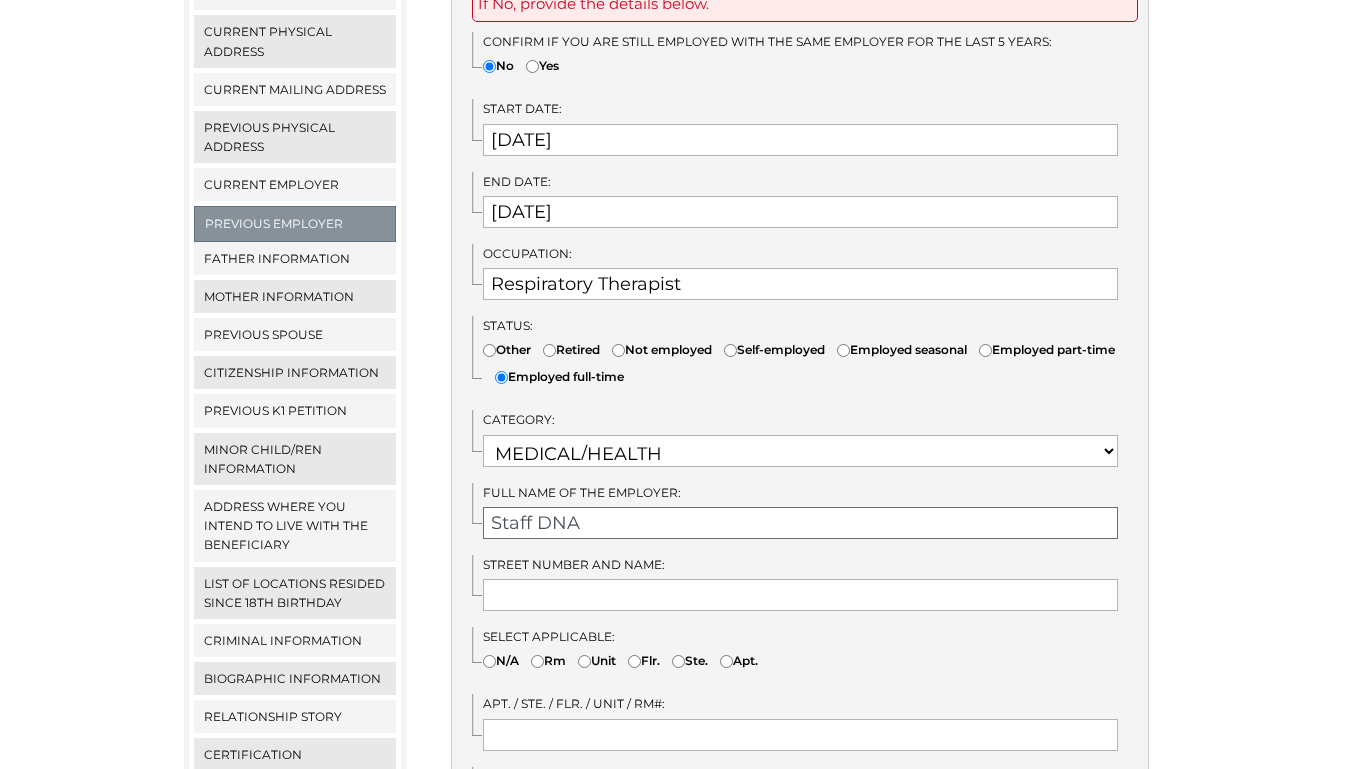 type on "Staff DNA" 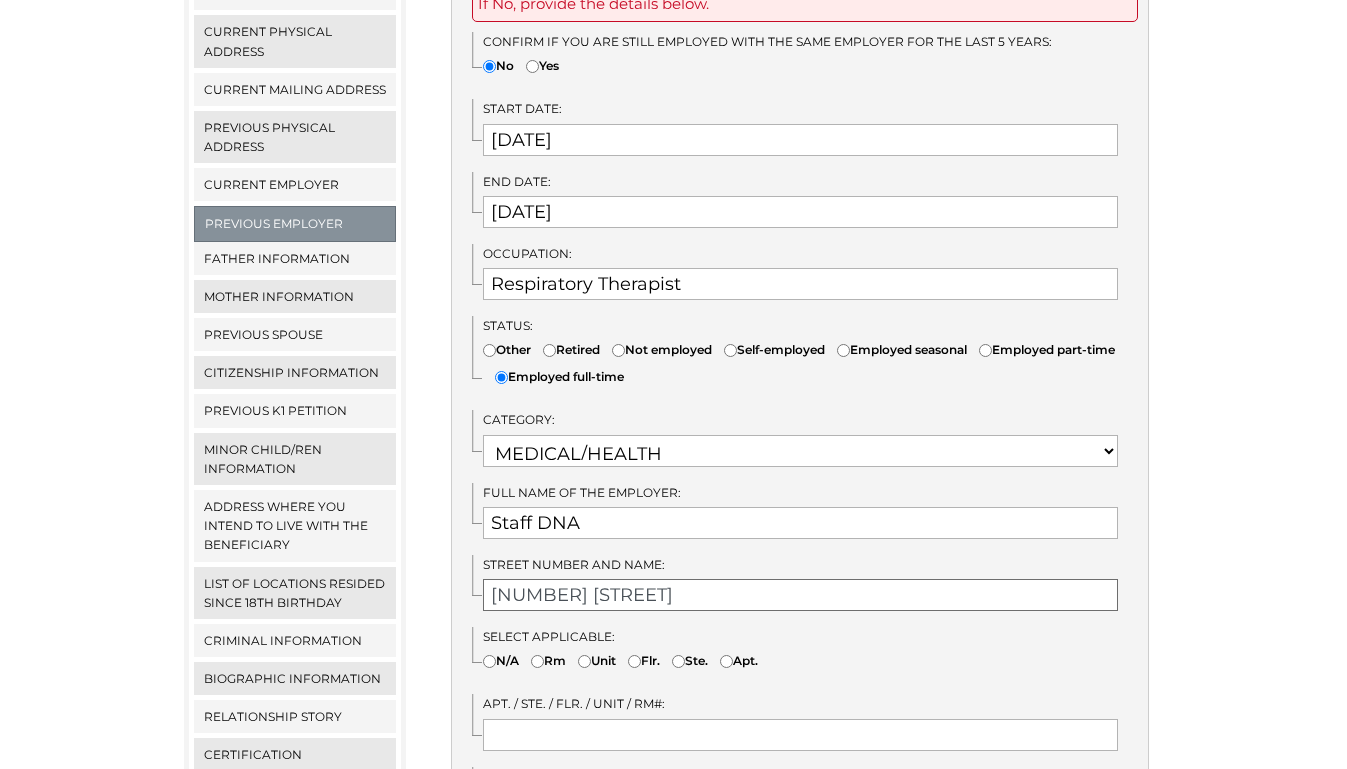 type on "6860 Dallas PKWY" 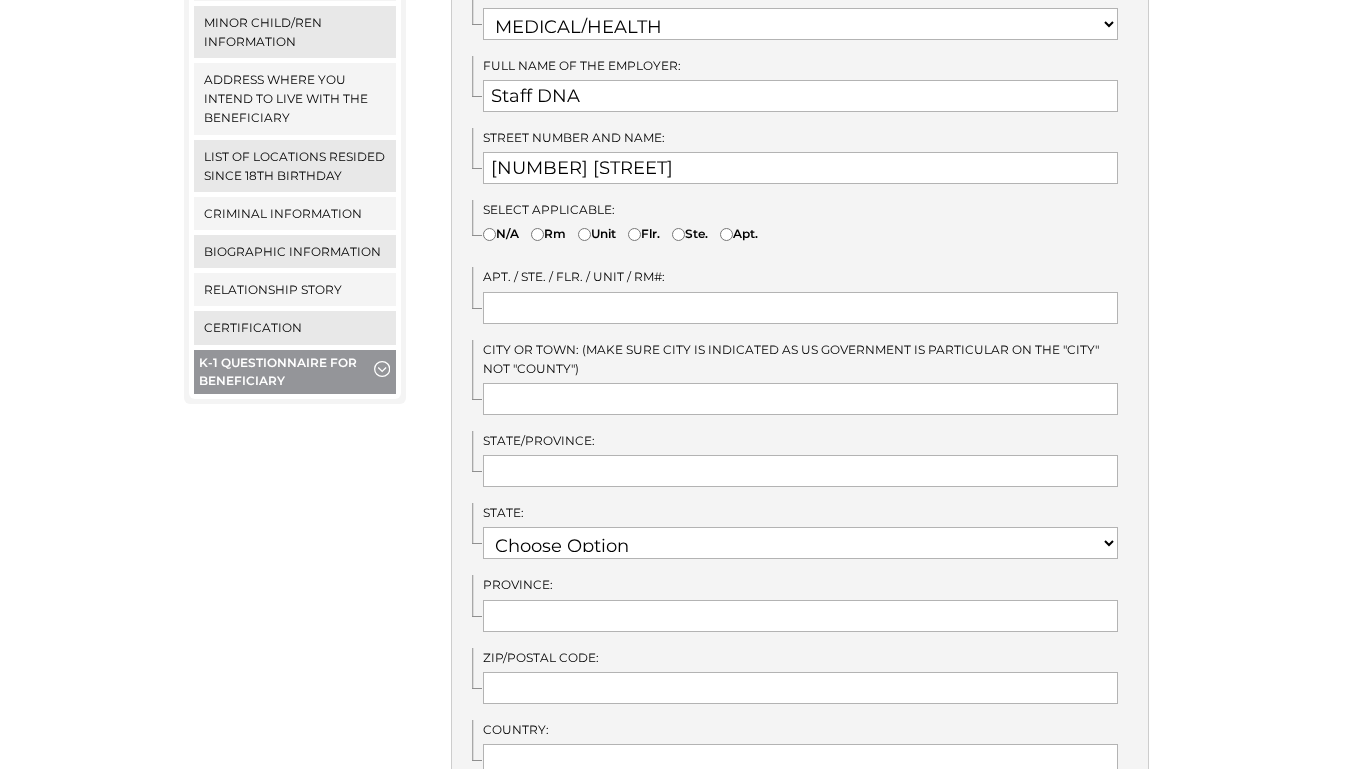 scroll, scrollTop: 917, scrollLeft: 0, axis: vertical 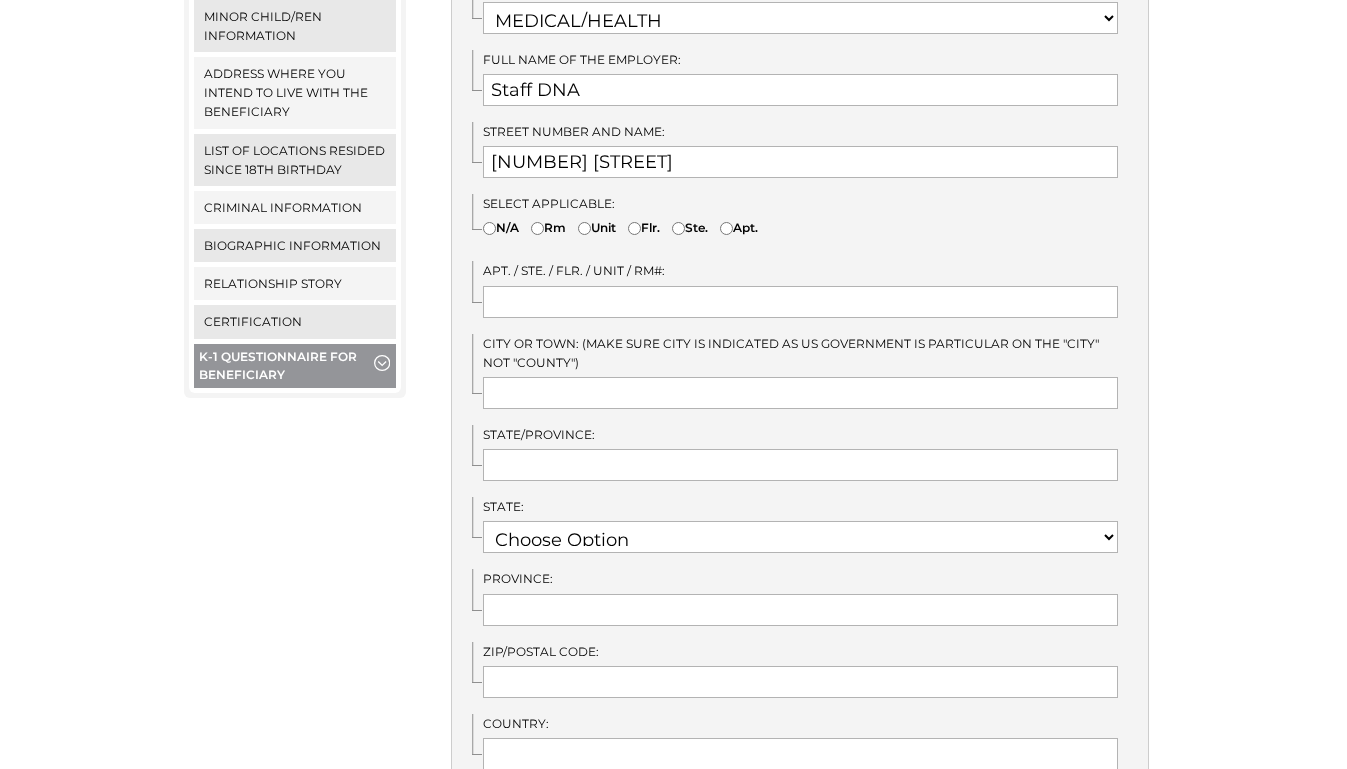 click on "Unit" at bounding box center (584, 228) 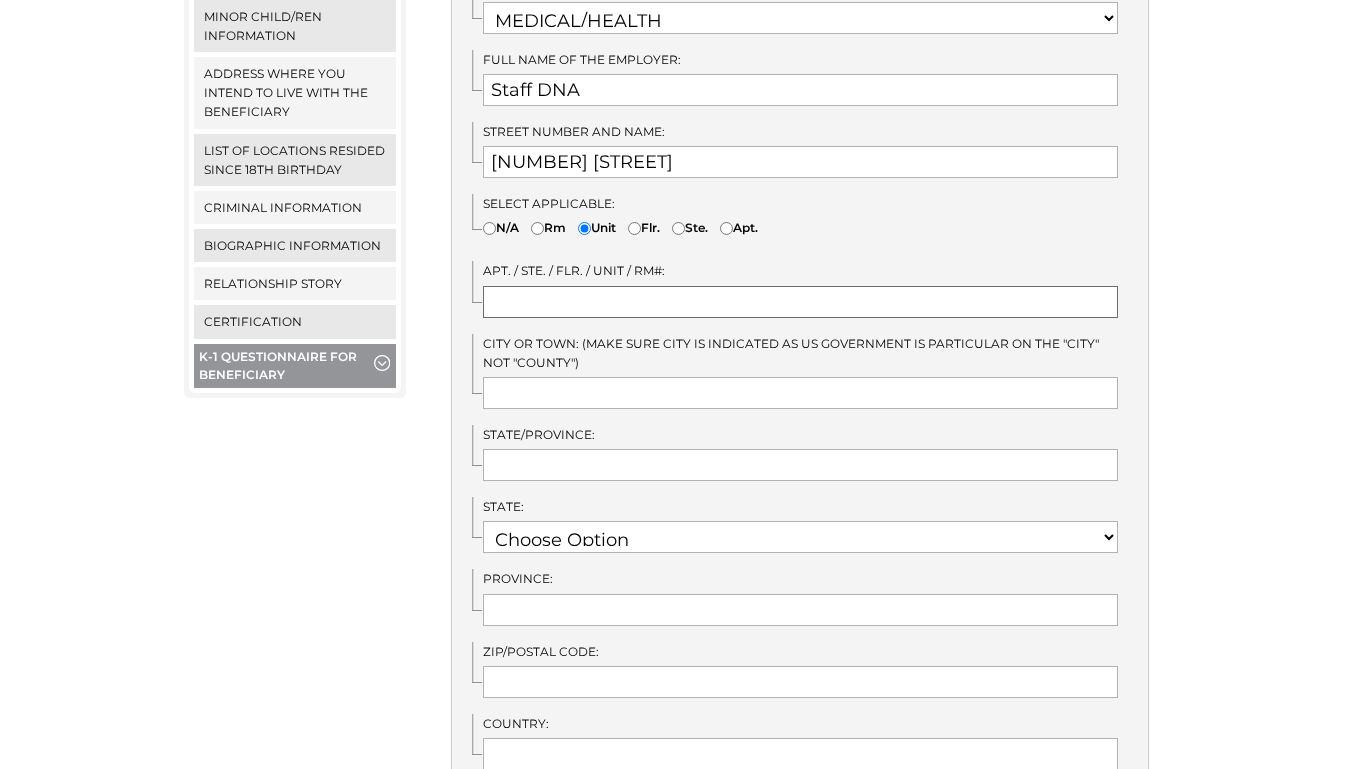 click at bounding box center [800, 302] 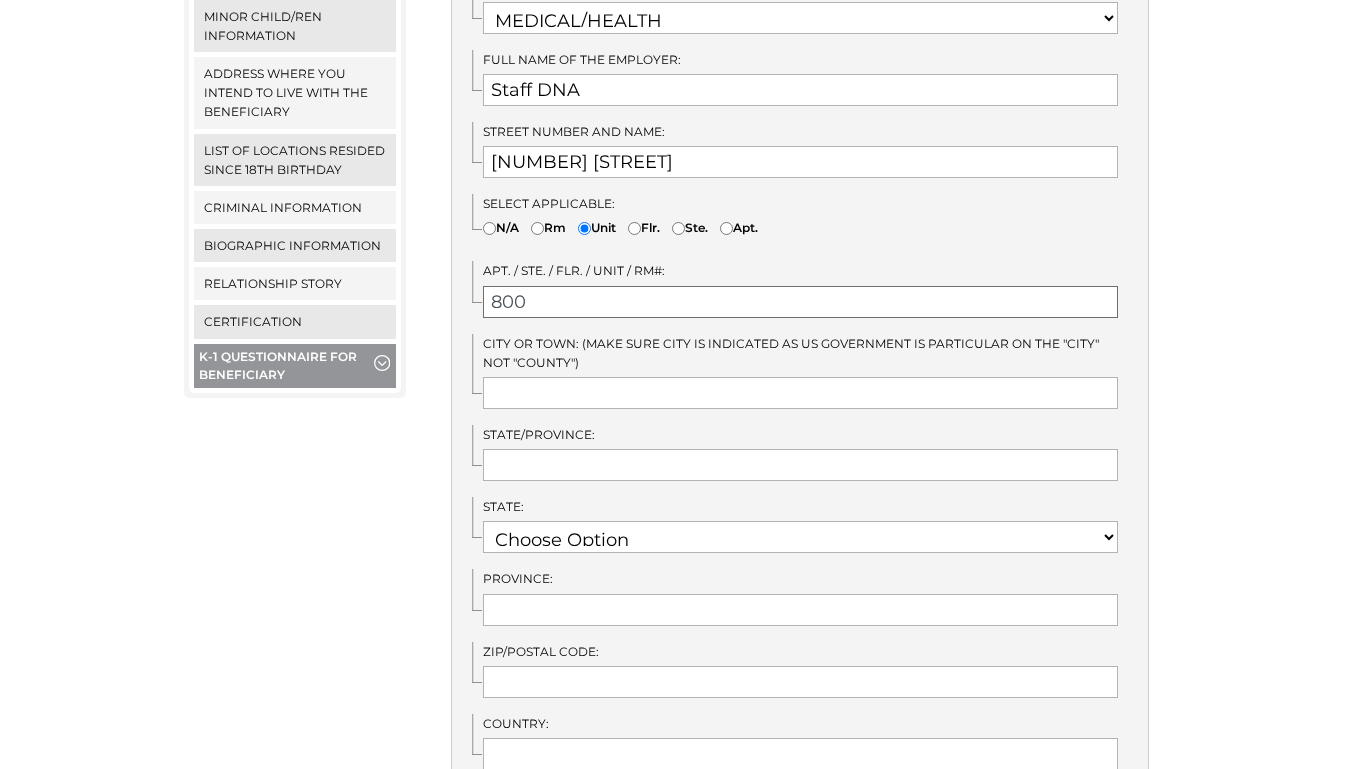 type on "800" 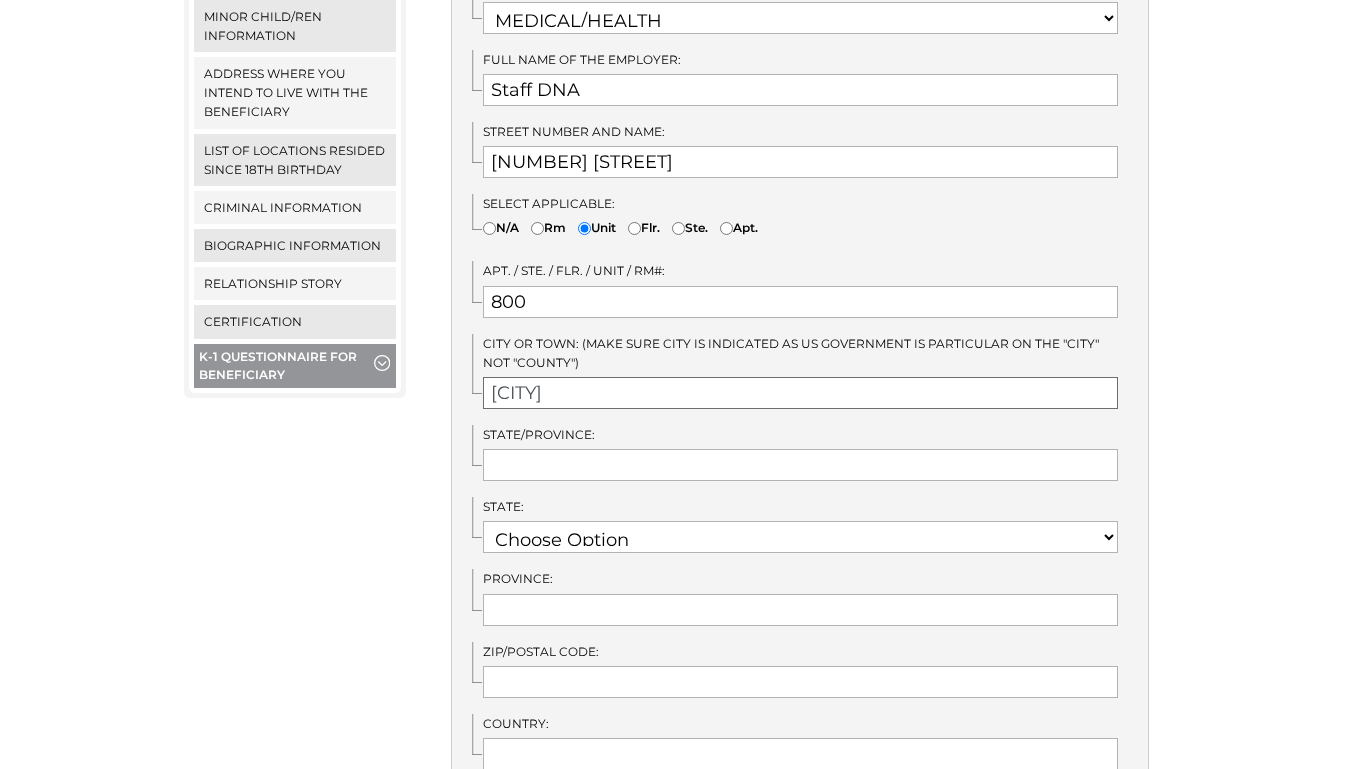 type on "Plano" 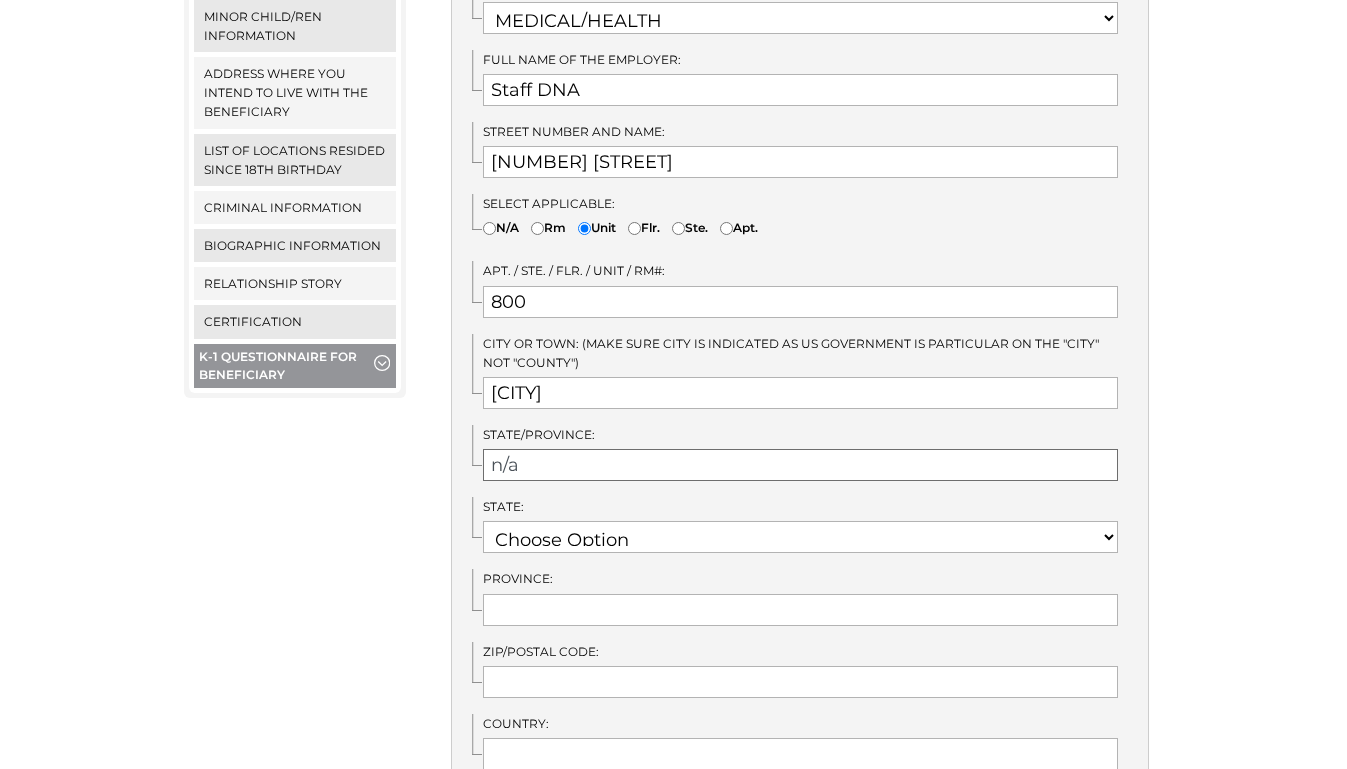 type on "n/a" 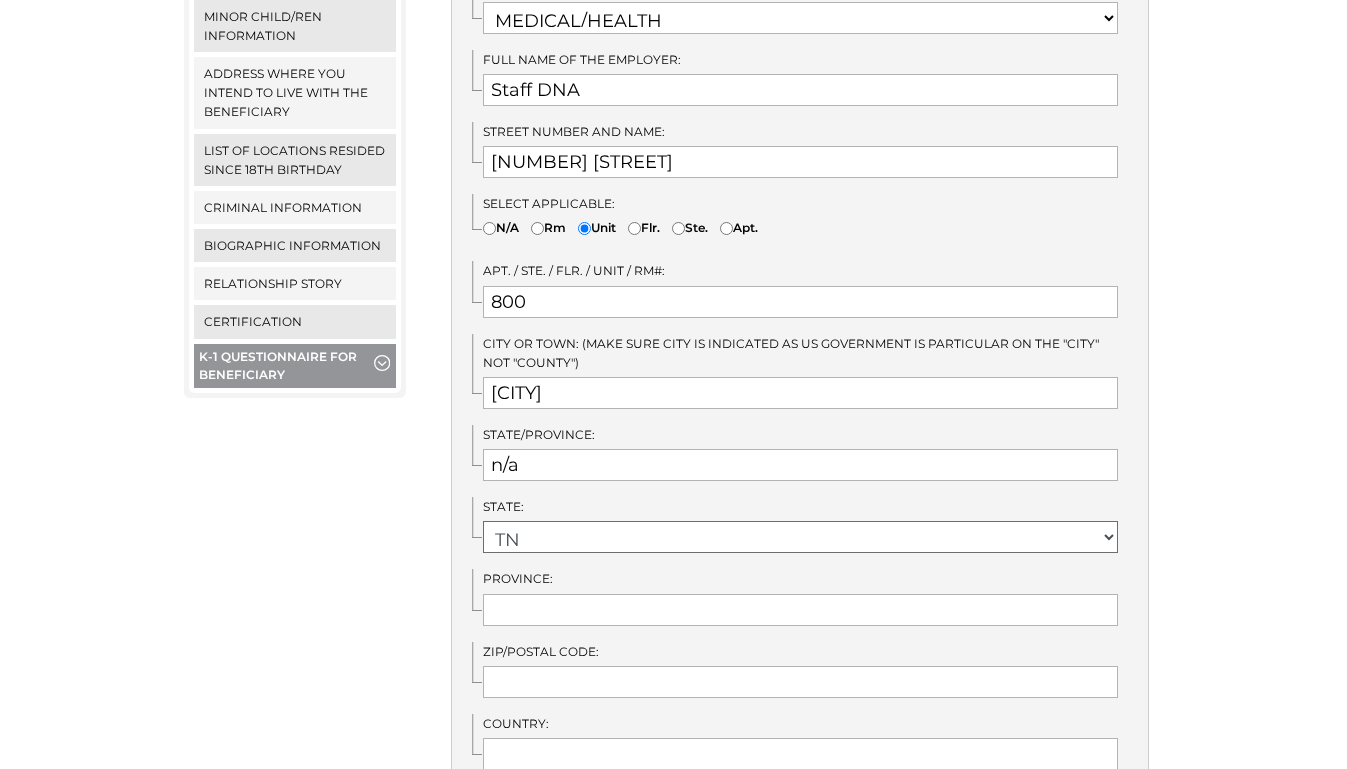 select on "48" 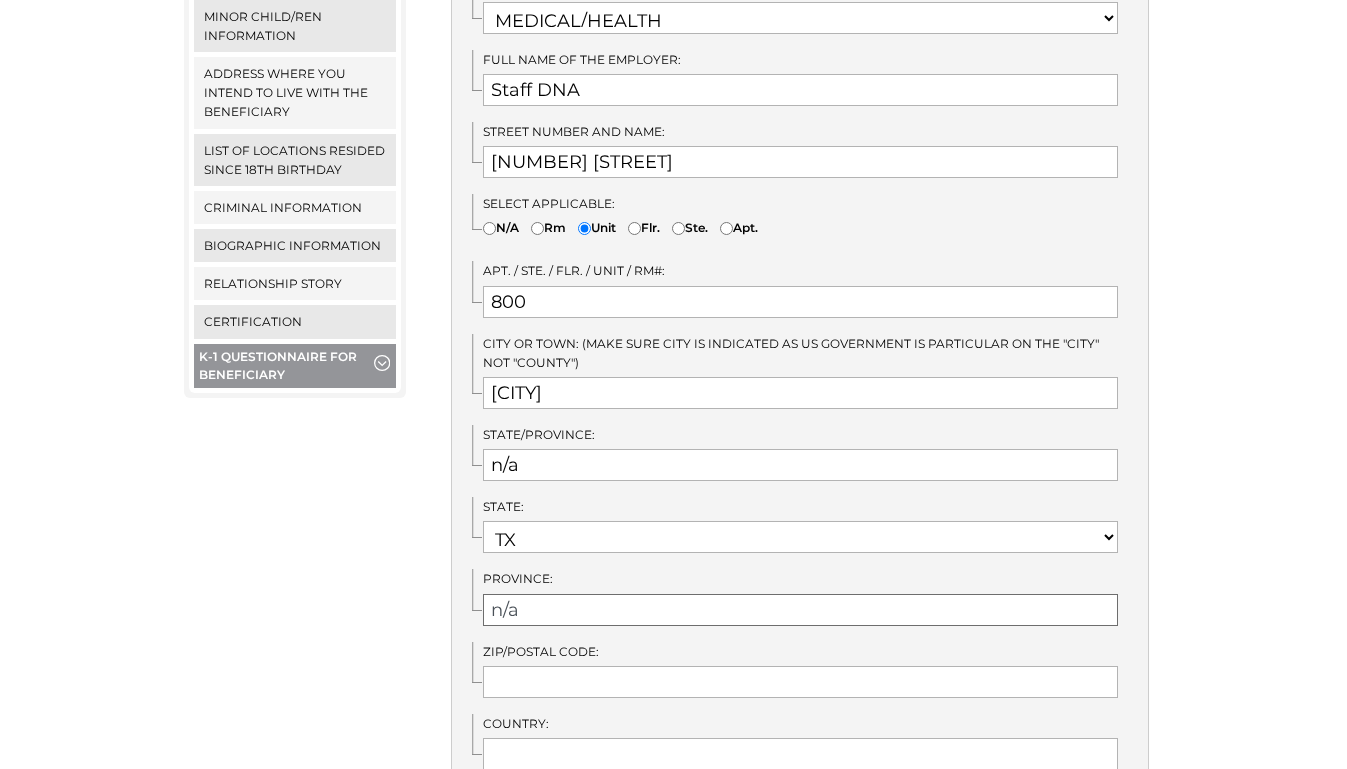 type on "n/a" 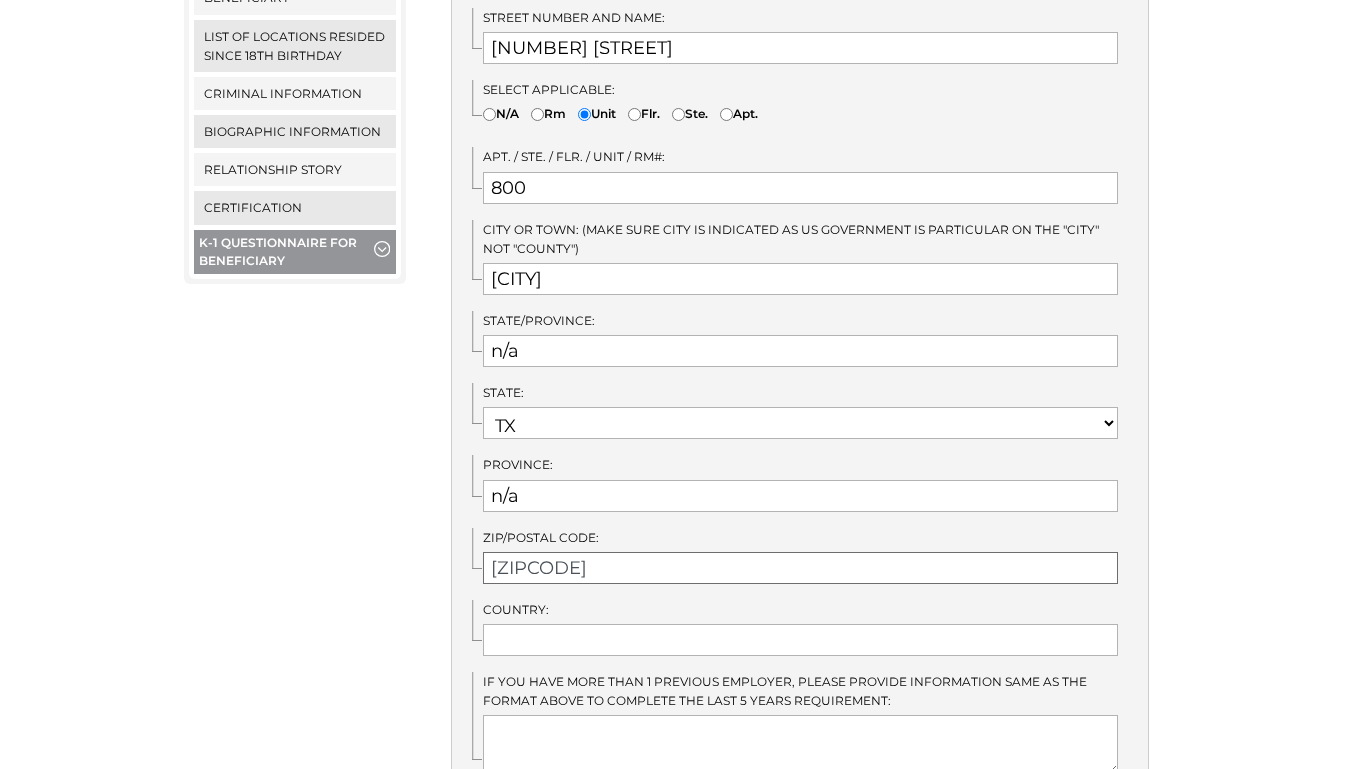 scroll, scrollTop: 1046, scrollLeft: 0, axis: vertical 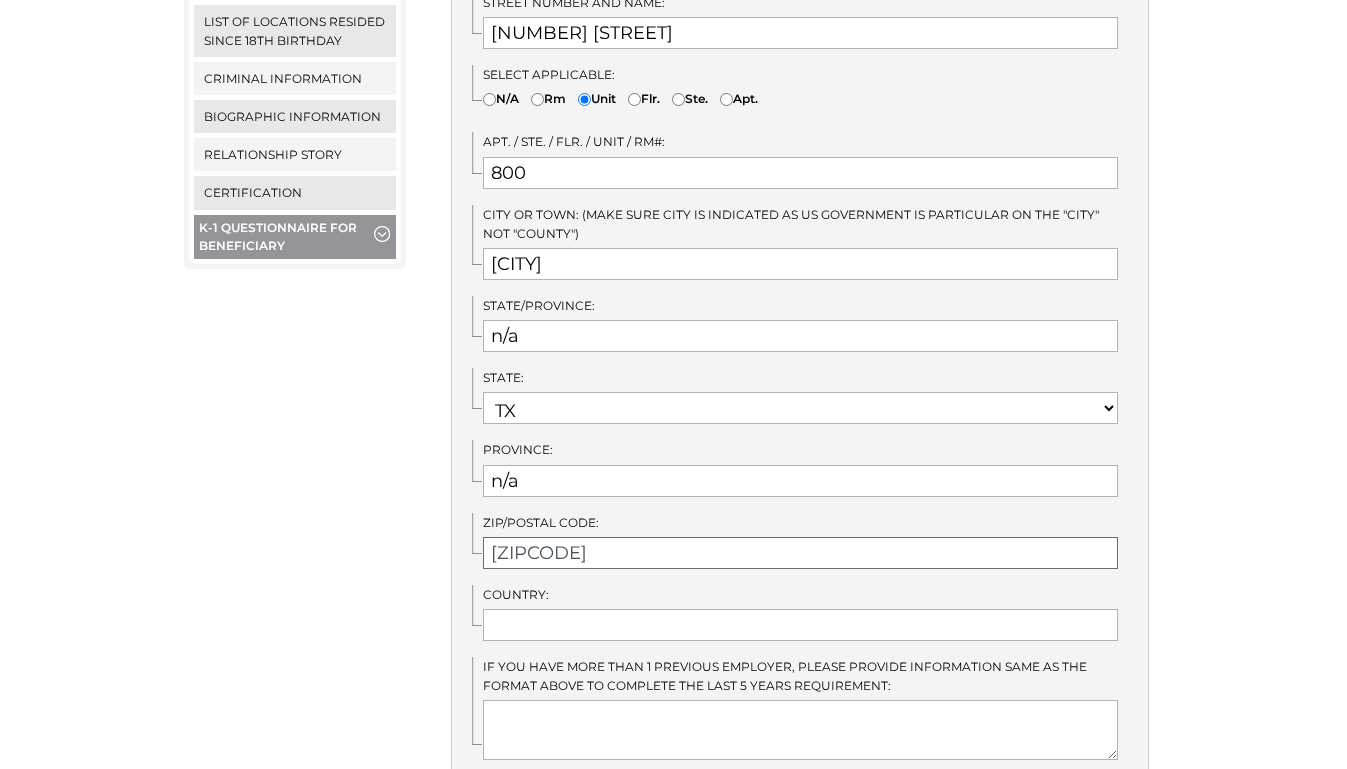 type on "75024" 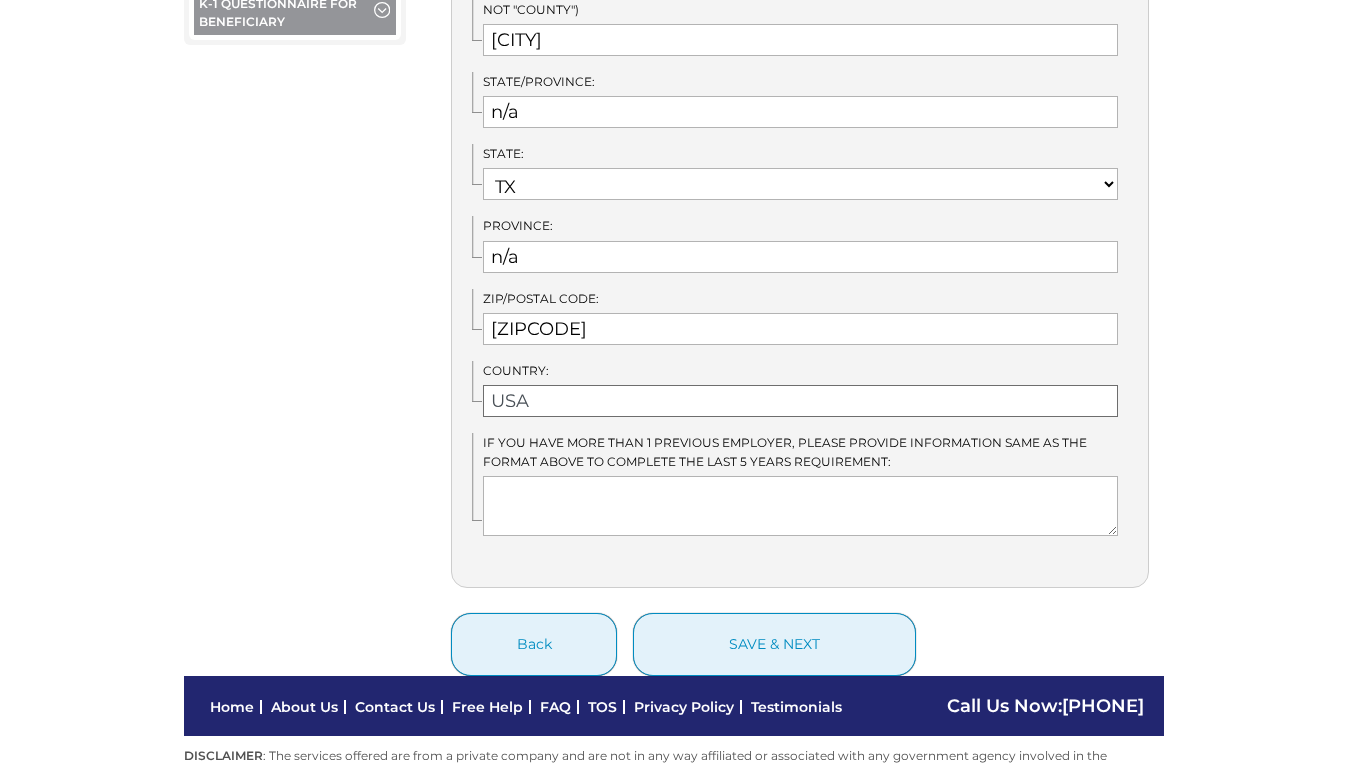 scroll, scrollTop: 1273, scrollLeft: 0, axis: vertical 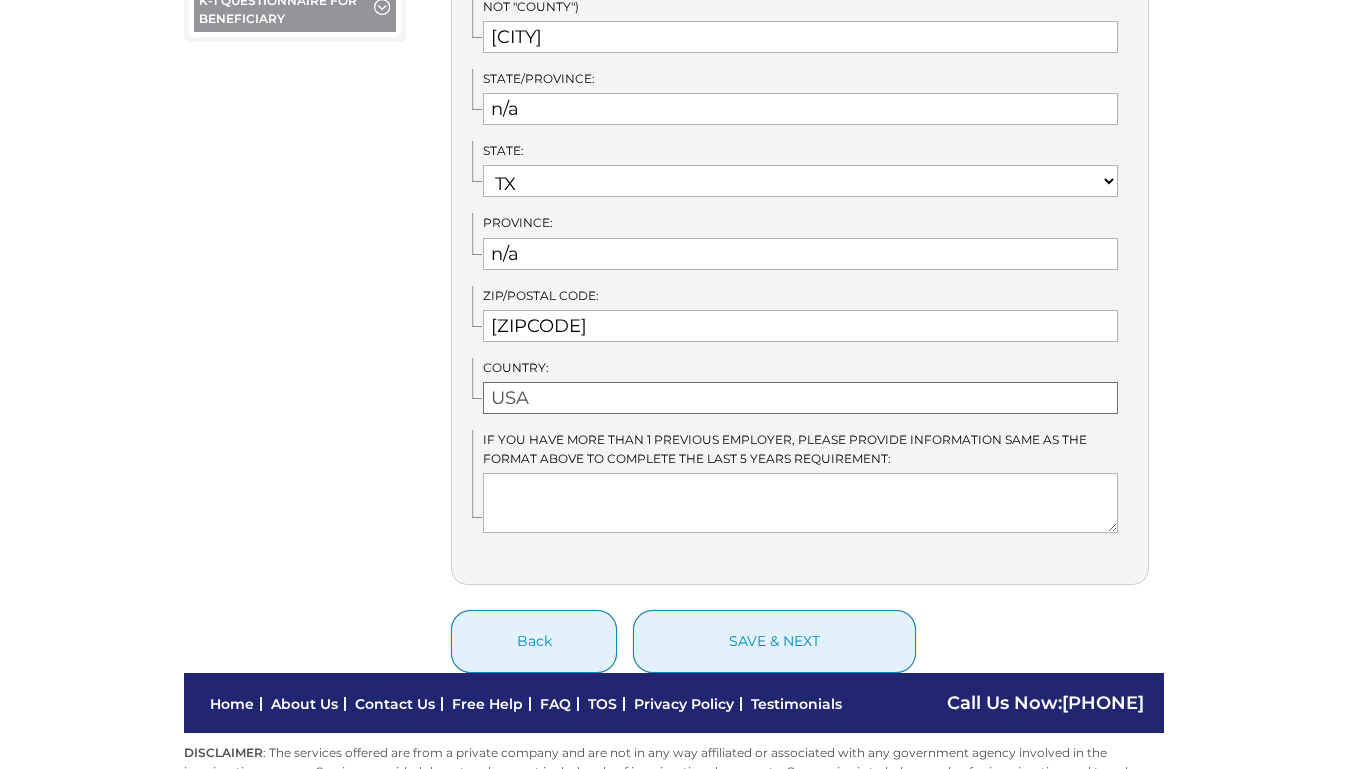 type on "USA" 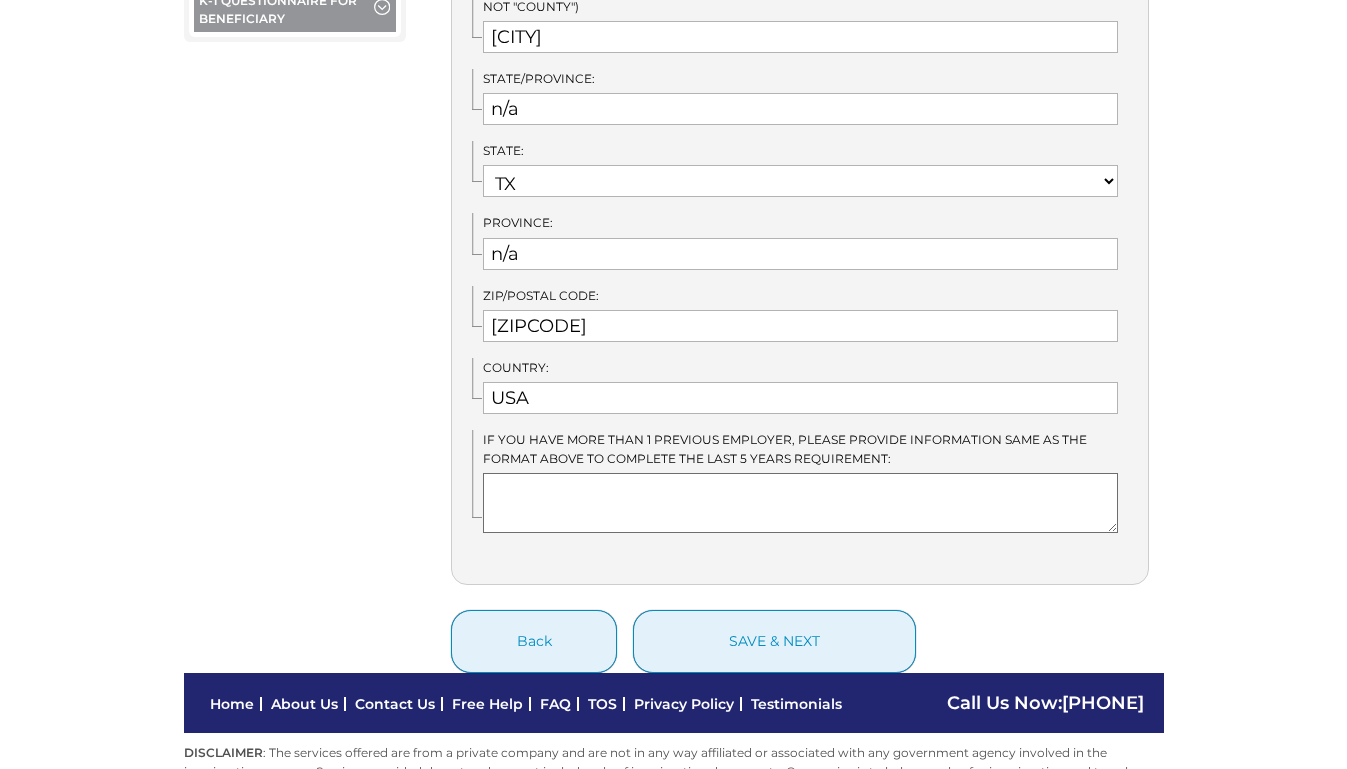 click at bounding box center (800, 503) 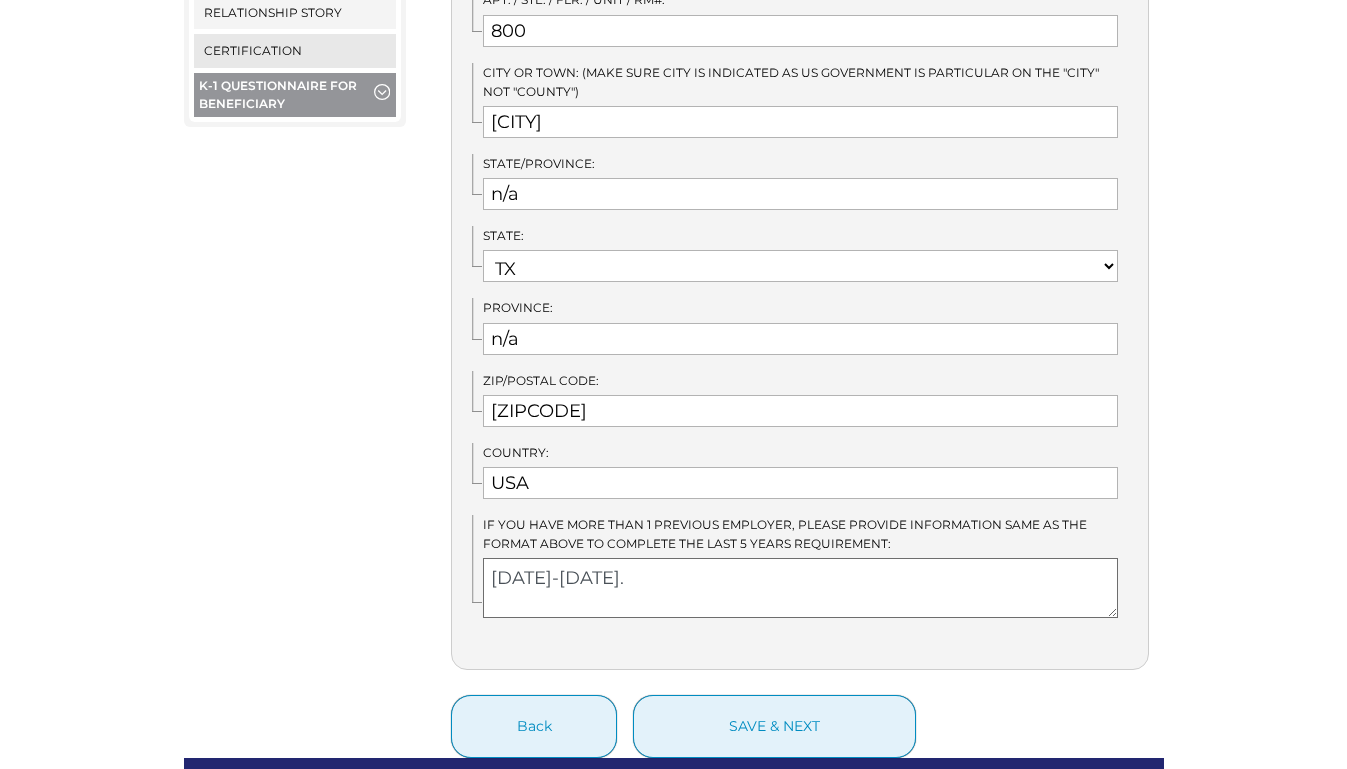 scroll, scrollTop: 1192, scrollLeft: 0, axis: vertical 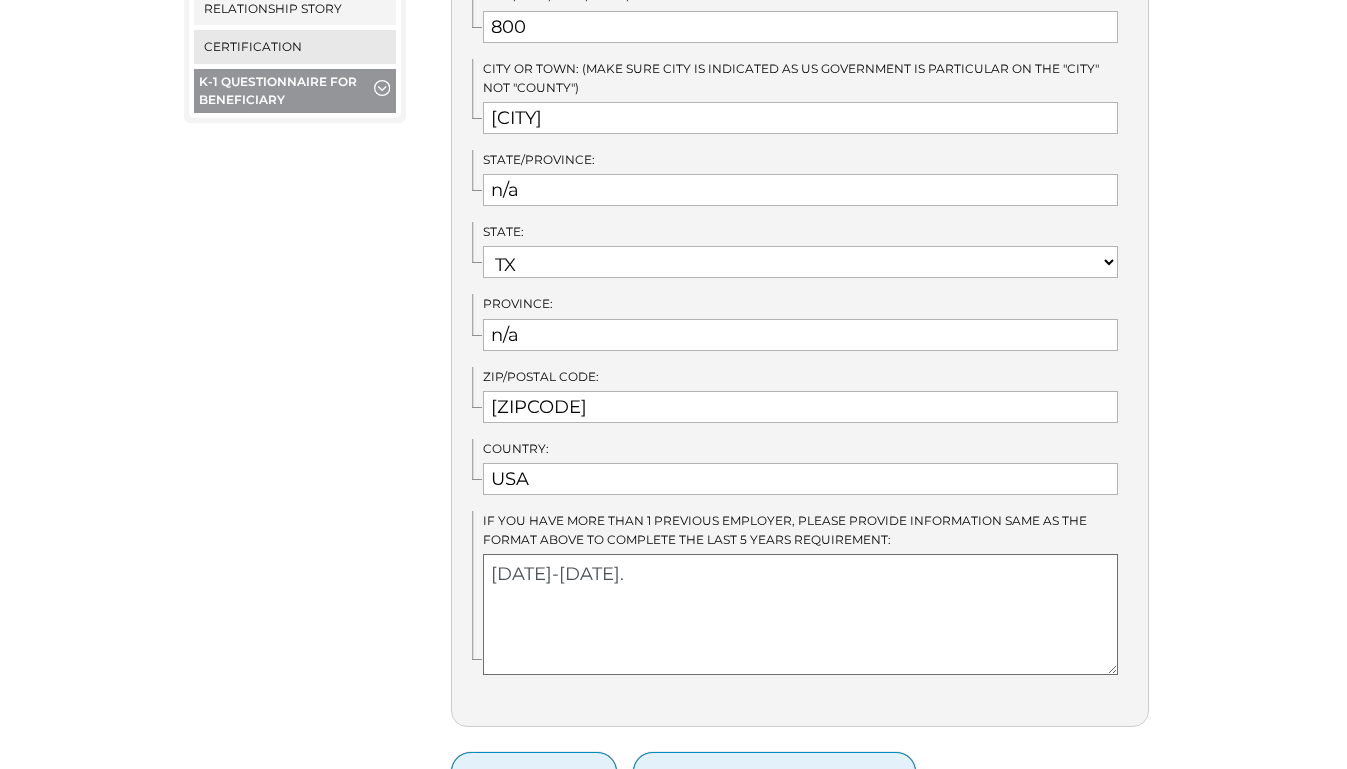 drag, startPoint x: 1114, startPoint y: 611, endPoint x: 1123, endPoint y: 673, distance: 62.649822 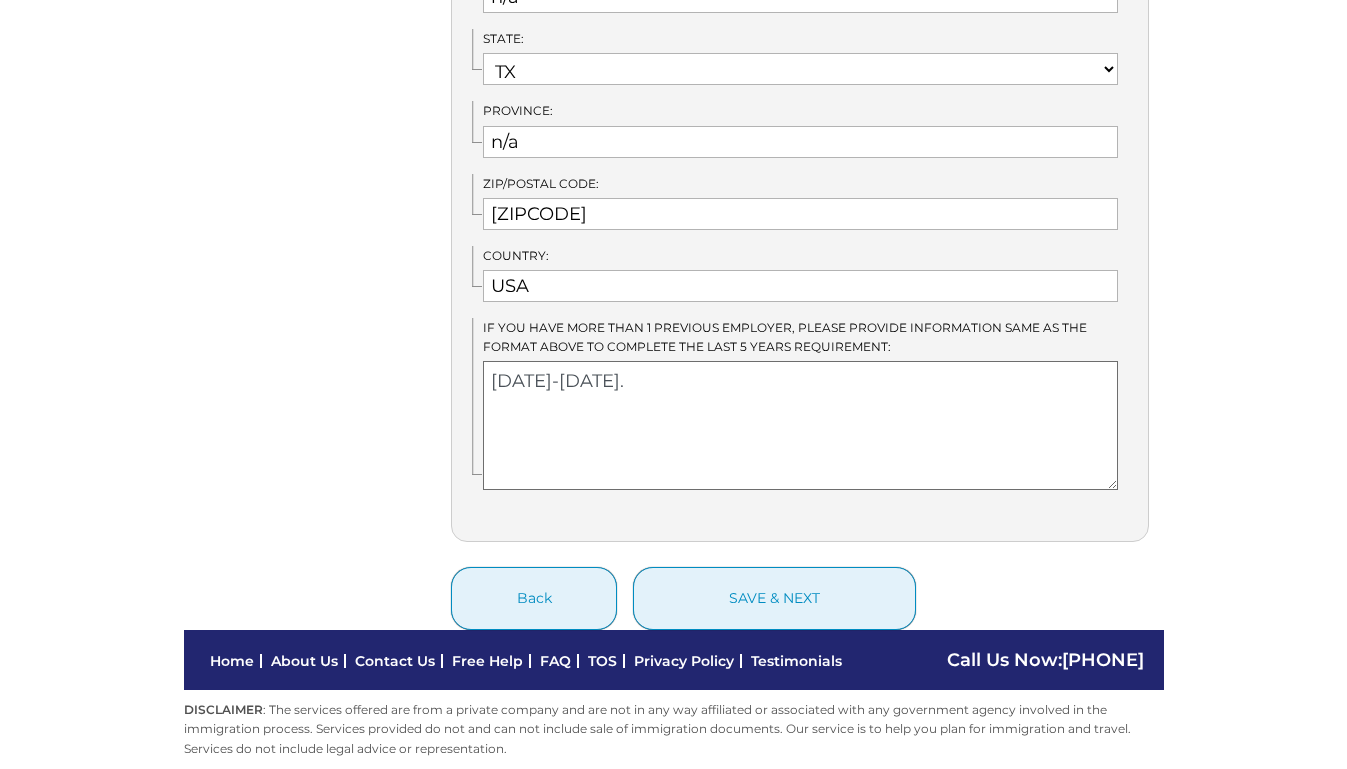 scroll, scrollTop: 1406, scrollLeft: 0, axis: vertical 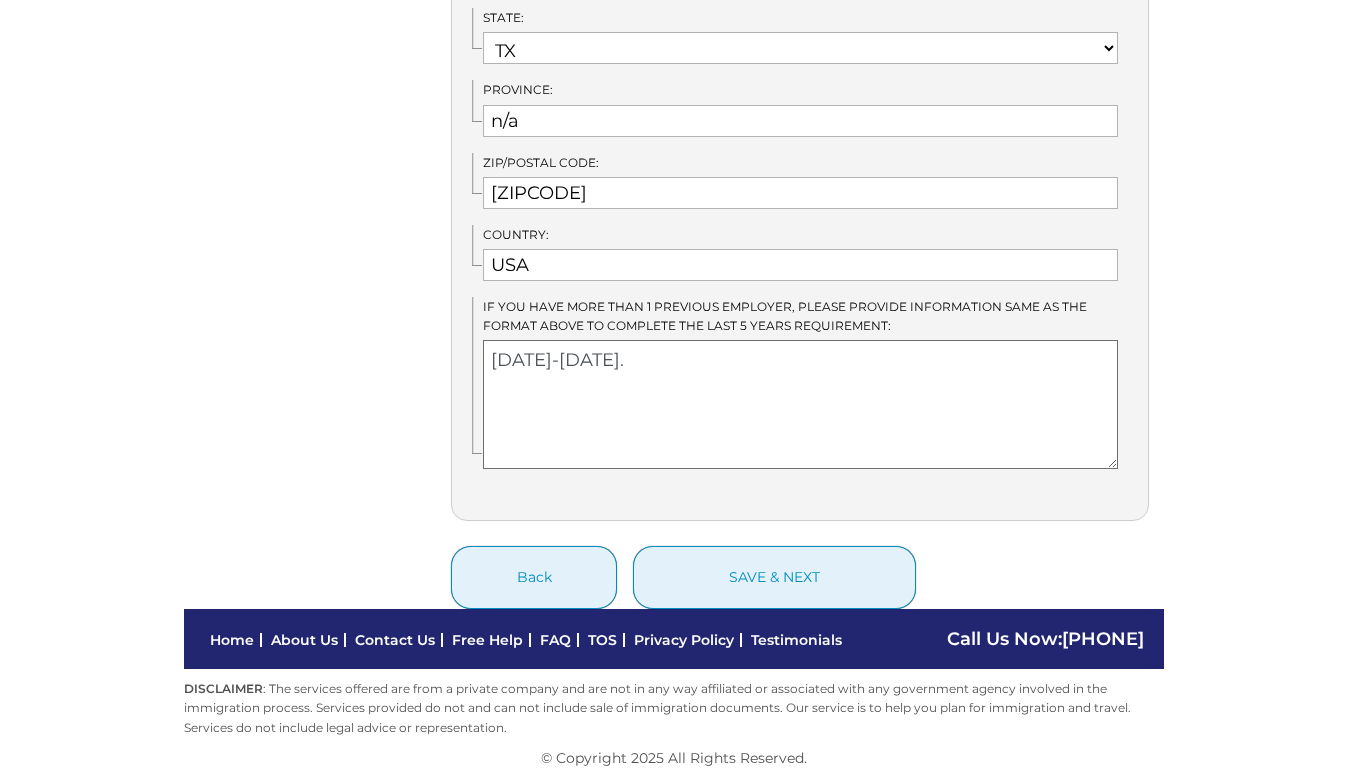 click on "12/28/2020-03/20/2021." at bounding box center (800, 404) 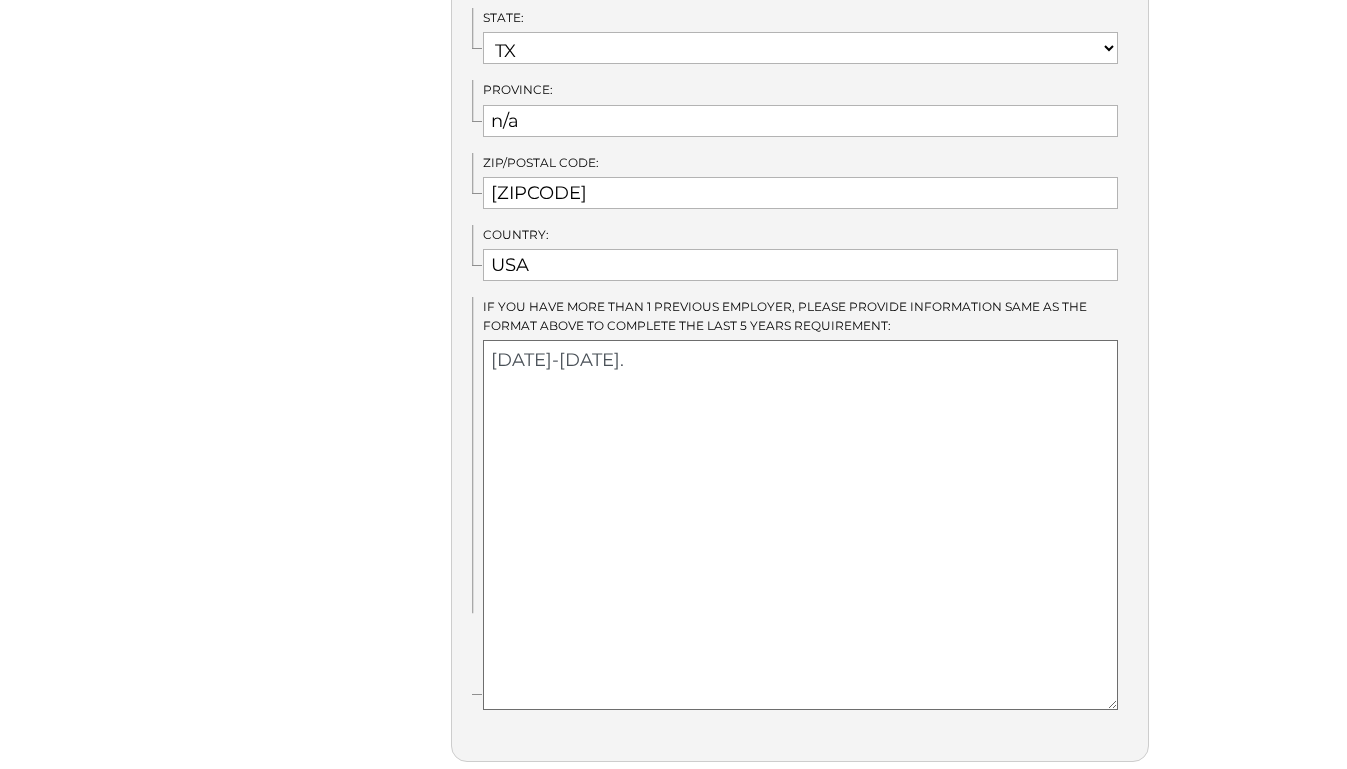 drag, startPoint x: 1114, startPoint y: 467, endPoint x: 1122, endPoint y: 714, distance: 247.12952 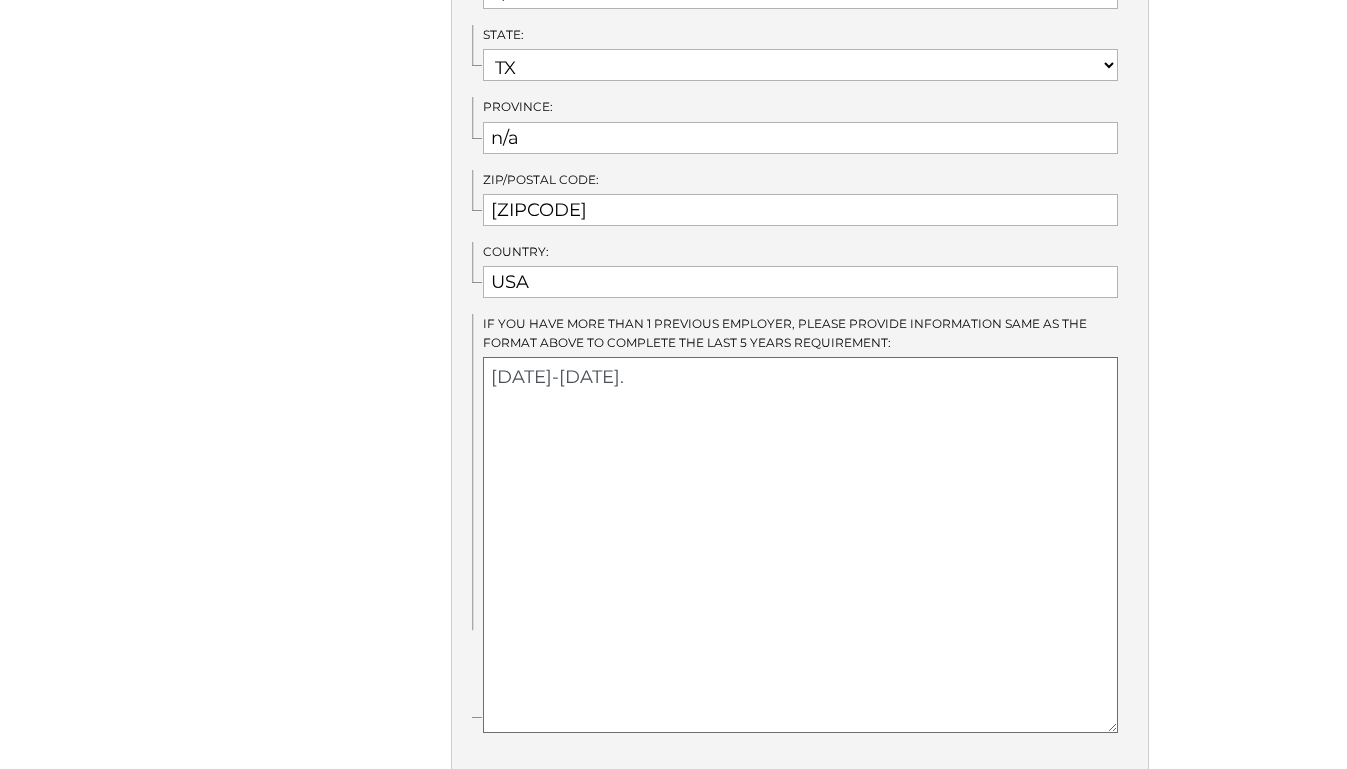 scroll, scrollTop: 1395, scrollLeft: 0, axis: vertical 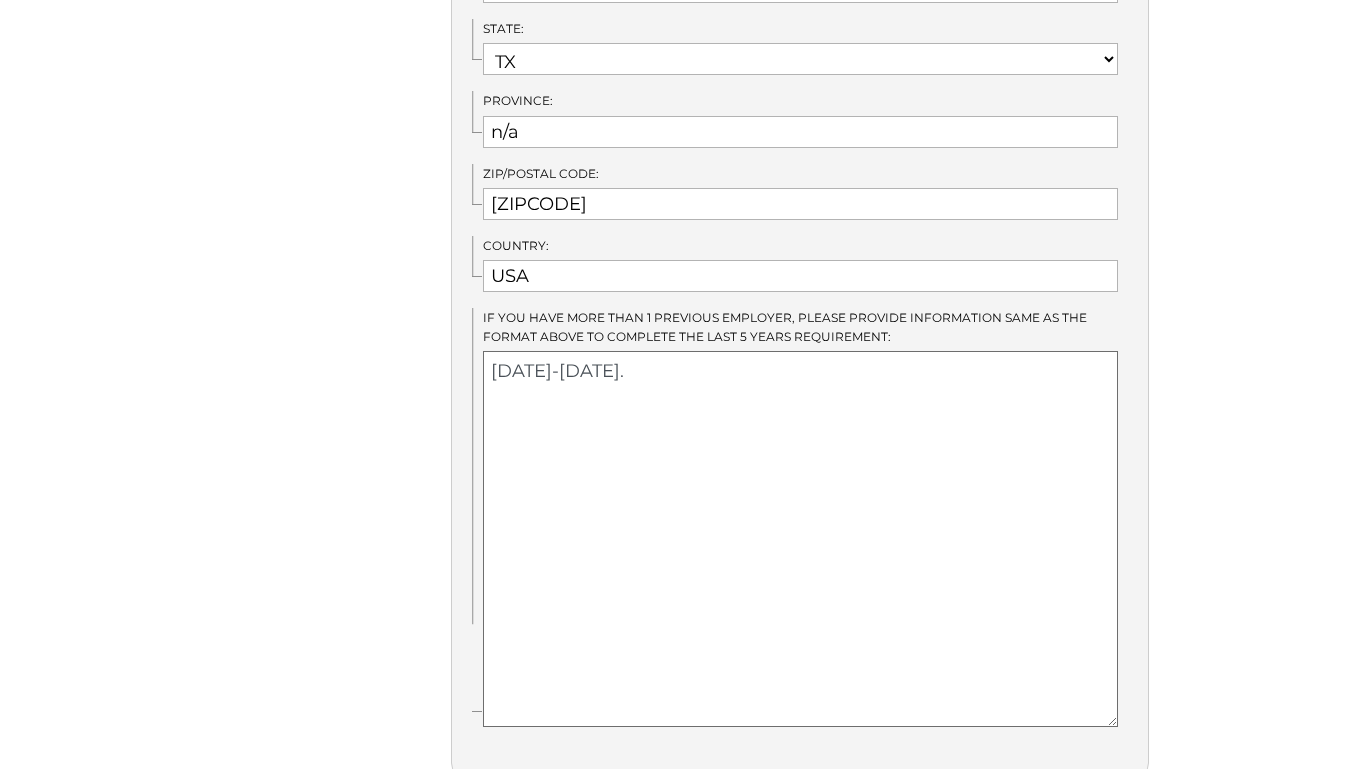paste on "Respiratory Therapist" 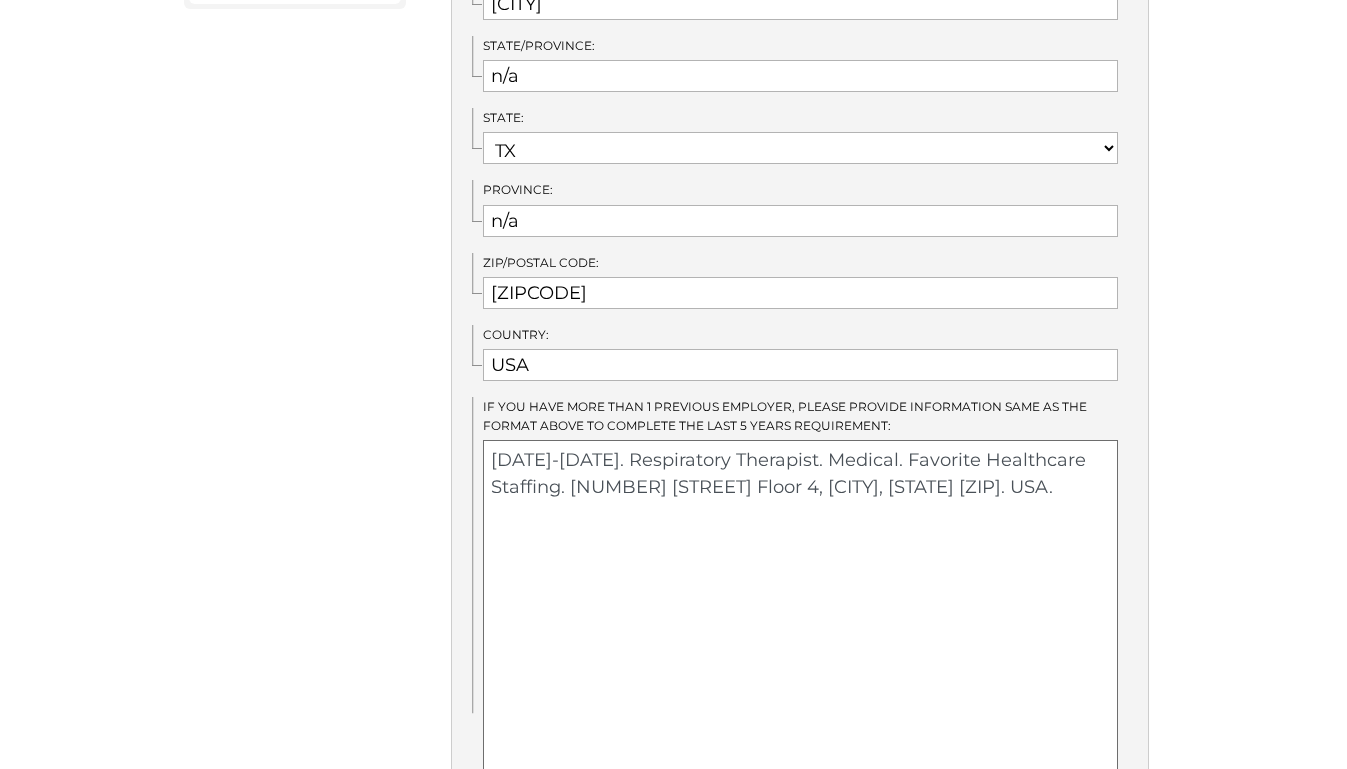 scroll, scrollTop: 1309, scrollLeft: 0, axis: vertical 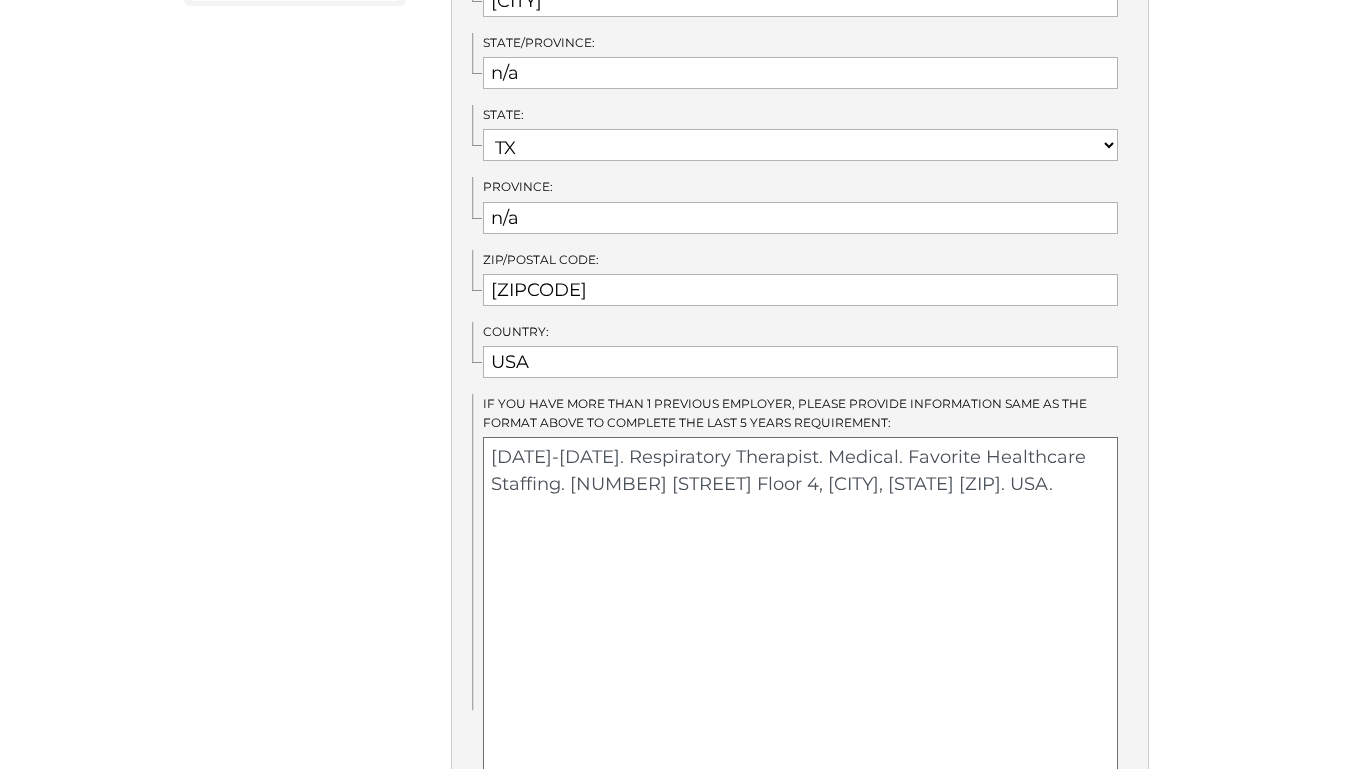 click on "12/28/2020-03/20/2021. Respiratory Therapist. Medical. Favorite Healthcare Staffing. 9800 Metcalf Ave Floor 4, Overland Park, KS 66212. USA." at bounding box center [800, 625] 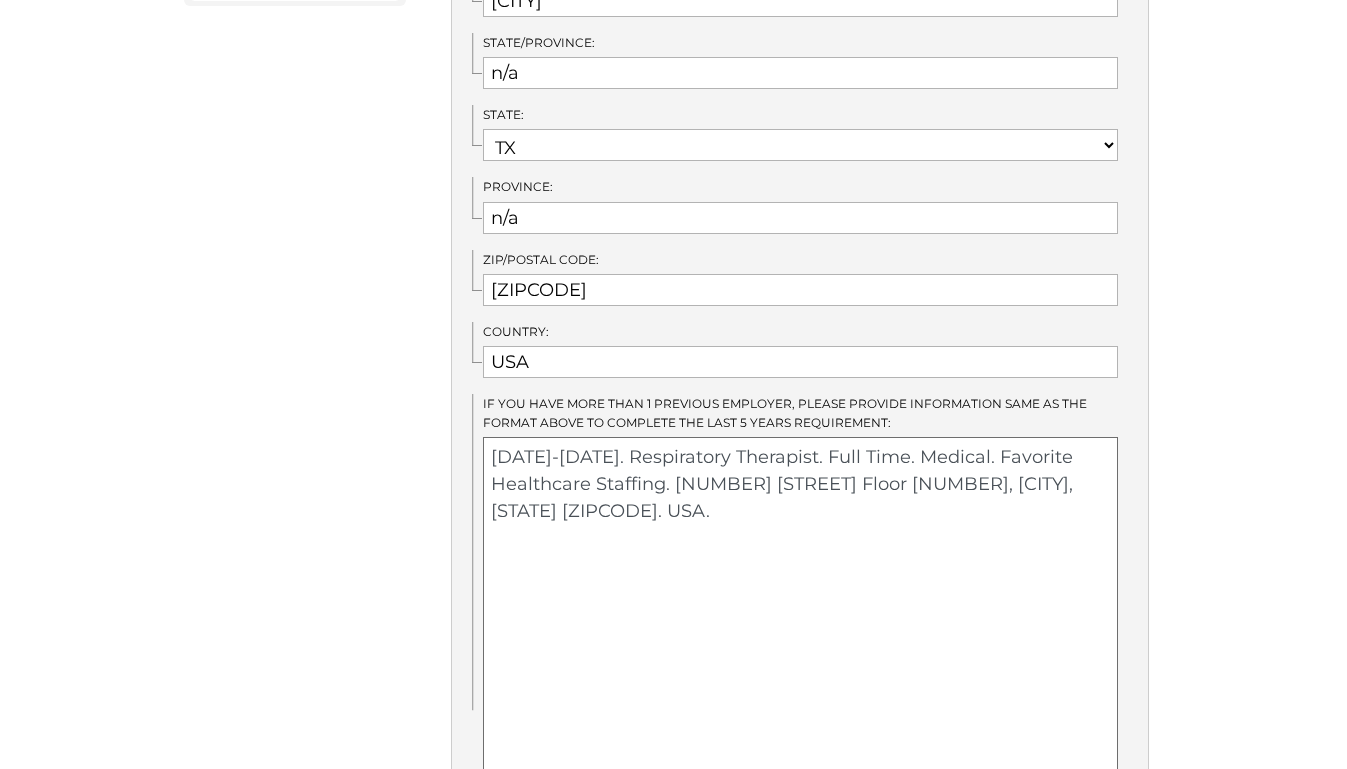 click on "12/28/2020-03/20/2021. Respiratory Therapist. Full Time. Medical. Favorite Healthcare Staffing. 9800 Metcalf Ave Floor 4, Overland Park, KS 66212. USA." at bounding box center [800, 625] 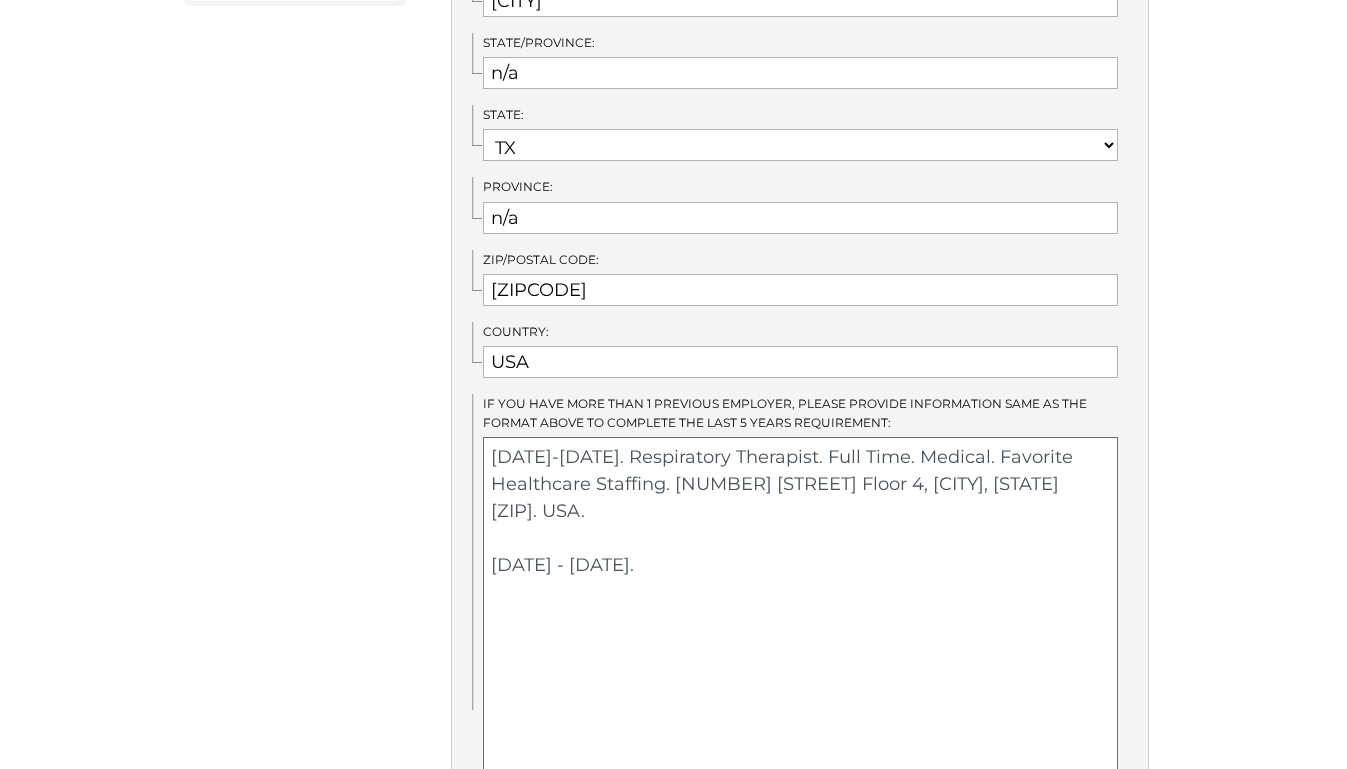 paste on "Respiratory Therapist" 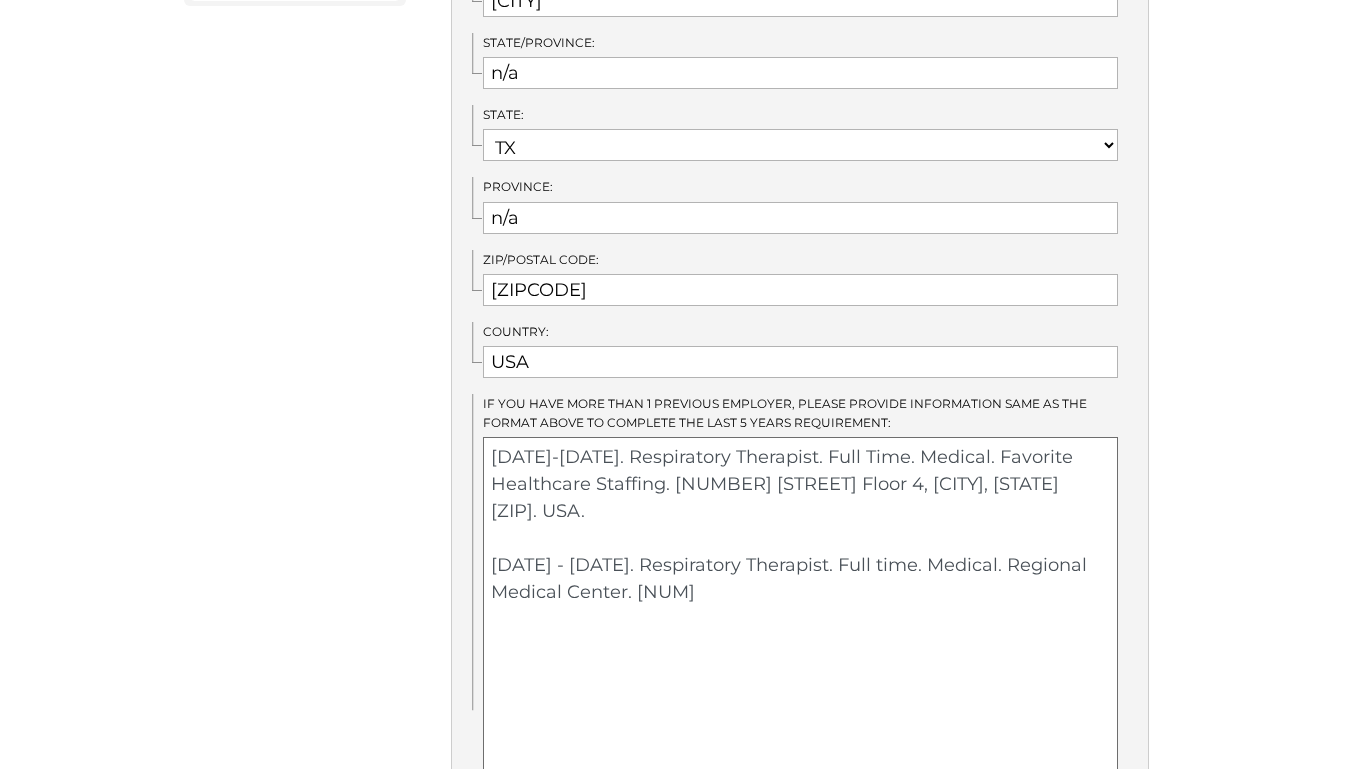click on "12/28/2020-03/20/2021. Respiratory Therapist. Full Time. Medical. Favorite Healthcare Staffing. 9800 Metcalf Ave Floor 4, Overland Park, KS 66212. USA.
01/02/2016 - 12/28/2020. Respiratory Therapist. Full time. Medical. Regional Medical Center. 400" at bounding box center [800, 625] 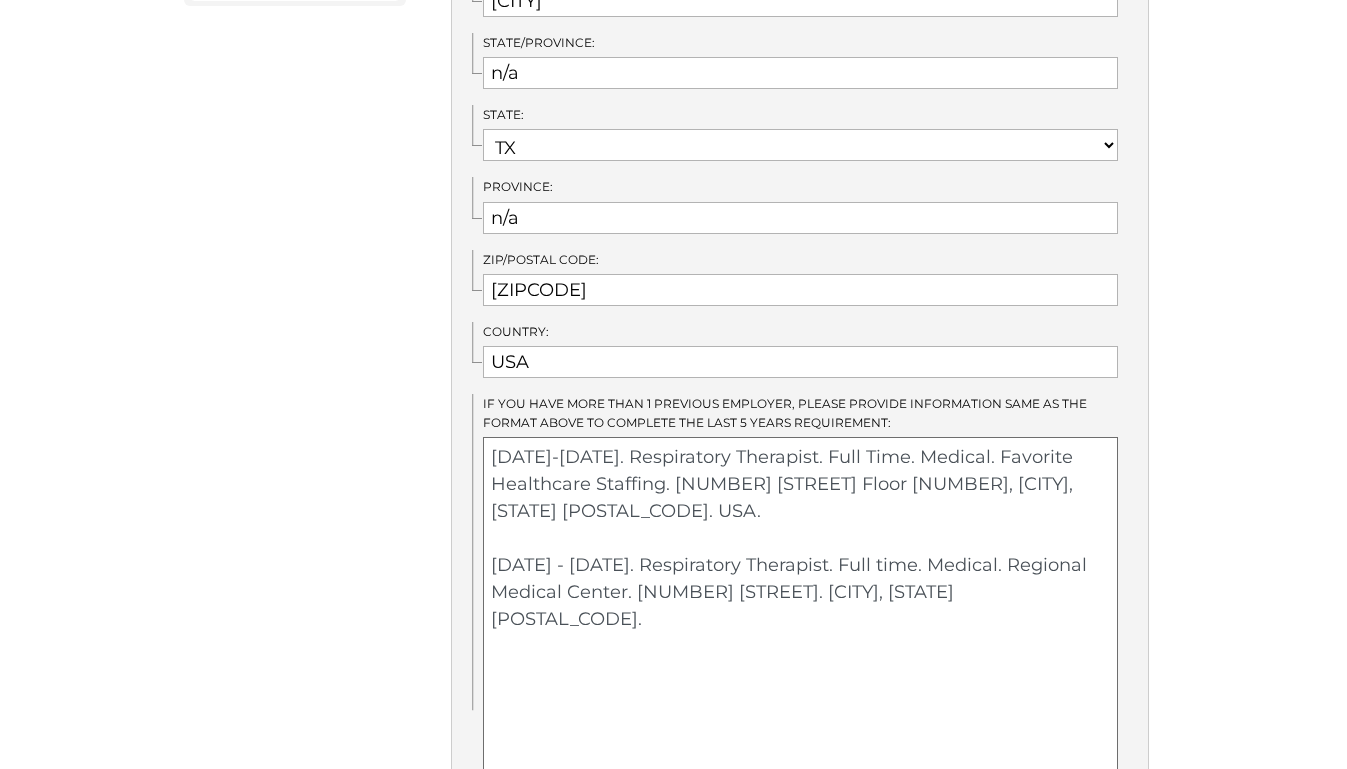 click on "12/28/2020-03/20/2021. Respiratory Therapist. Full Time. Medical. Favorite Healthcare Staffing. 9800 Metcalf Ave Floor 4, Overland Park, KS 66212. USA.
01/02/2016 - 12/28/2020. Respiratory Therapist. Full time. Medical. Regional Medical Center. 400 E.10th St. Anniston, AL 36207." at bounding box center (800, 625) 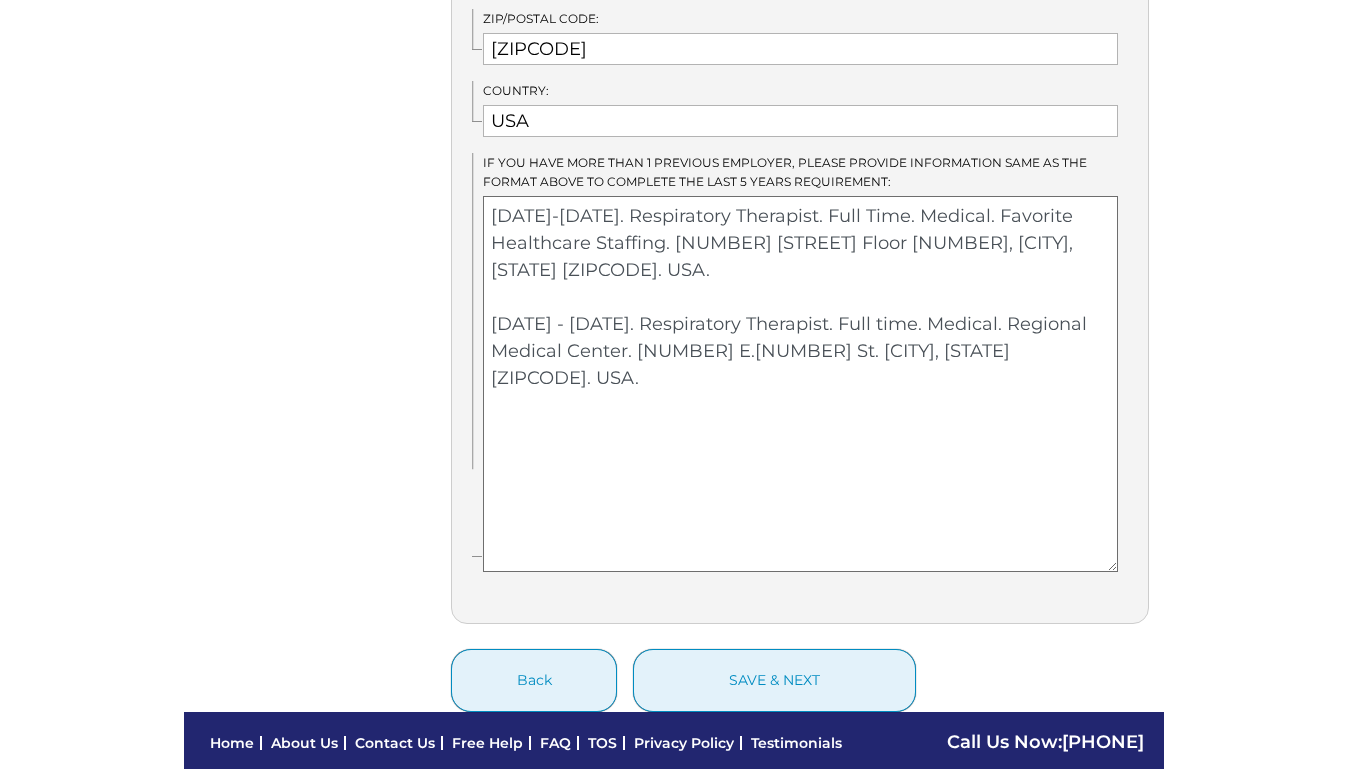 scroll, scrollTop: 1551, scrollLeft: 0, axis: vertical 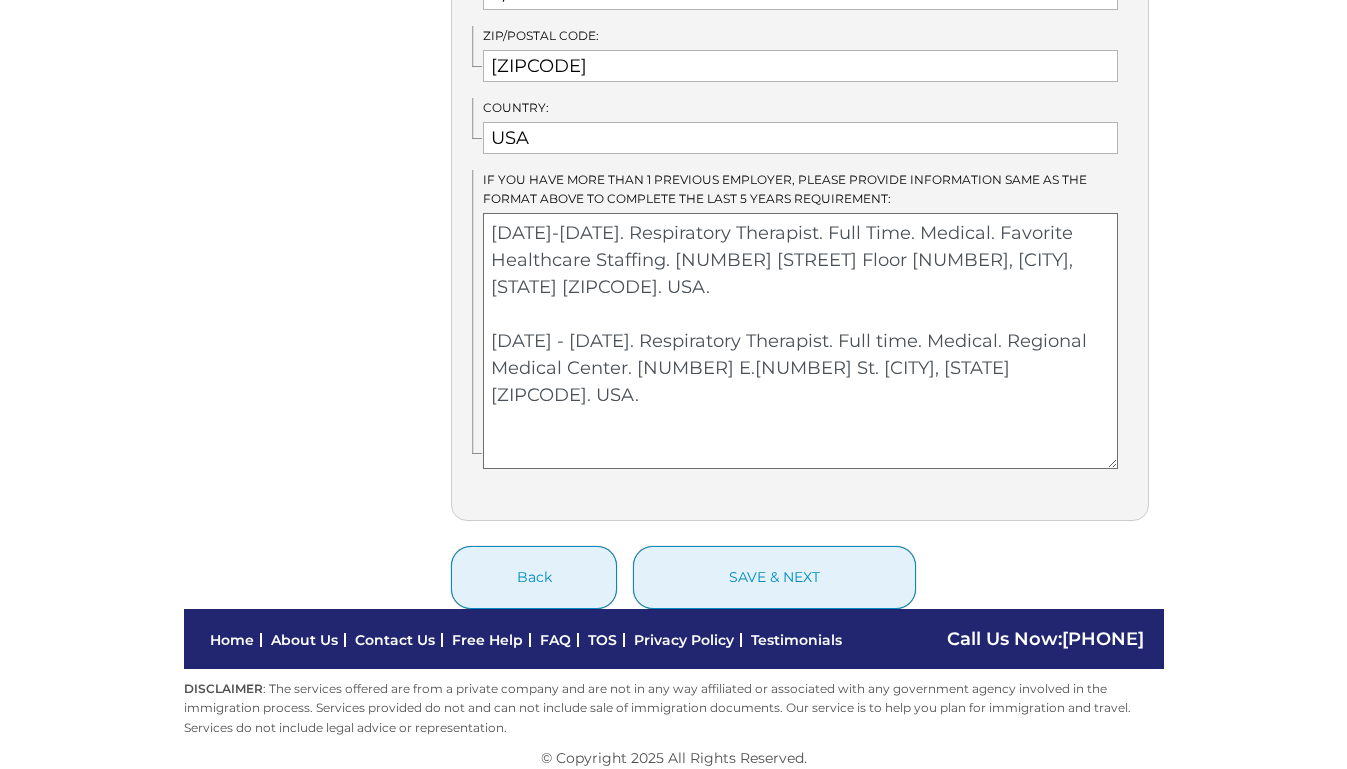 drag, startPoint x: 1108, startPoint y: 566, endPoint x: 1088, endPoint y: 446, distance: 121.65525 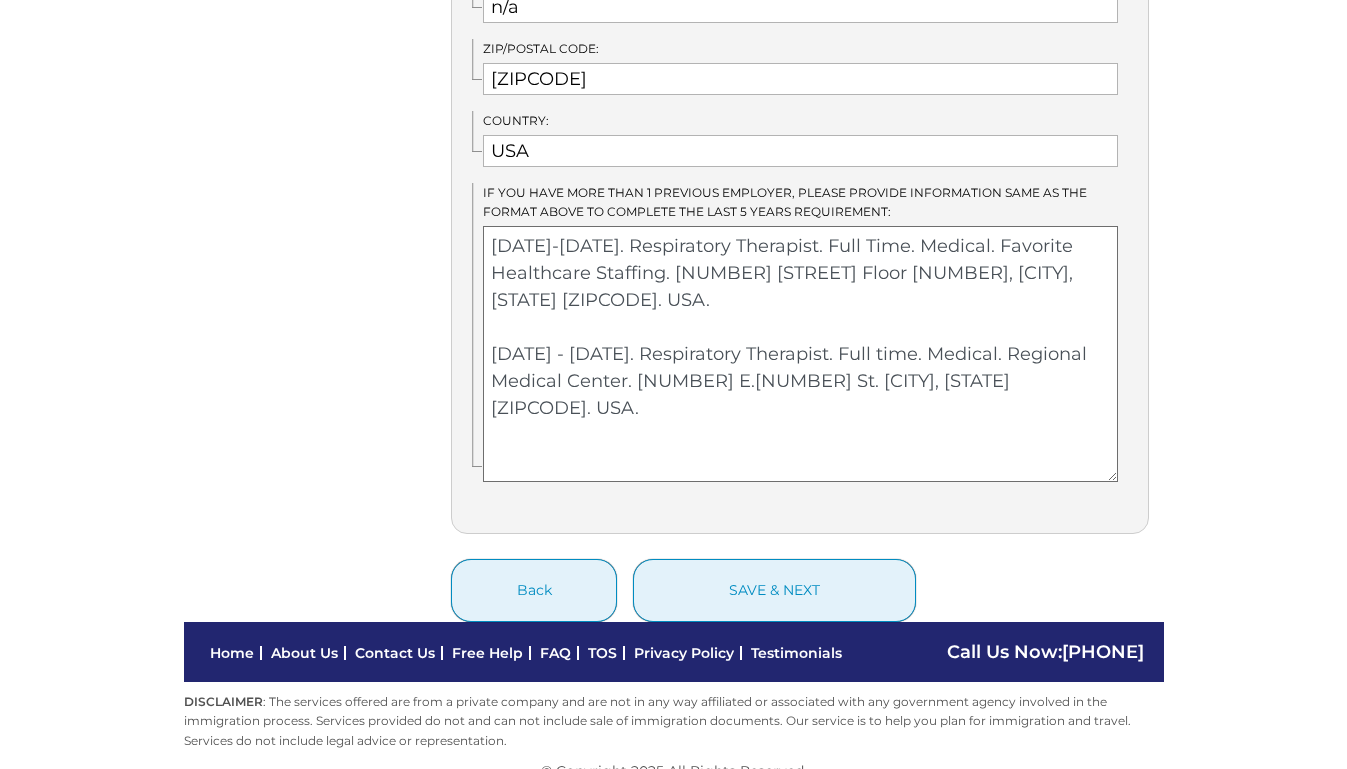 scroll, scrollTop: 1533, scrollLeft: 0, axis: vertical 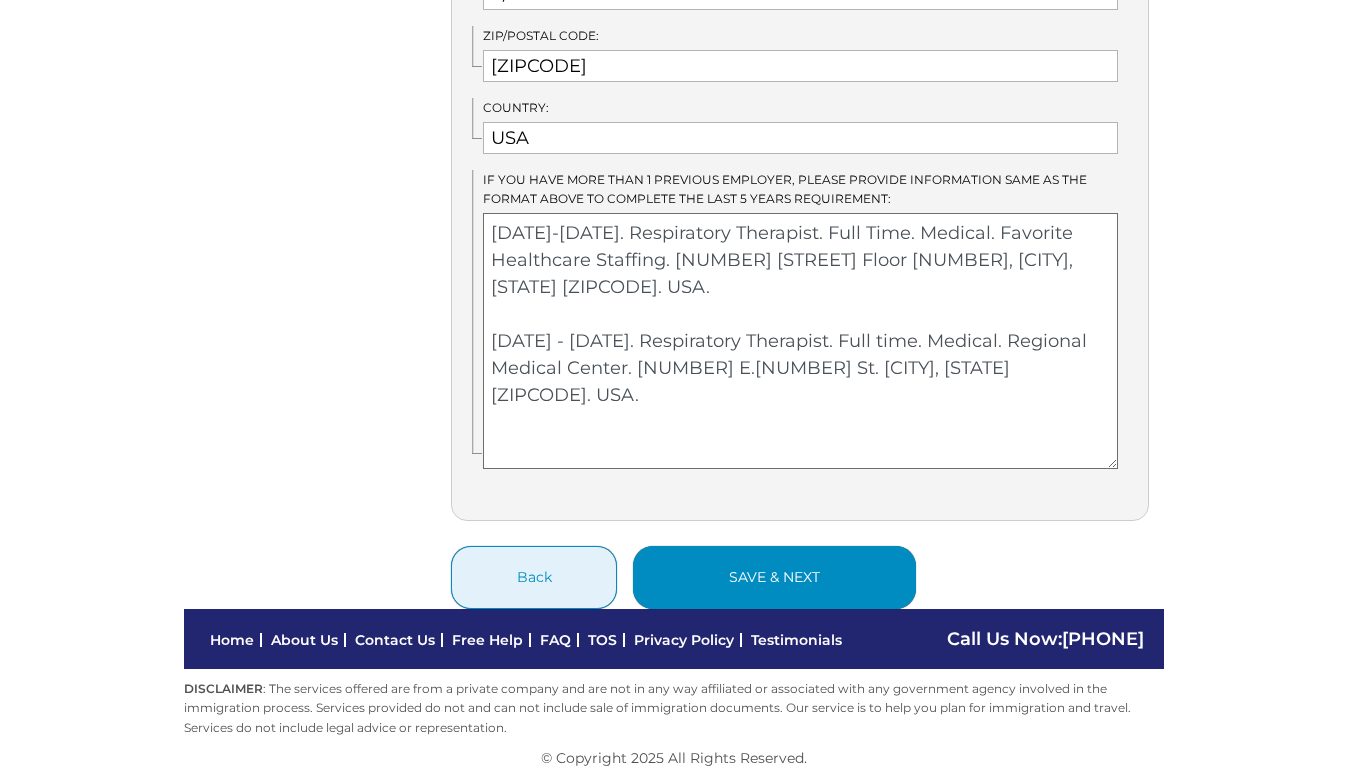type on "12/28/2020-03/20/2021. Respiratory Therapist. Full Time. Medical. Favorite Healthcare Staffing. 9800 Metcalf Ave Floor 4, Overland Park, KS 66212. USA.
01/02/2016 - 12/28/2020. Respiratory Therapist. Full time. Medical. Regional Medical Center. 400 E.10th St. Anniston, AL 36207. USA." 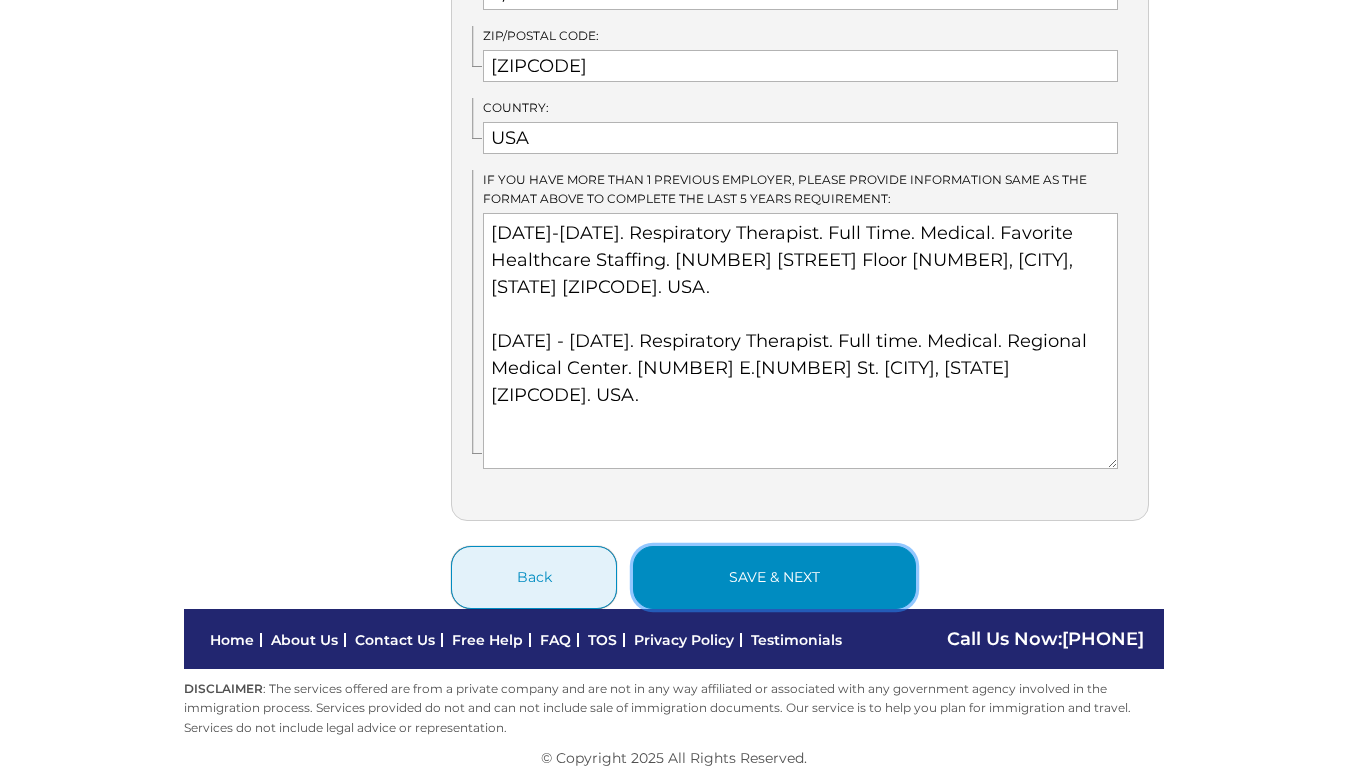 click on "save & next" at bounding box center (774, 577) 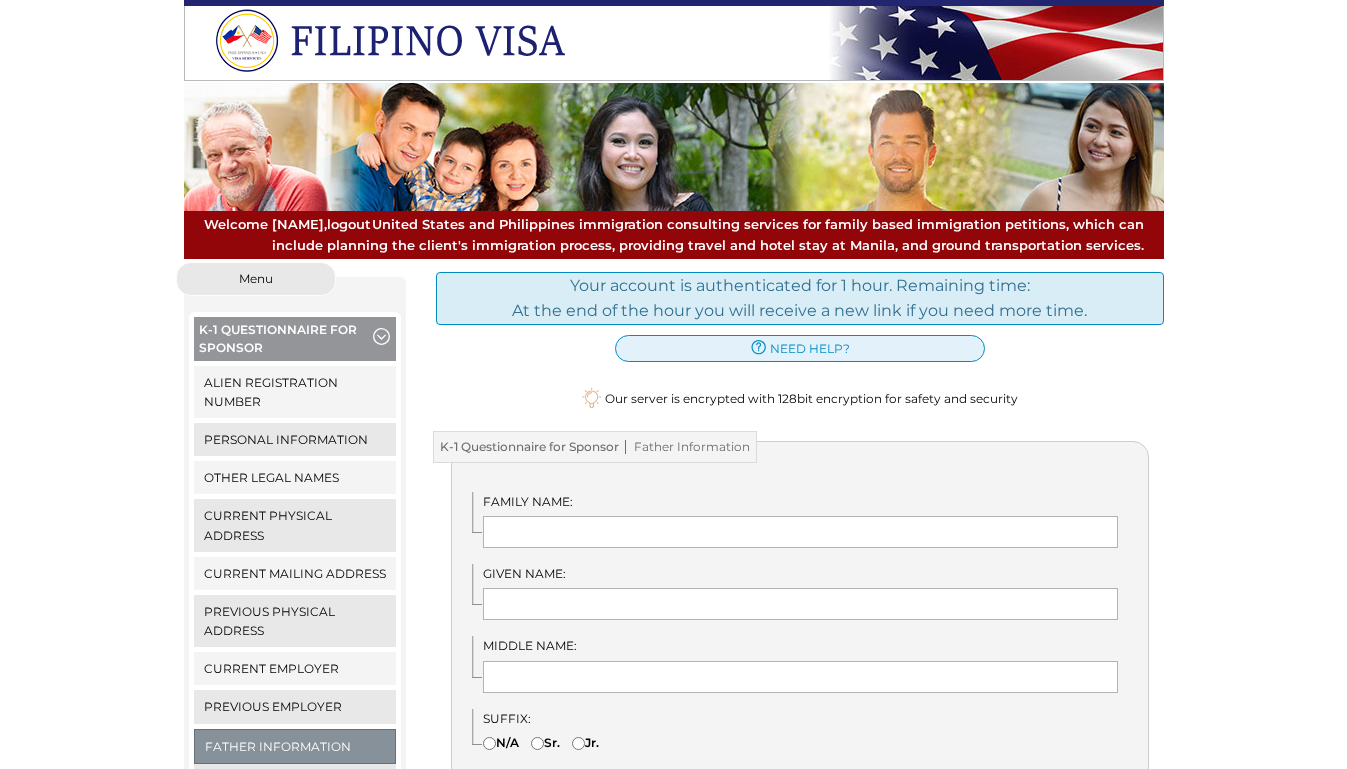 scroll, scrollTop: 0, scrollLeft: 0, axis: both 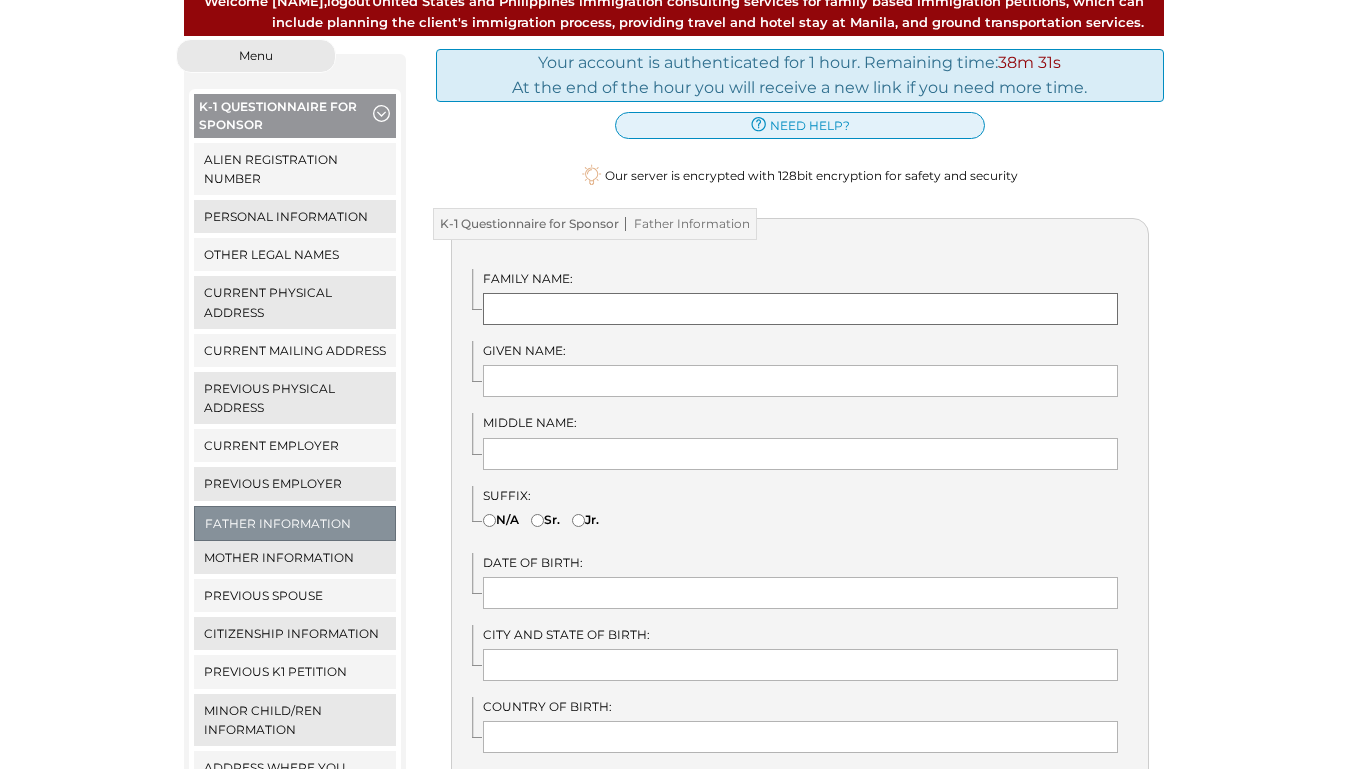 click at bounding box center (800, 309) 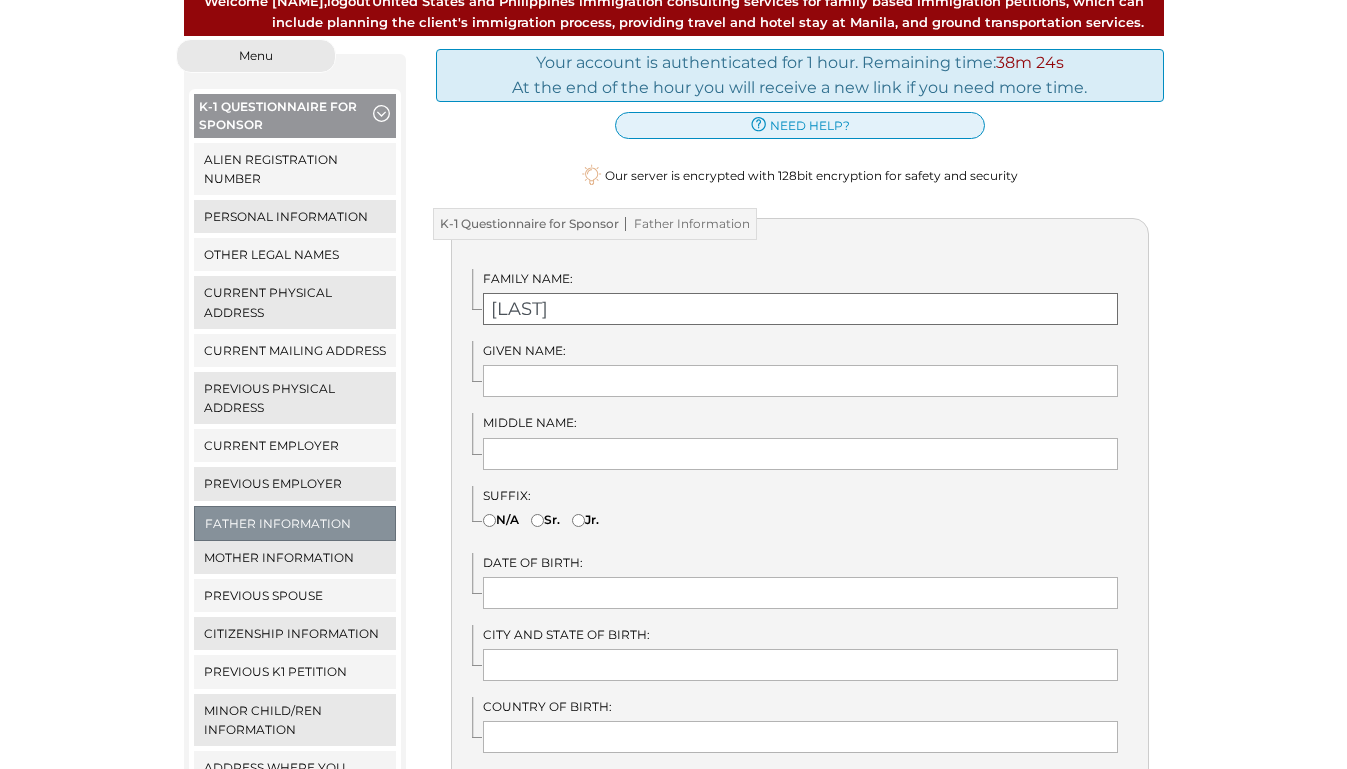 type on "Fleszar" 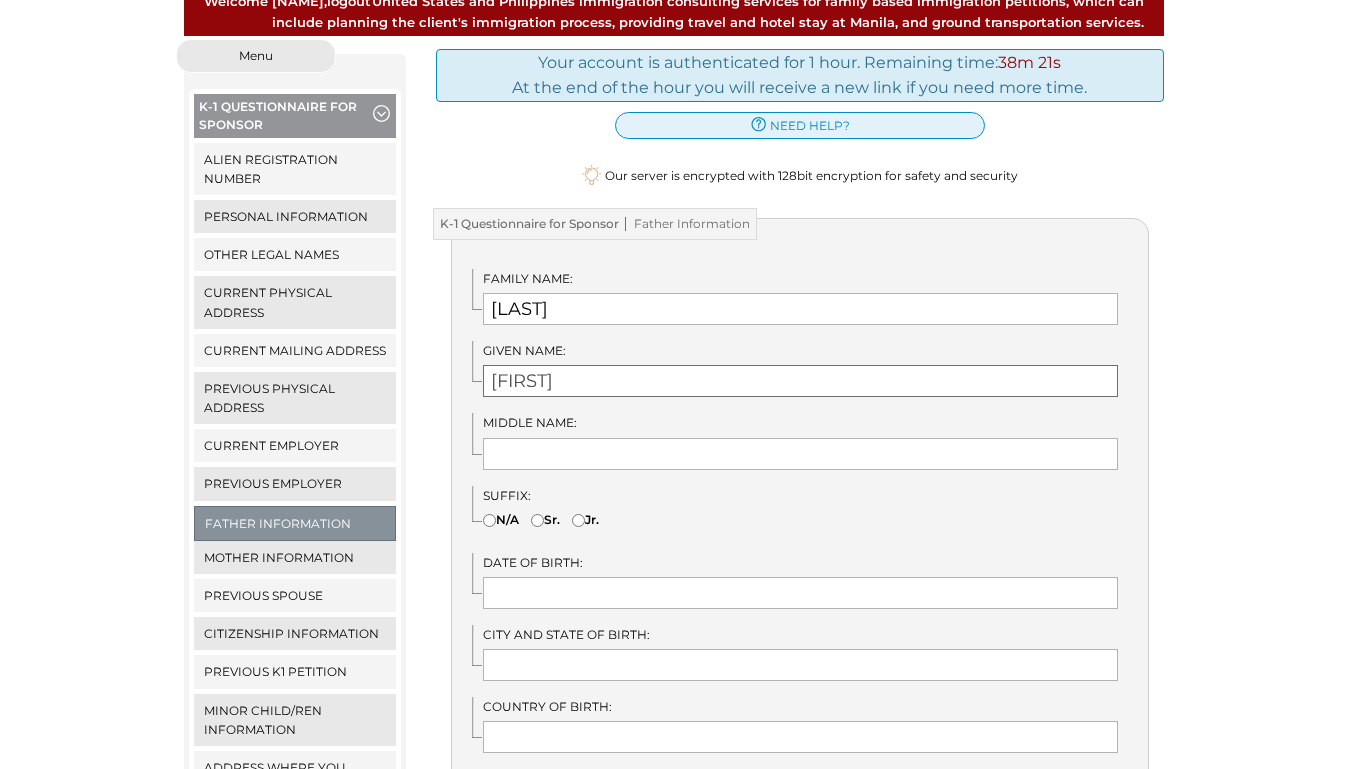 type on "Stanislaw" 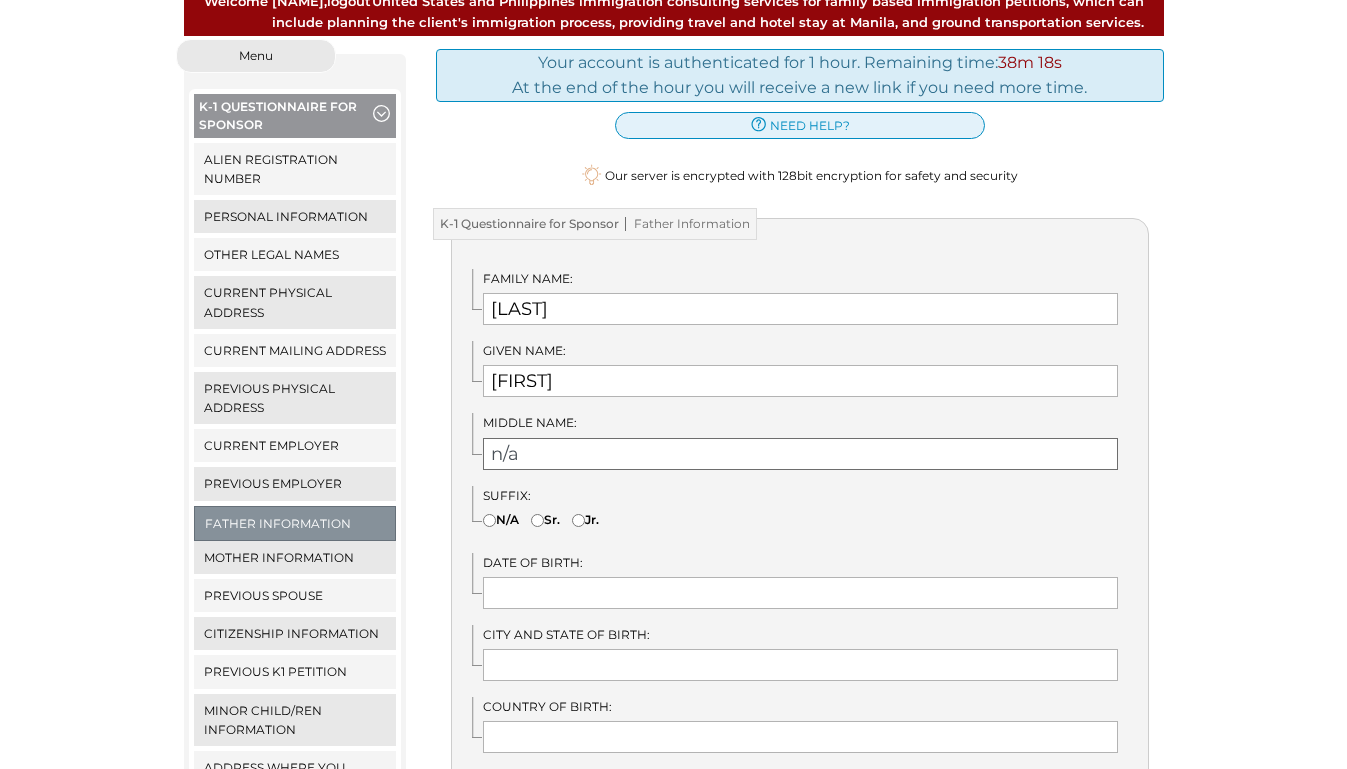 type on "n/a" 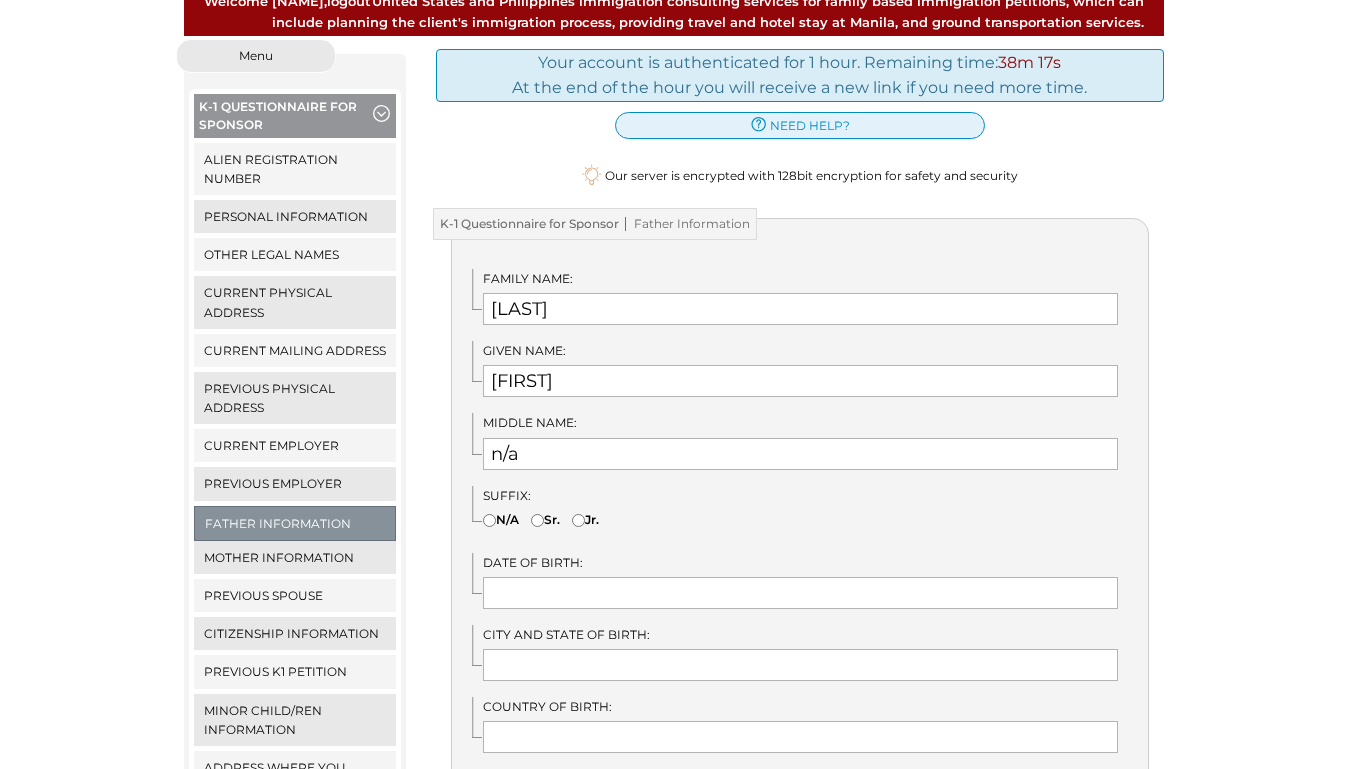 click on "N/A" at bounding box center (489, 520) 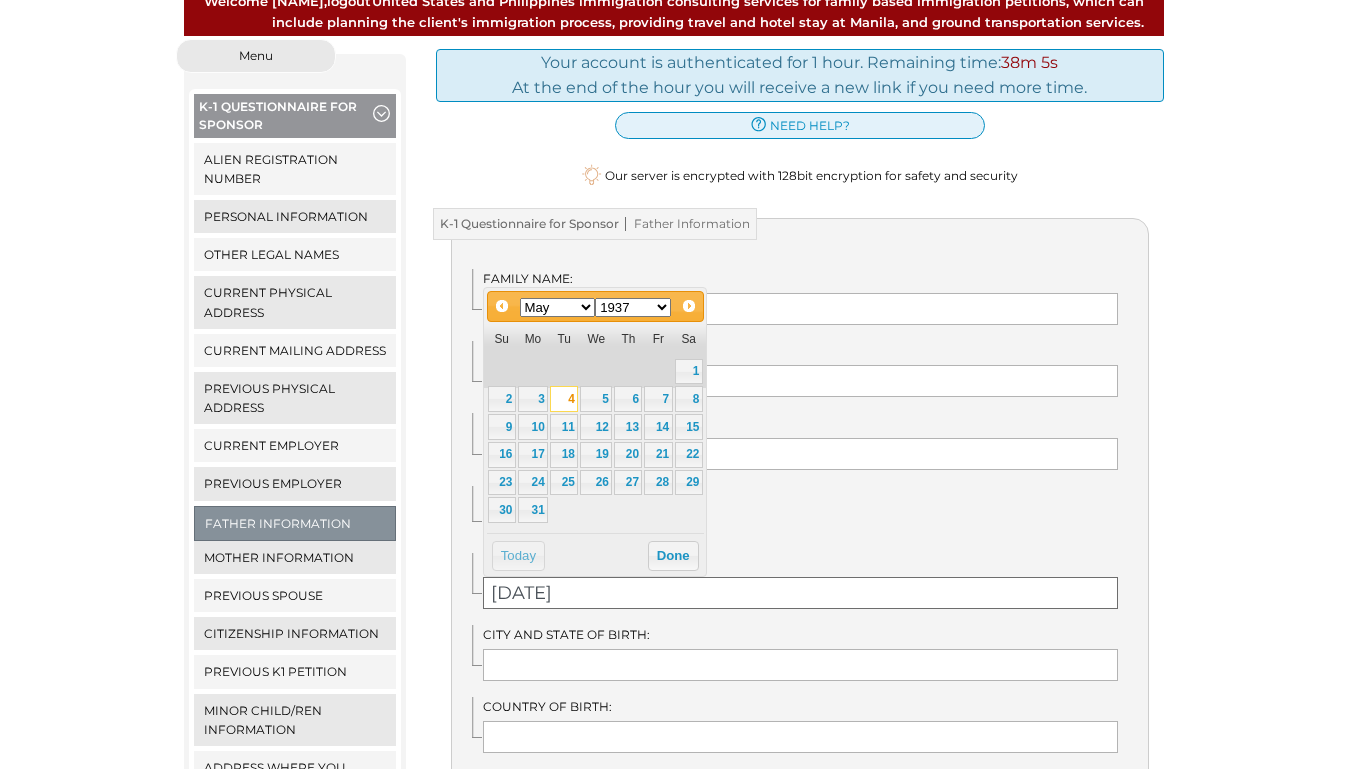 type on "05/04/1937" 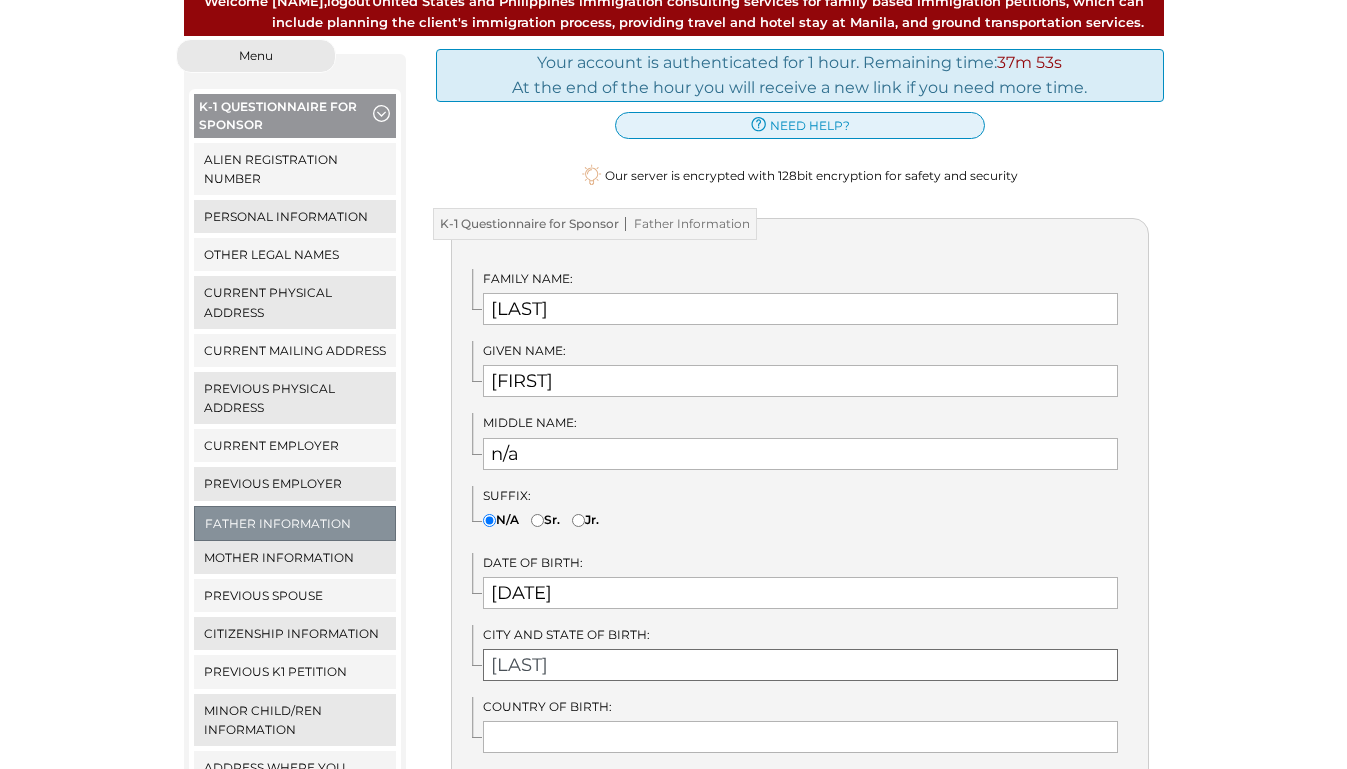 type on "Rakszawa" 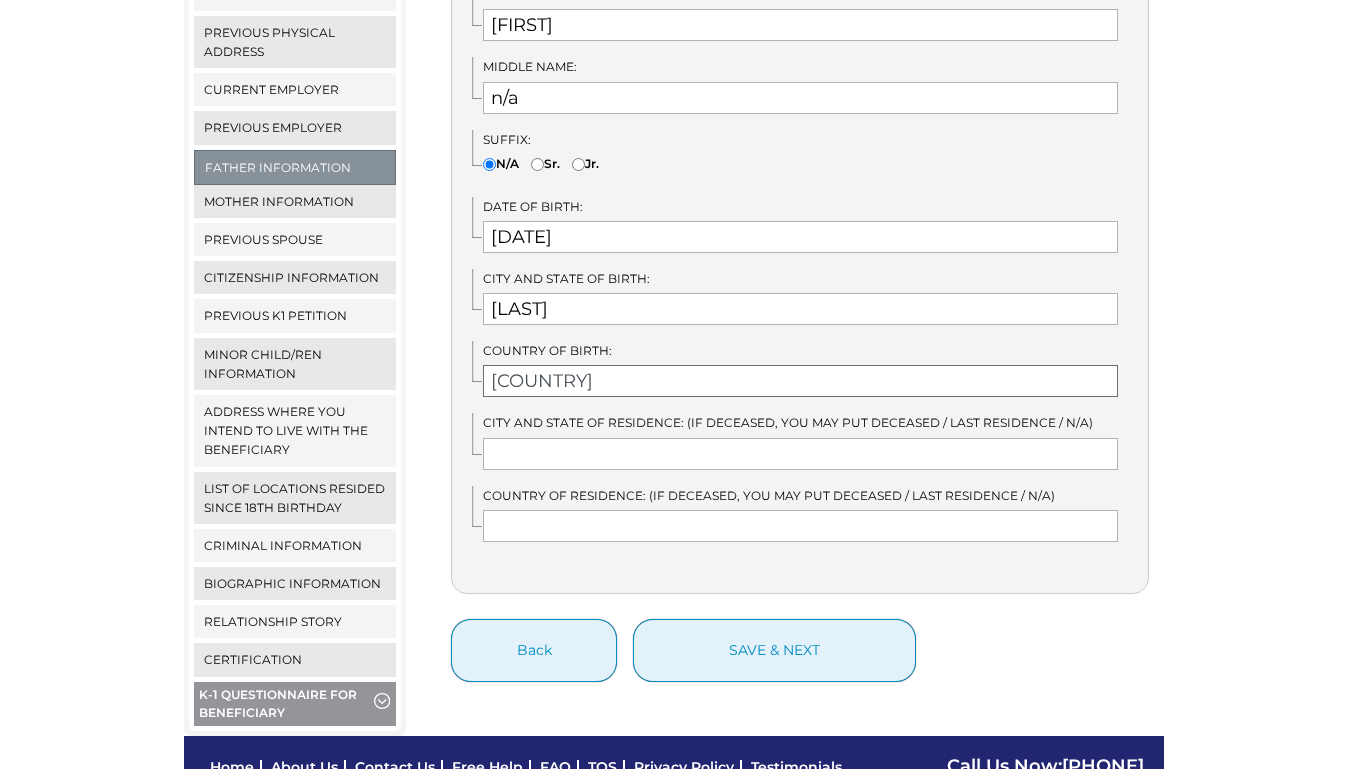 scroll, scrollTop: 583, scrollLeft: 0, axis: vertical 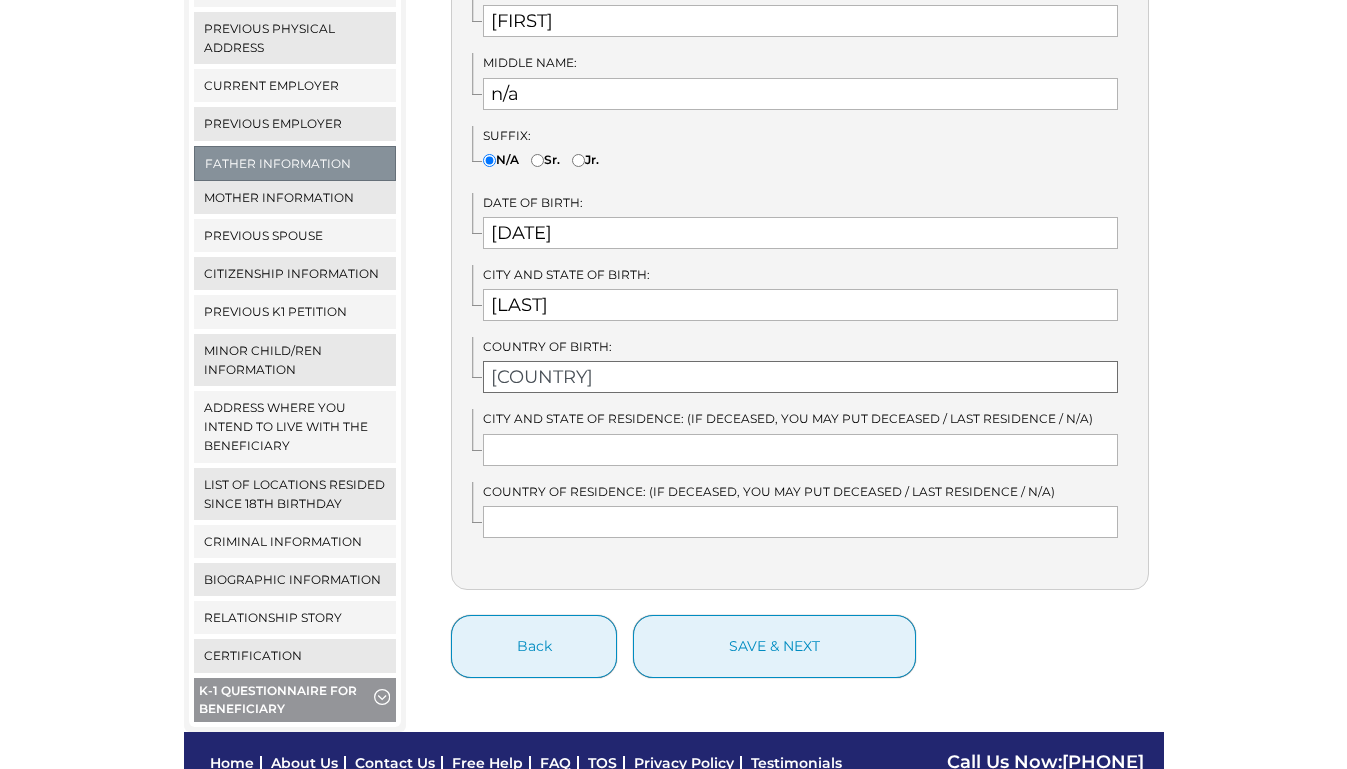type on "Poland" 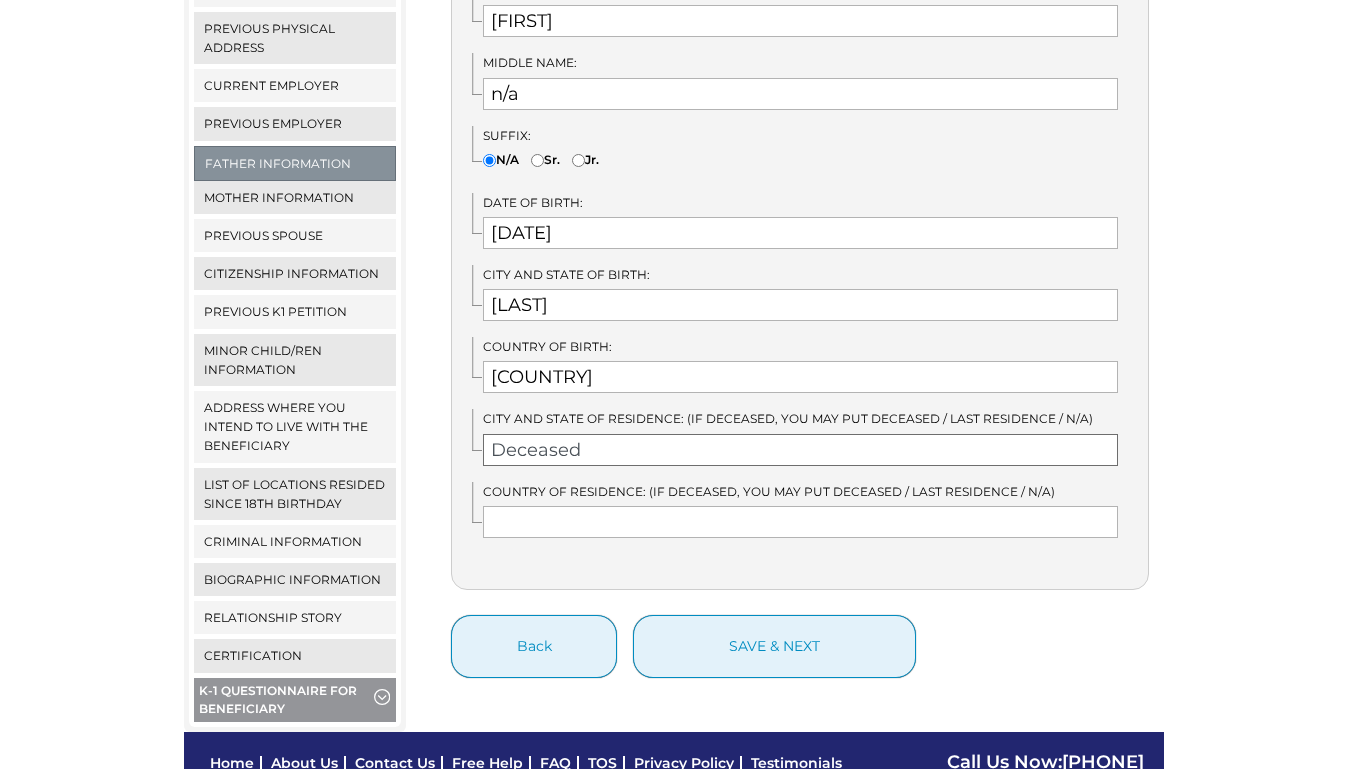 type on "Deceased" 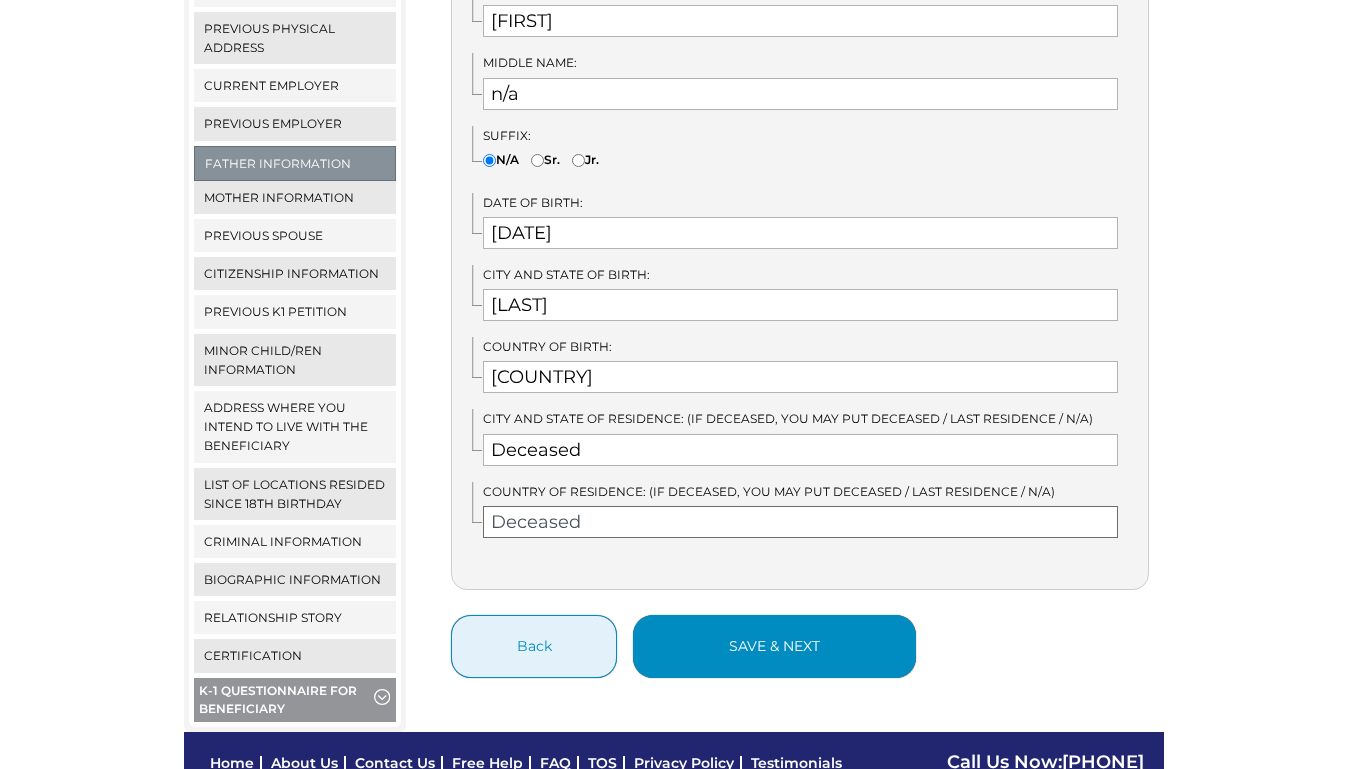 type on "Deceased" 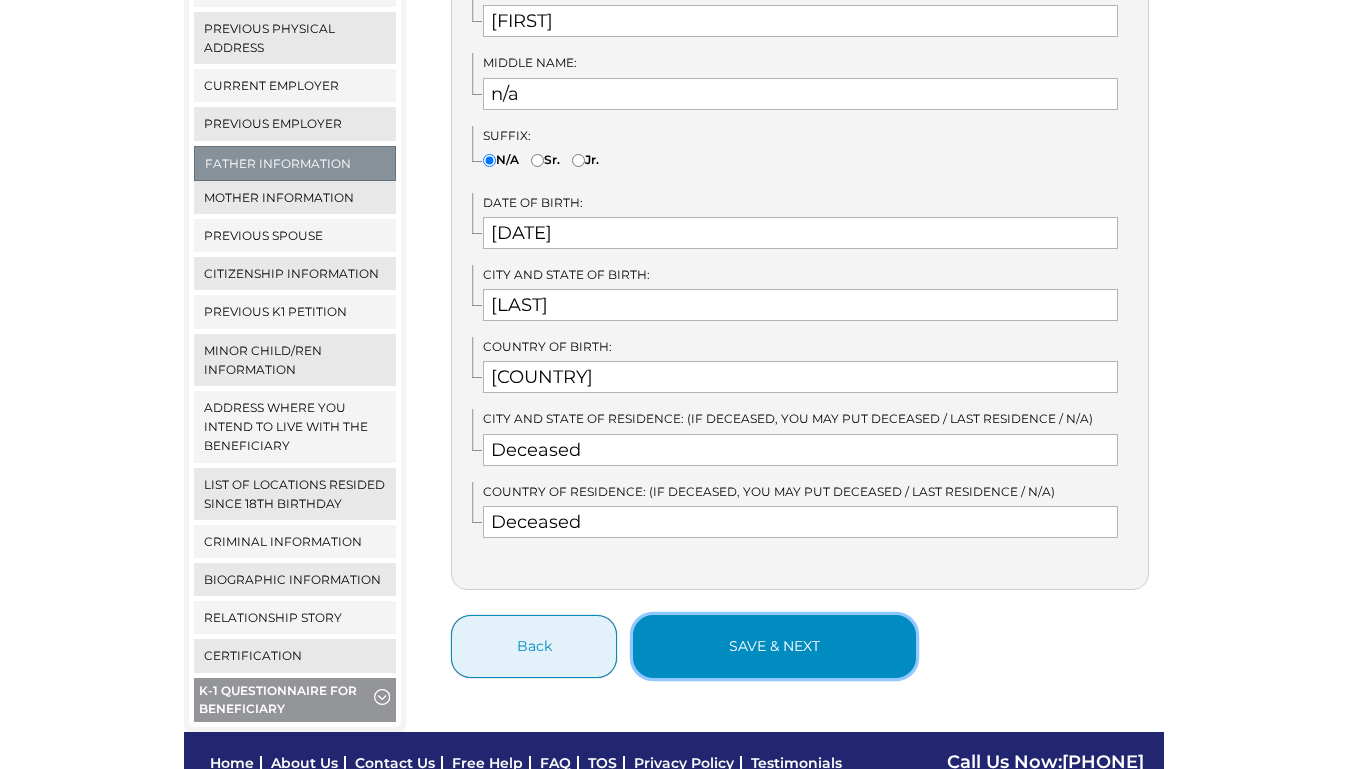 click on "save & next" at bounding box center [774, 646] 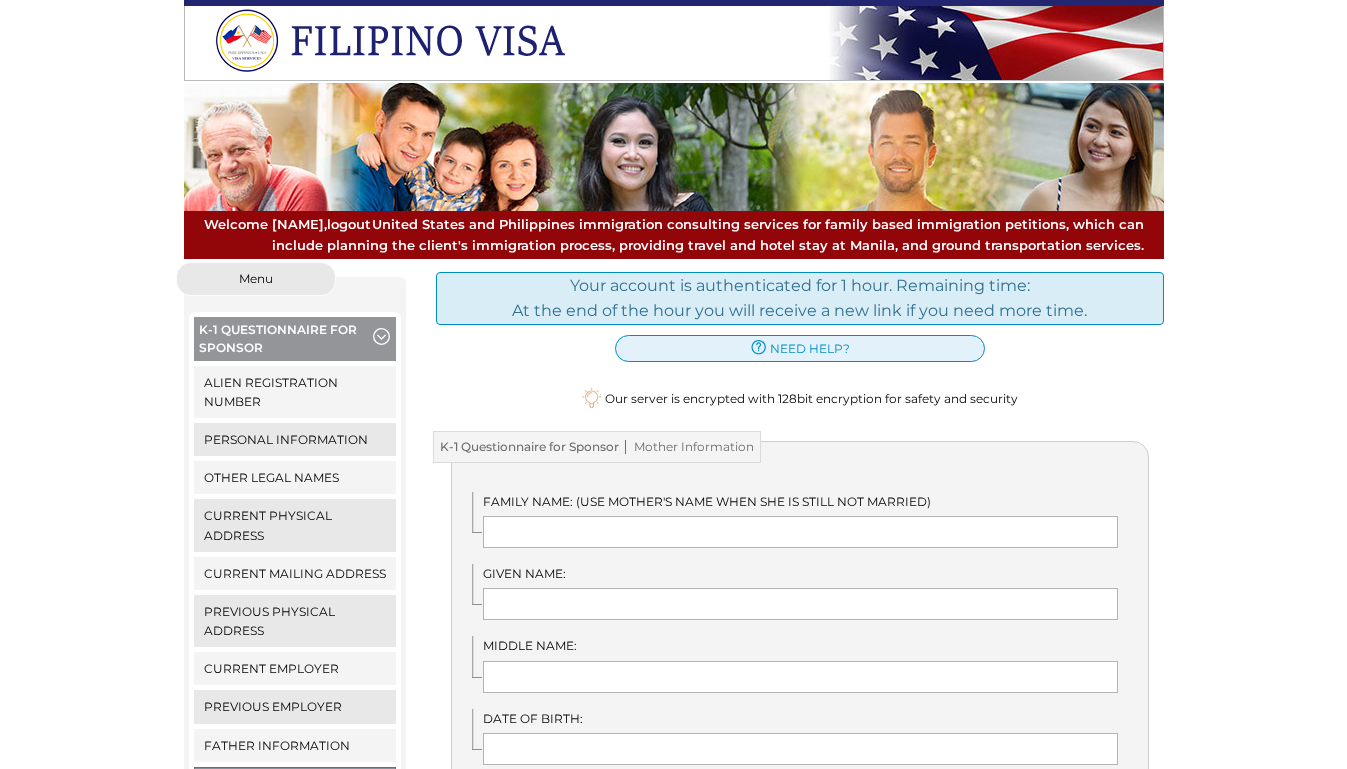 scroll, scrollTop: 0, scrollLeft: 0, axis: both 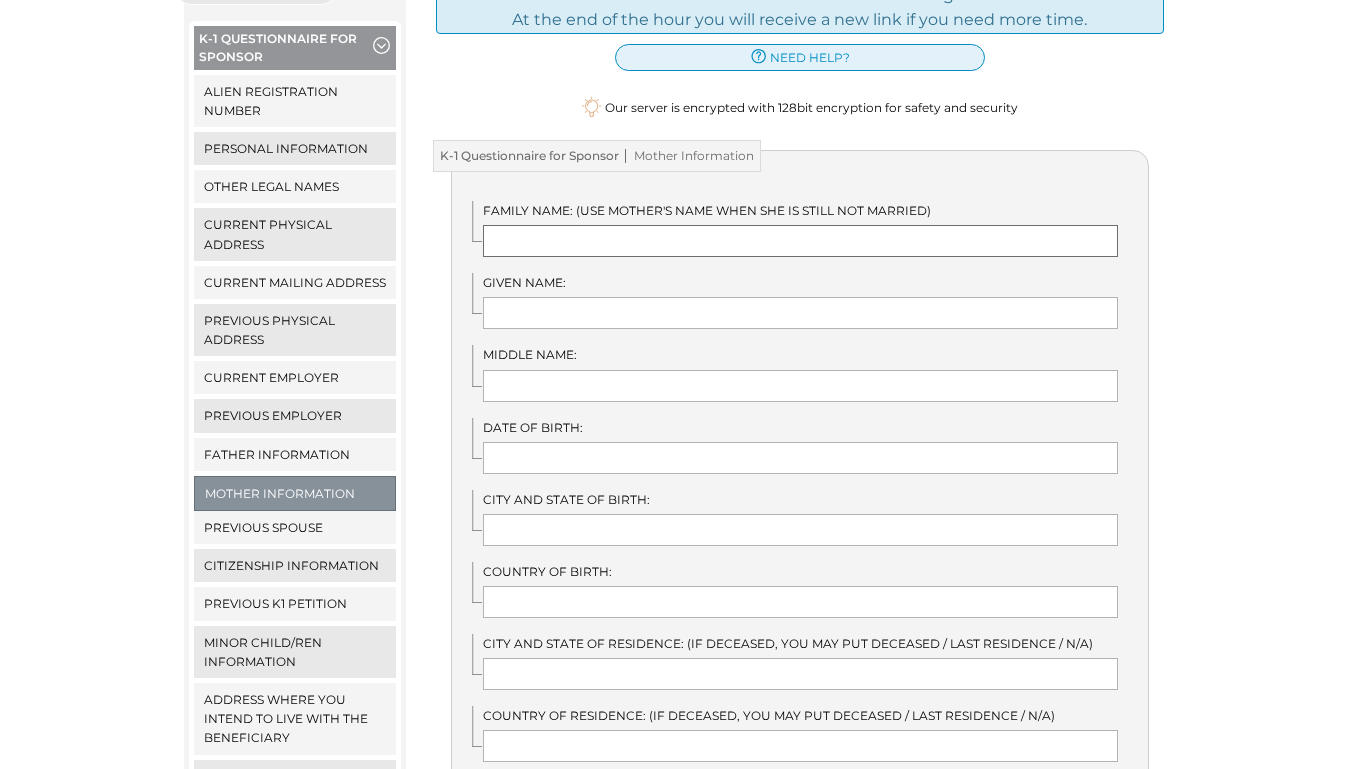 click at bounding box center [800, 241] 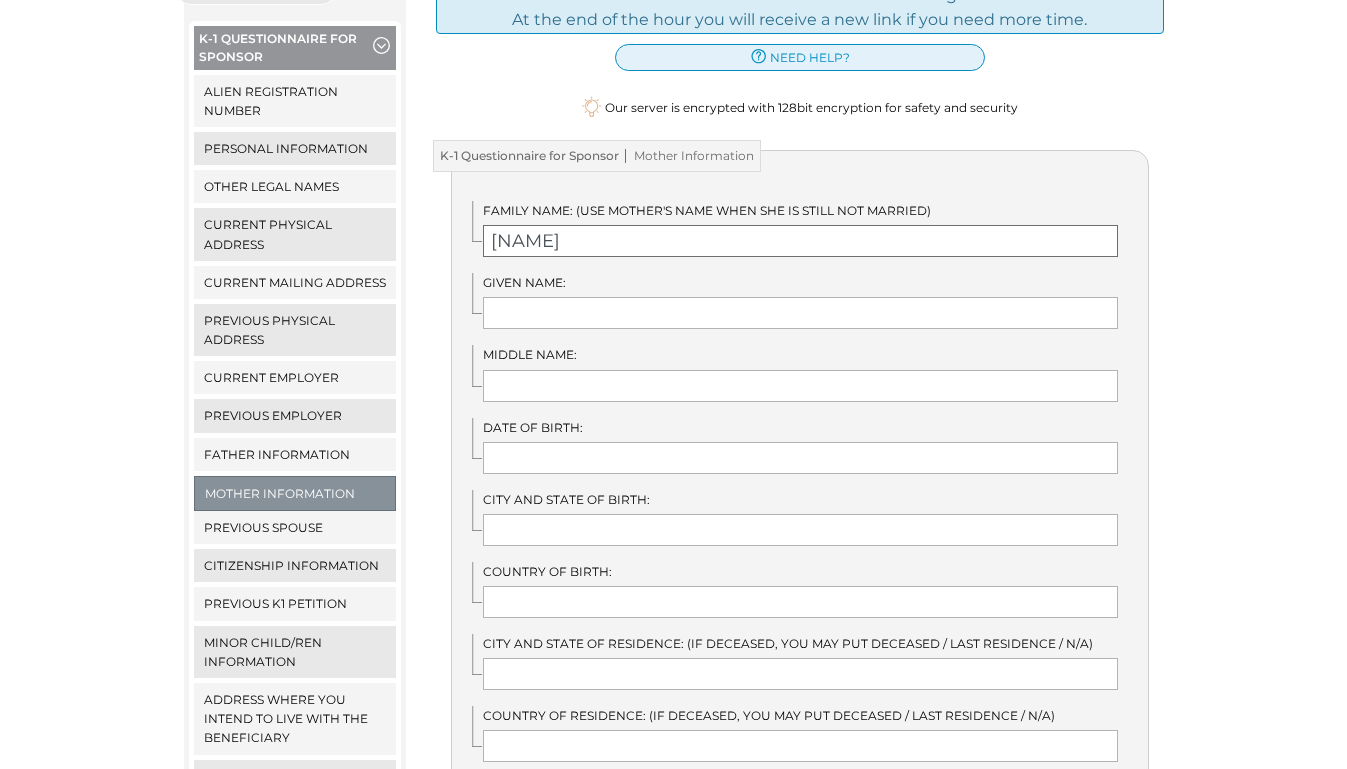 type on "Machunik" 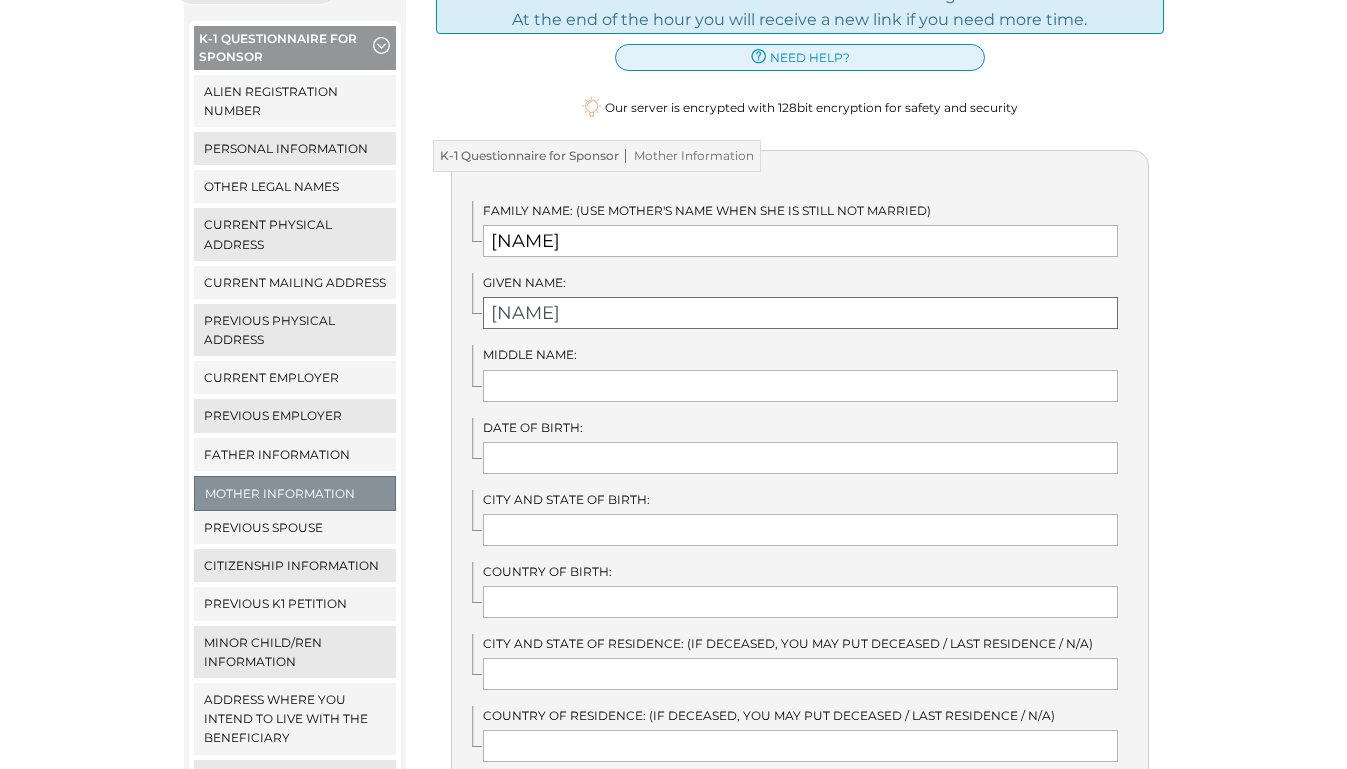 type on "Czeslawa" 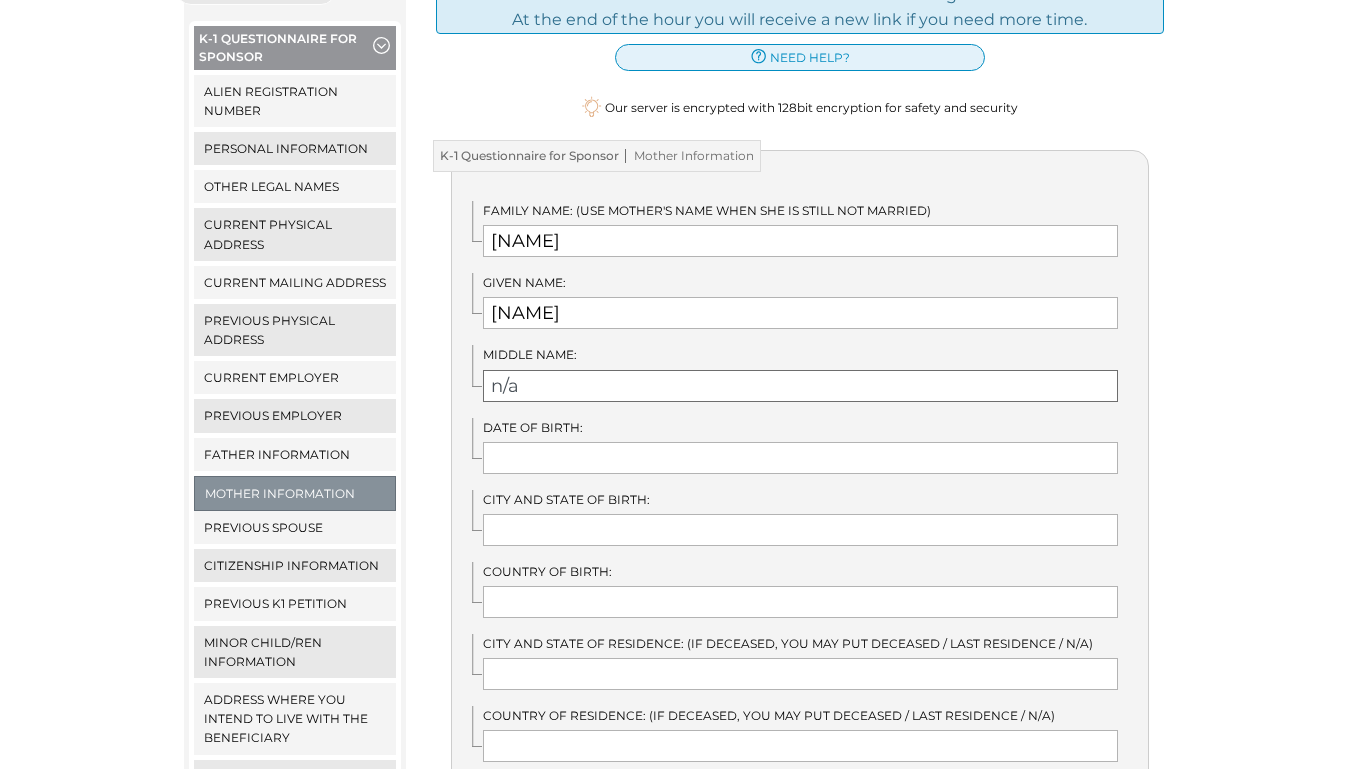 type on "n/a" 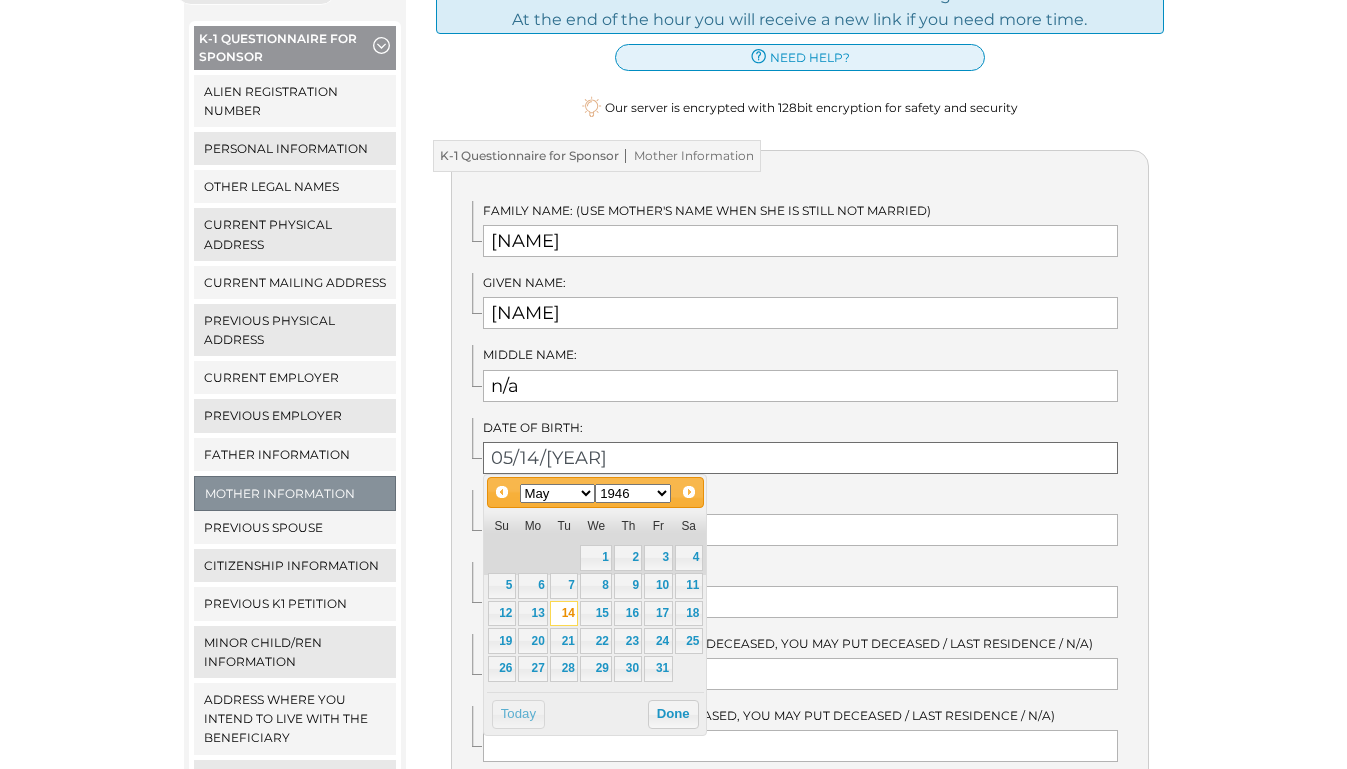 type on "05/14/1946" 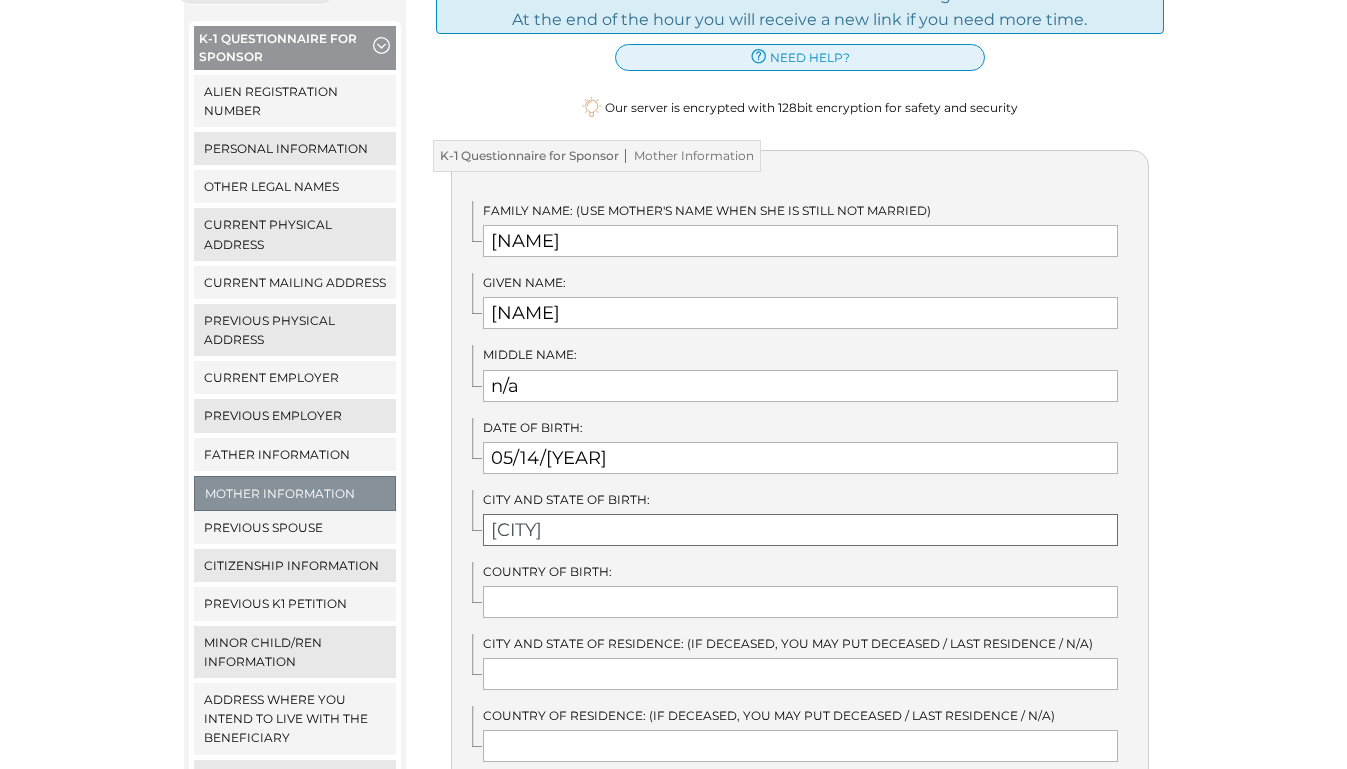 type on "Rybotycze" 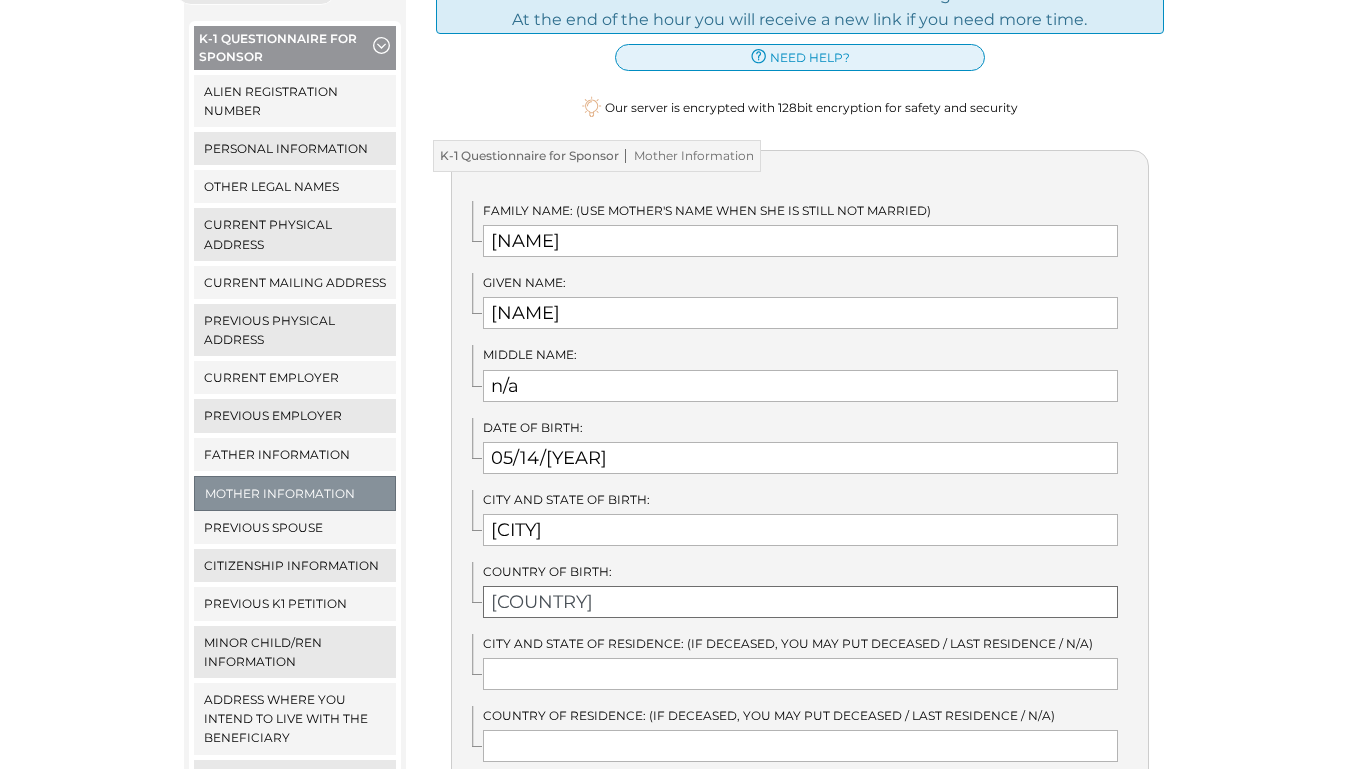 type on "Poland" 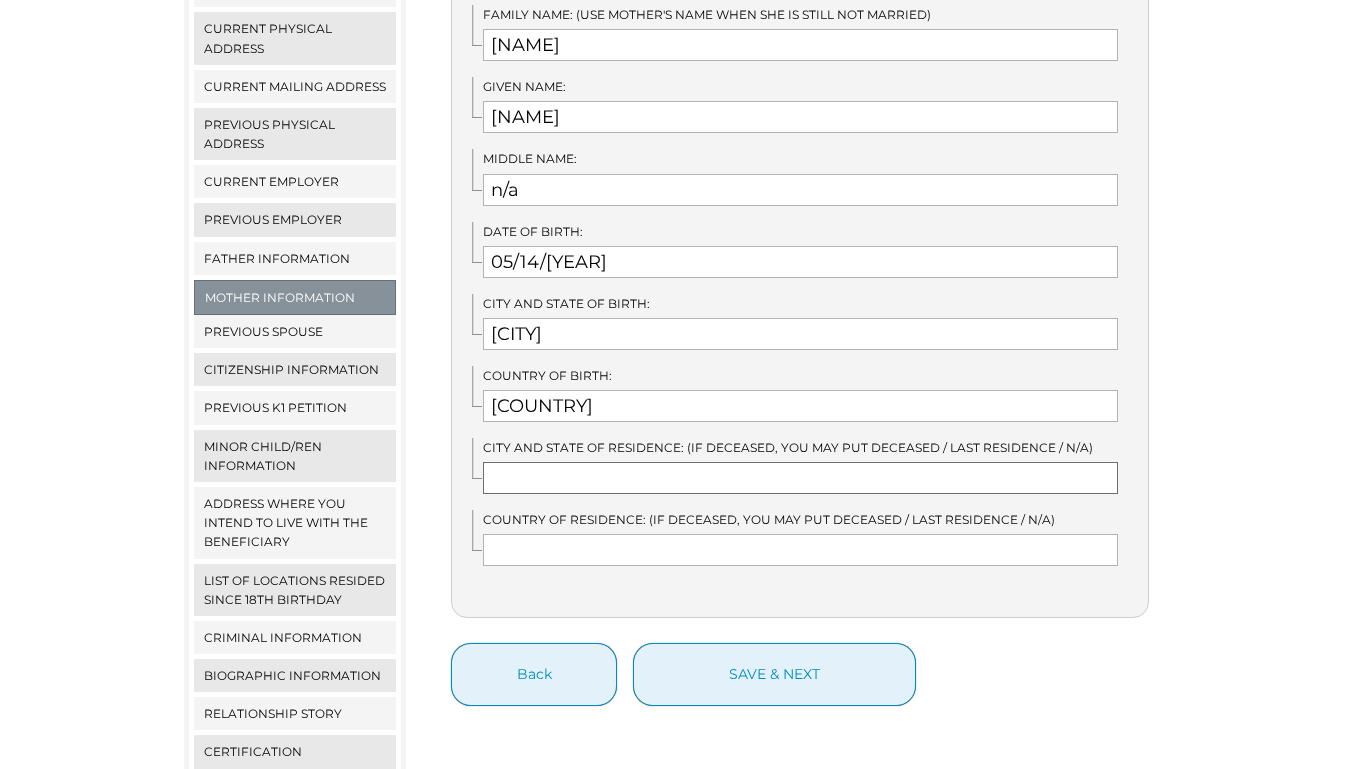 scroll, scrollTop: 492, scrollLeft: 0, axis: vertical 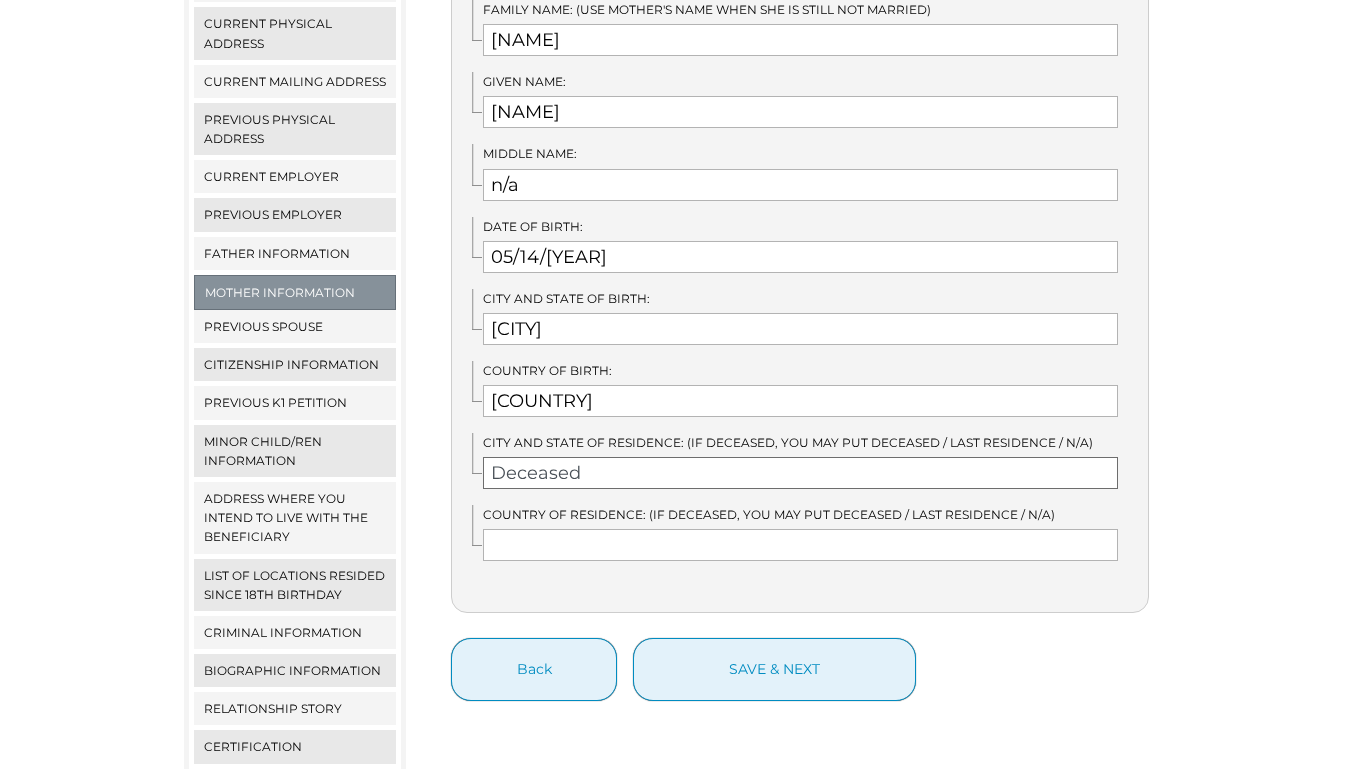 type on "Deceased" 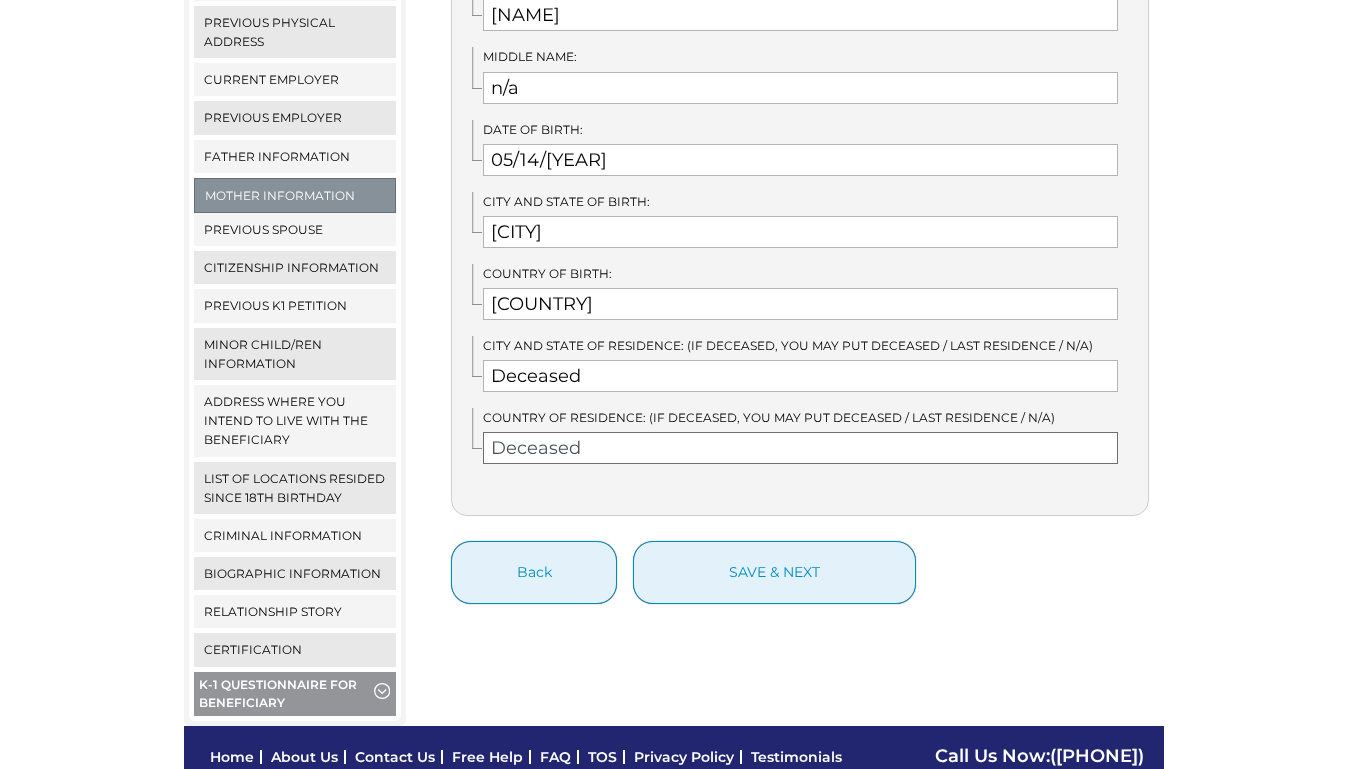 scroll, scrollTop: 594, scrollLeft: 0, axis: vertical 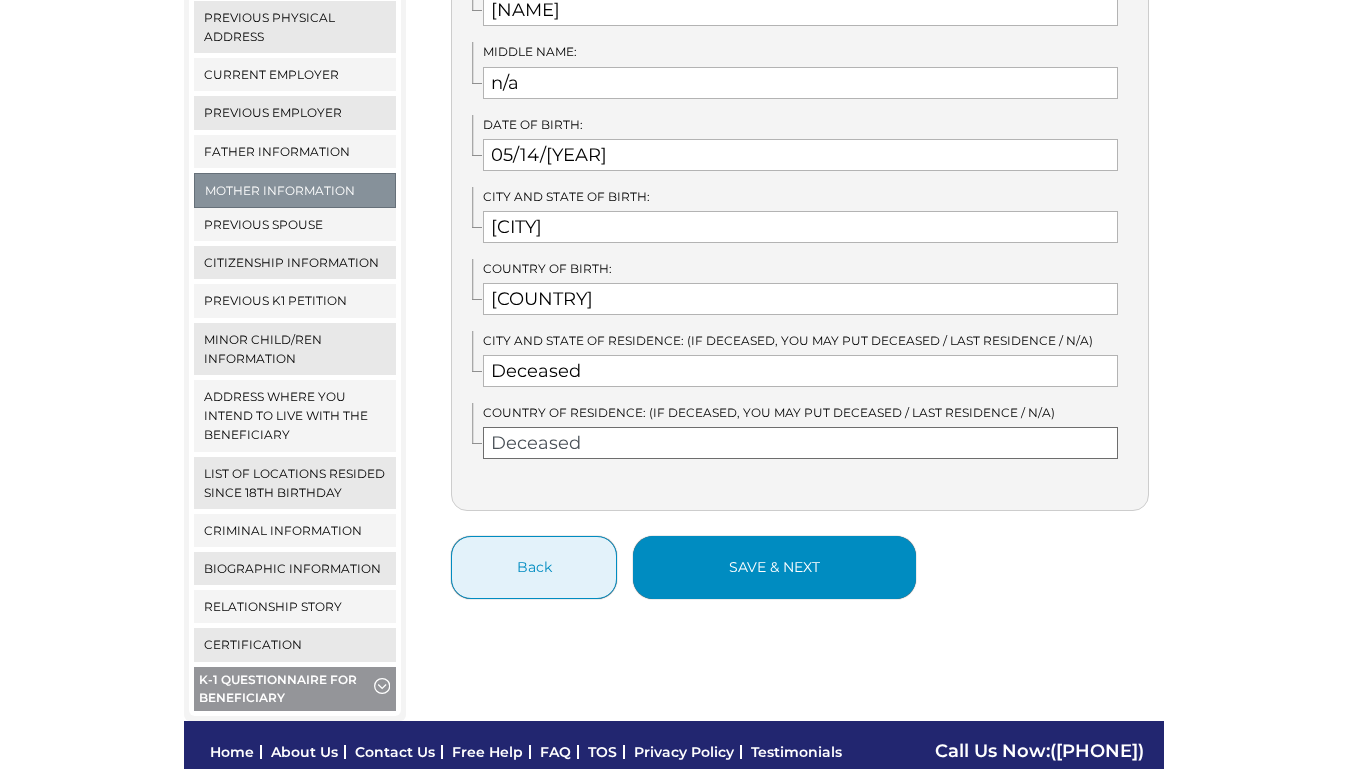 type on "Deceased" 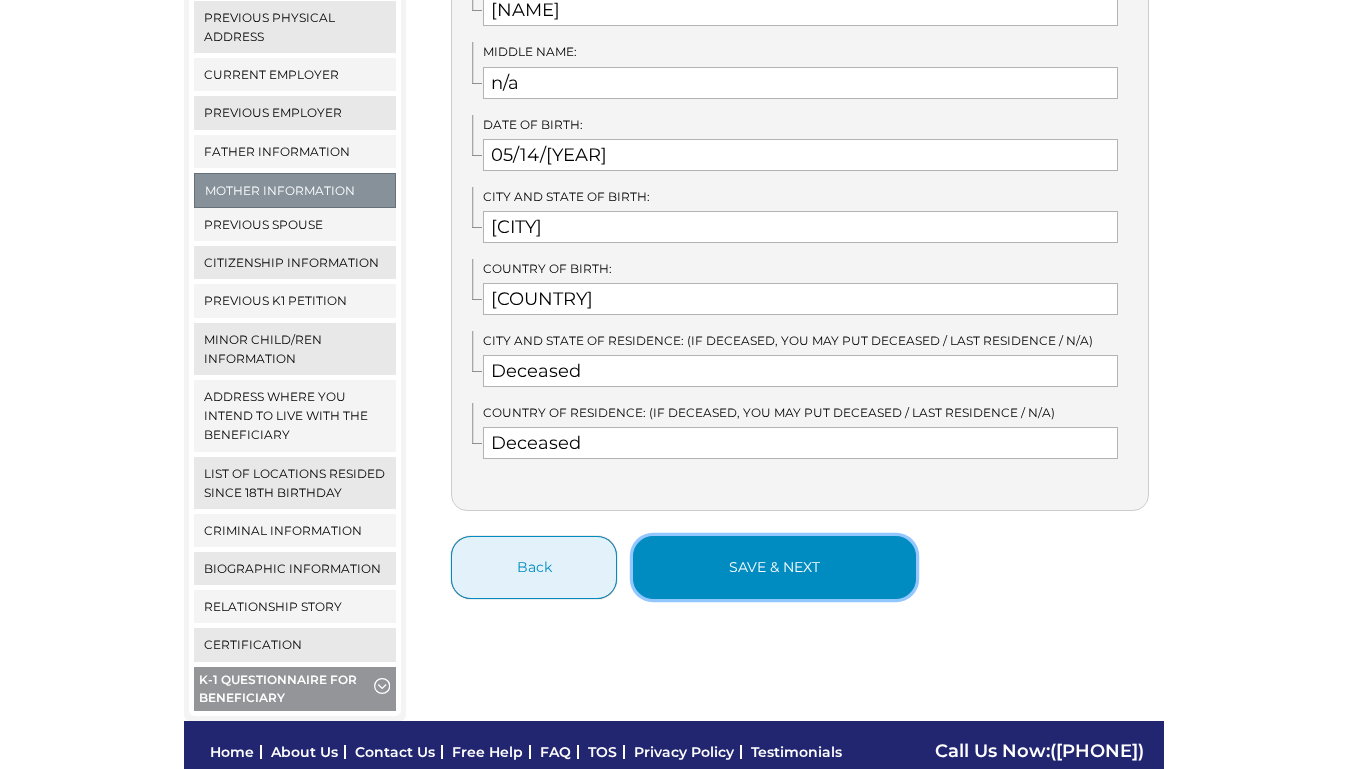 click on "save & next" at bounding box center (774, 567) 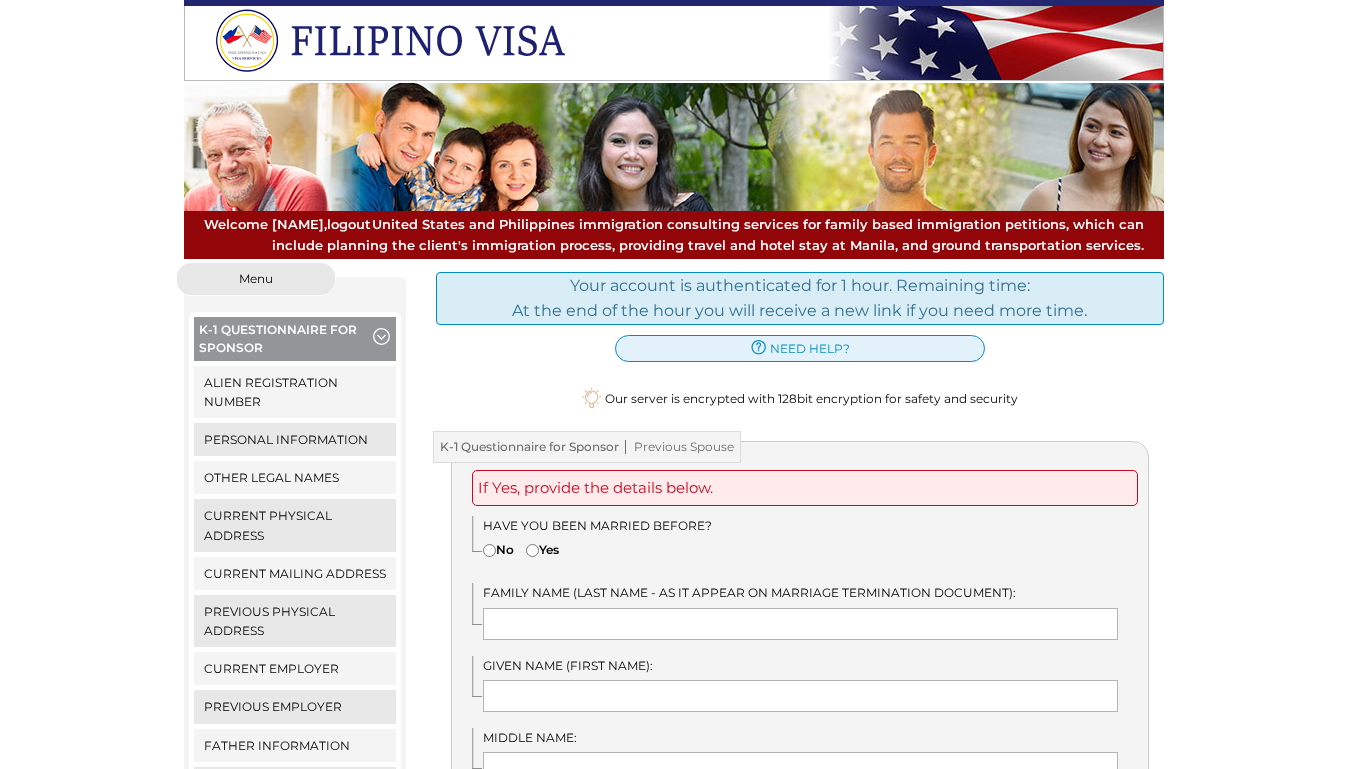scroll, scrollTop: 0, scrollLeft: 0, axis: both 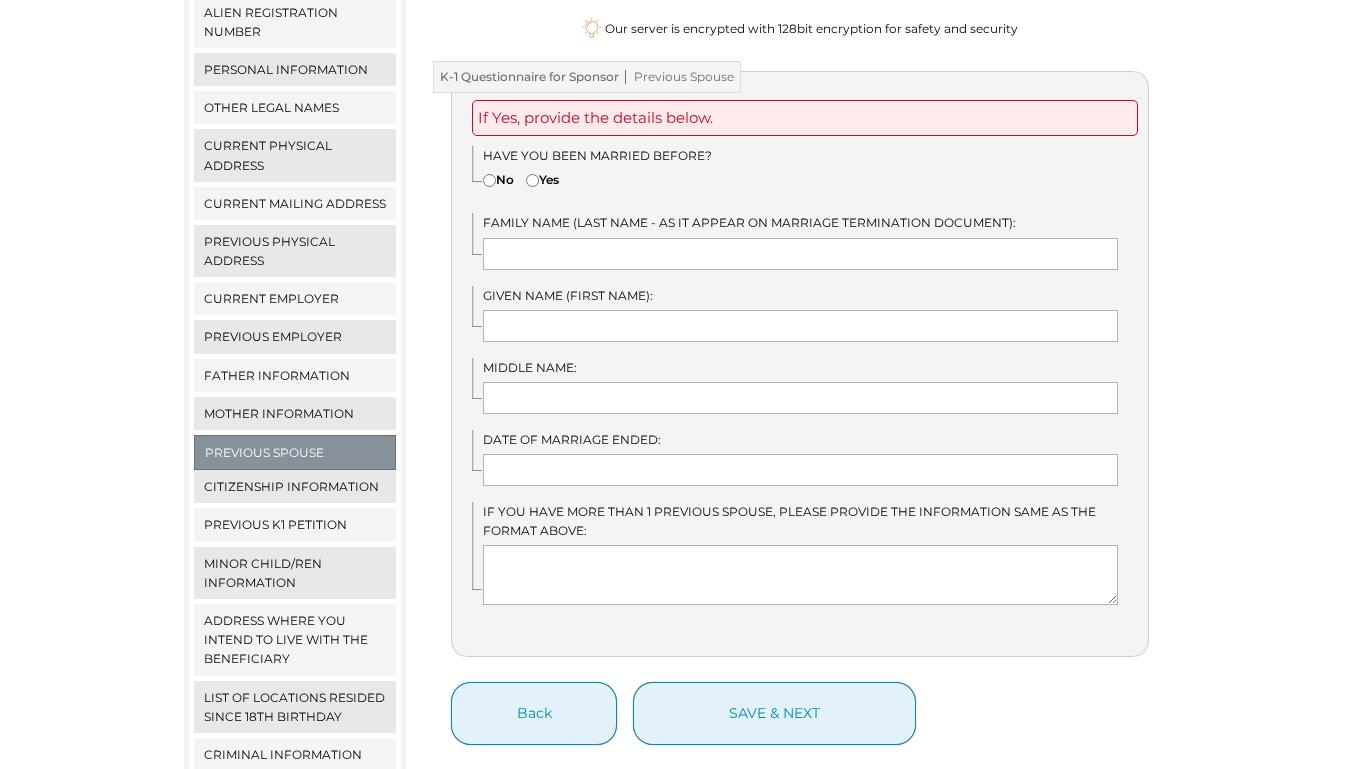 click on "No" at bounding box center (489, 180) 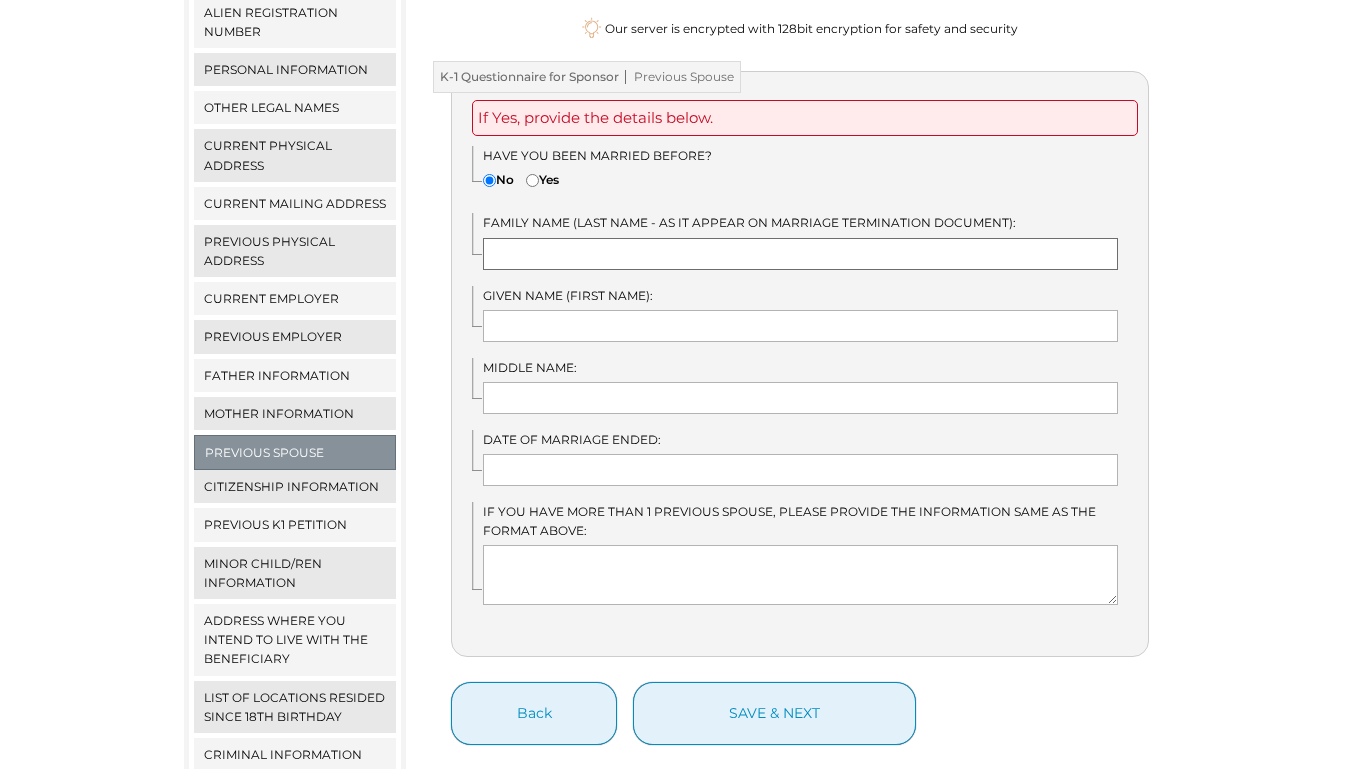 click at bounding box center (800, 254) 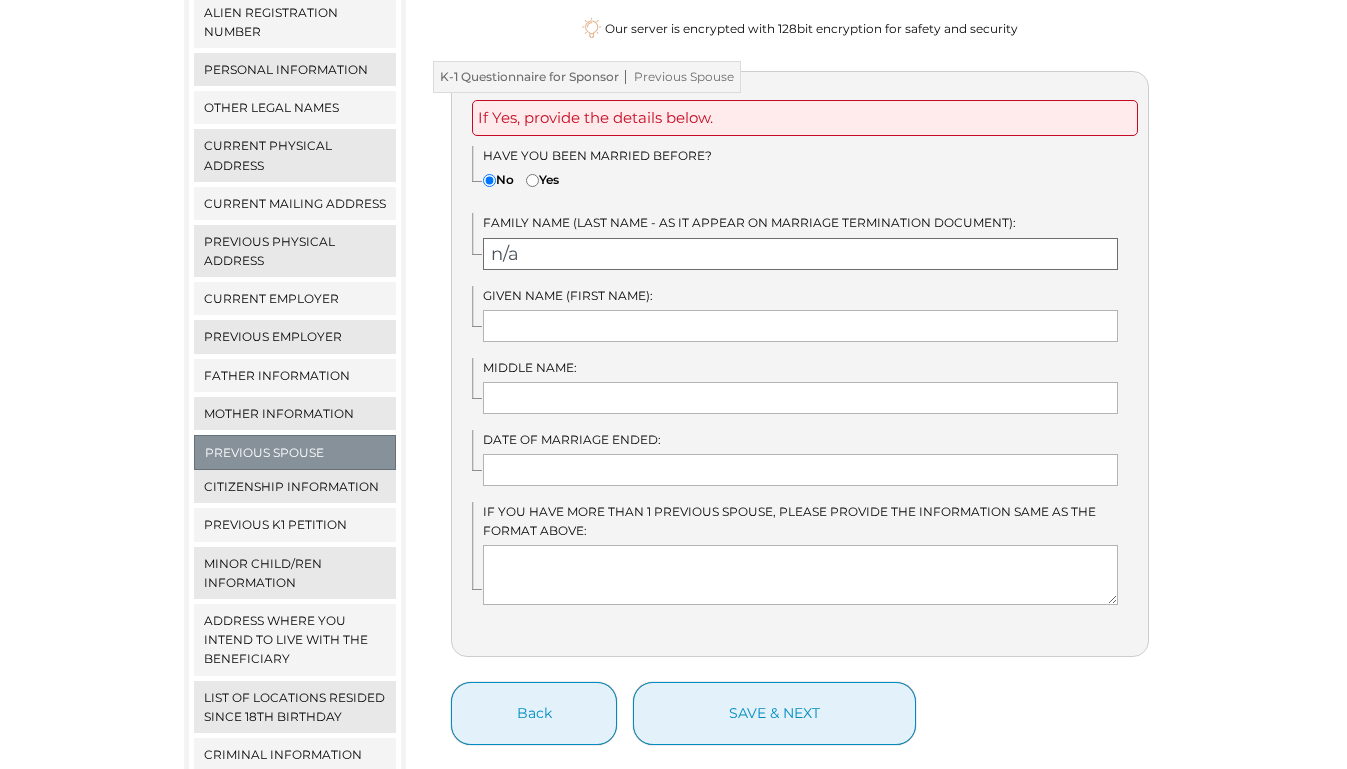type on "n/a" 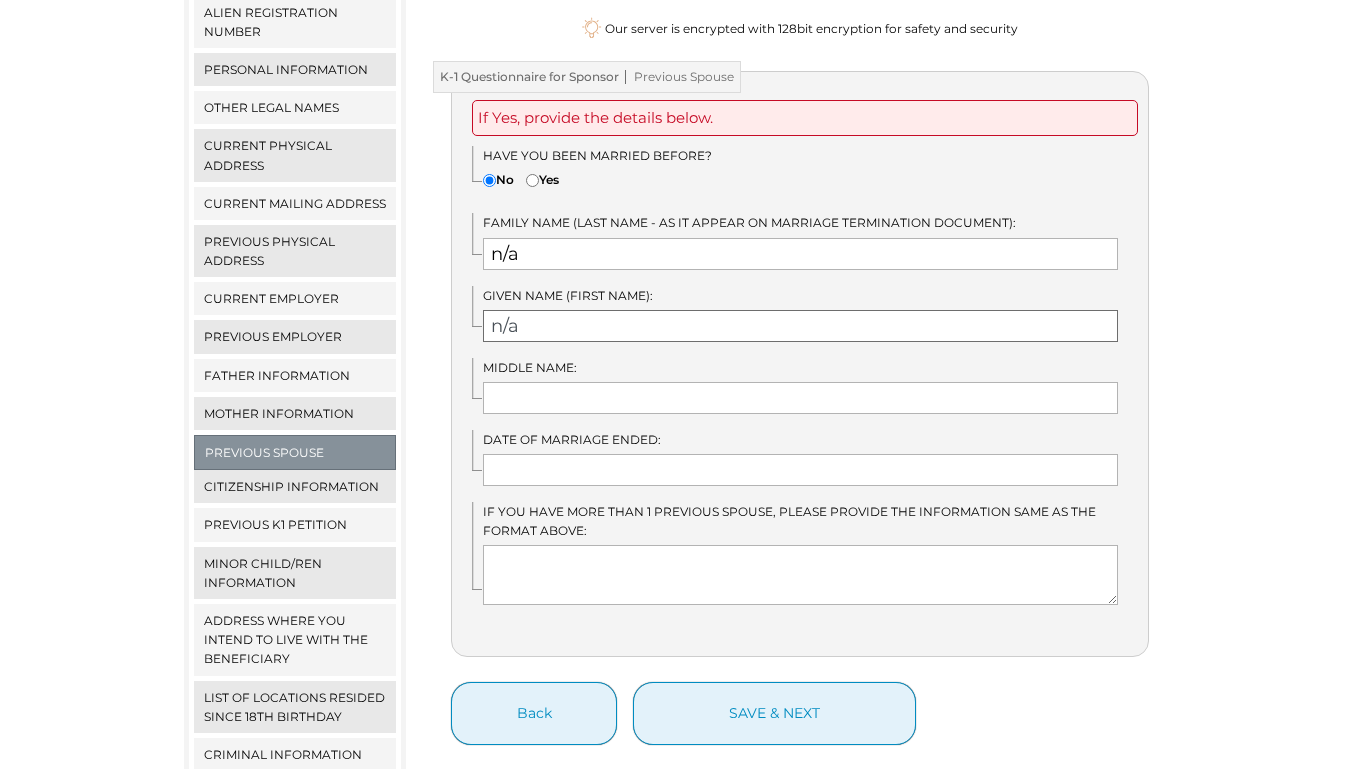 type on "n/a" 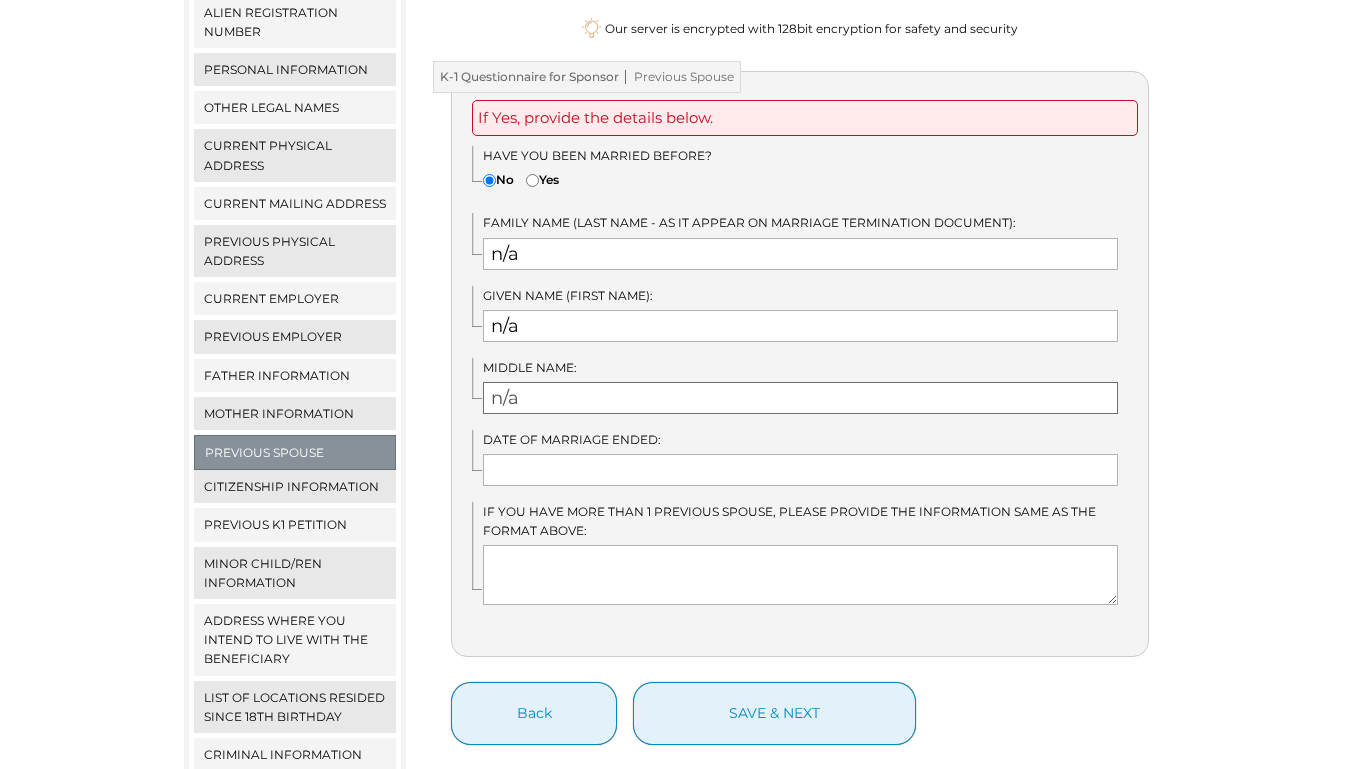 type on "n/a" 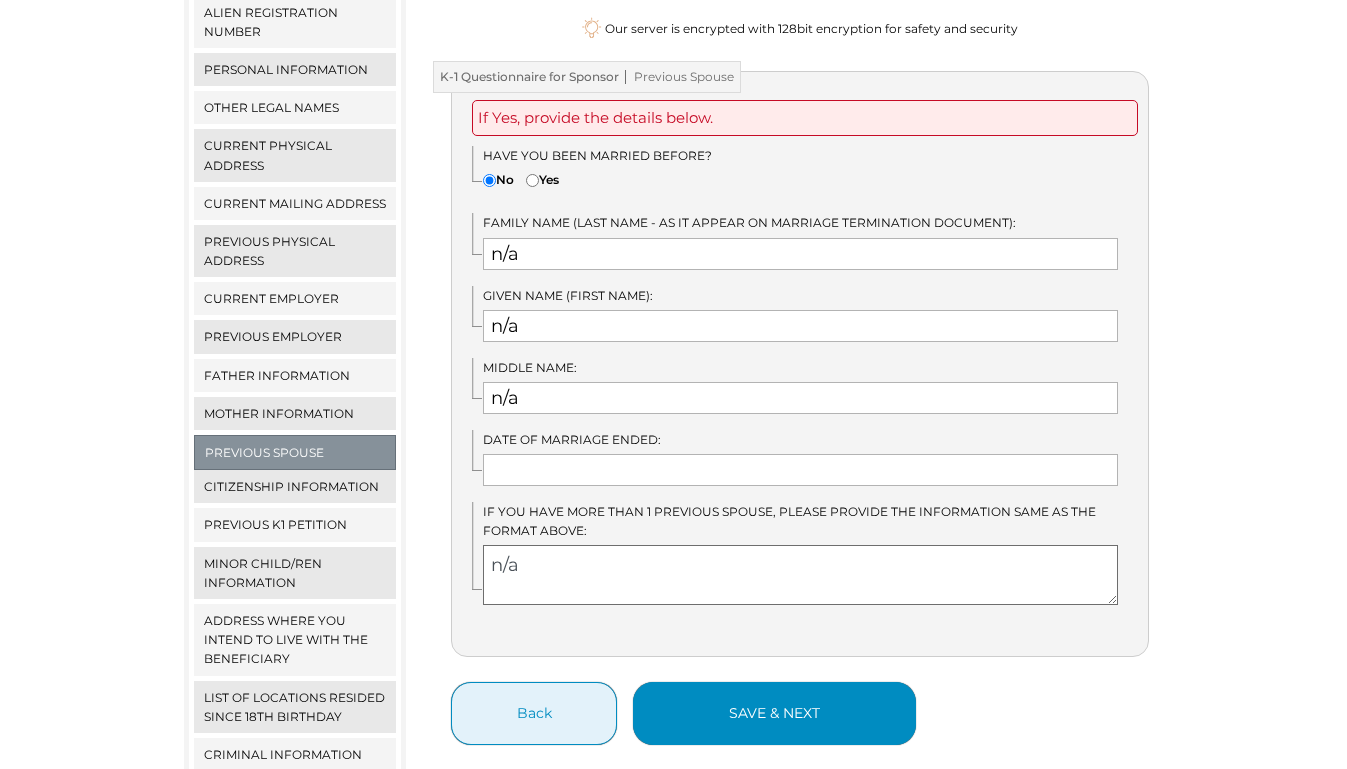 type on "n/a" 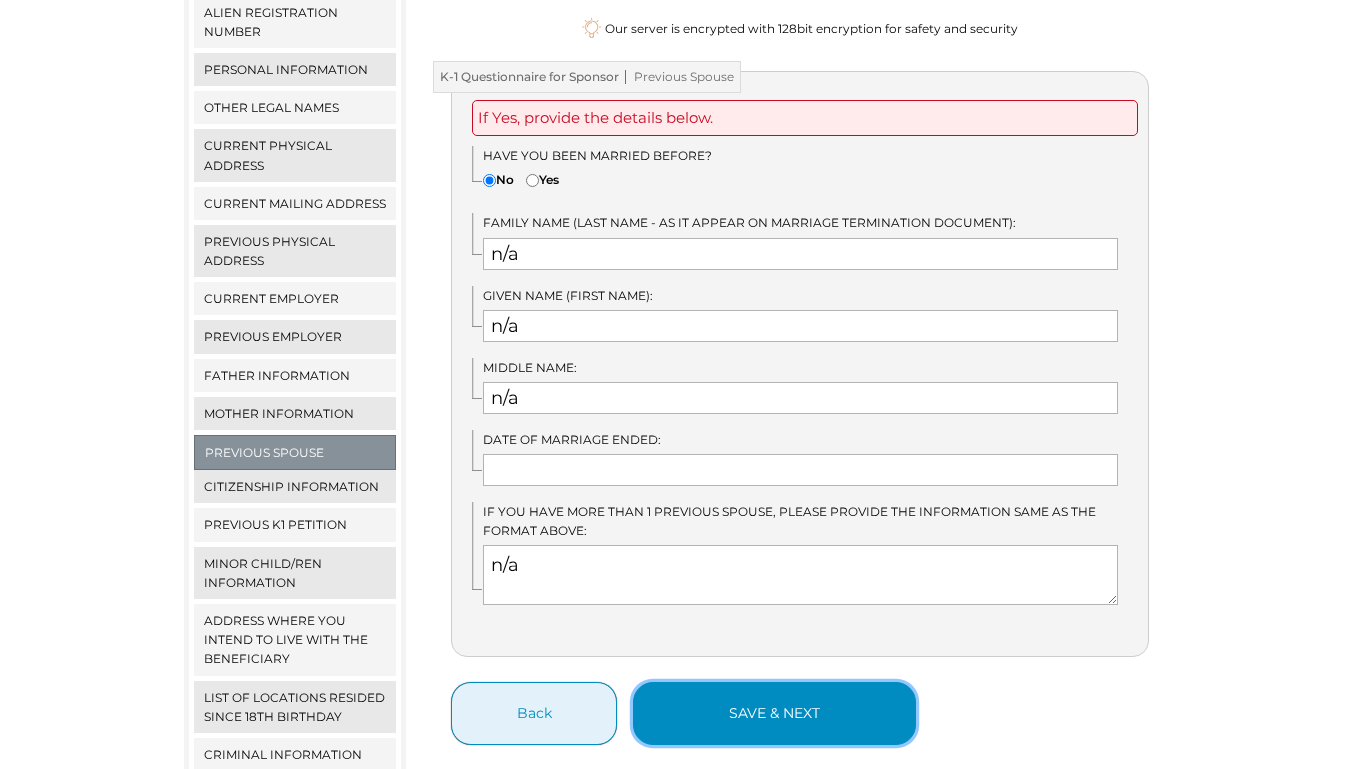 click on "save & next" at bounding box center [774, 713] 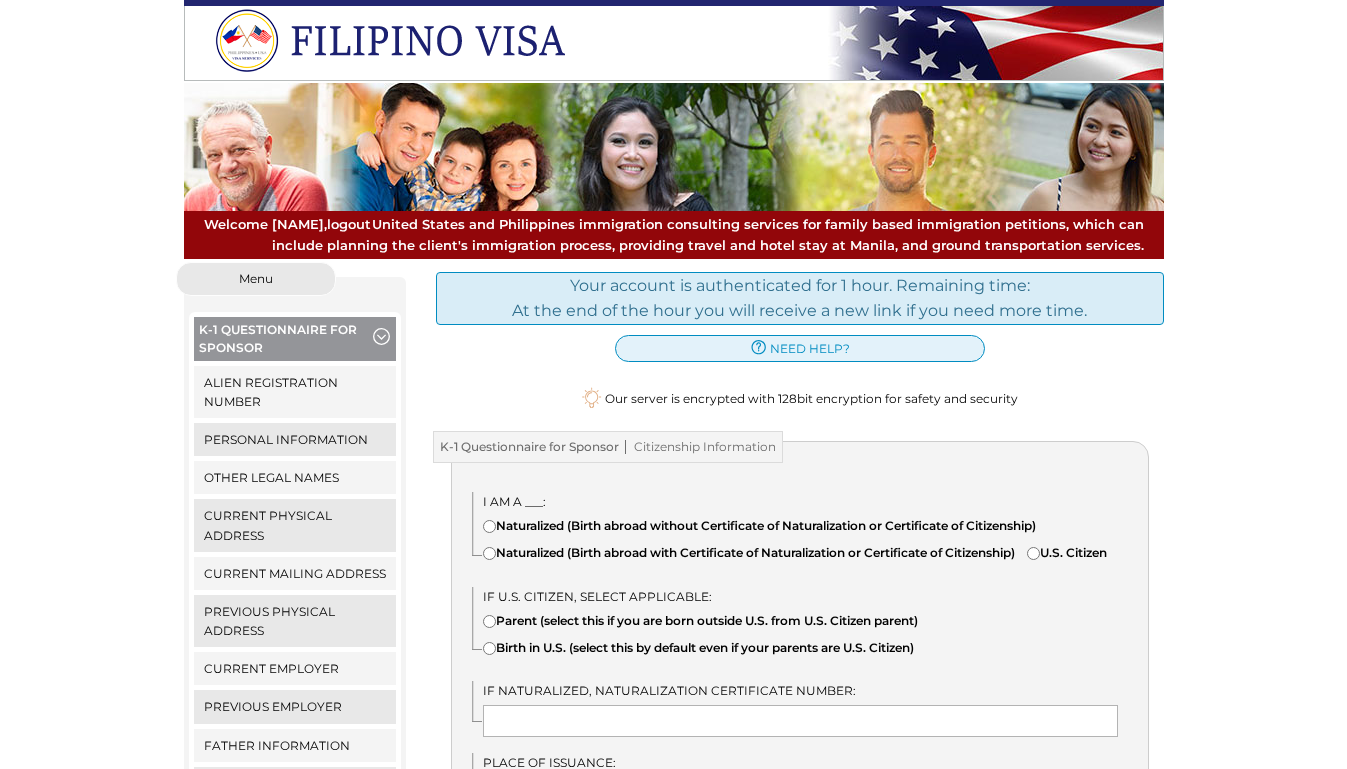 scroll, scrollTop: 0, scrollLeft: 0, axis: both 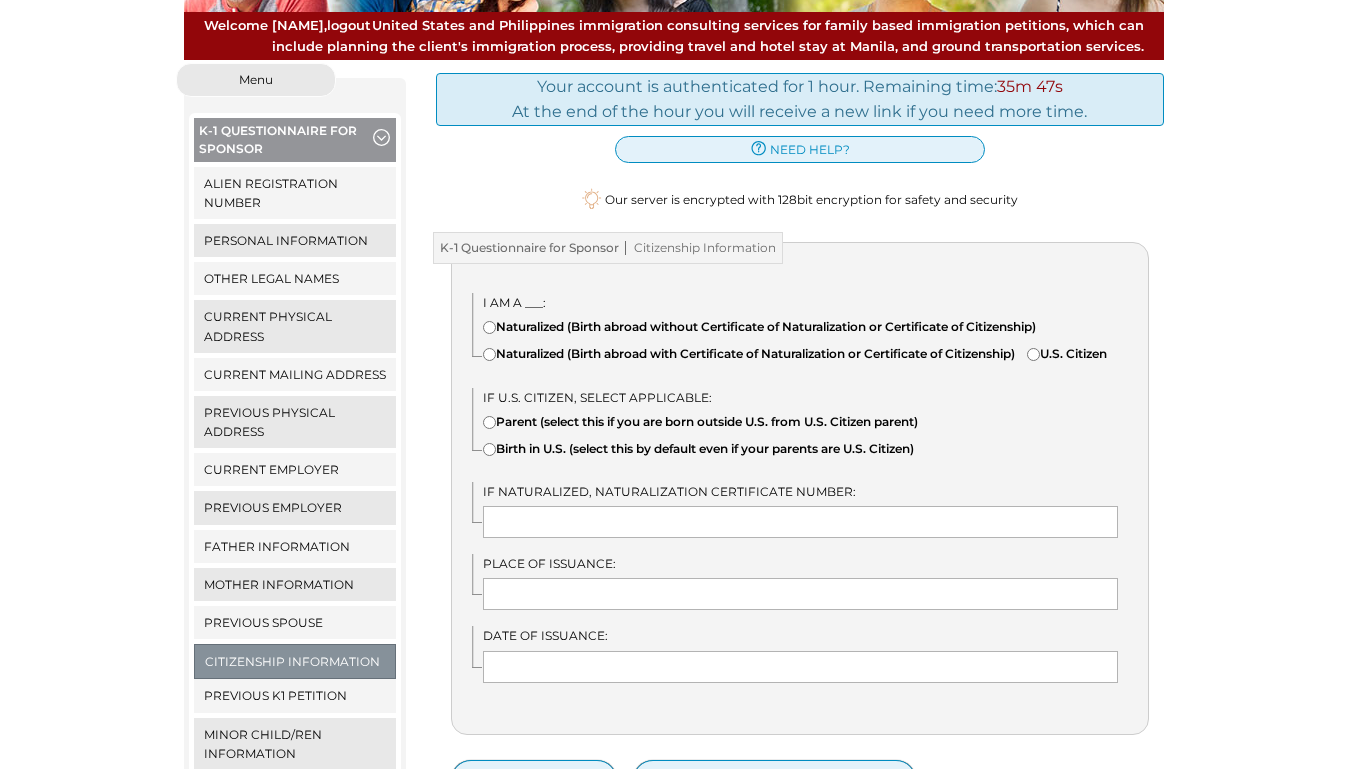click on "Naturalized (Birth abroad with Certificate of Naturalization or Certificate of Citizenship)" at bounding box center (749, 353) 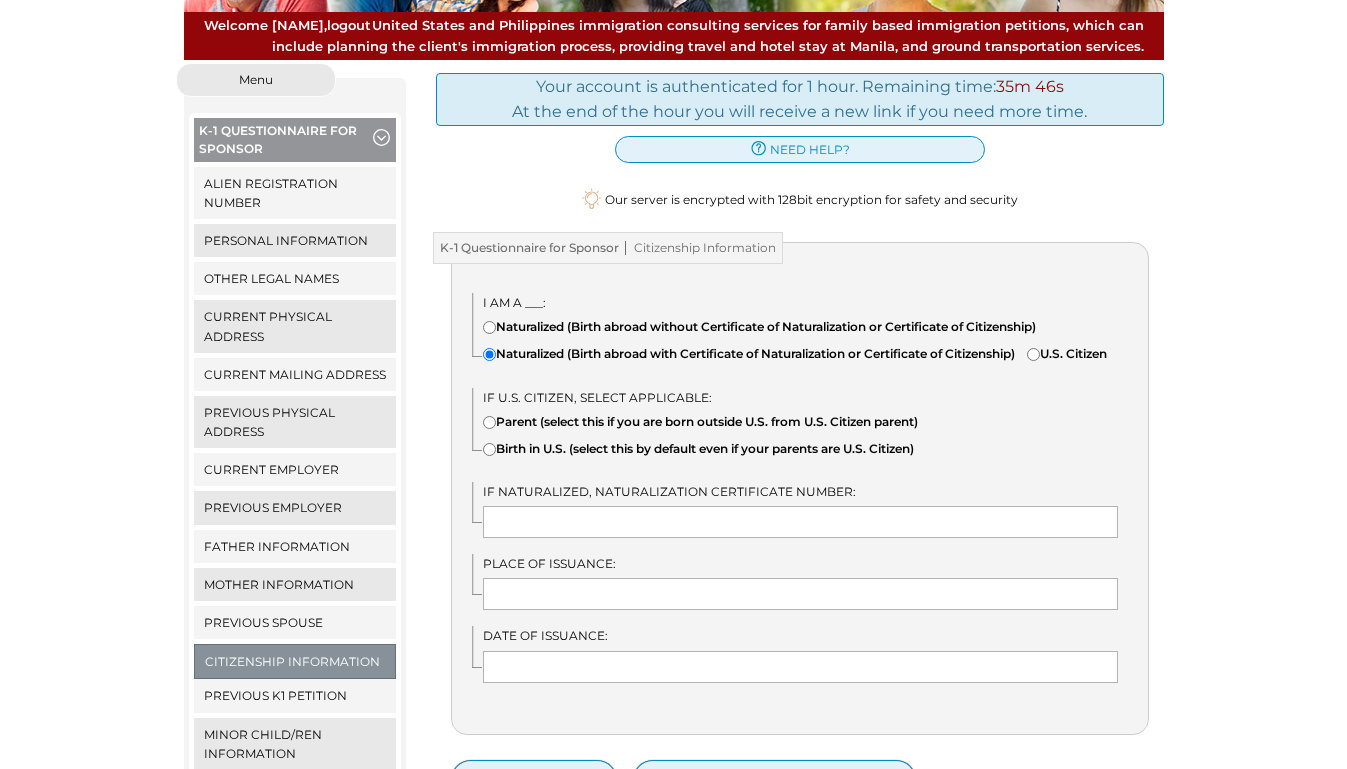 click on "U.S. Citizen" at bounding box center [1033, 354] 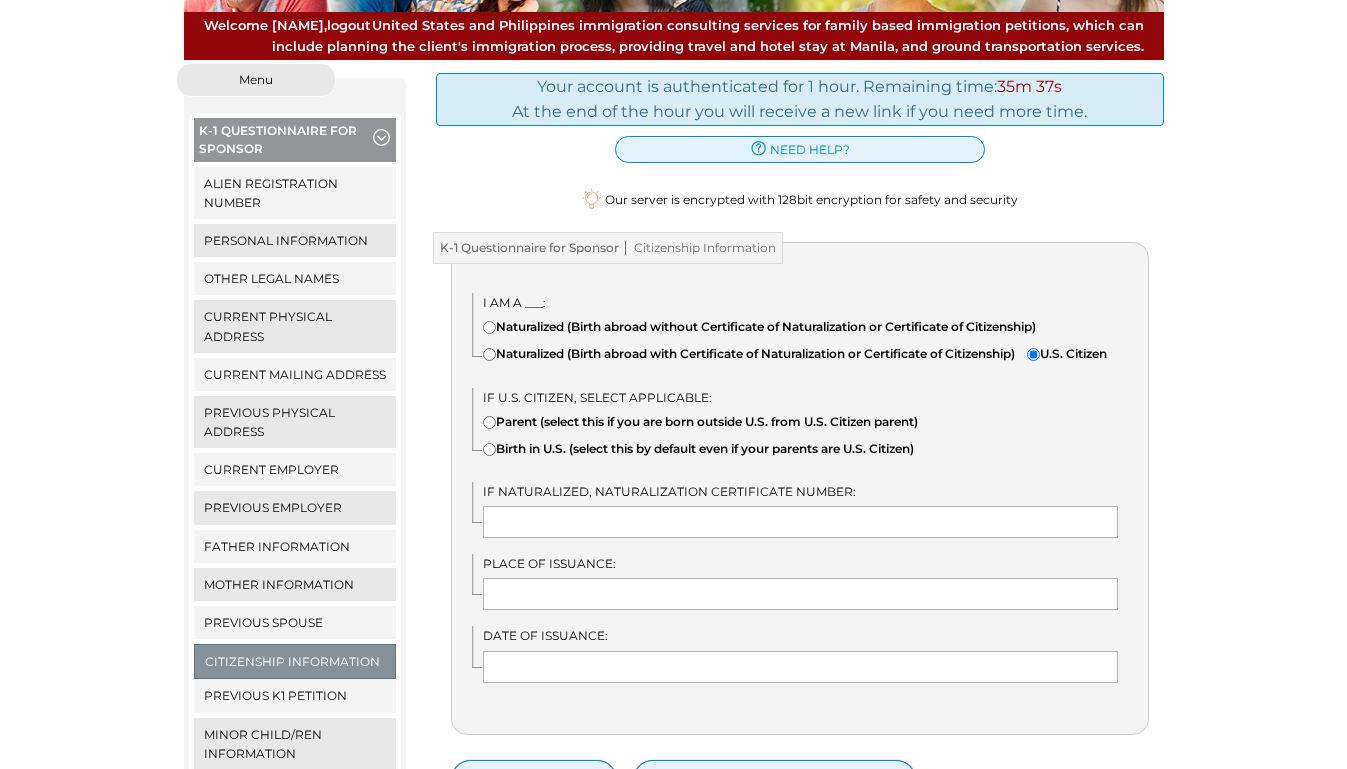 click on "Naturalized (Birth abroad with Certificate of Naturalization or Certificate of Citizenship)" at bounding box center [489, 354] 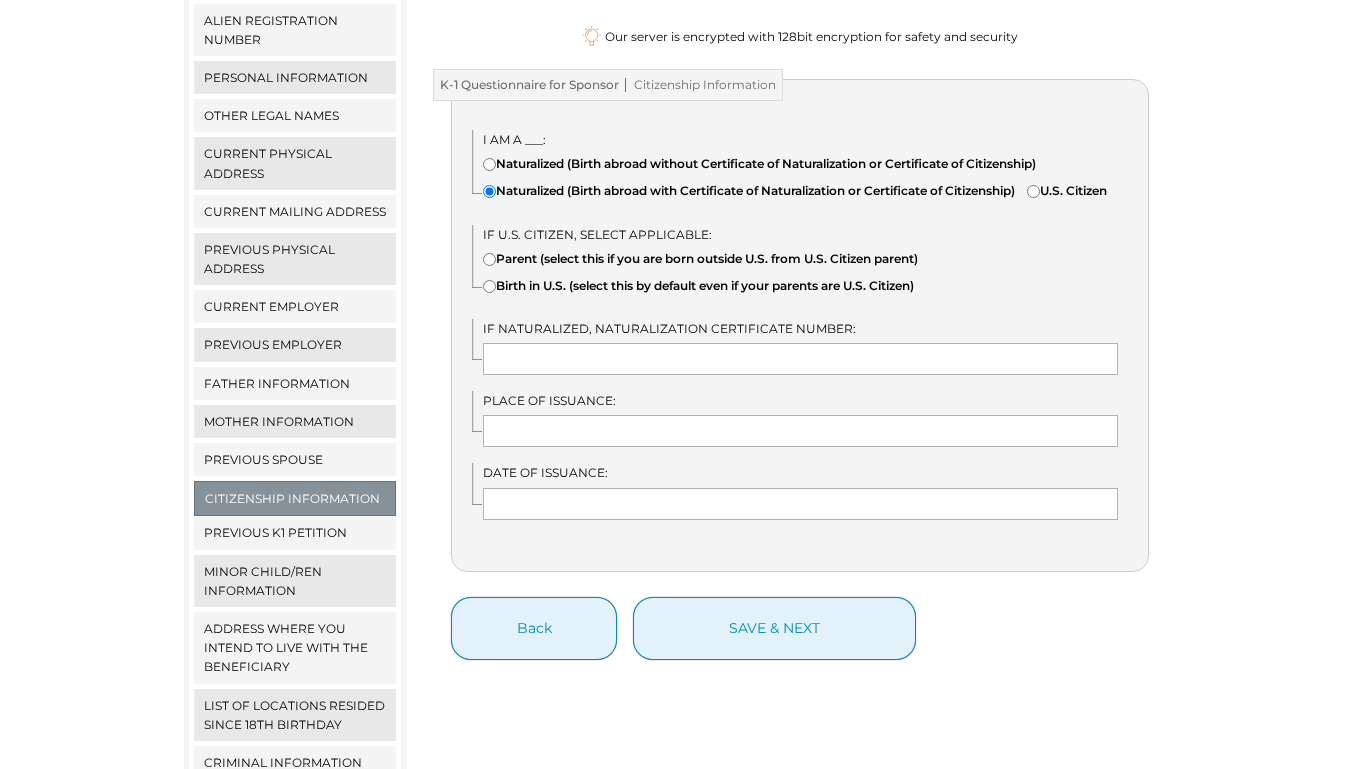 scroll, scrollTop: 364, scrollLeft: 0, axis: vertical 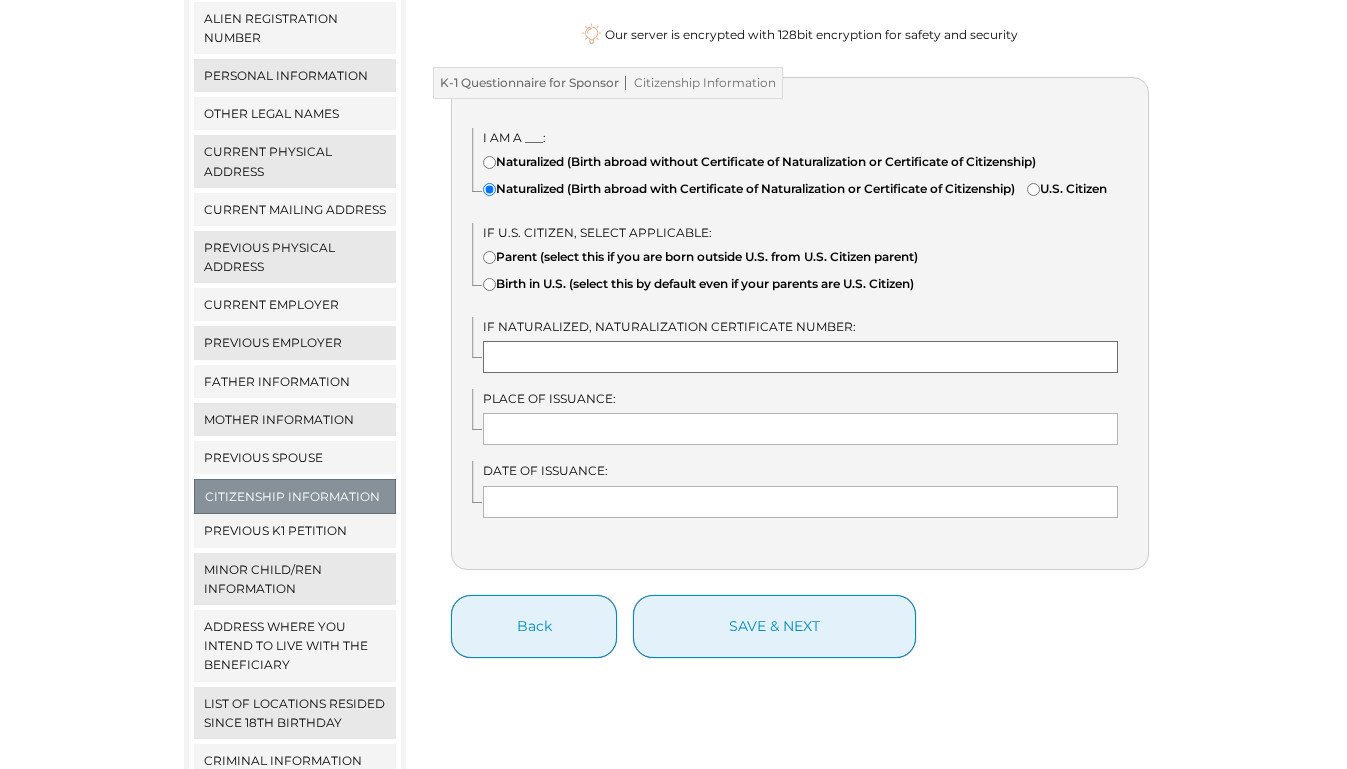 click at bounding box center (800, 357) 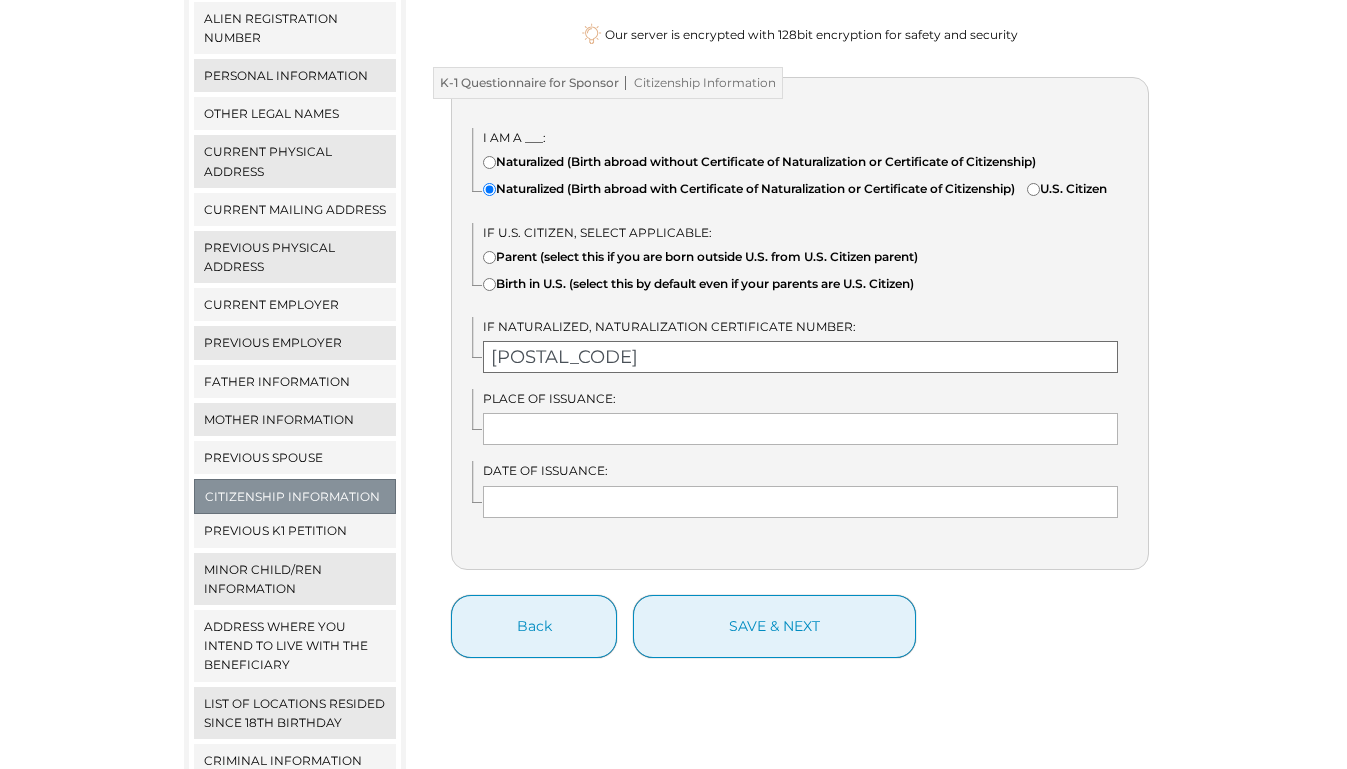 type on "[POSTAL_CODE]" 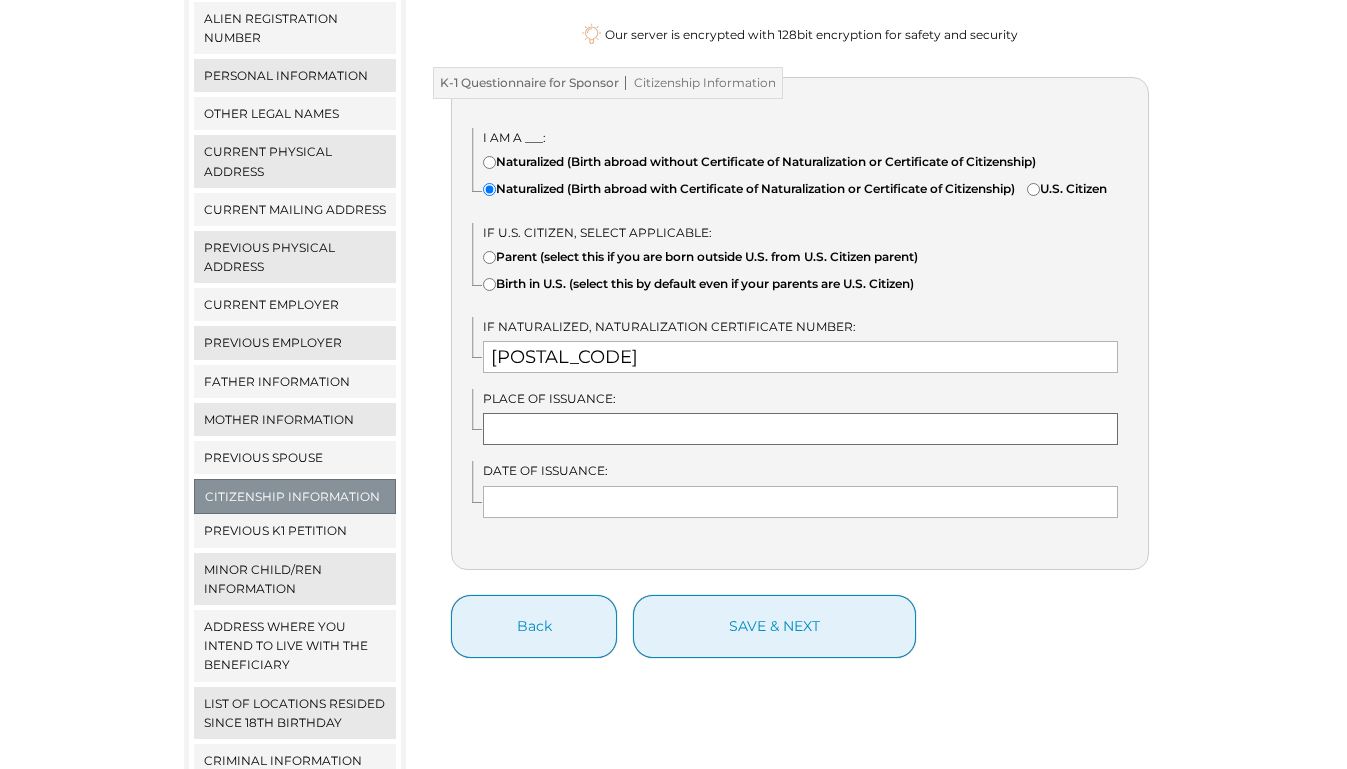 click at bounding box center (800, 429) 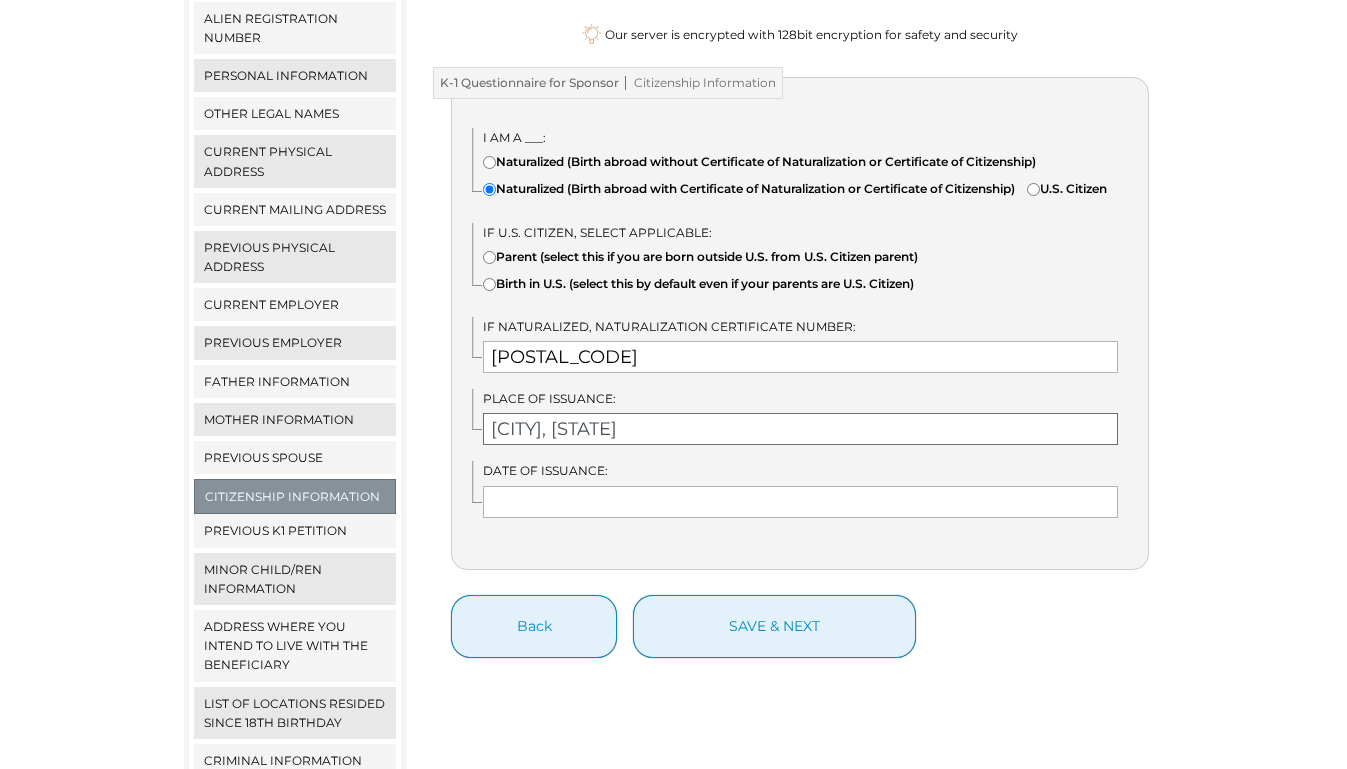 type on "[CITY], [STATE]" 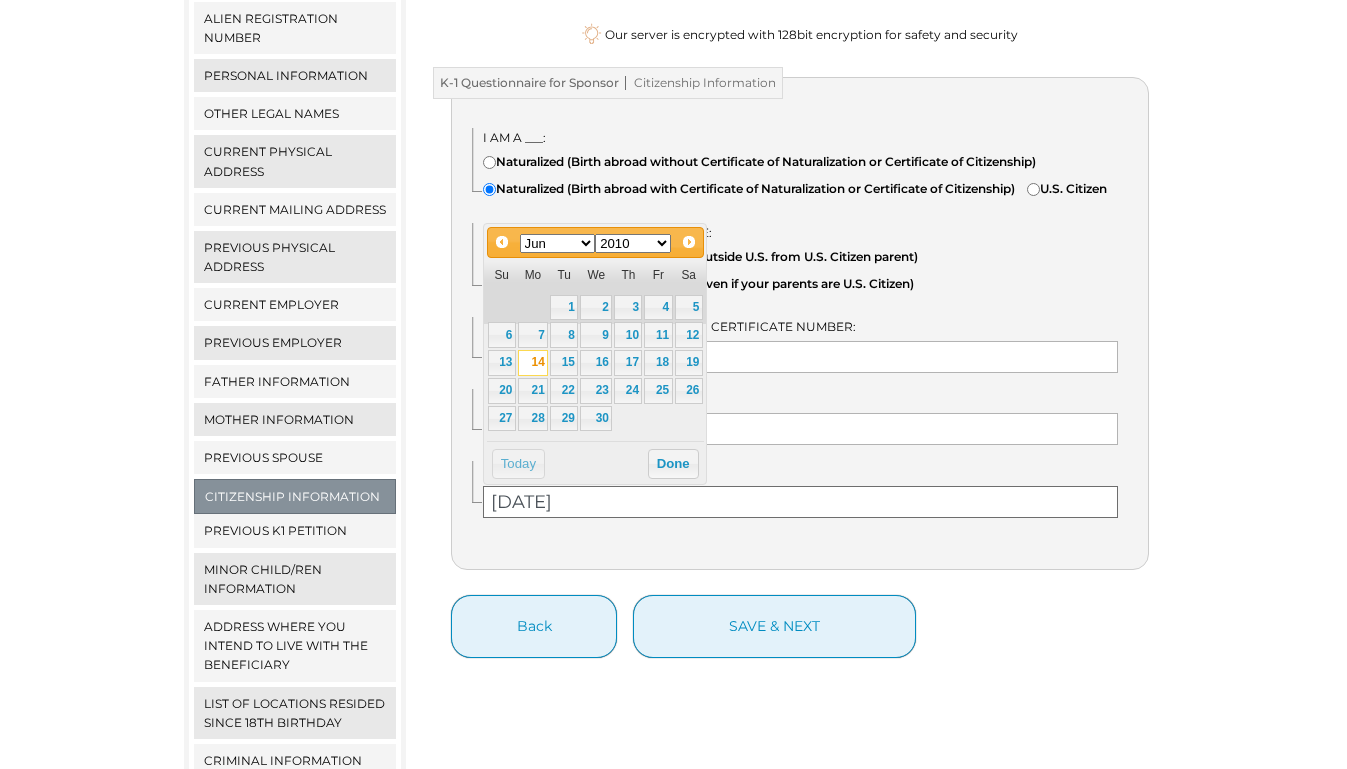 type on "[DATE]" 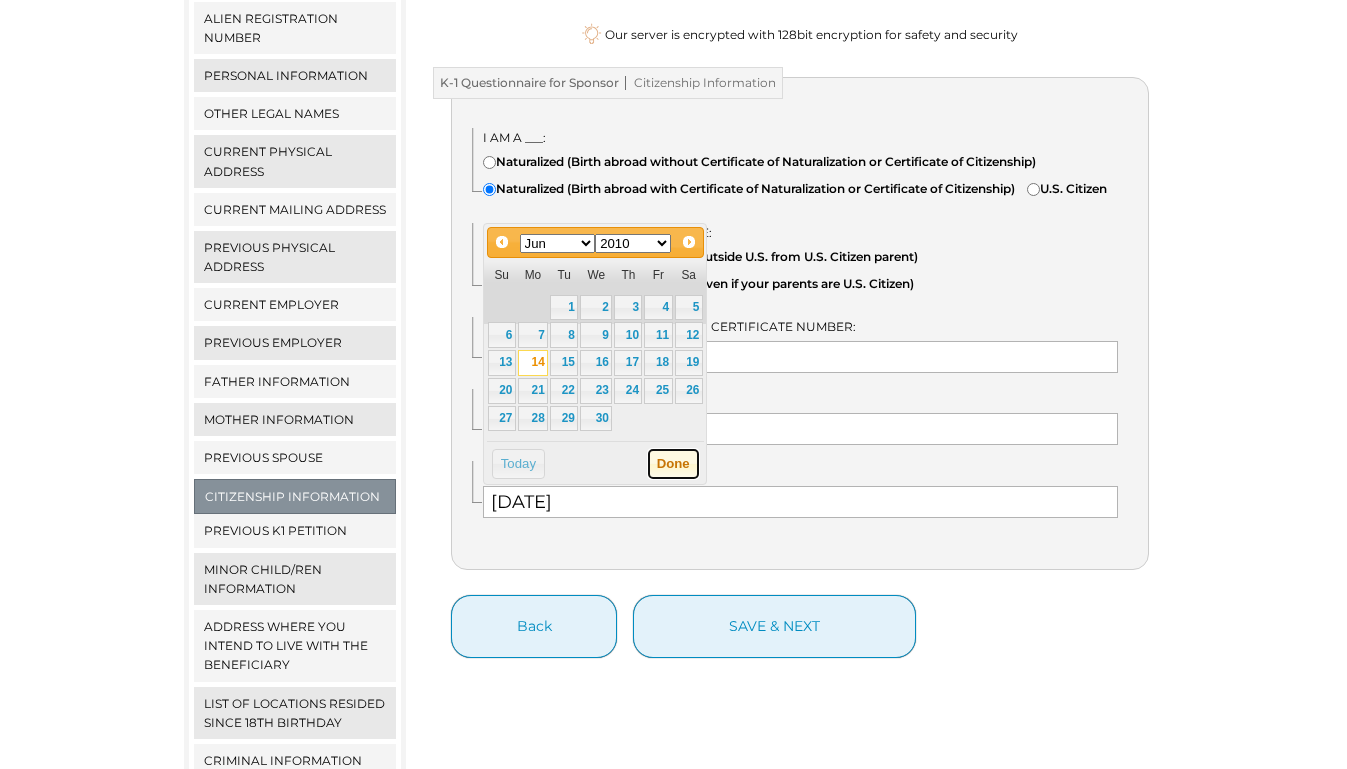 click on "Done" at bounding box center (673, 464) 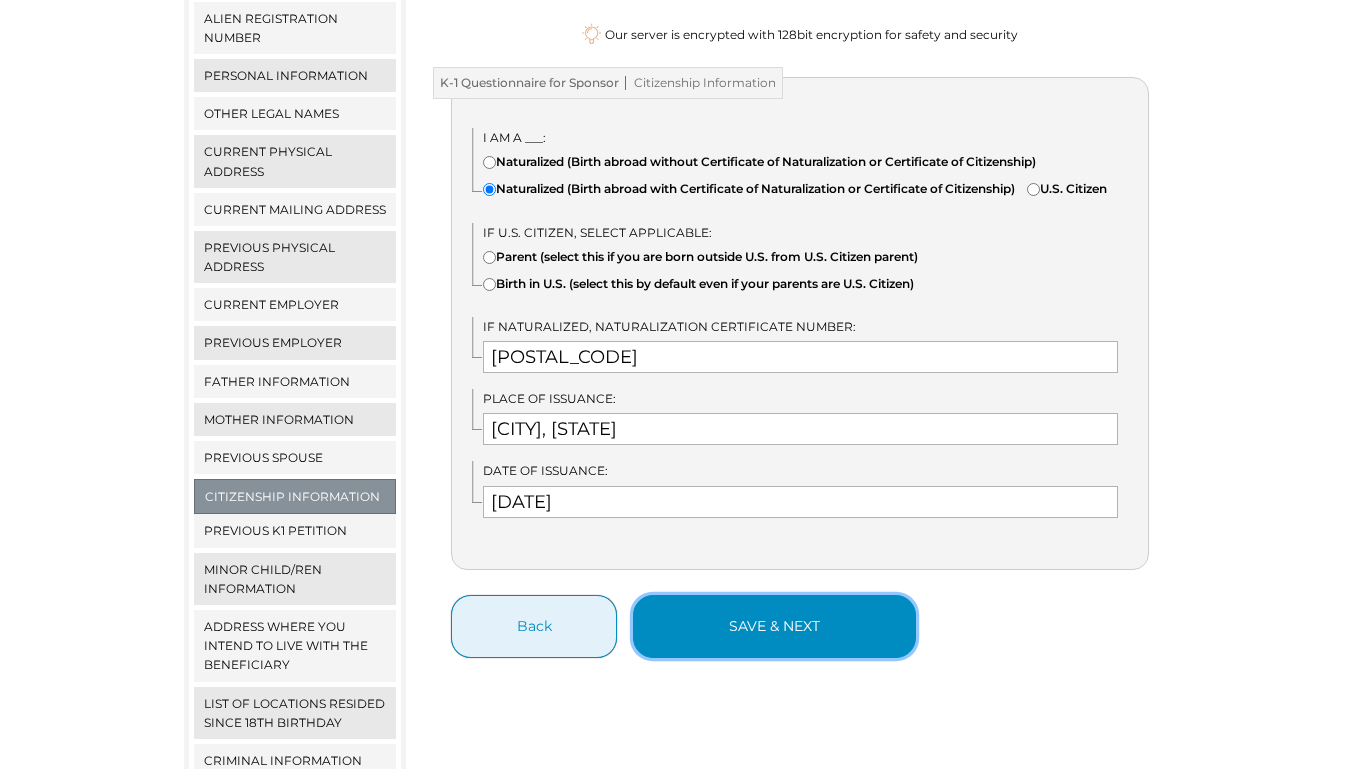 click on "save & next" at bounding box center [774, 626] 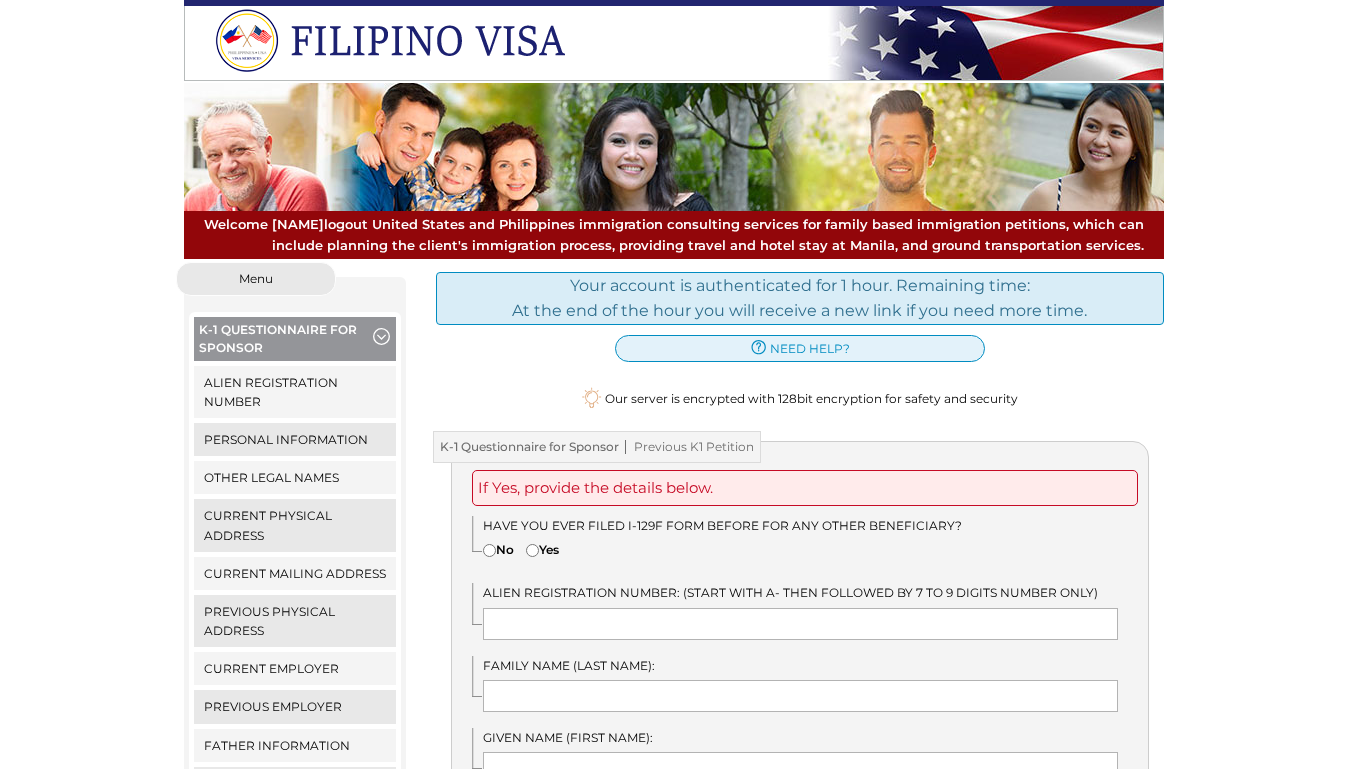 scroll, scrollTop: 0, scrollLeft: 0, axis: both 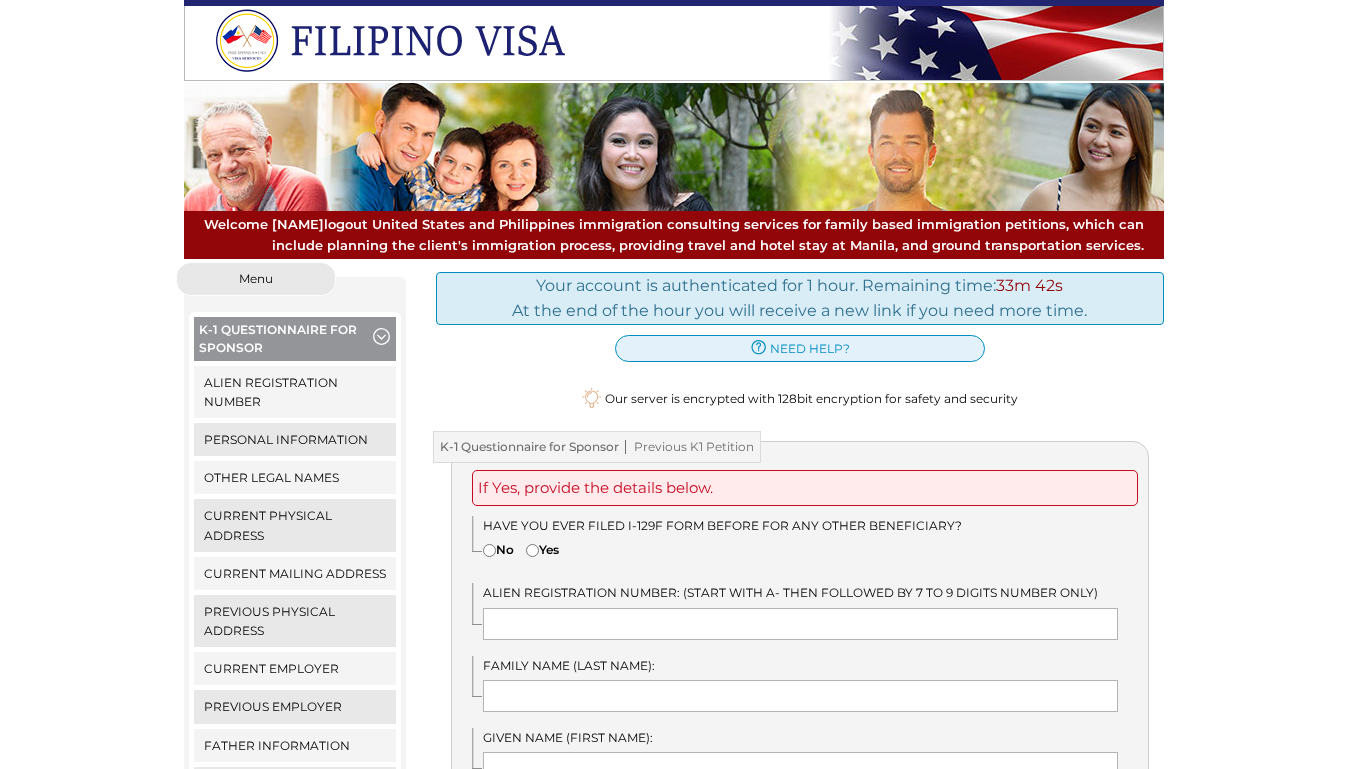 click on "No" at bounding box center [498, 549] 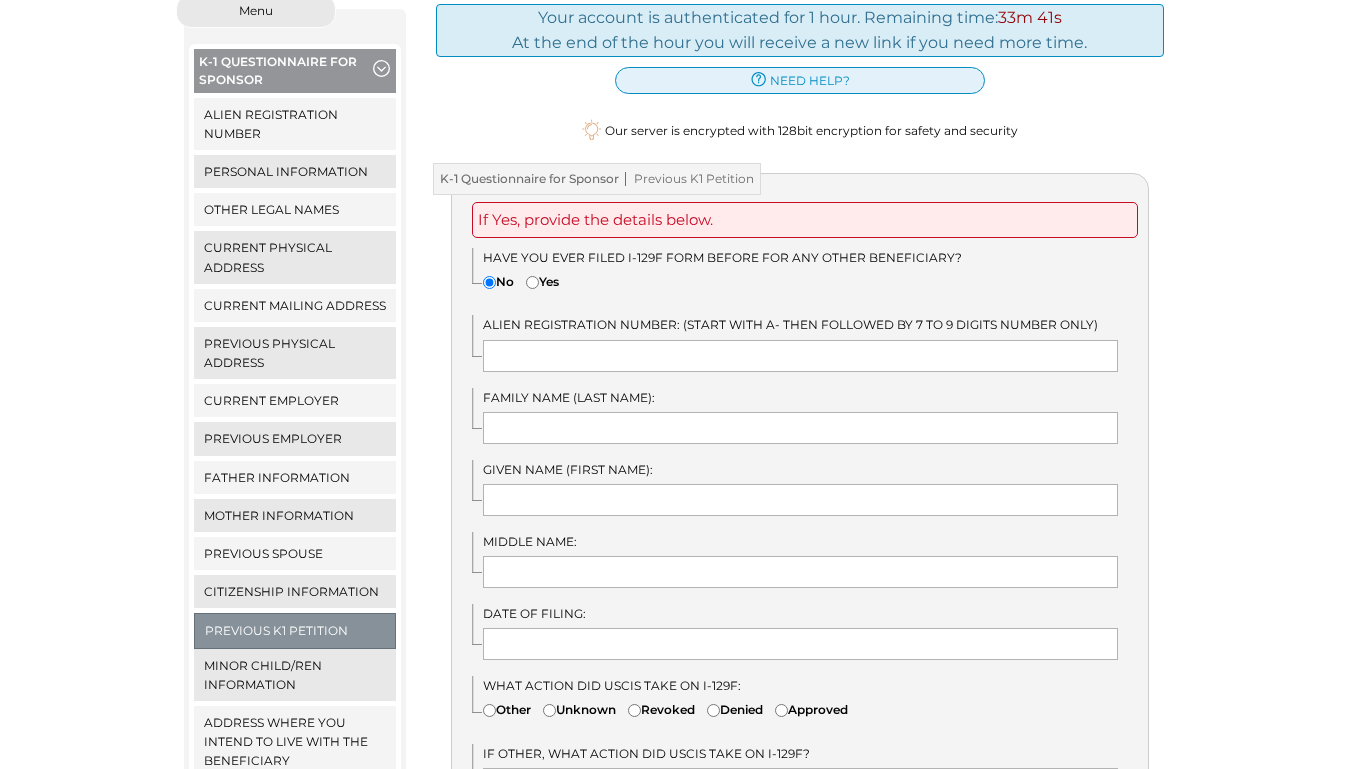 scroll, scrollTop: 276, scrollLeft: 0, axis: vertical 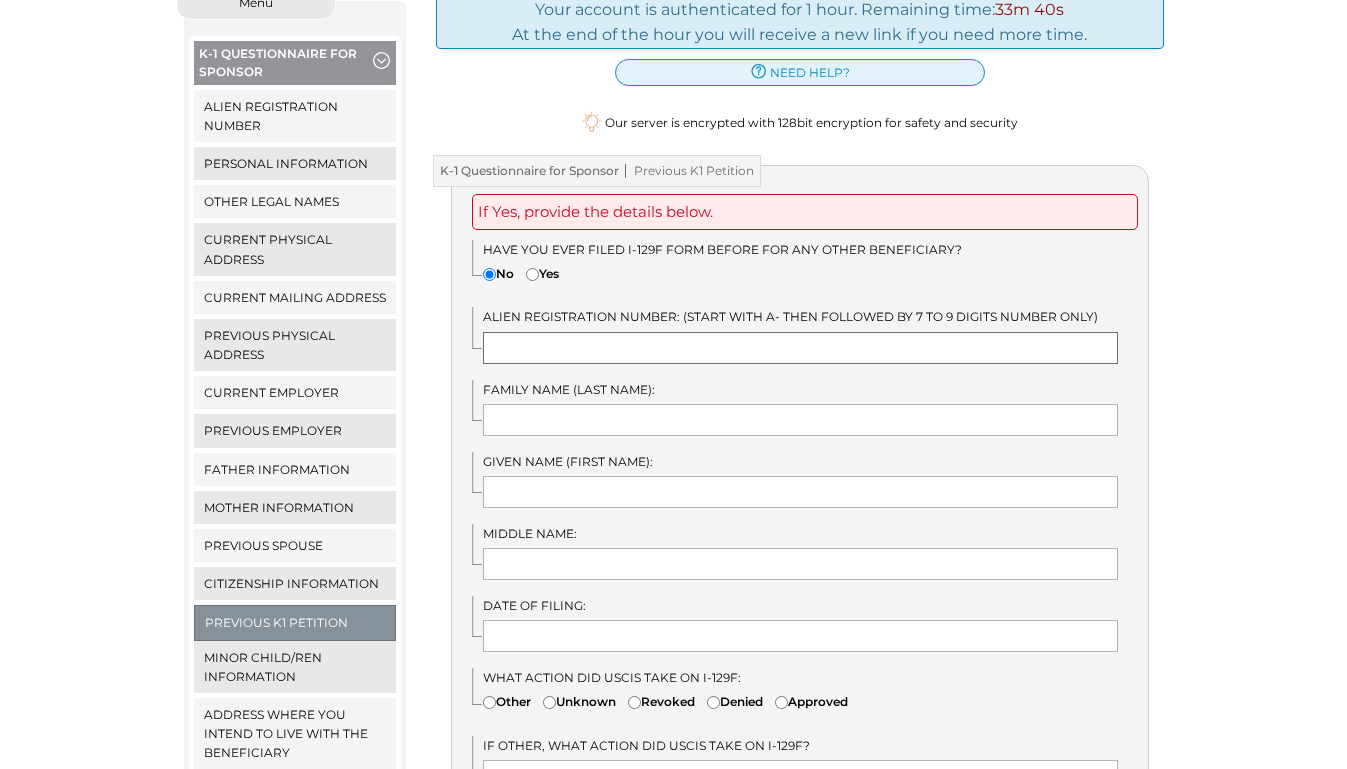 click at bounding box center [800, 348] 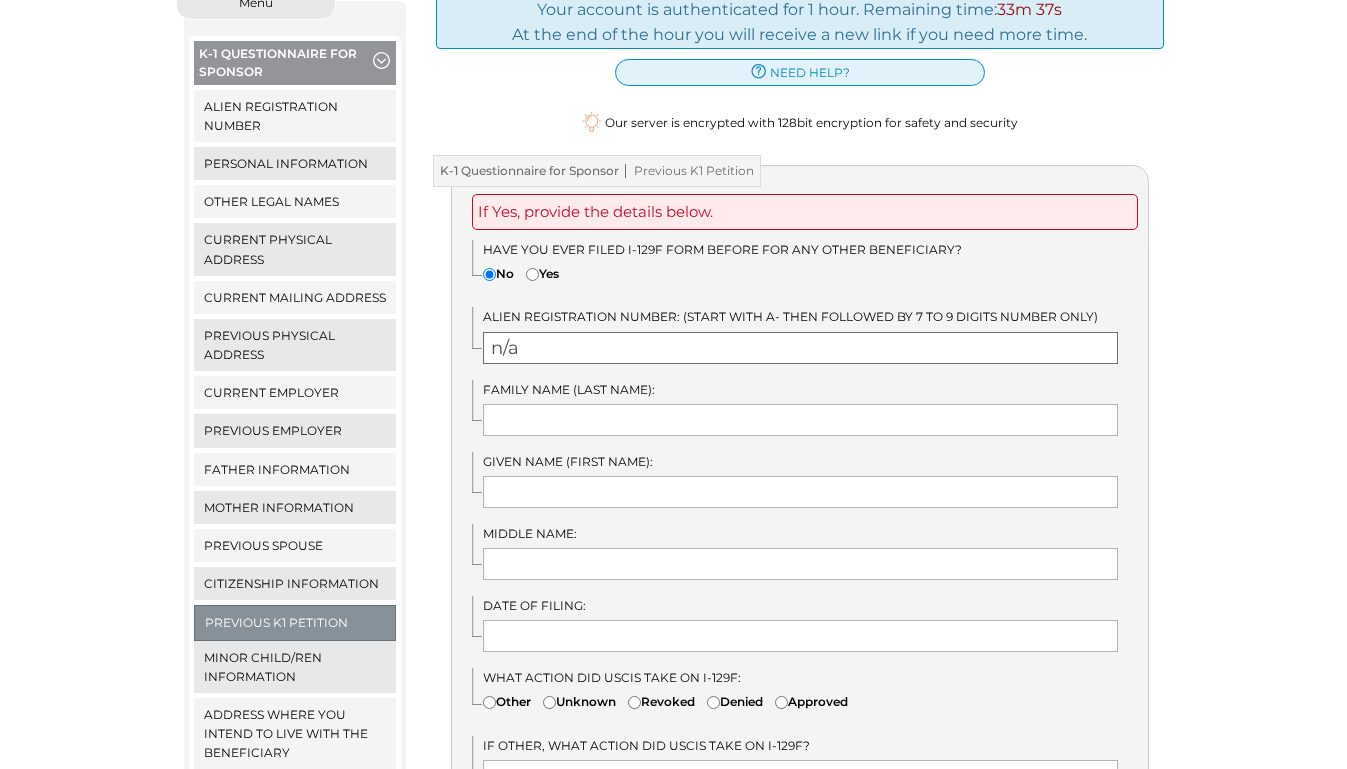 type on "n/a" 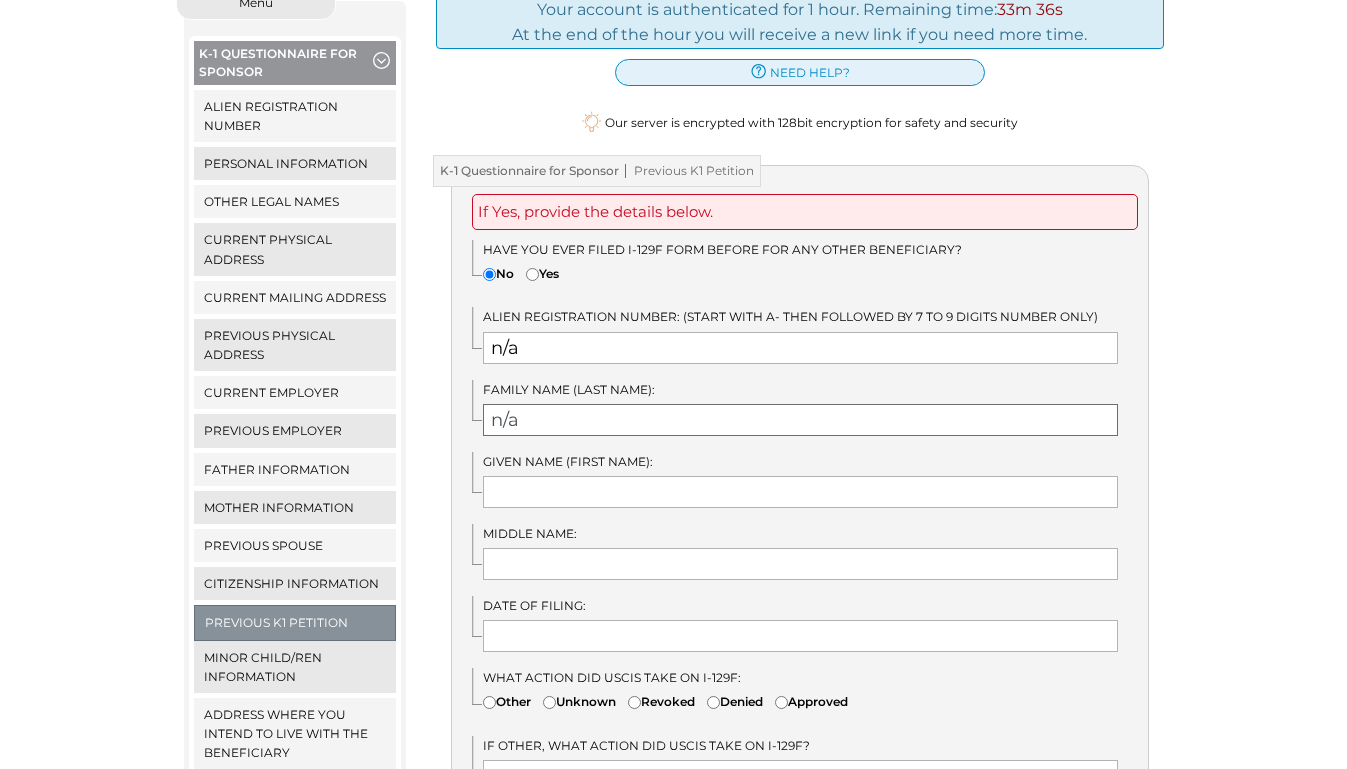 type on "n/a" 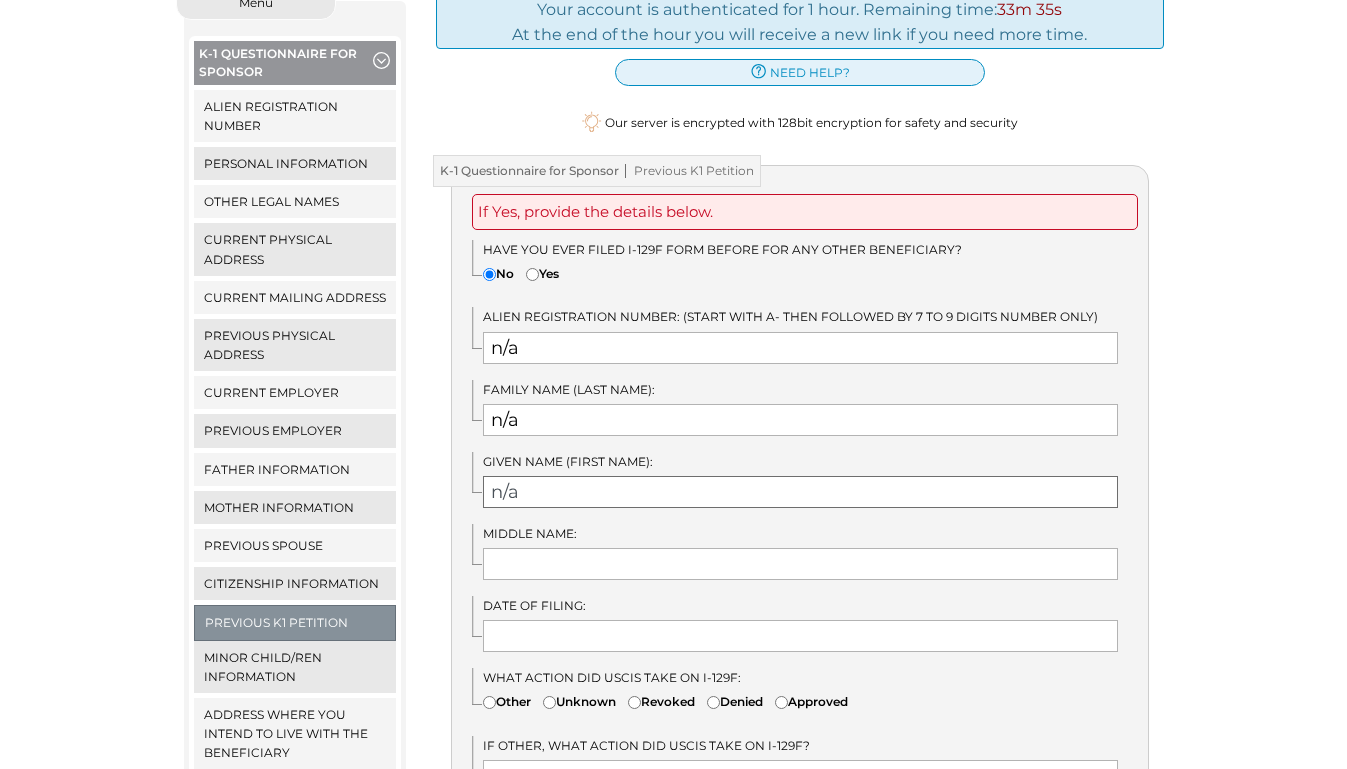 type on "n/a" 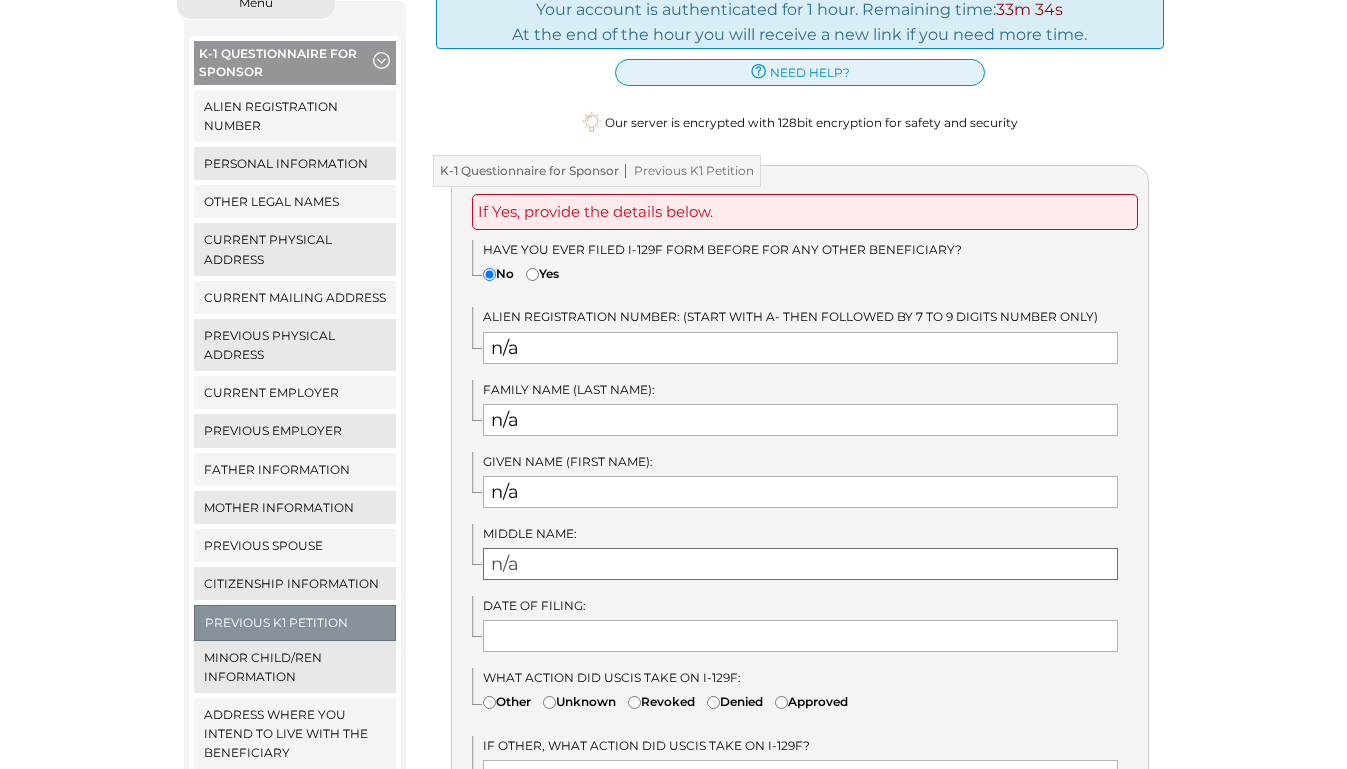 type on "n/a" 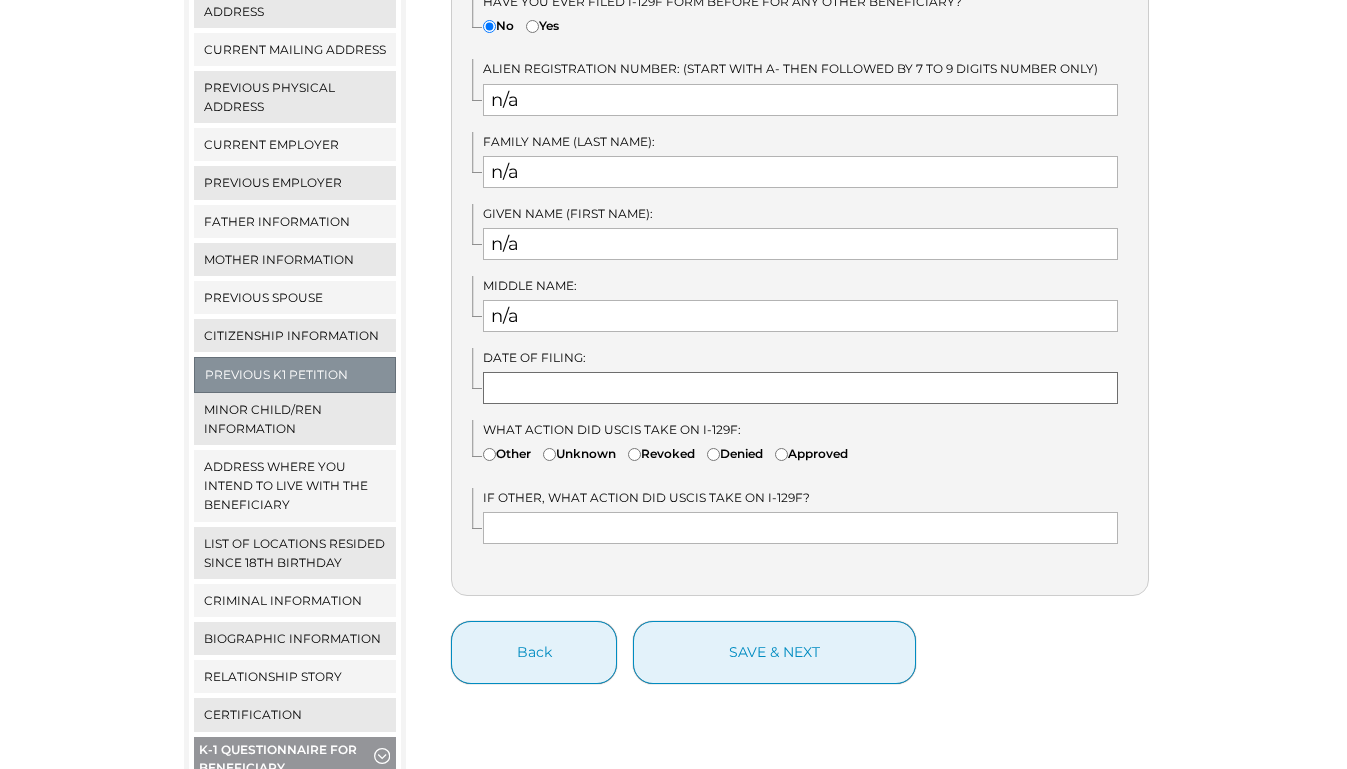 scroll, scrollTop: 555, scrollLeft: 0, axis: vertical 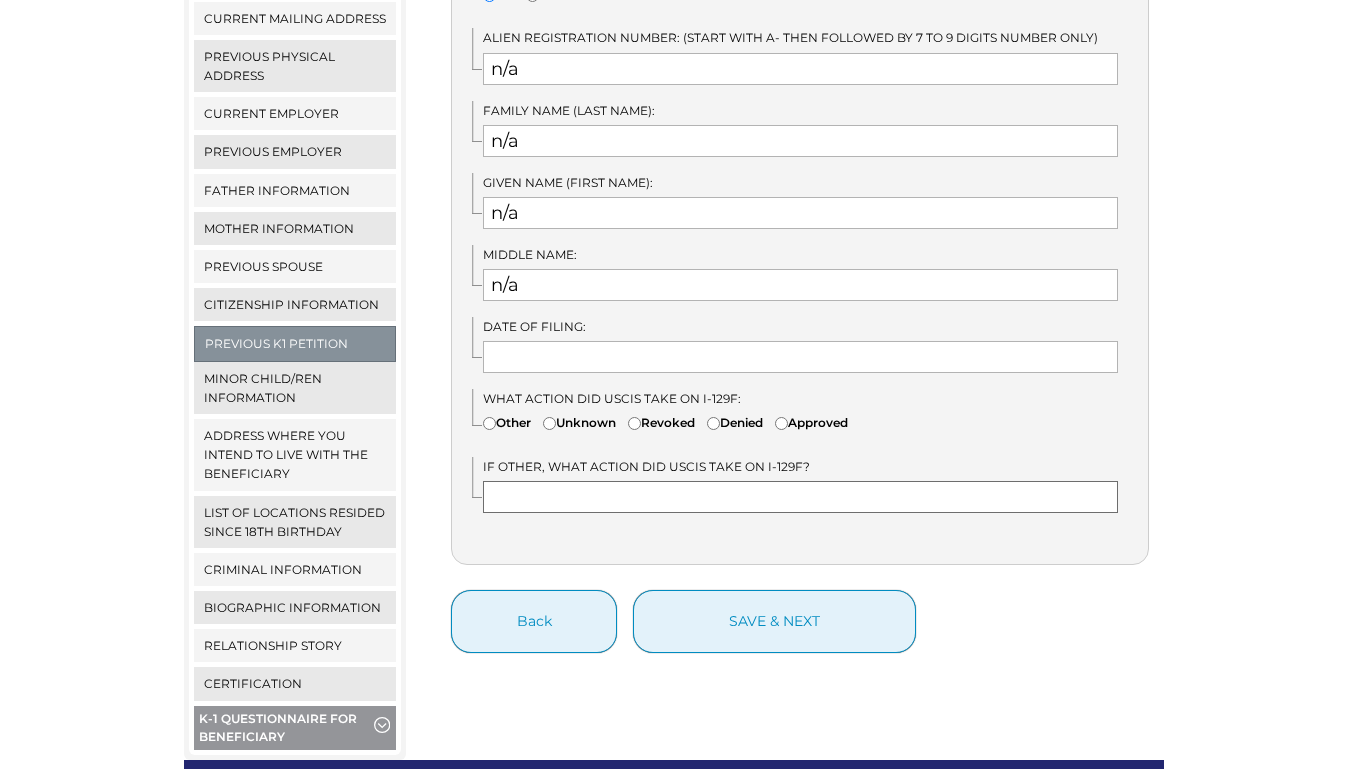 click at bounding box center (800, 497) 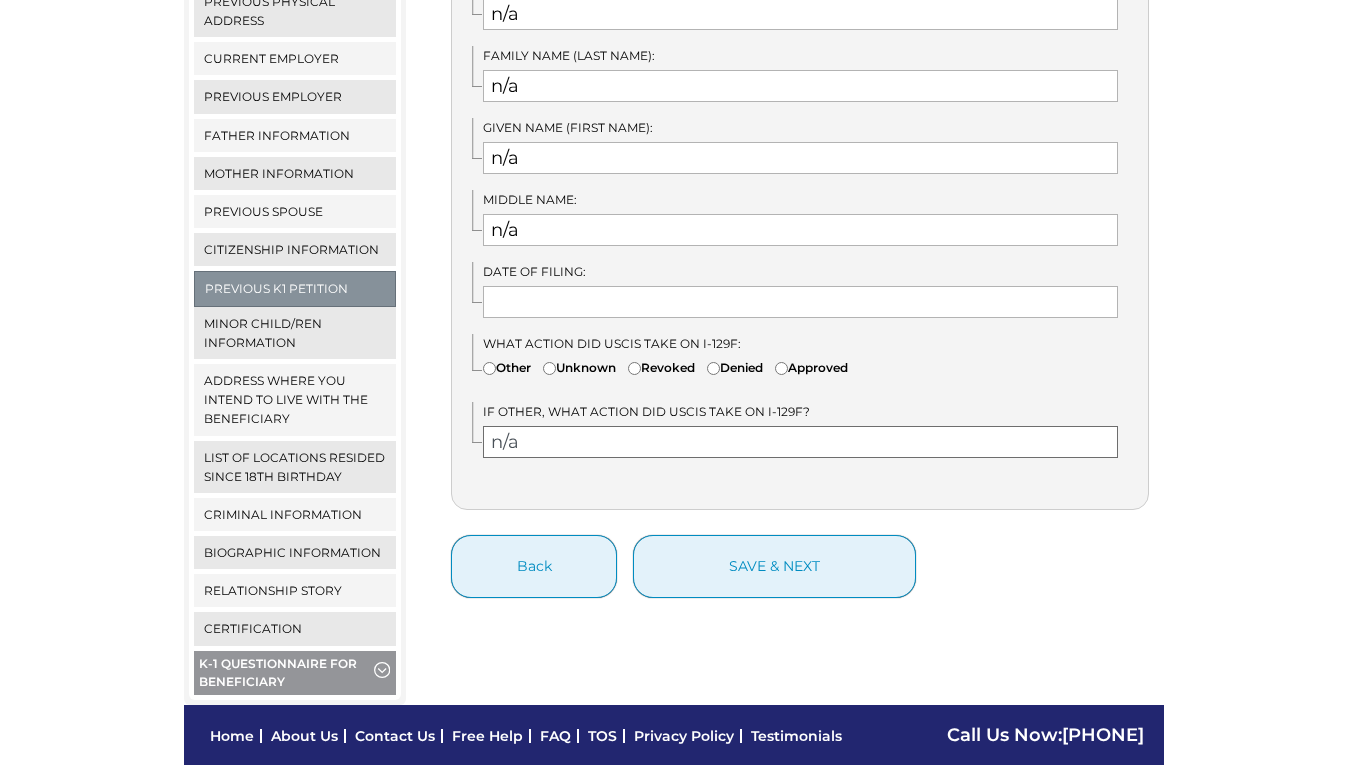 scroll, scrollTop: 621, scrollLeft: 0, axis: vertical 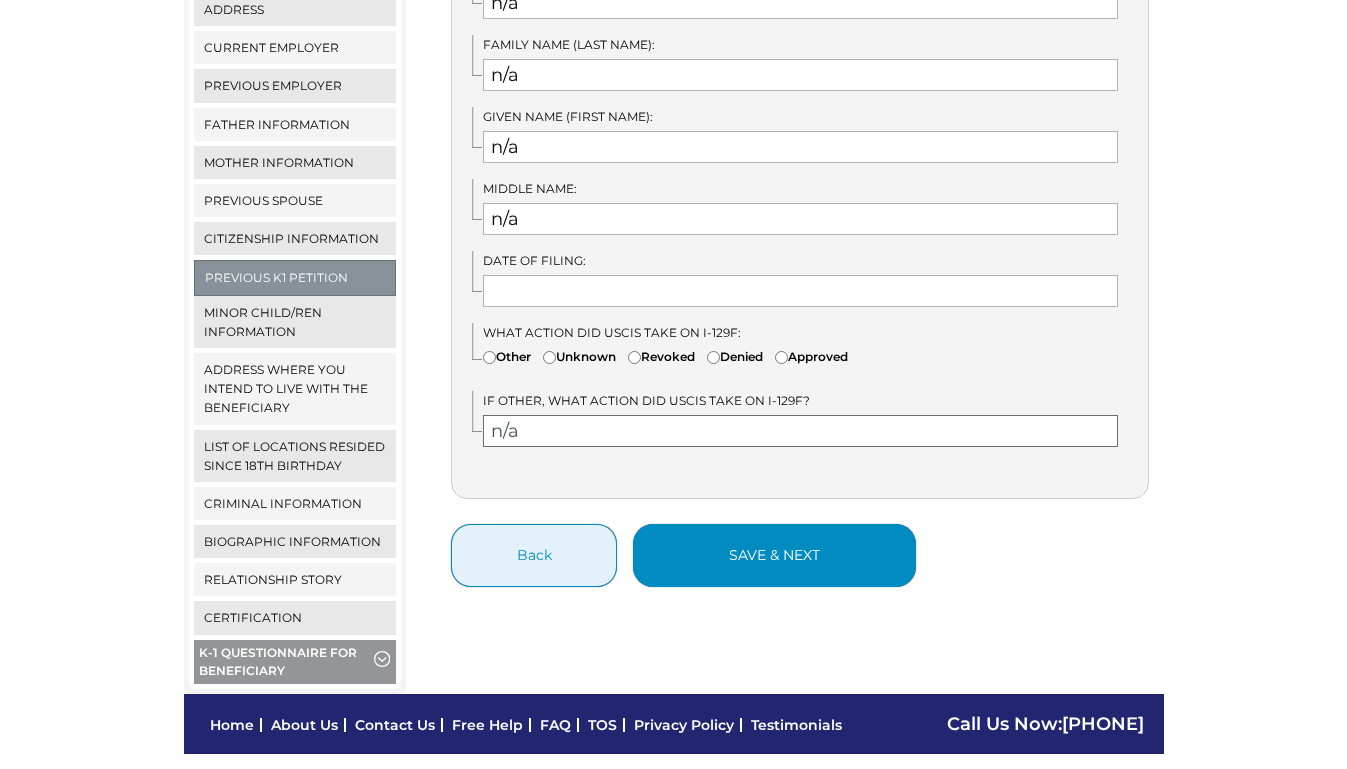 type on "n/a" 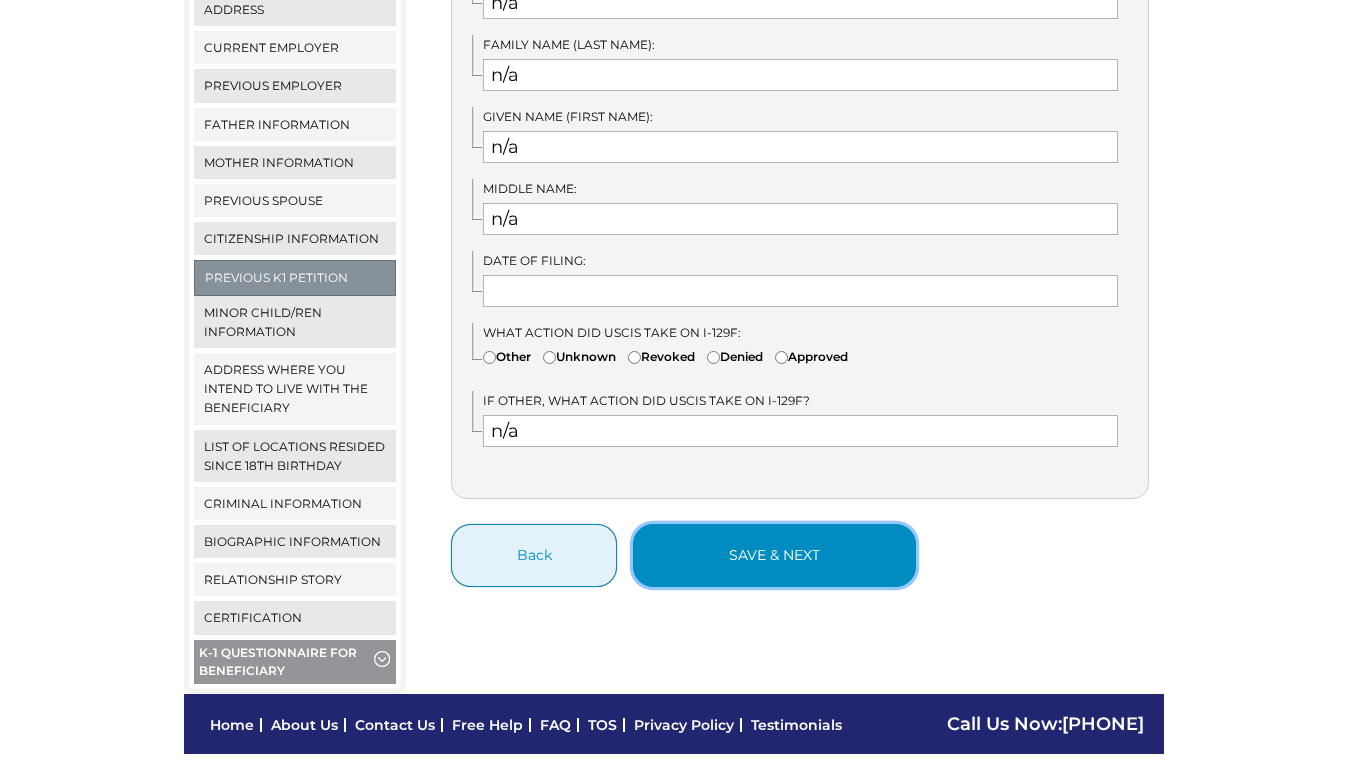 click on "save & next" at bounding box center (774, 555) 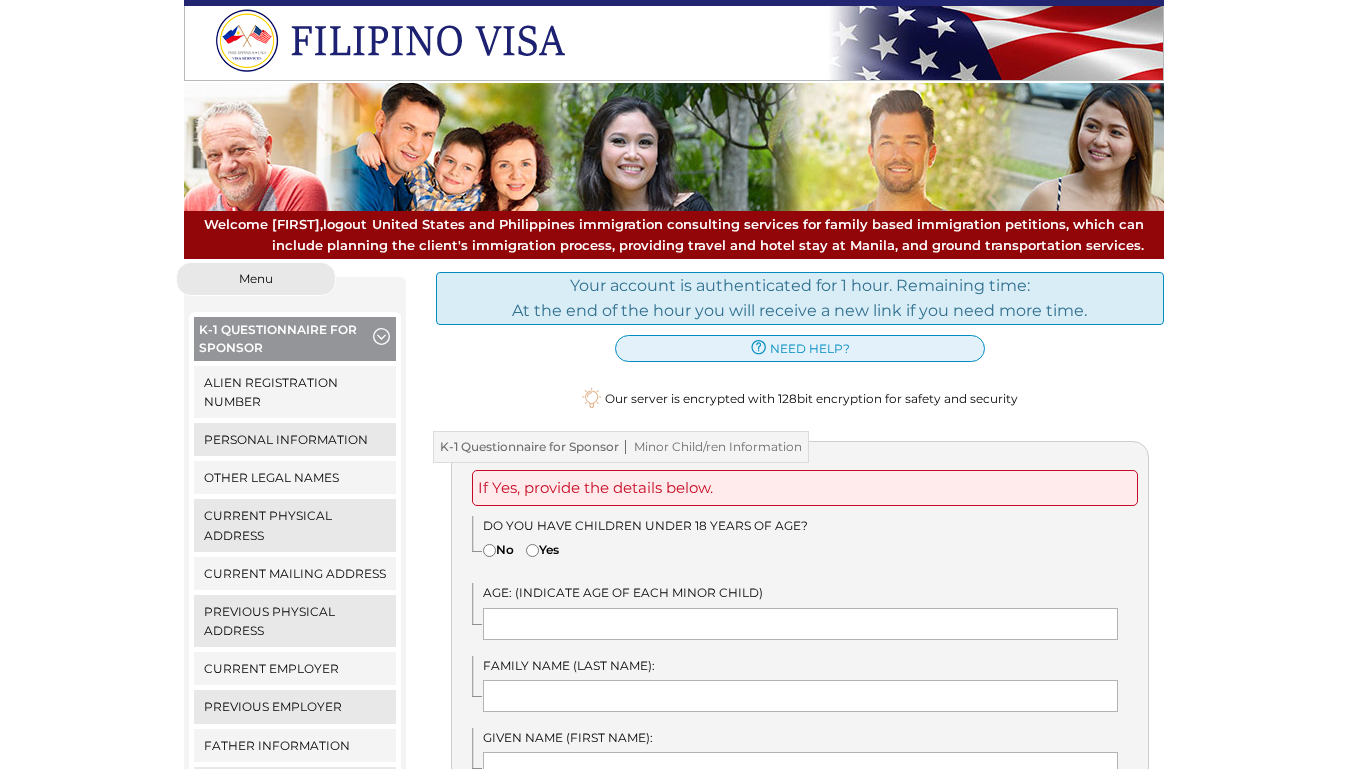 scroll, scrollTop: 0, scrollLeft: 0, axis: both 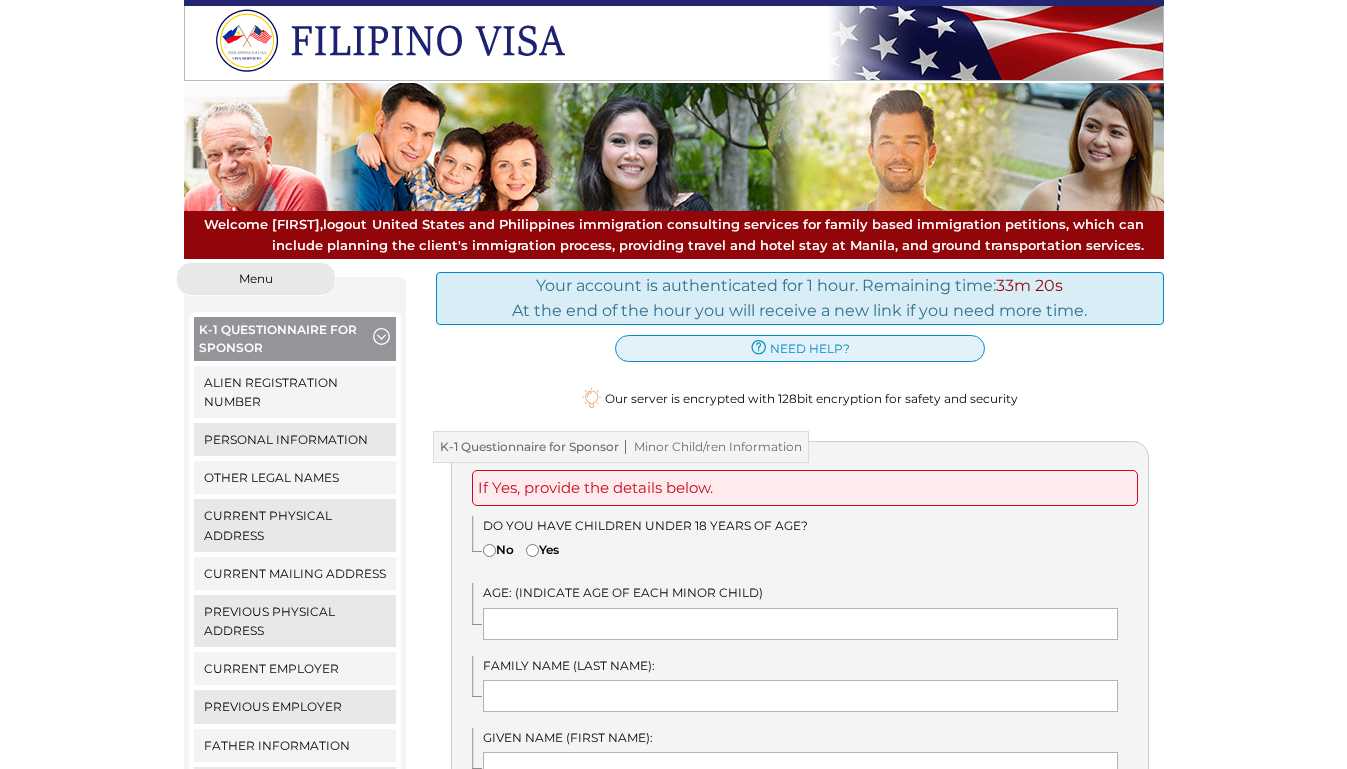 click on "No" at bounding box center (489, 550) 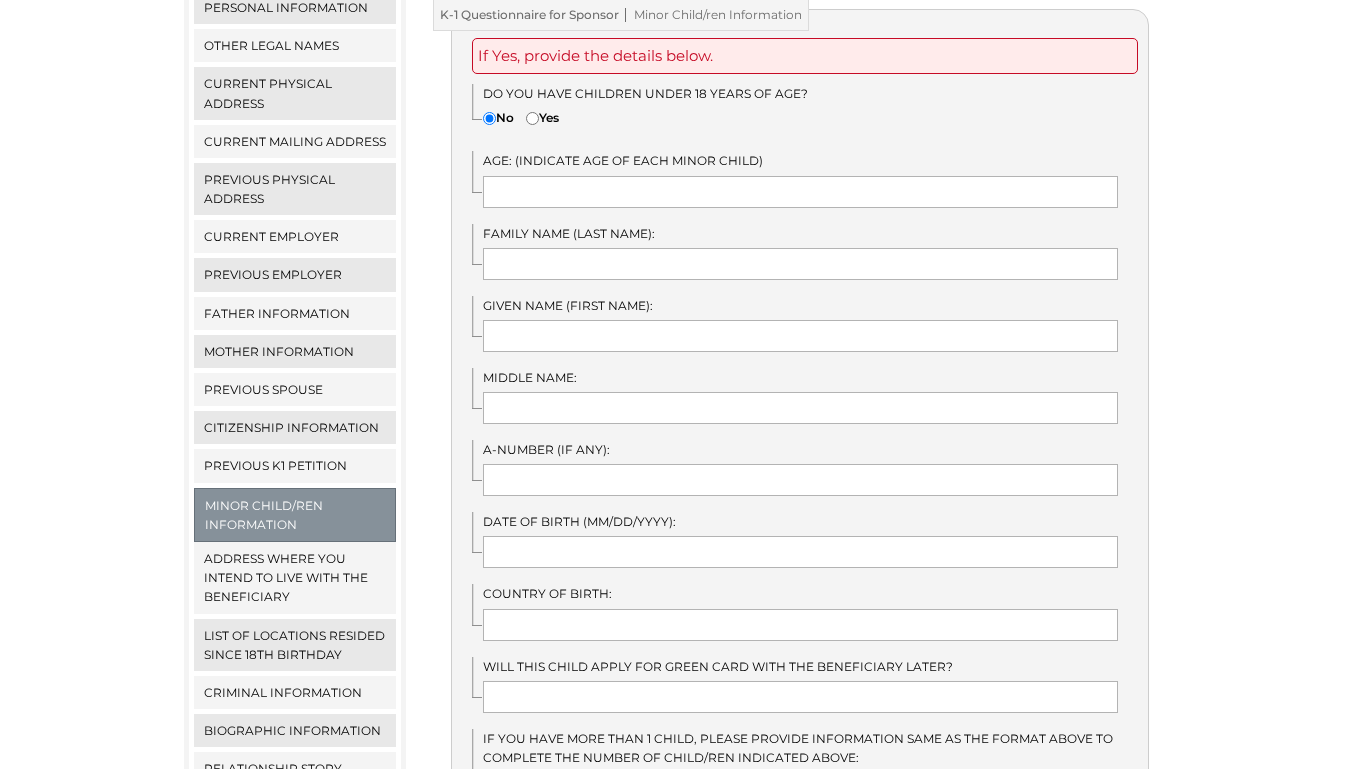scroll, scrollTop: 423, scrollLeft: 0, axis: vertical 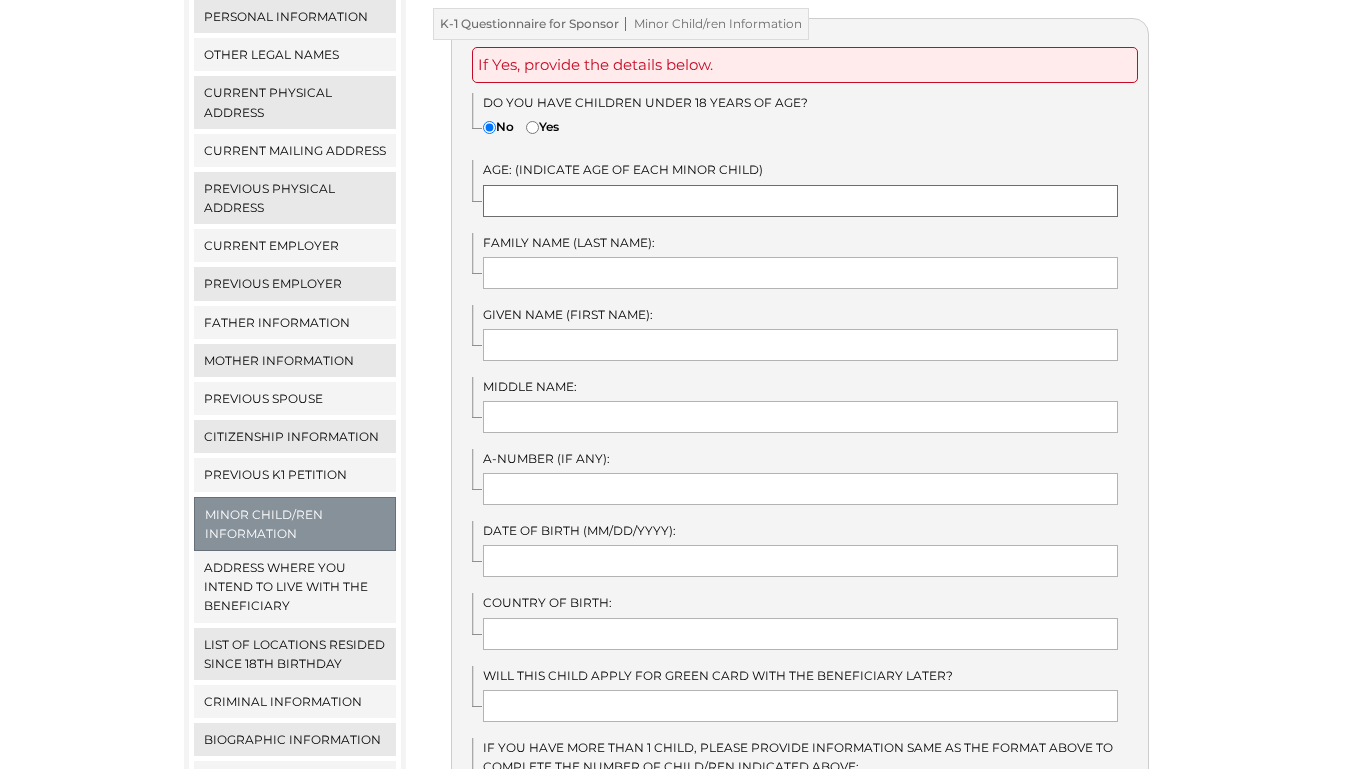 click at bounding box center [800, 201] 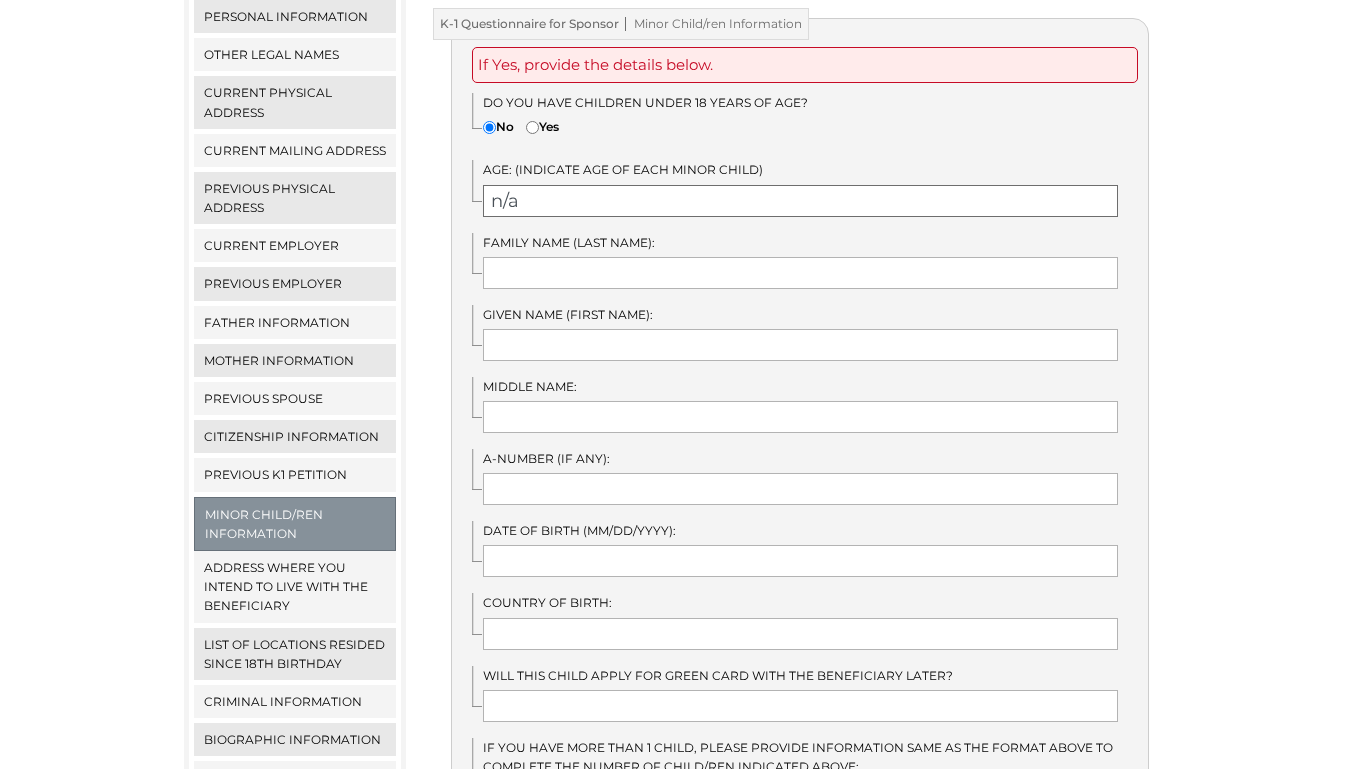 type on "n/a" 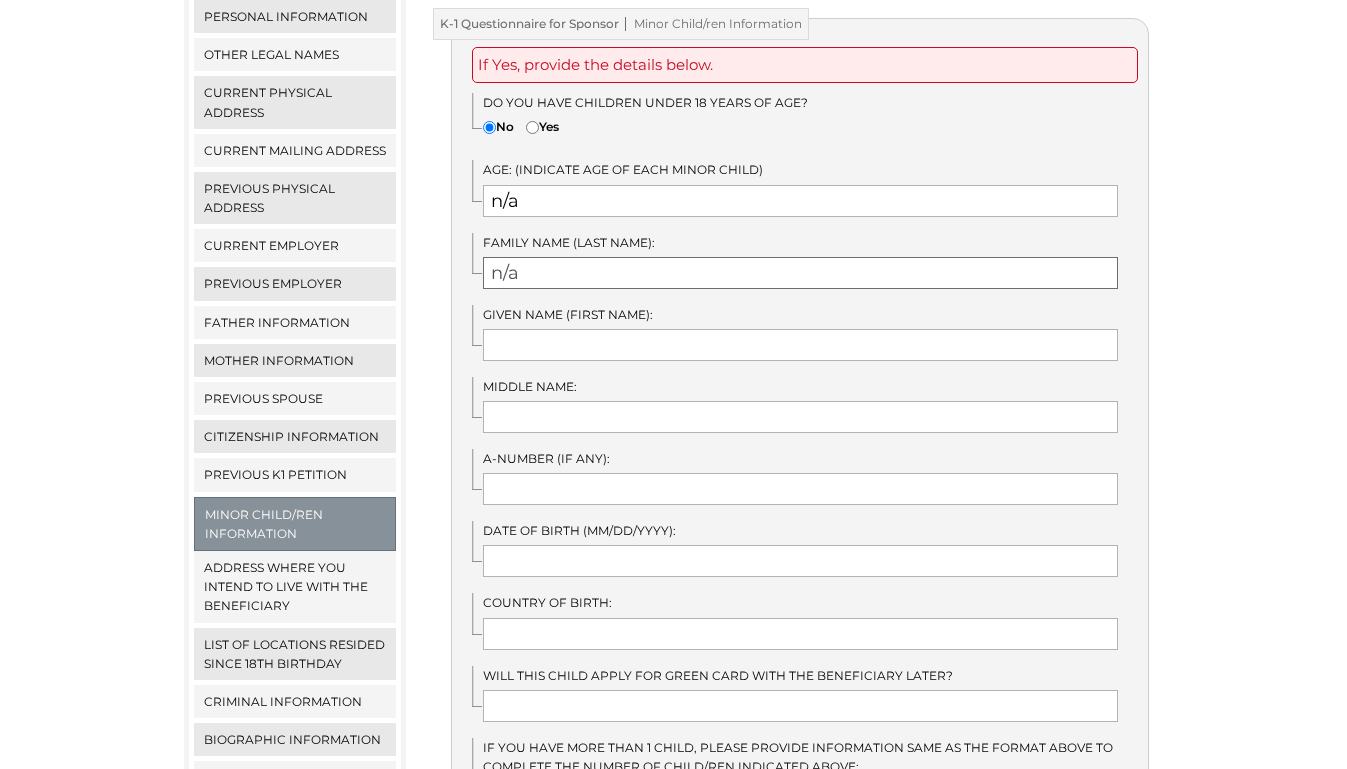 type on "n/a" 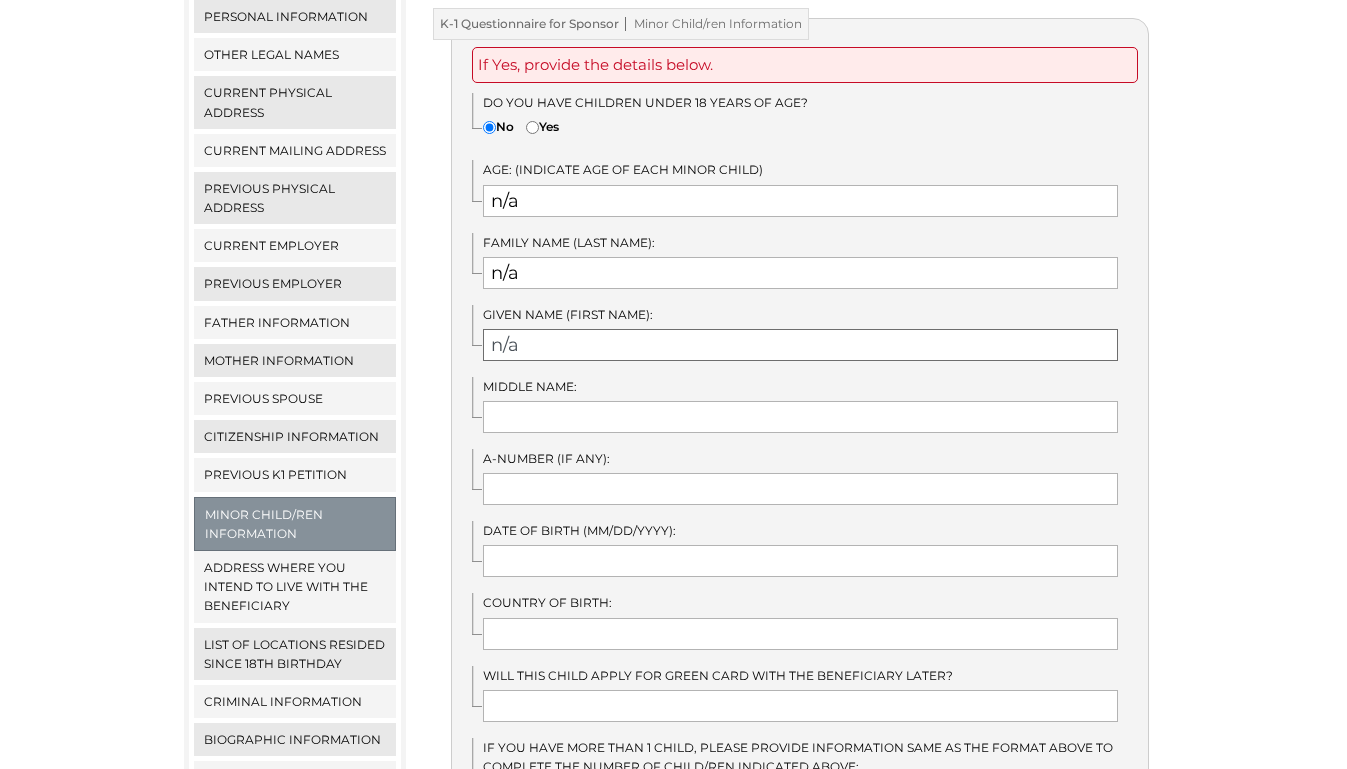 type on "n/a" 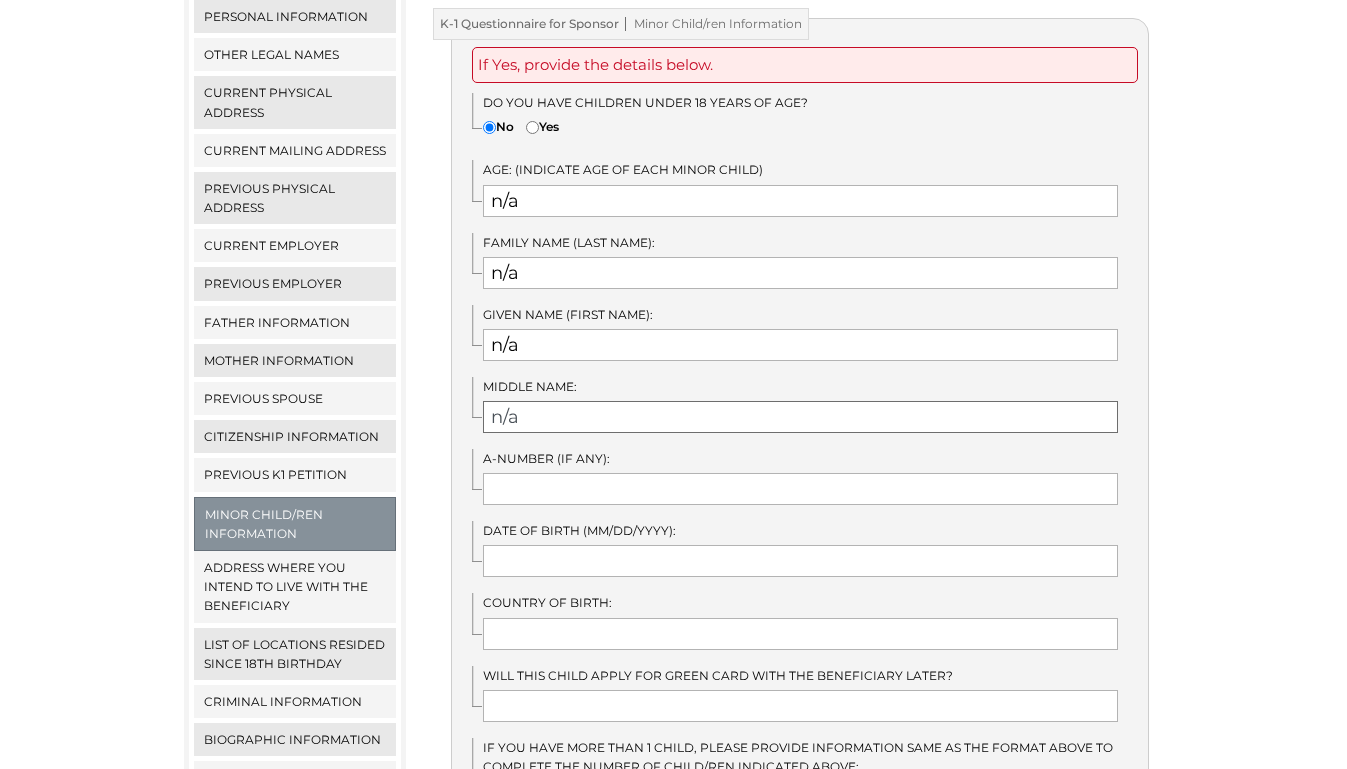 type on "n/a" 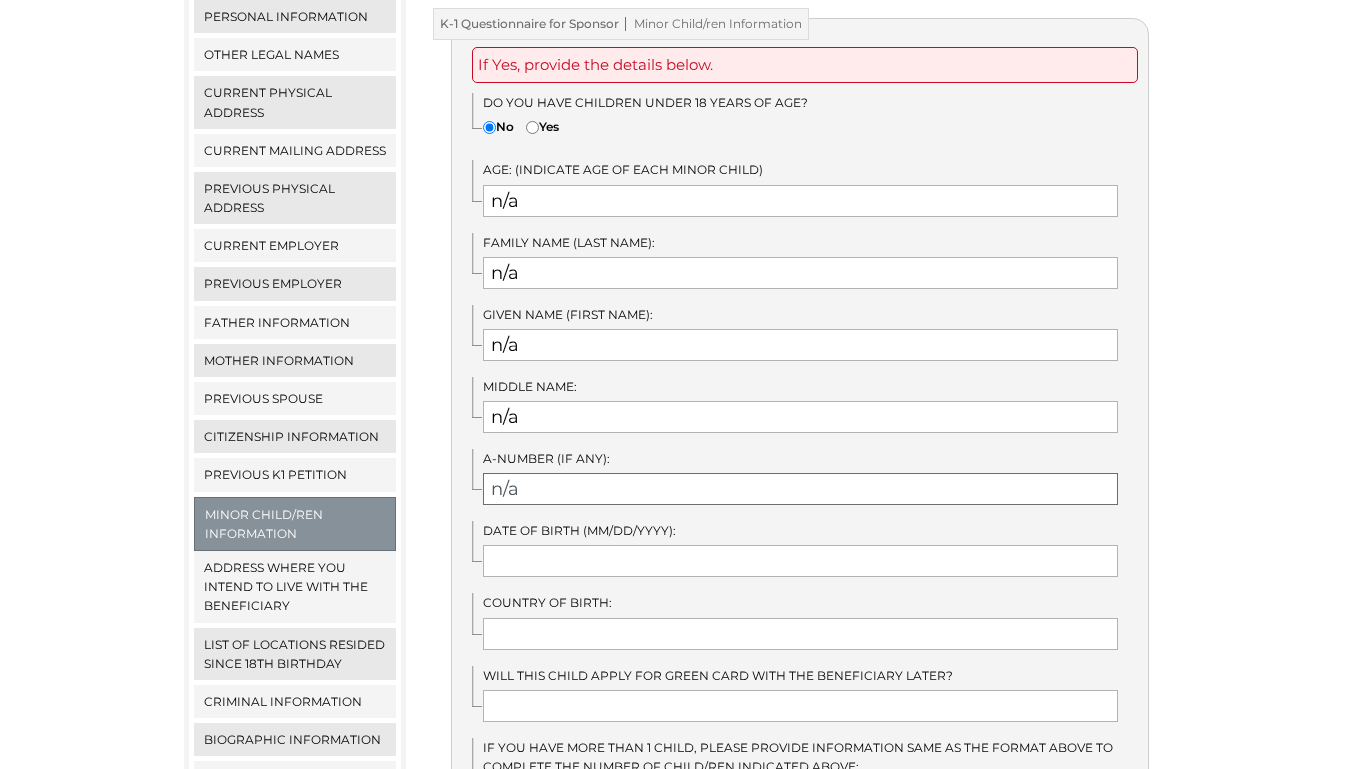 type on "n/a" 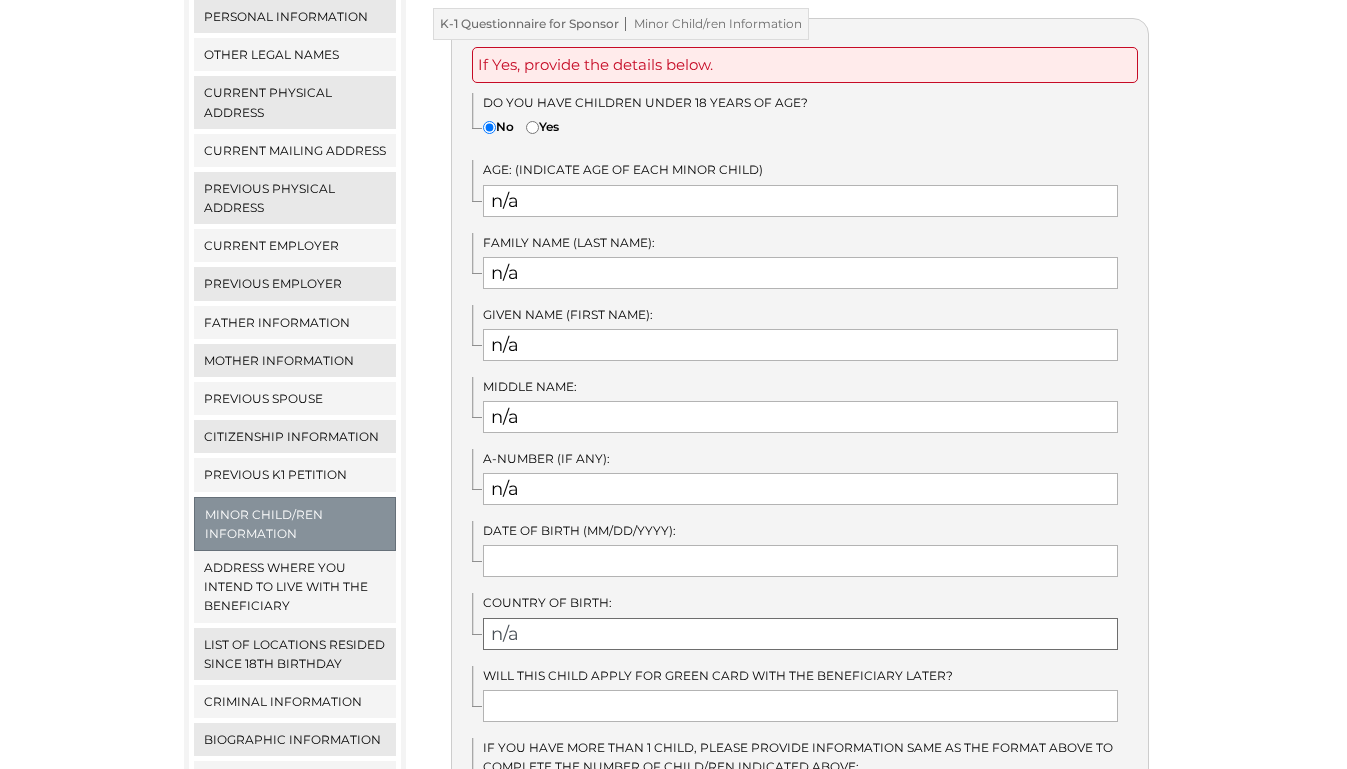 type on "n/a" 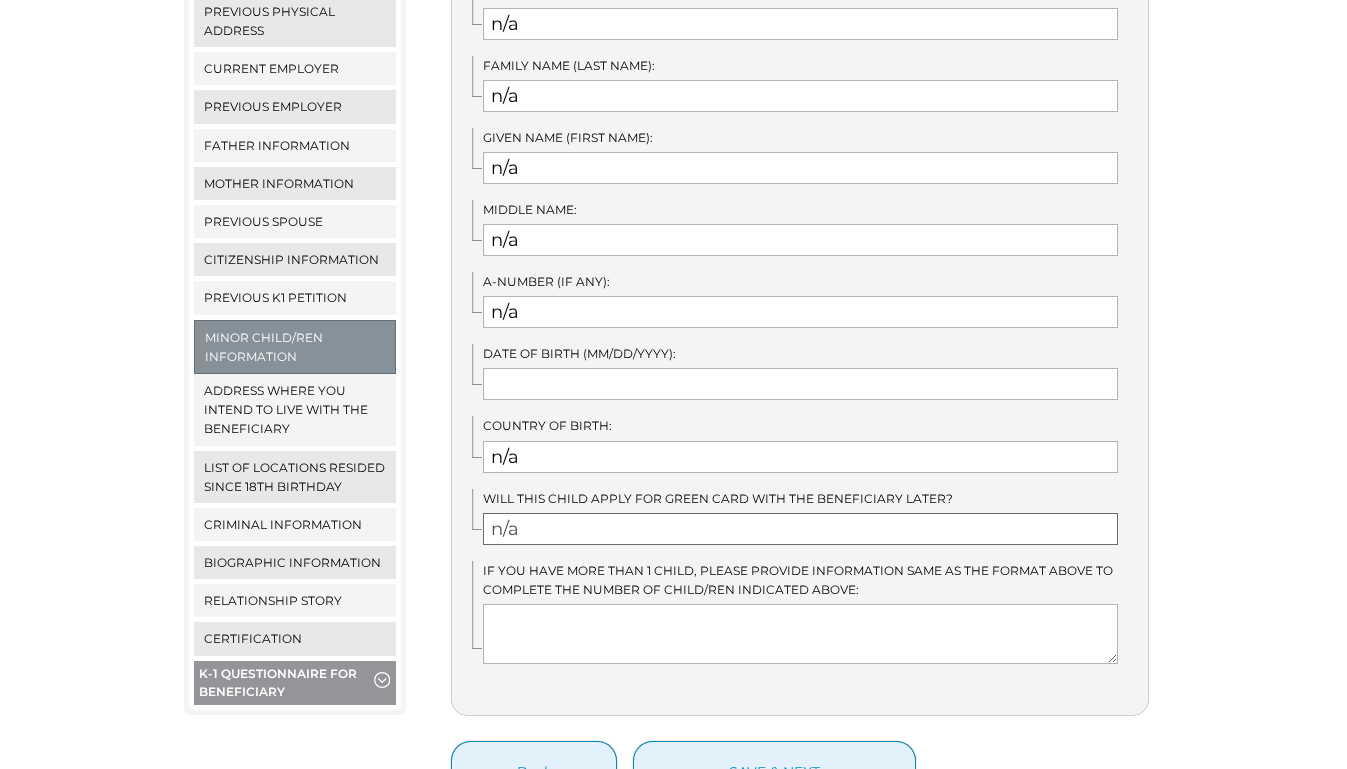 scroll, scrollTop: 650, scrollLeft: 0, axis: vertical 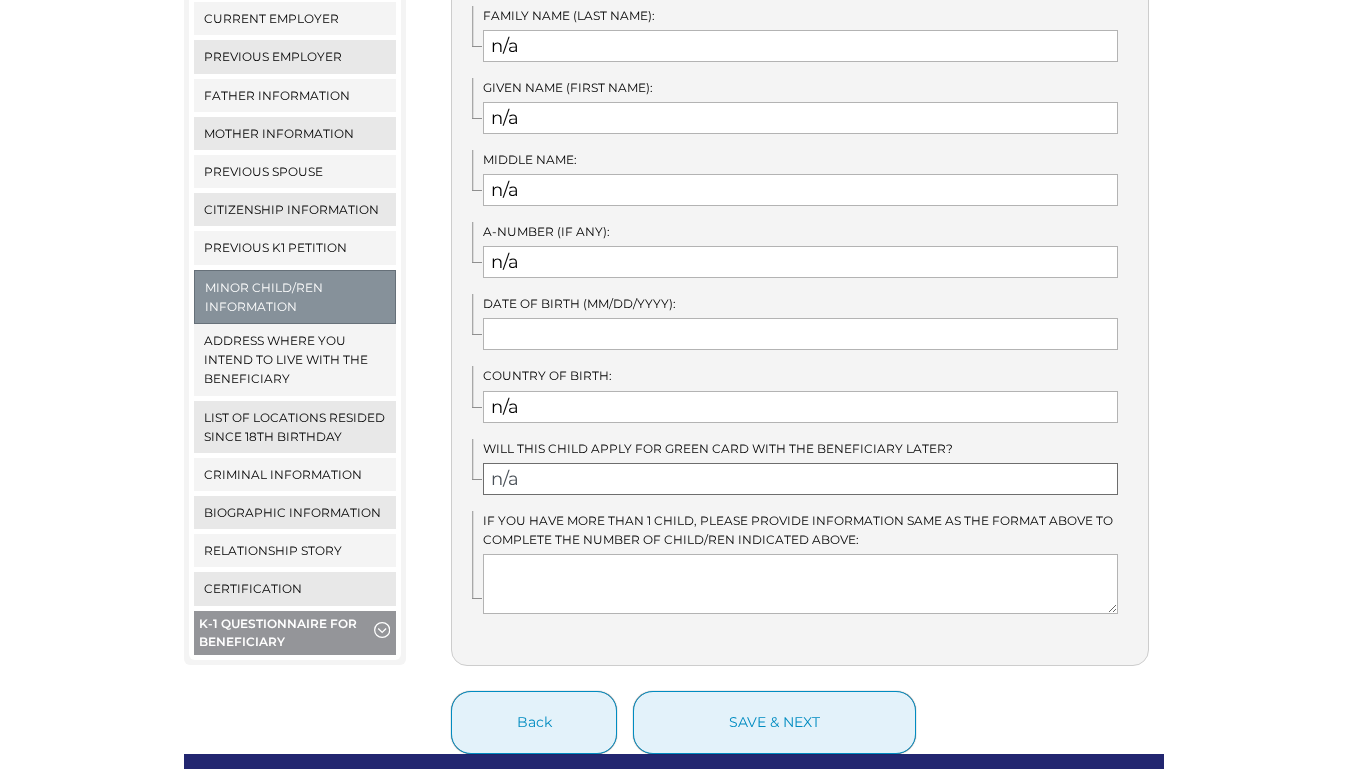 type on "n/a" 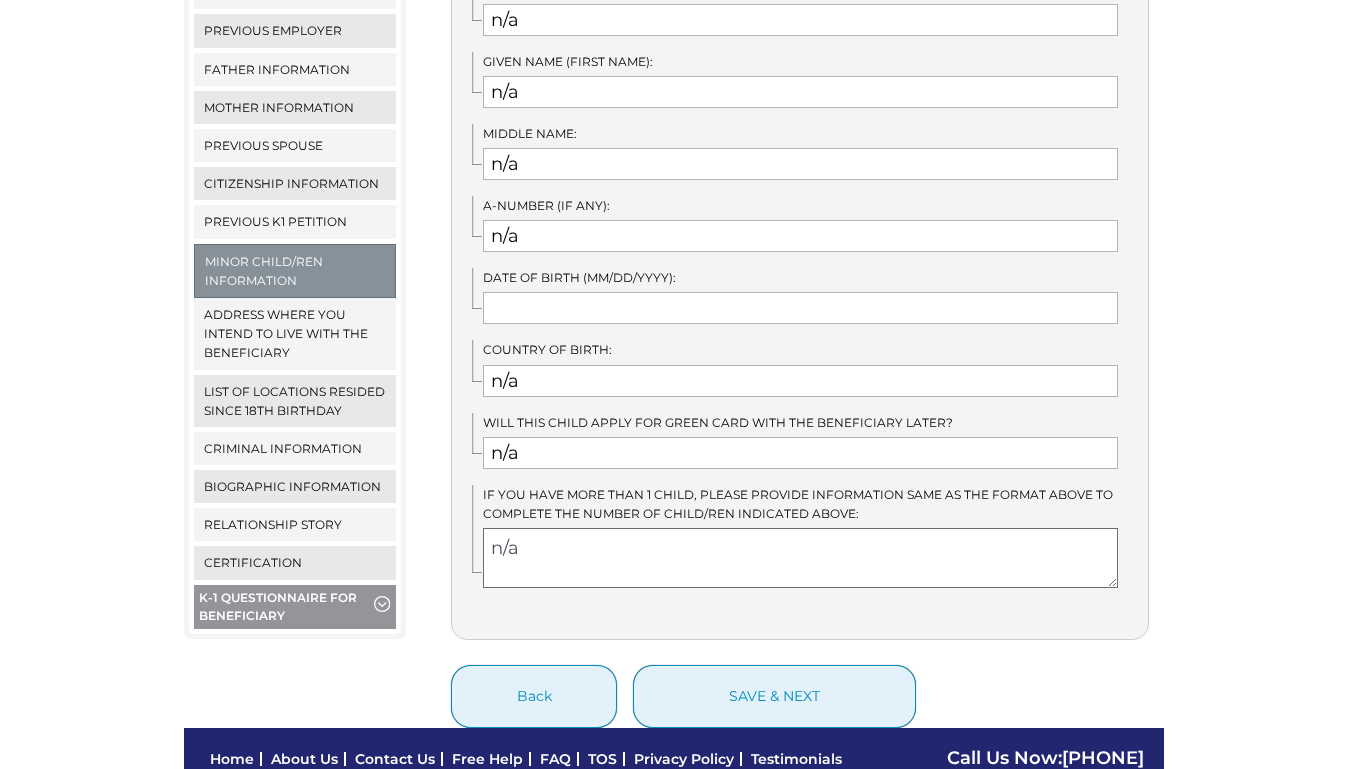 scroll, scrollTop: 681, scrollLeft: 0, axis: vertical 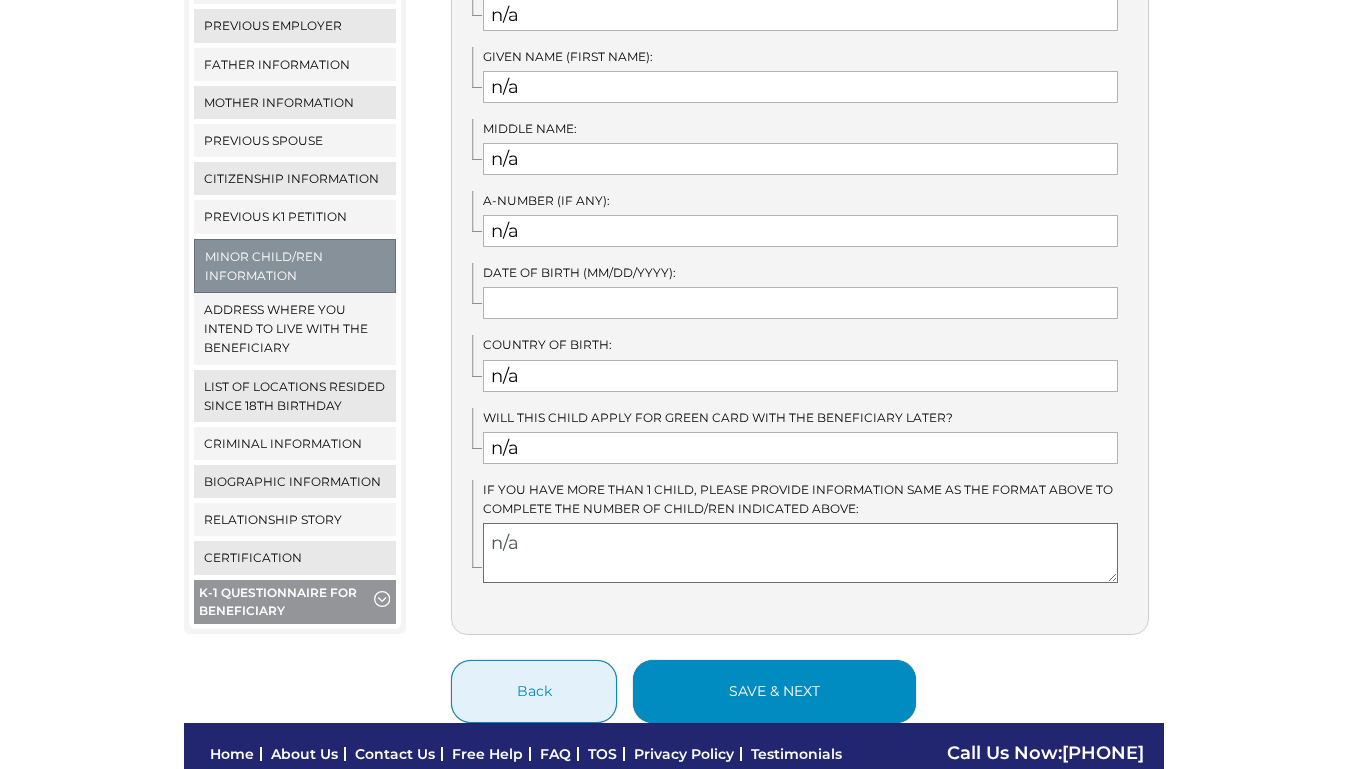 type on "n/a" 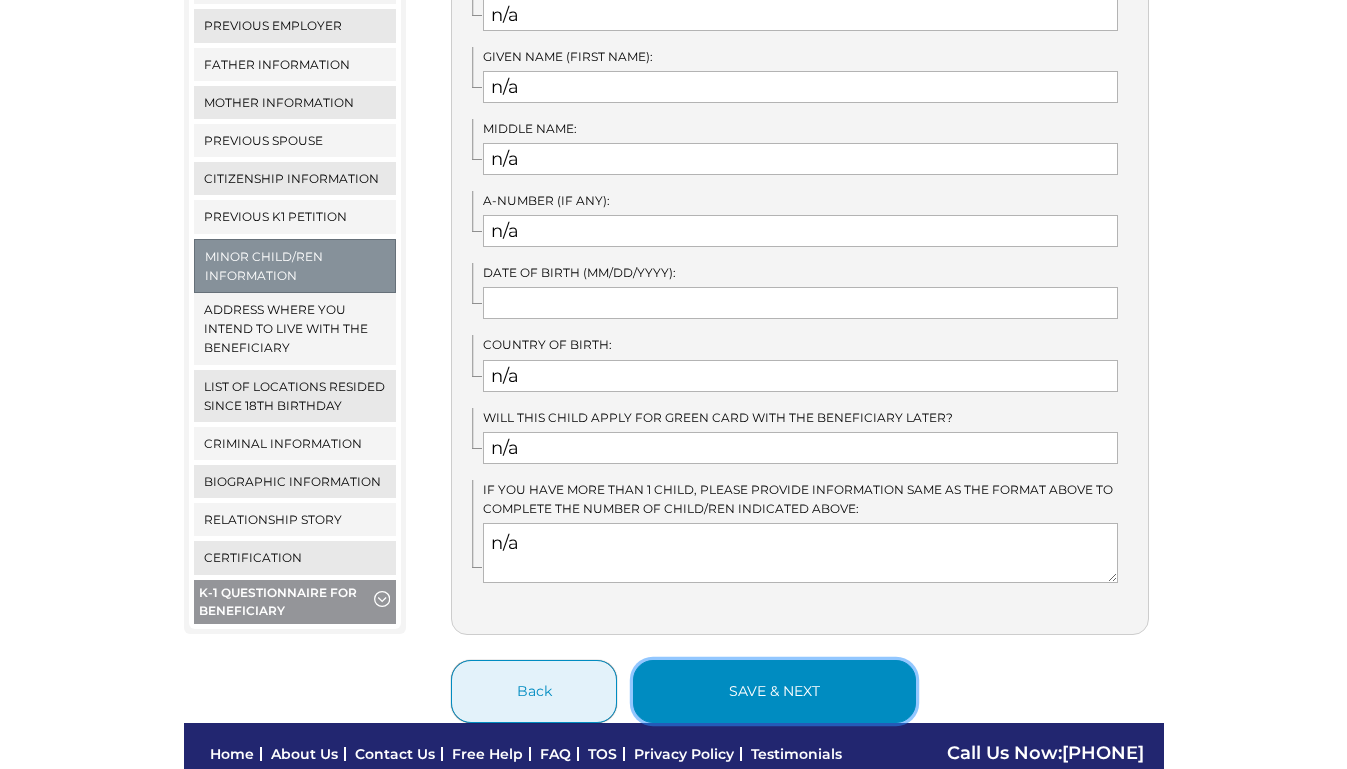 click on "save & next" at bounding box center (774, 691) 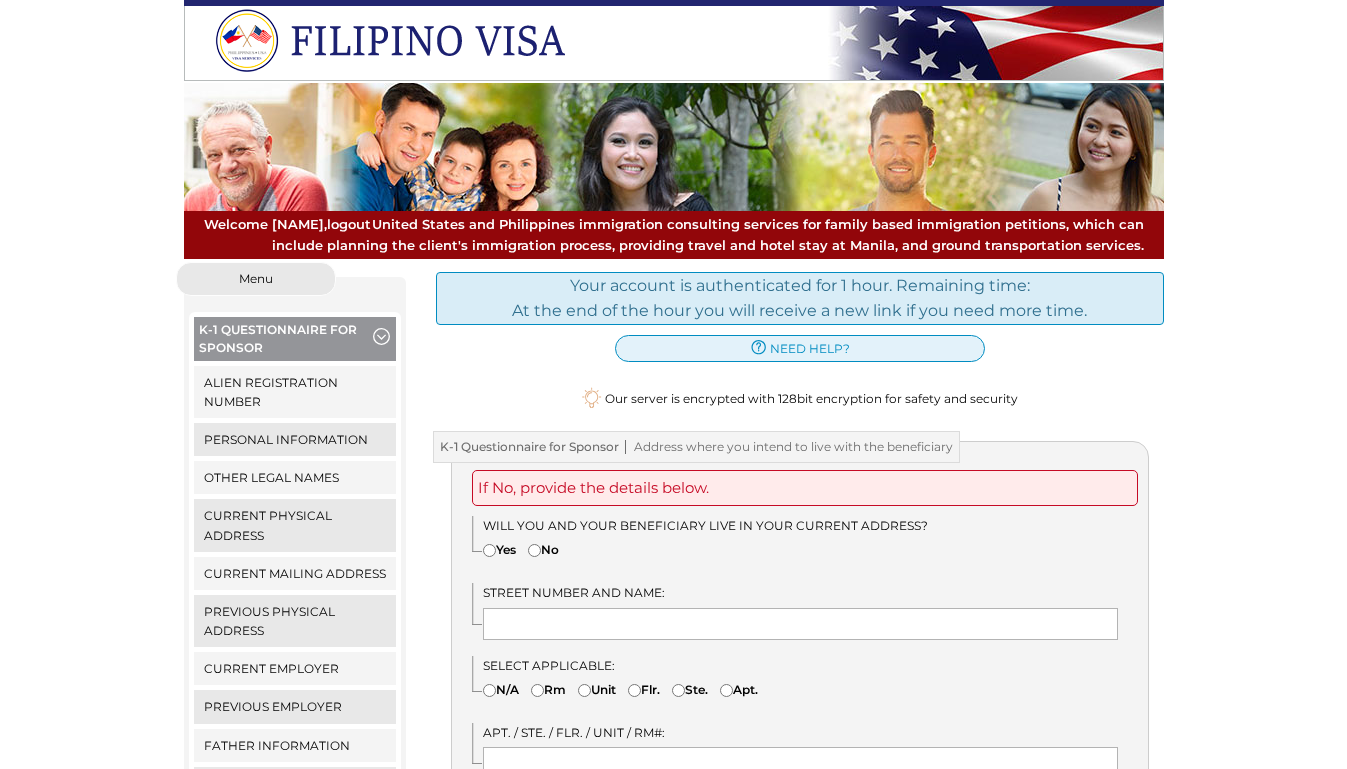 scroll, scrollTop: 0, scrollLeft: 0, axis: both 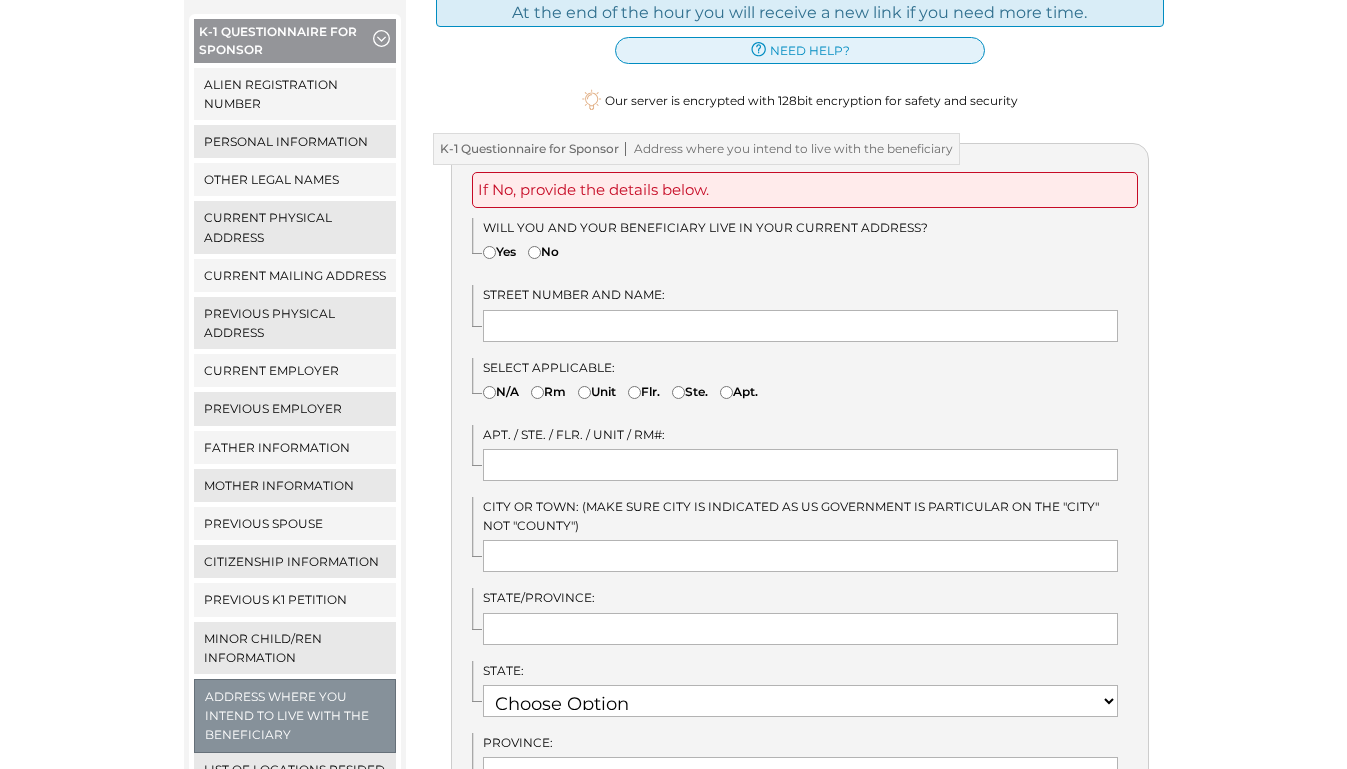 click on "Yes" at bounding box center (489, 252) 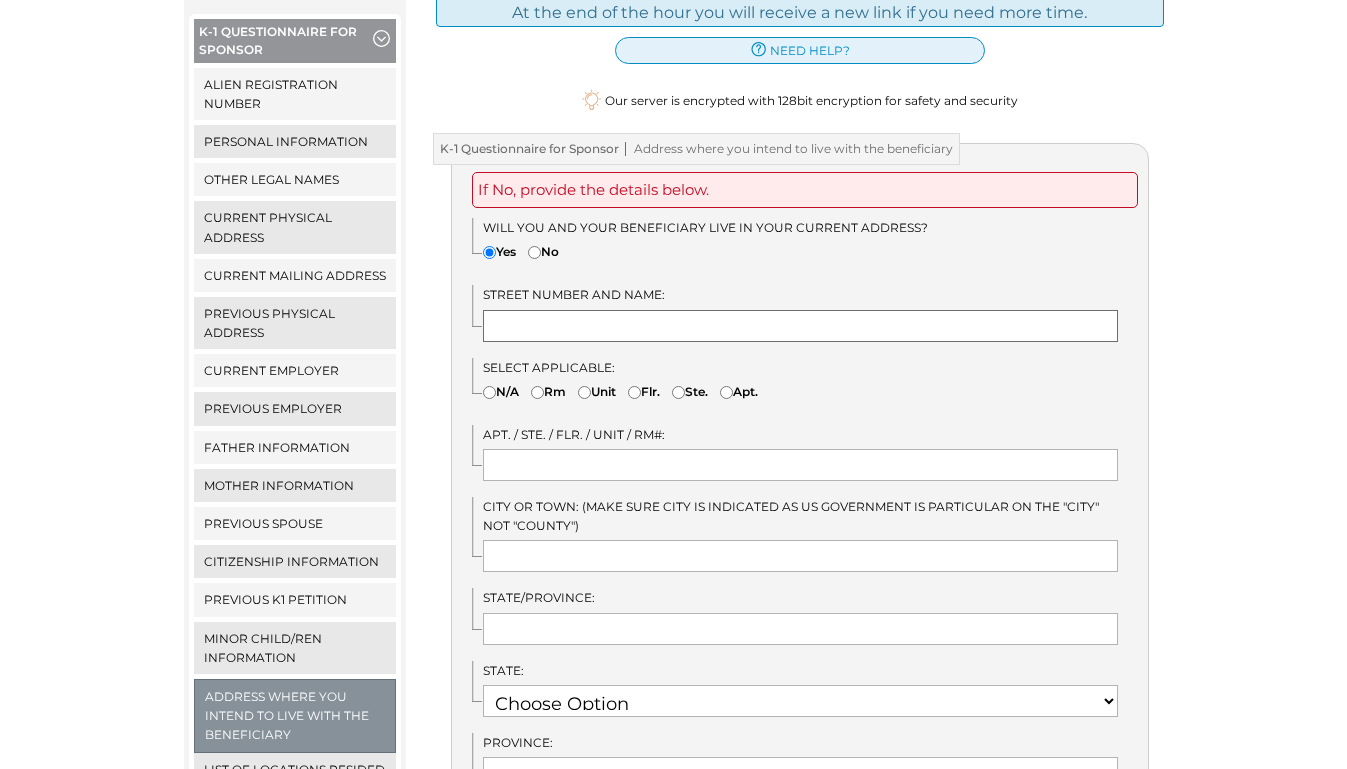click at bounding box center (800, 326) 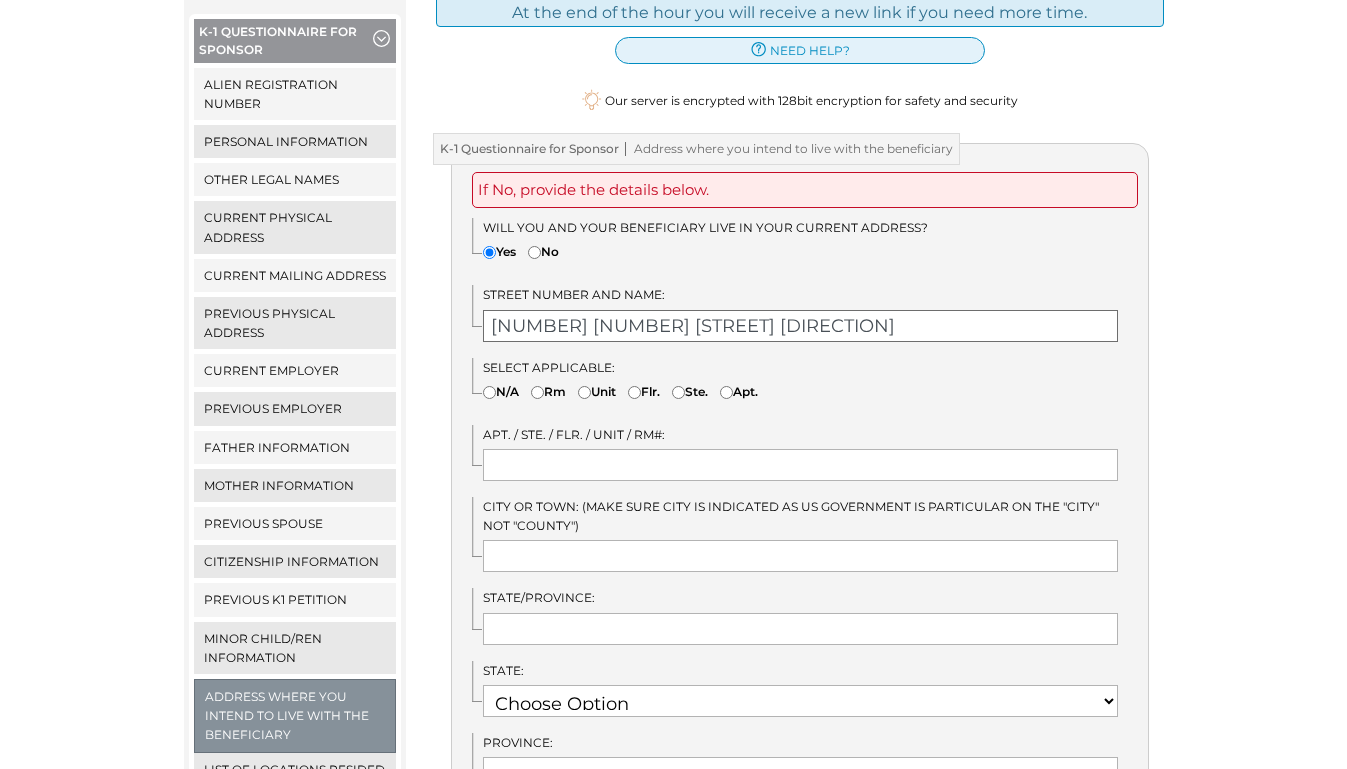 type on "[NUMBER] [NUMBER] [STREET] [DIRECTION]" 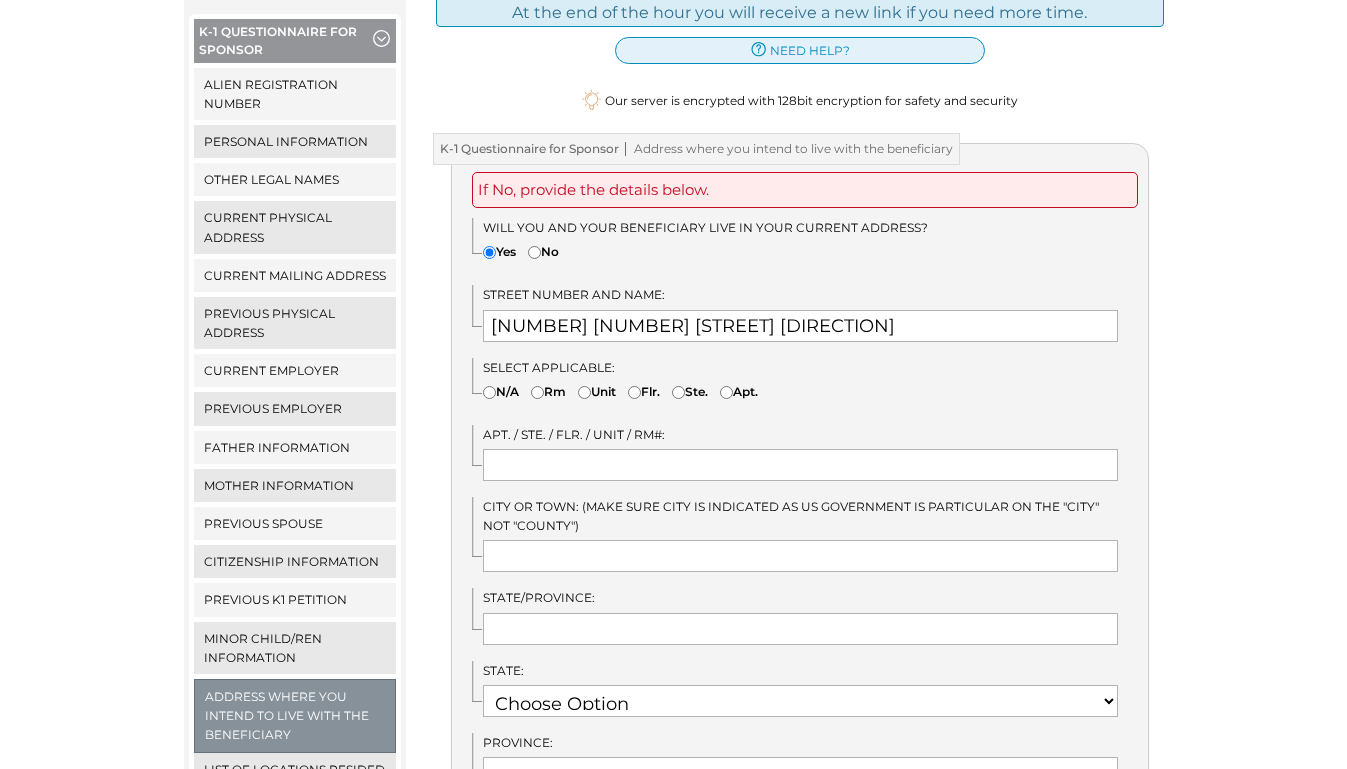 click on "Unit" at bounding box center [584, 392] 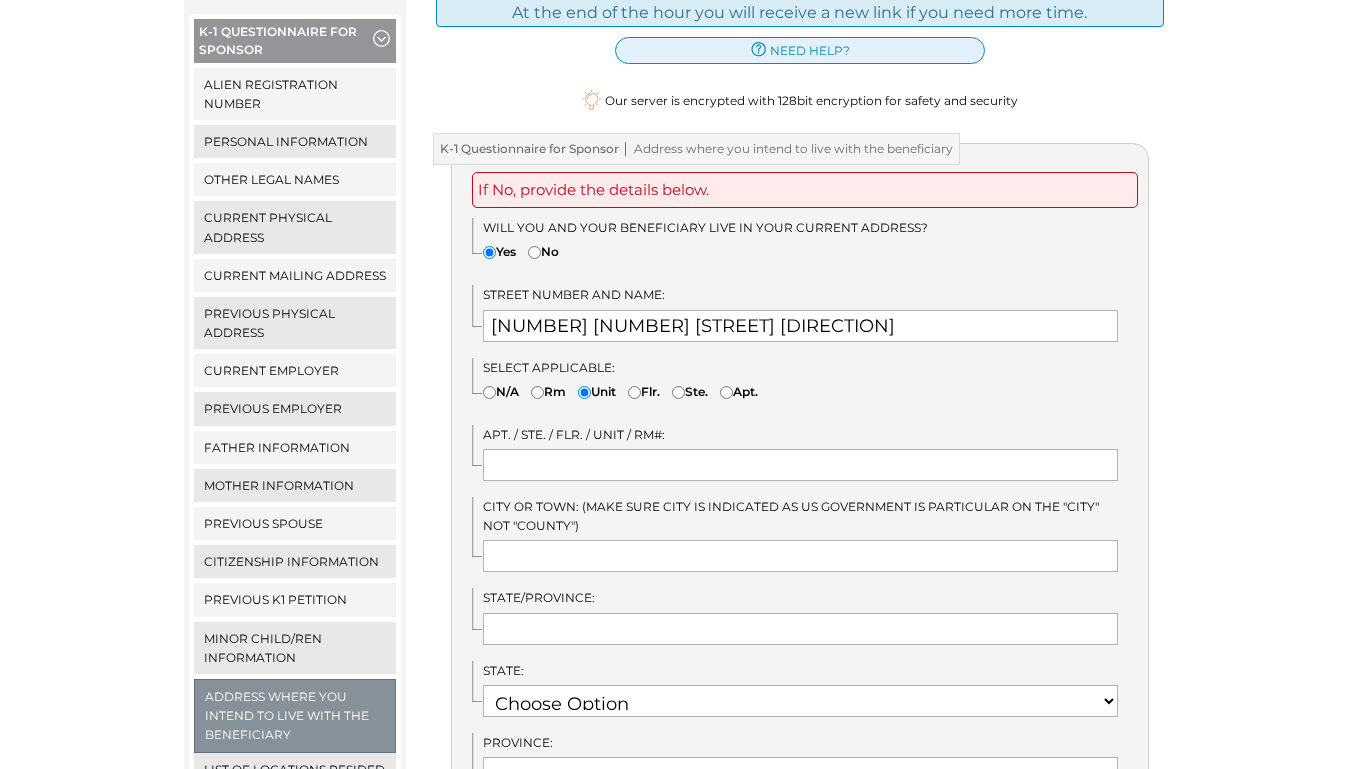 click on "If No, provide the details below.
Will you and your beneficiary live in your current address?
Yes
No
[NUMBER] [NUMBER] [STREET] [DIRECTION] [STATE] [STATE]" at bounding box center [800, 600] 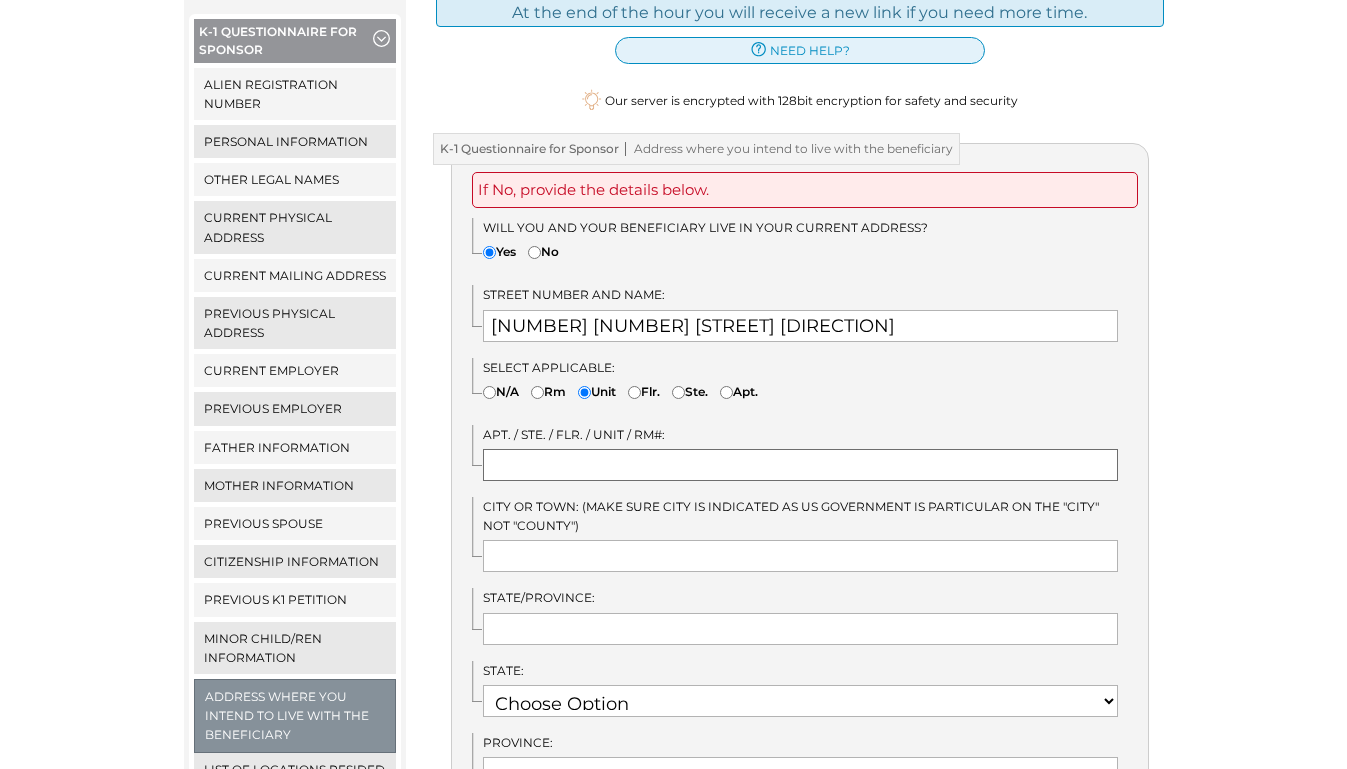 click at bounding box center (800, 465) 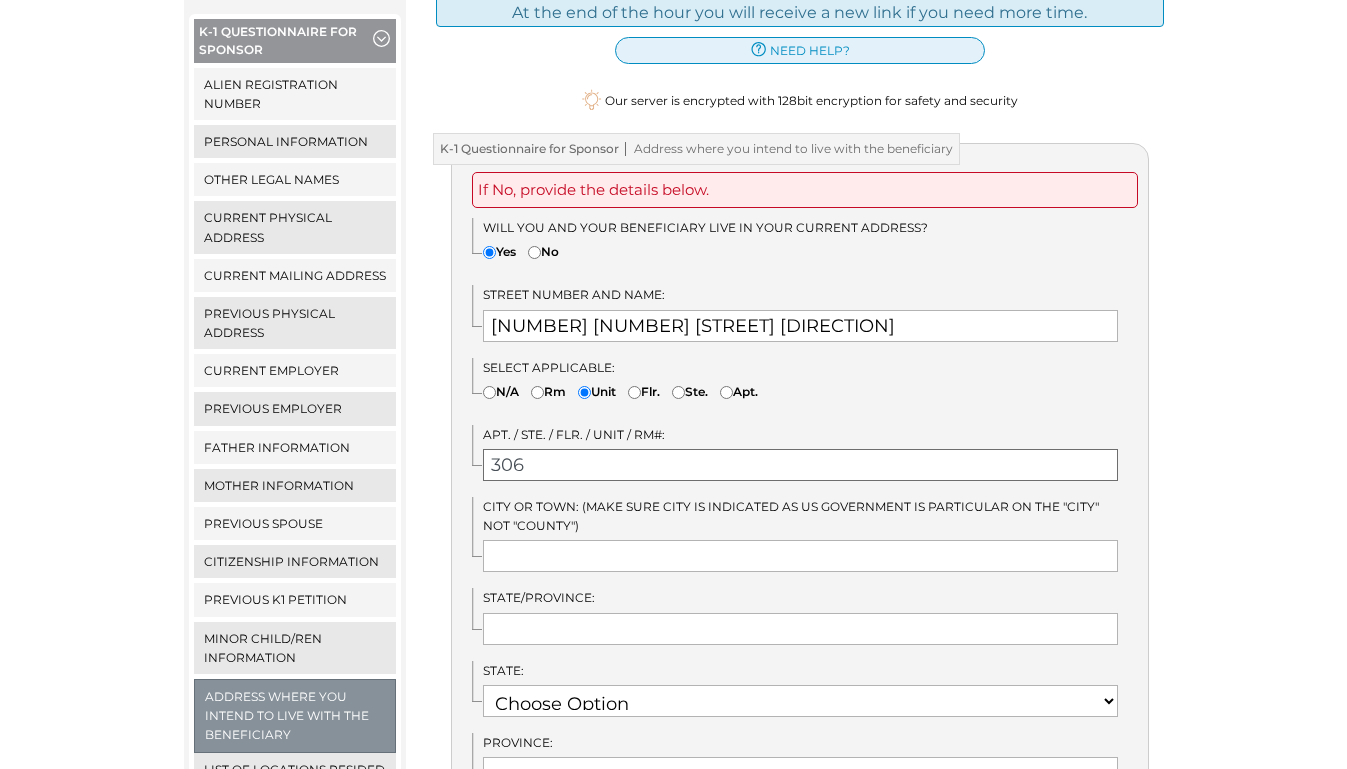 type on "306" 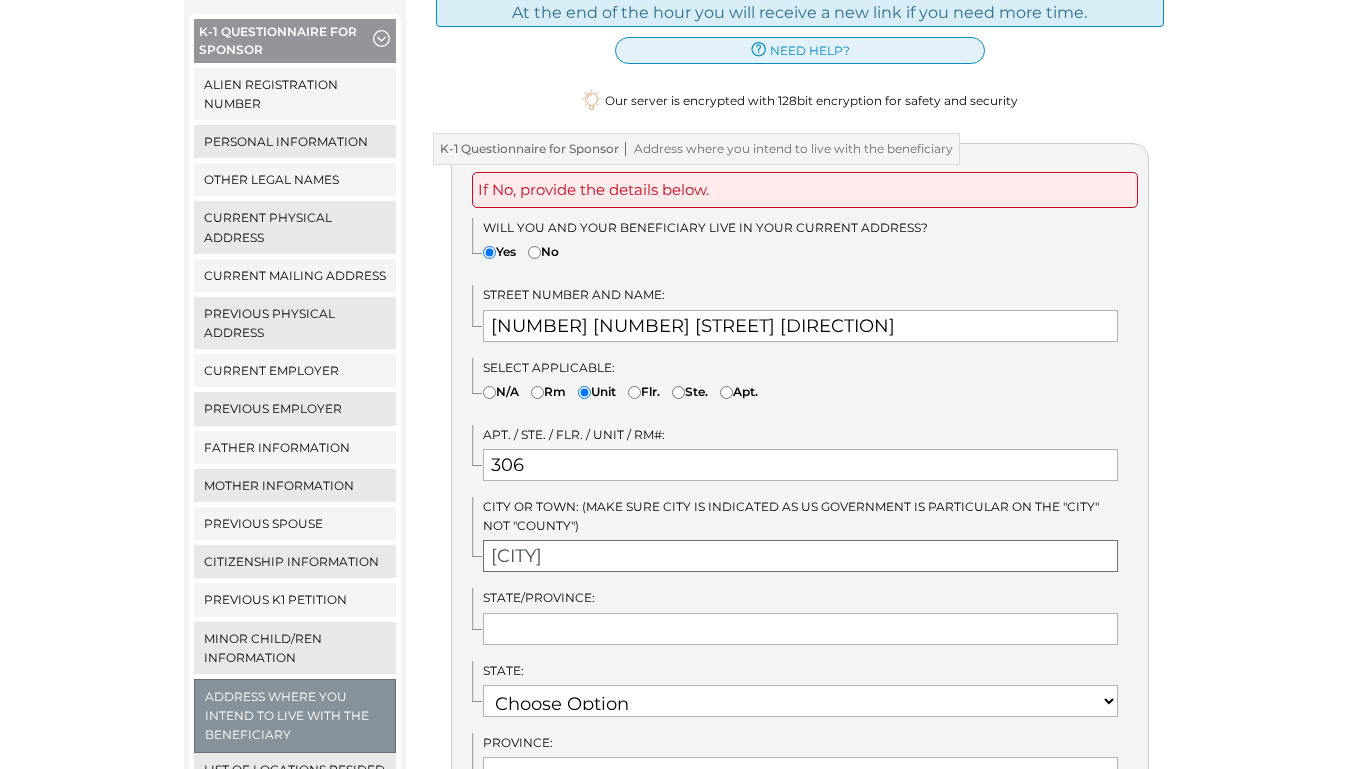 type on "[CITY]" 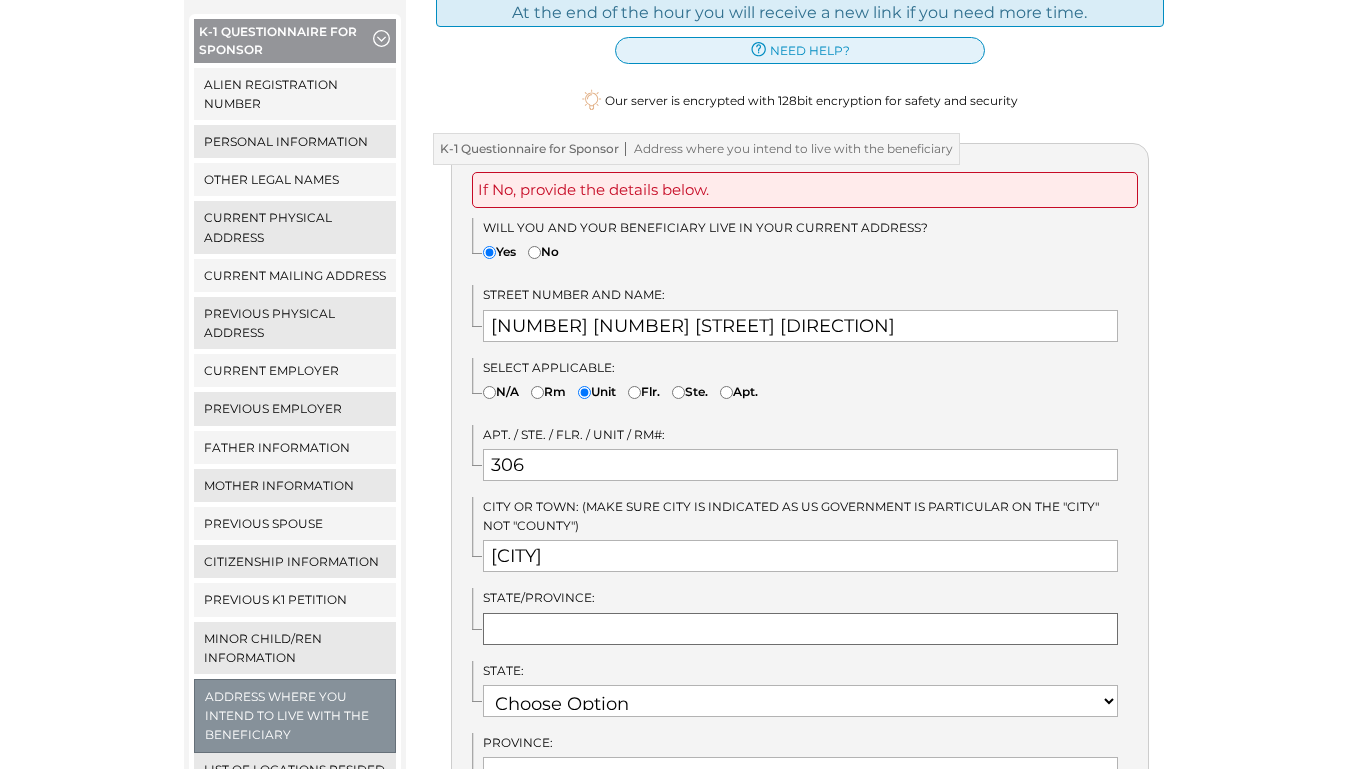 type on "m" 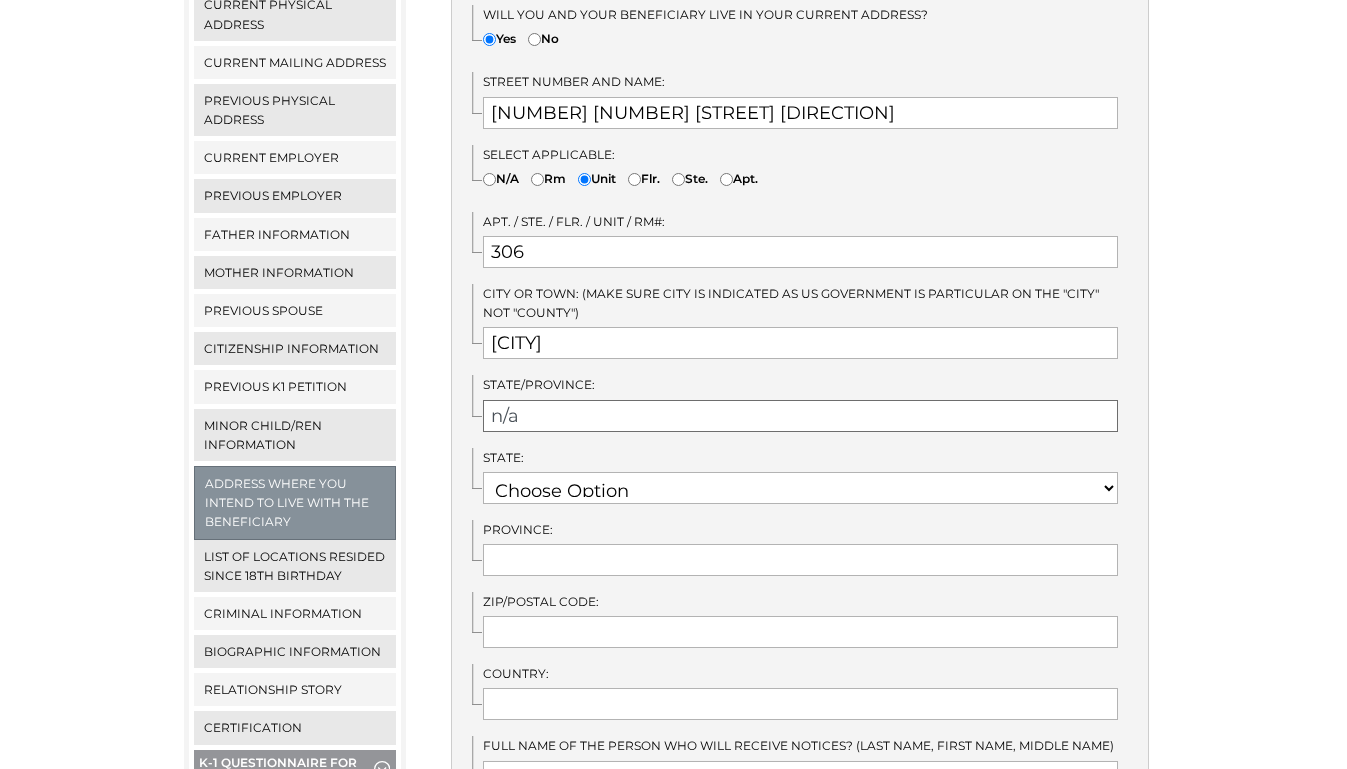 scroll, scrollTop: 525, scrollLeft: 0, axis: vertical 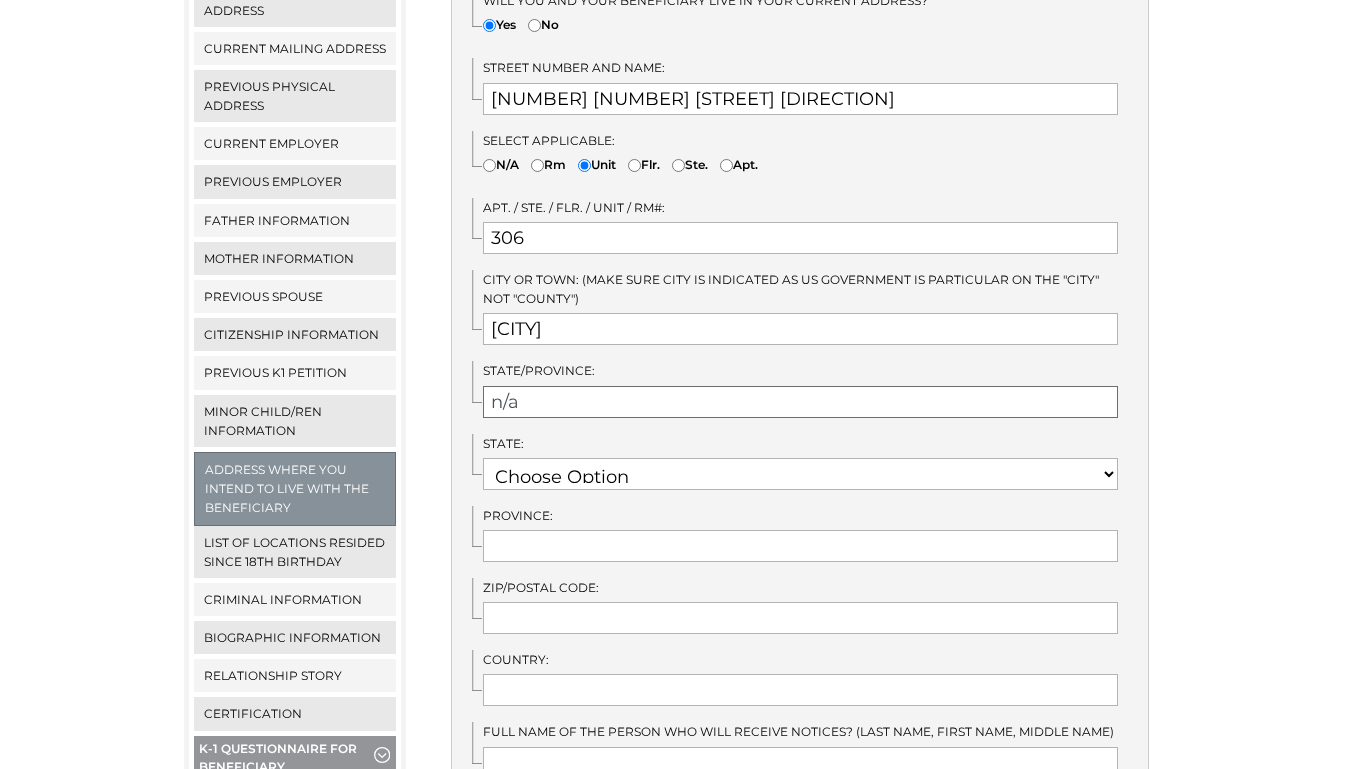 type on "n/a" 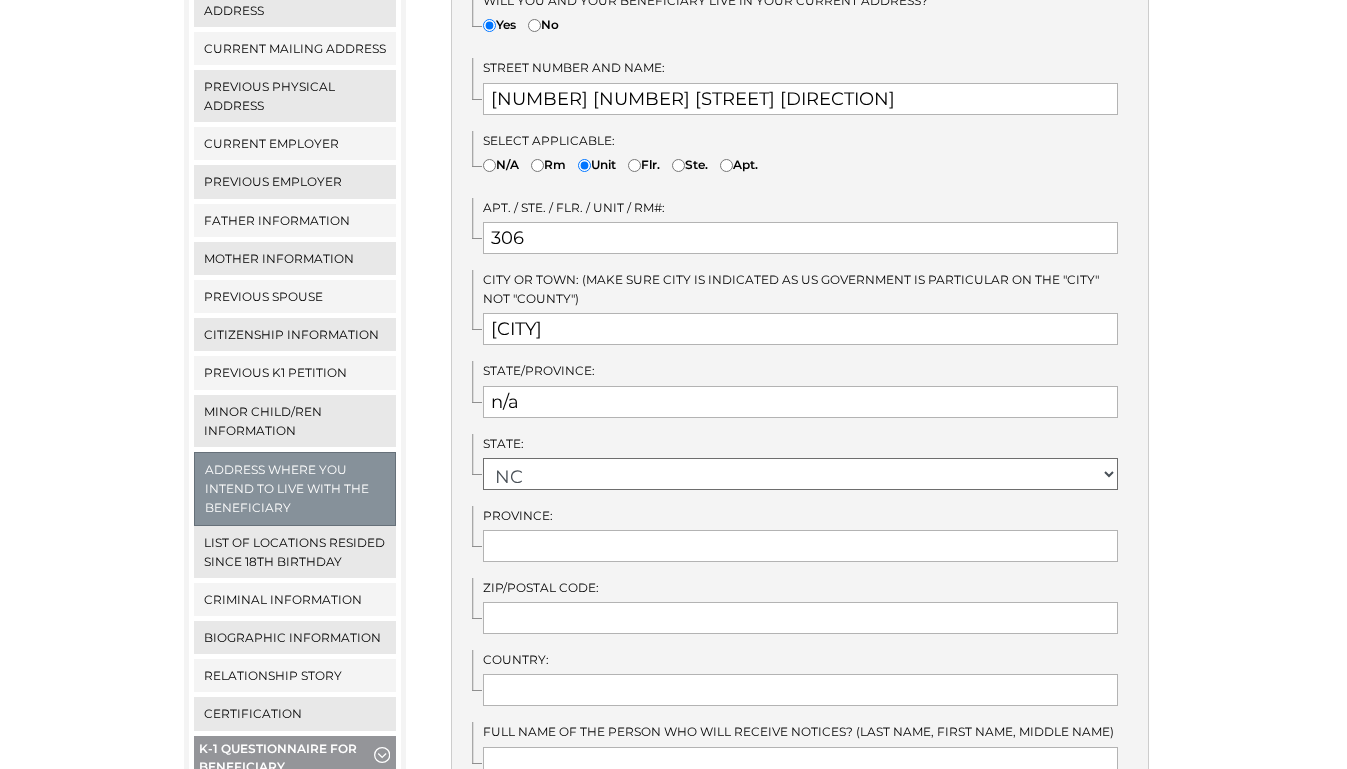 select on "[NUMBER]" 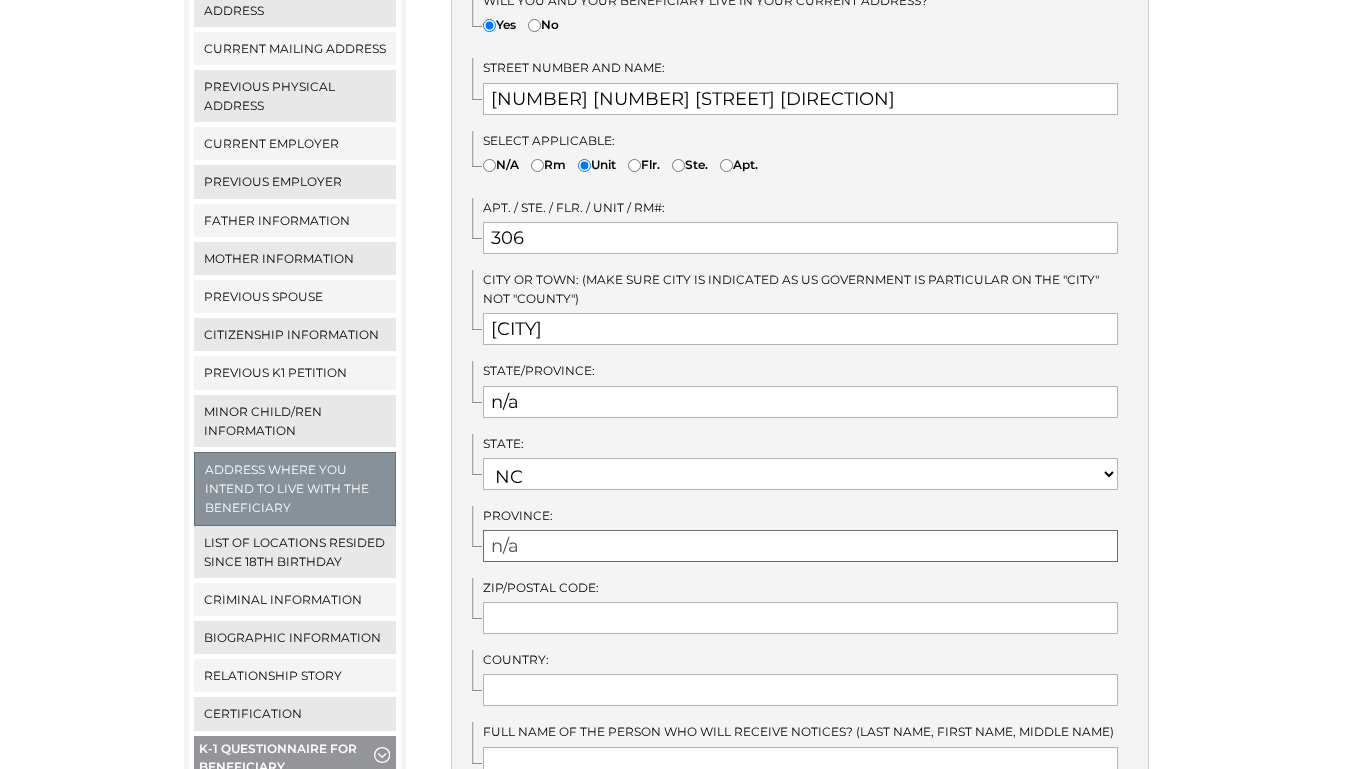 type on "n/a" 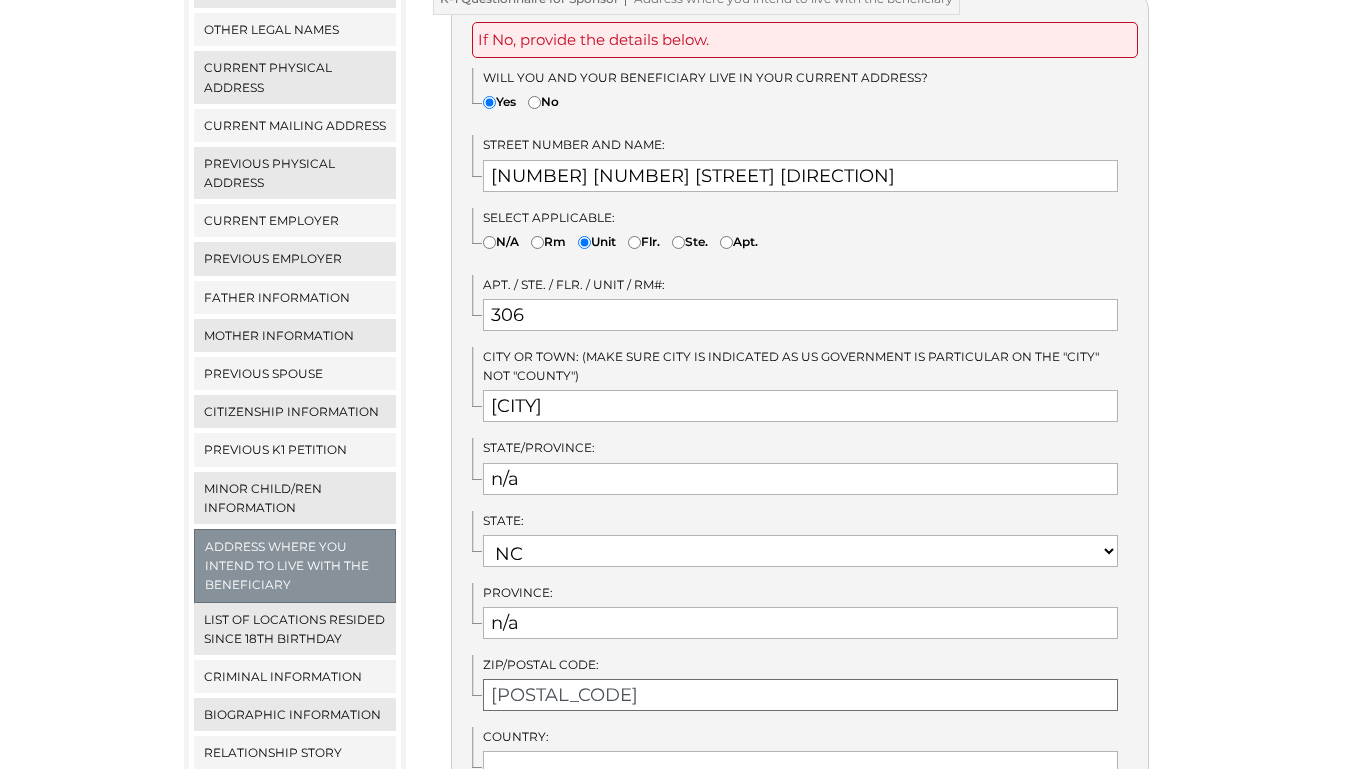 scroll, scrollTop: 446, scrollLeft: 0, axis: vertical 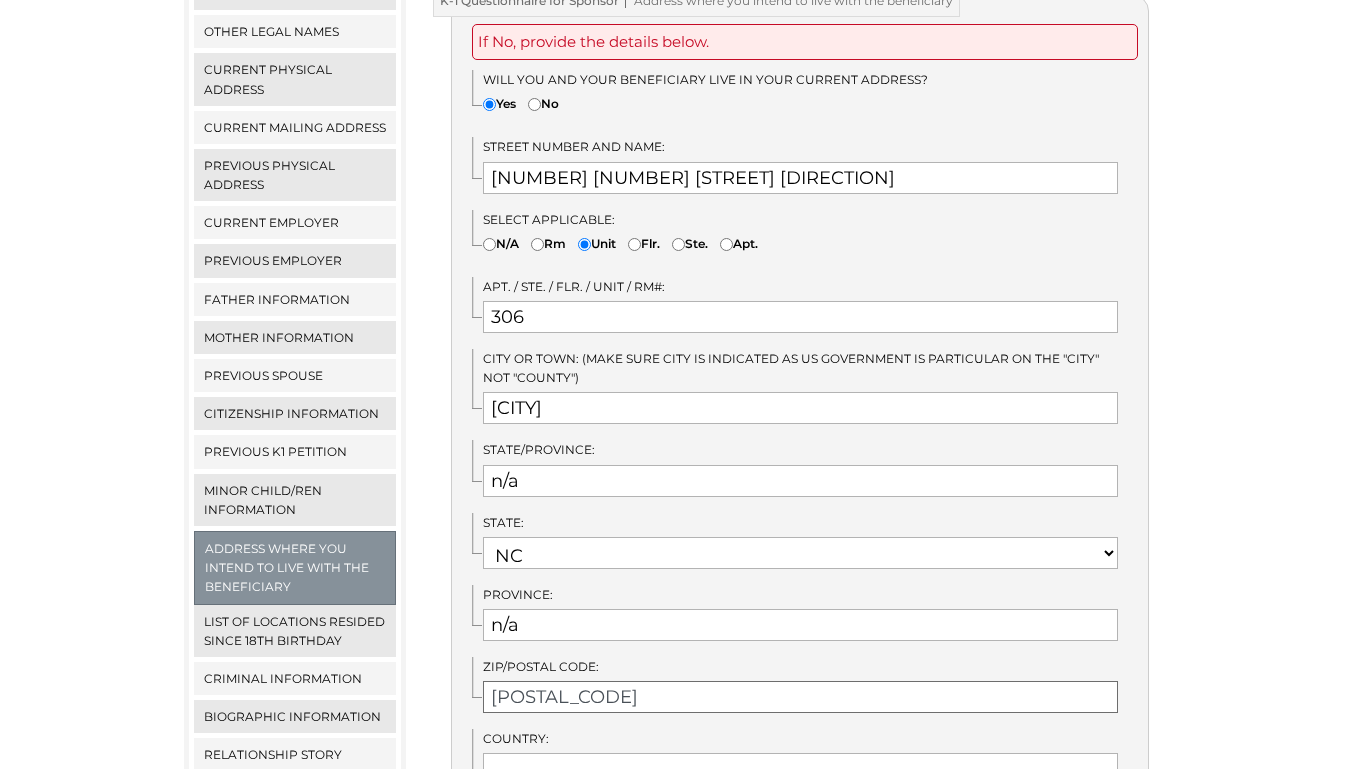 type on "58104" 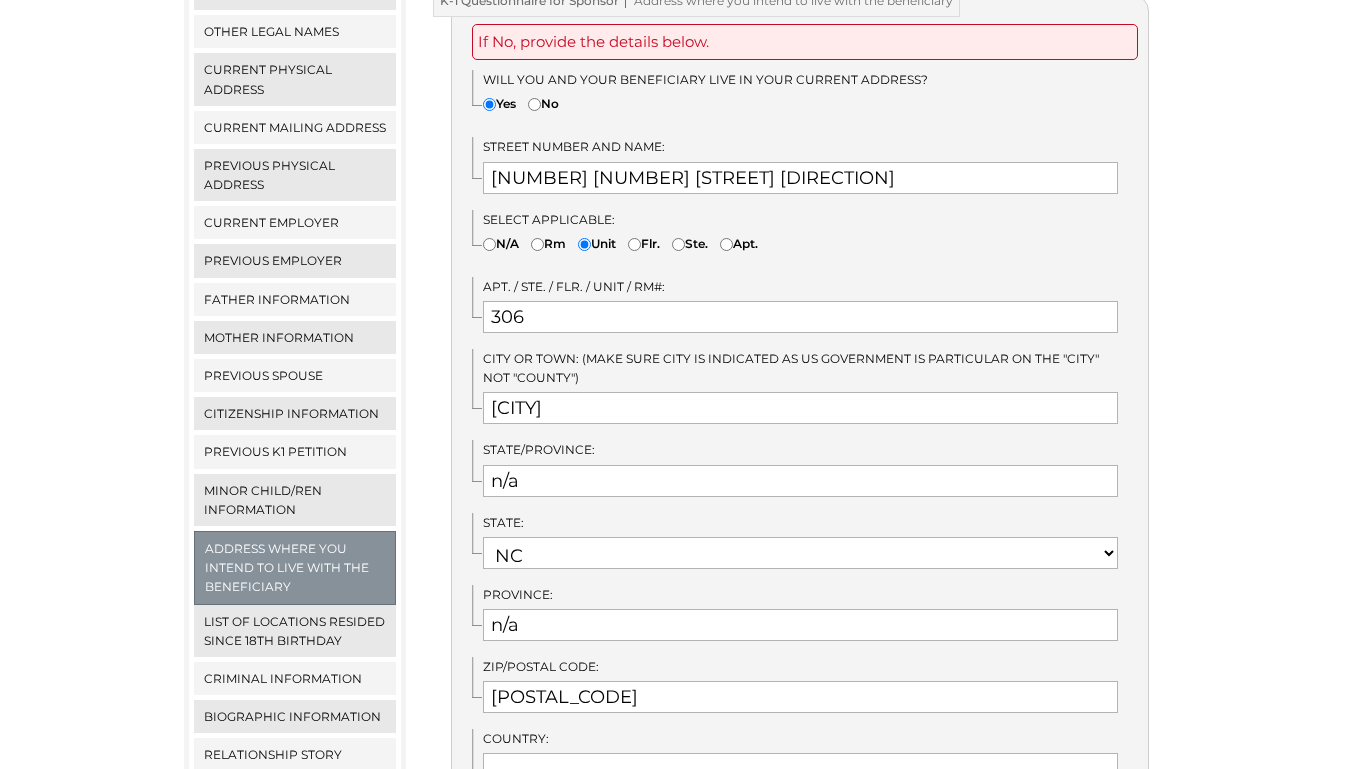 click on "No" at bounding box center (534, 104) 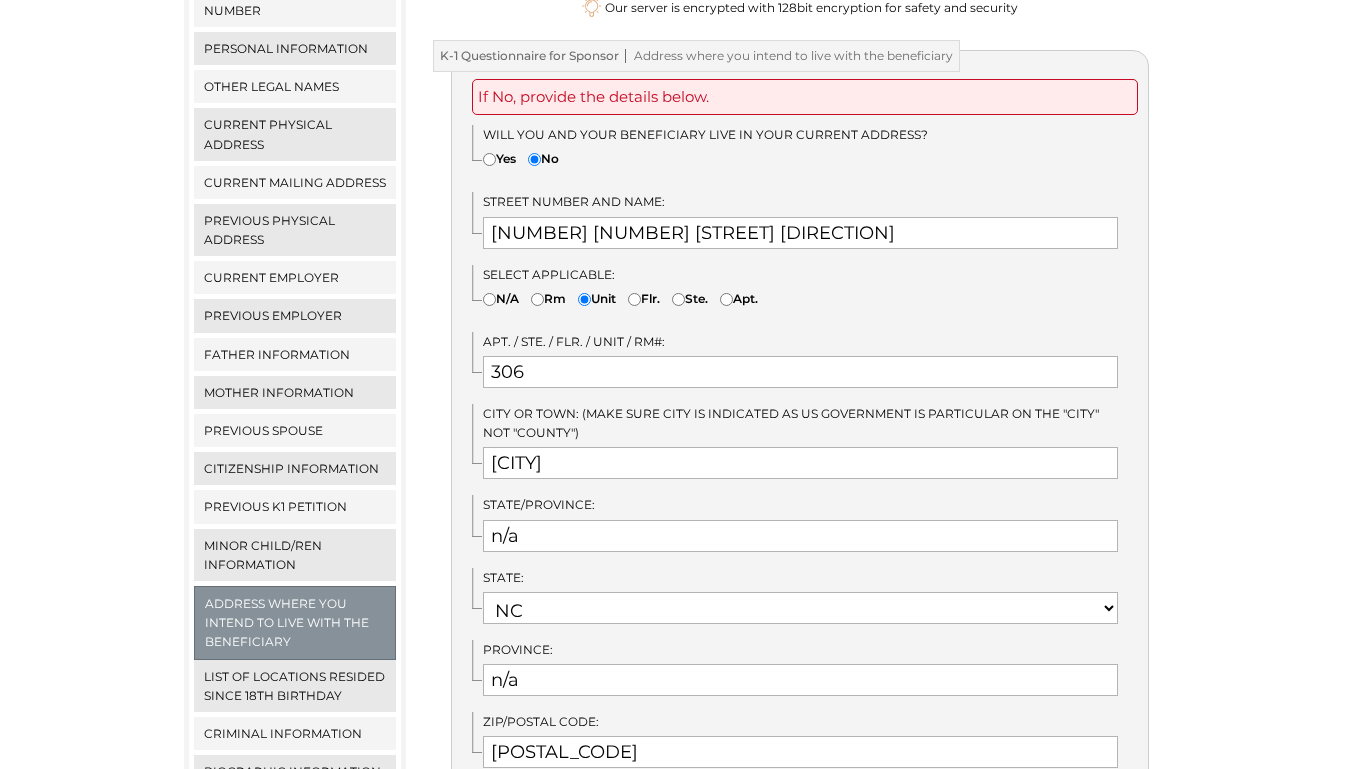 scroll, scrollTop: 387, scrollLeft: 0, axis: vertical 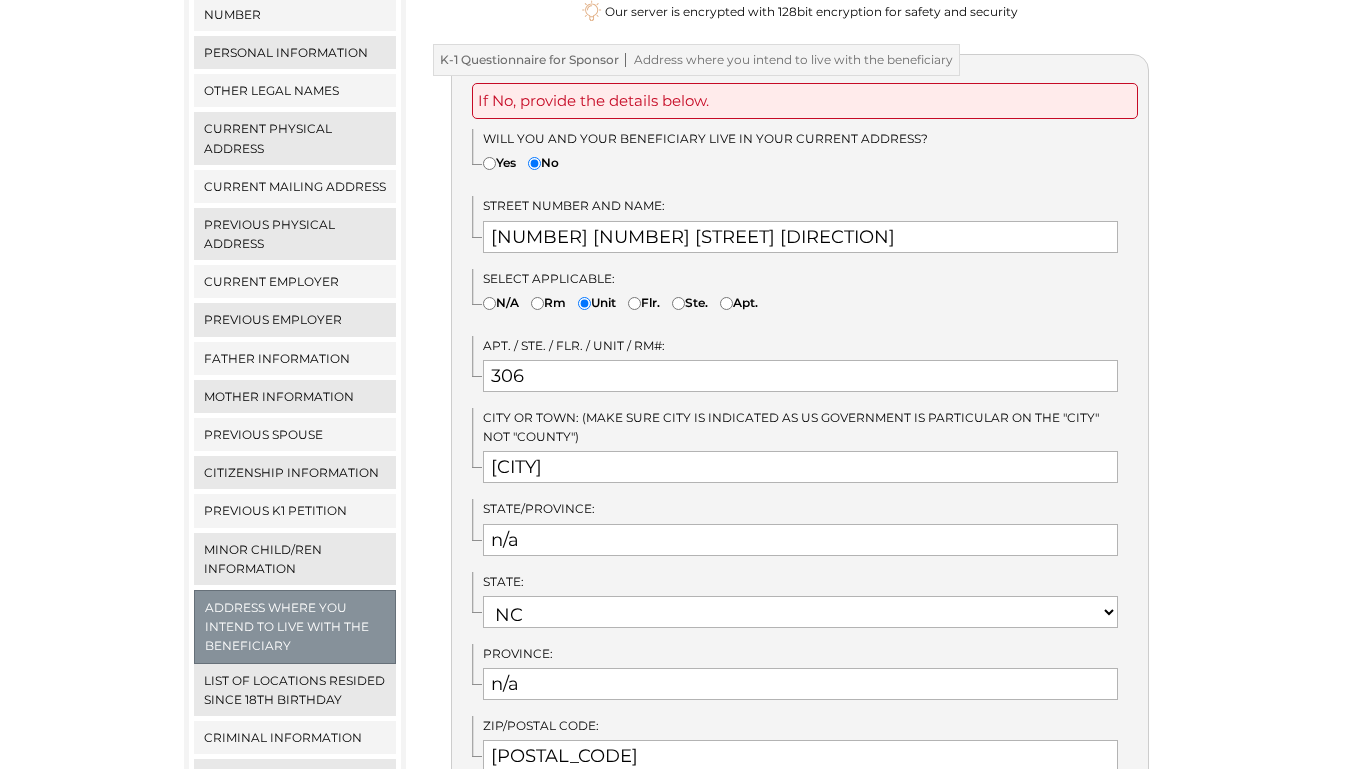 click on "Yes" at bounding box center (489, 163) 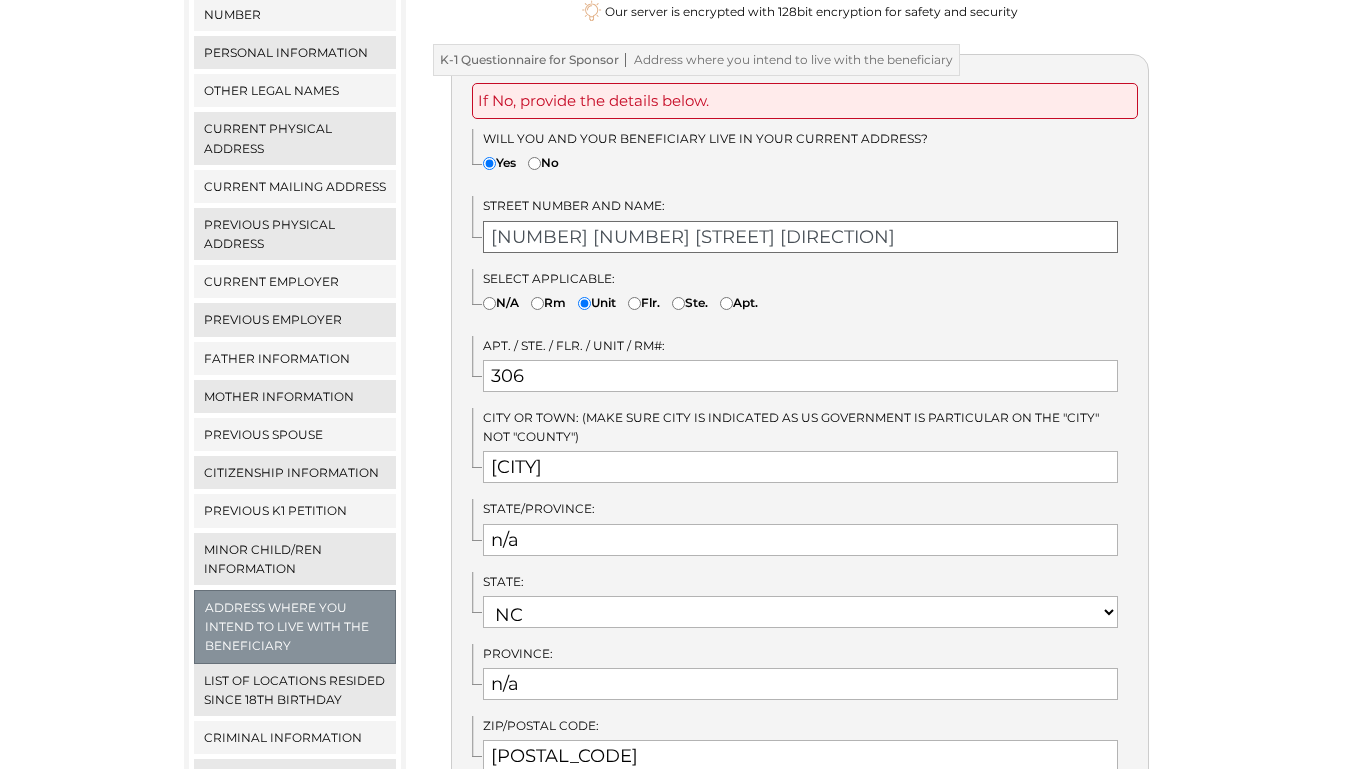 click on "4700 46th St S" at bounding box center [800, 237] 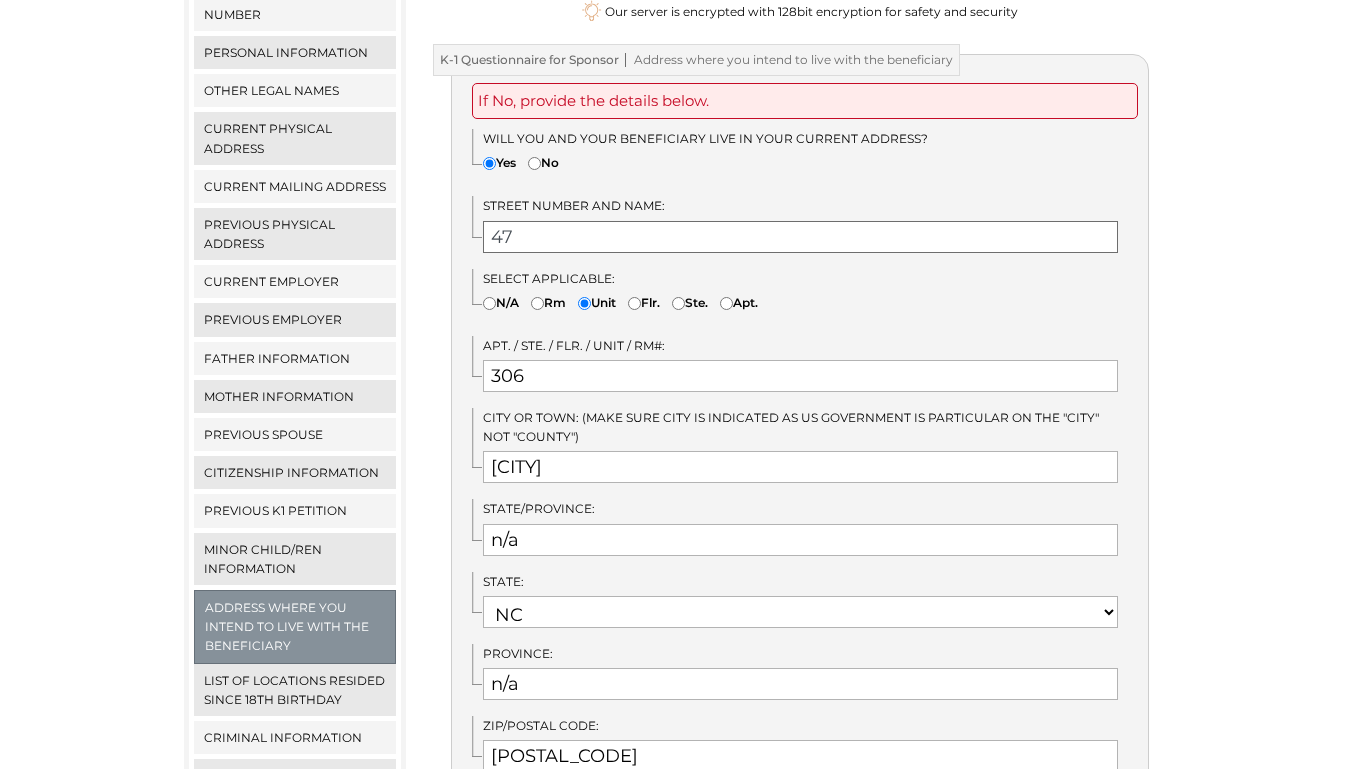 type on "4" 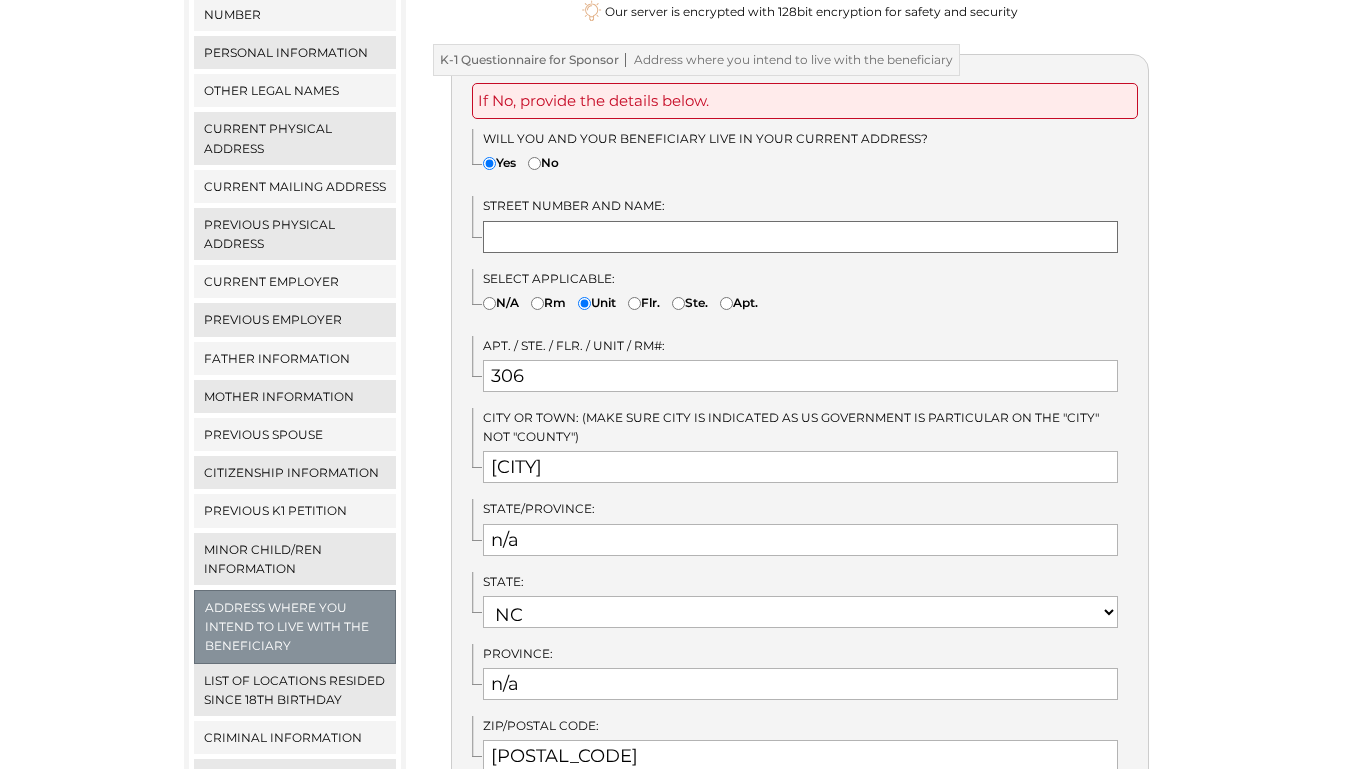 type 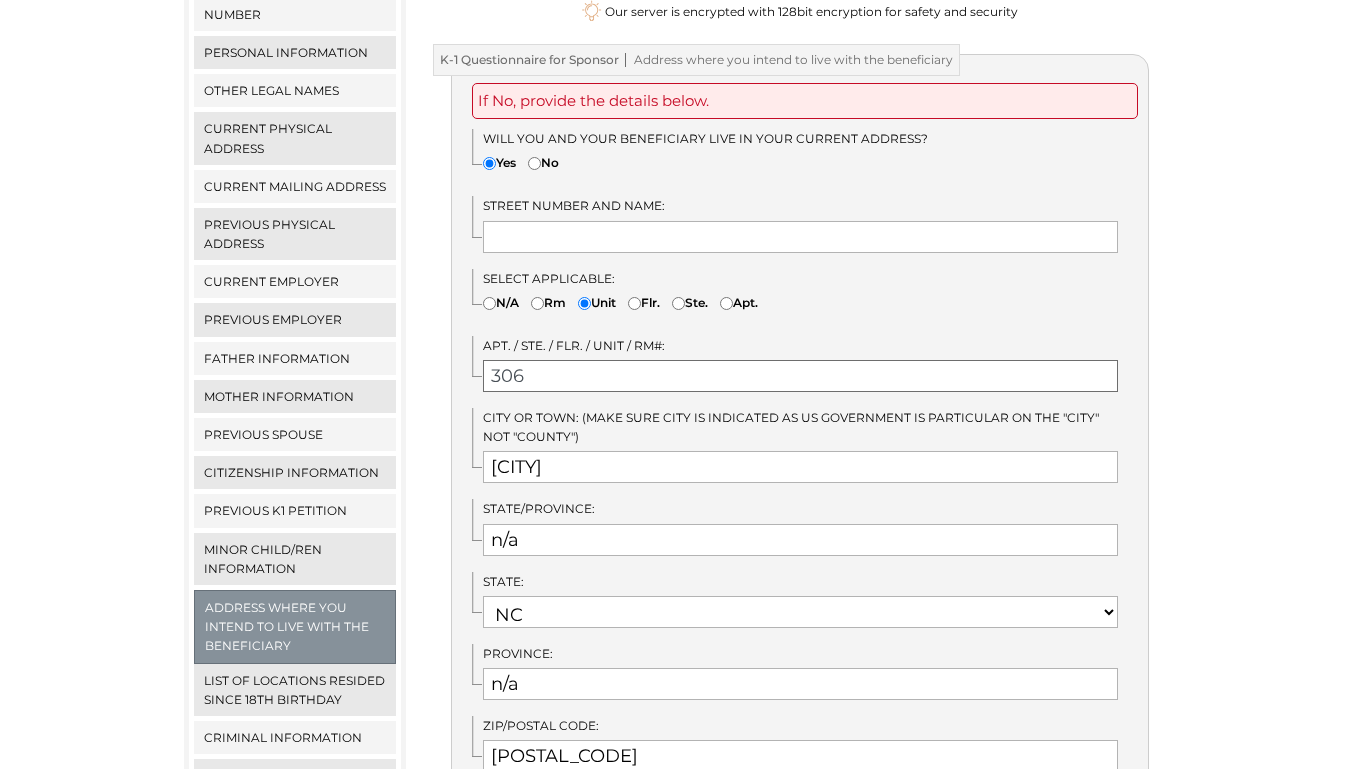 click on "306" at bounding box center (800, 376) 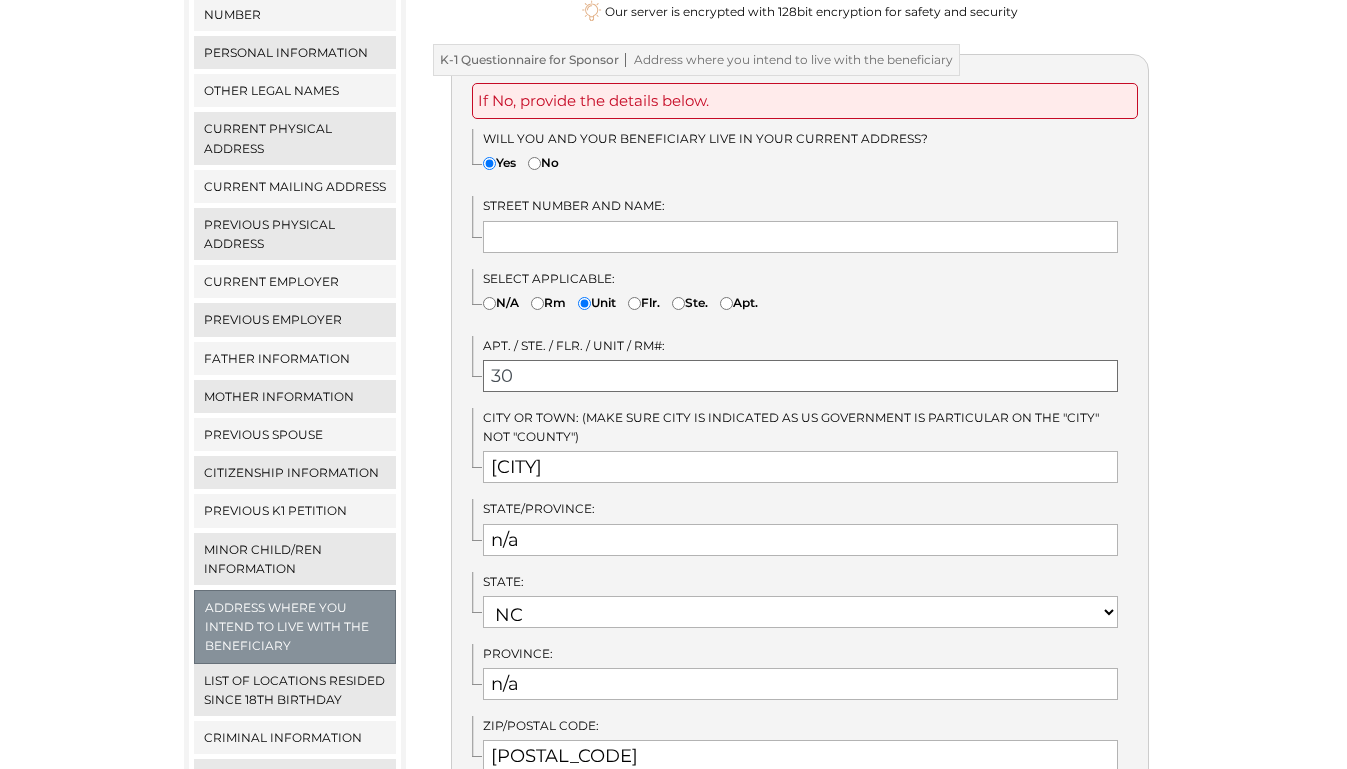 type on "3" 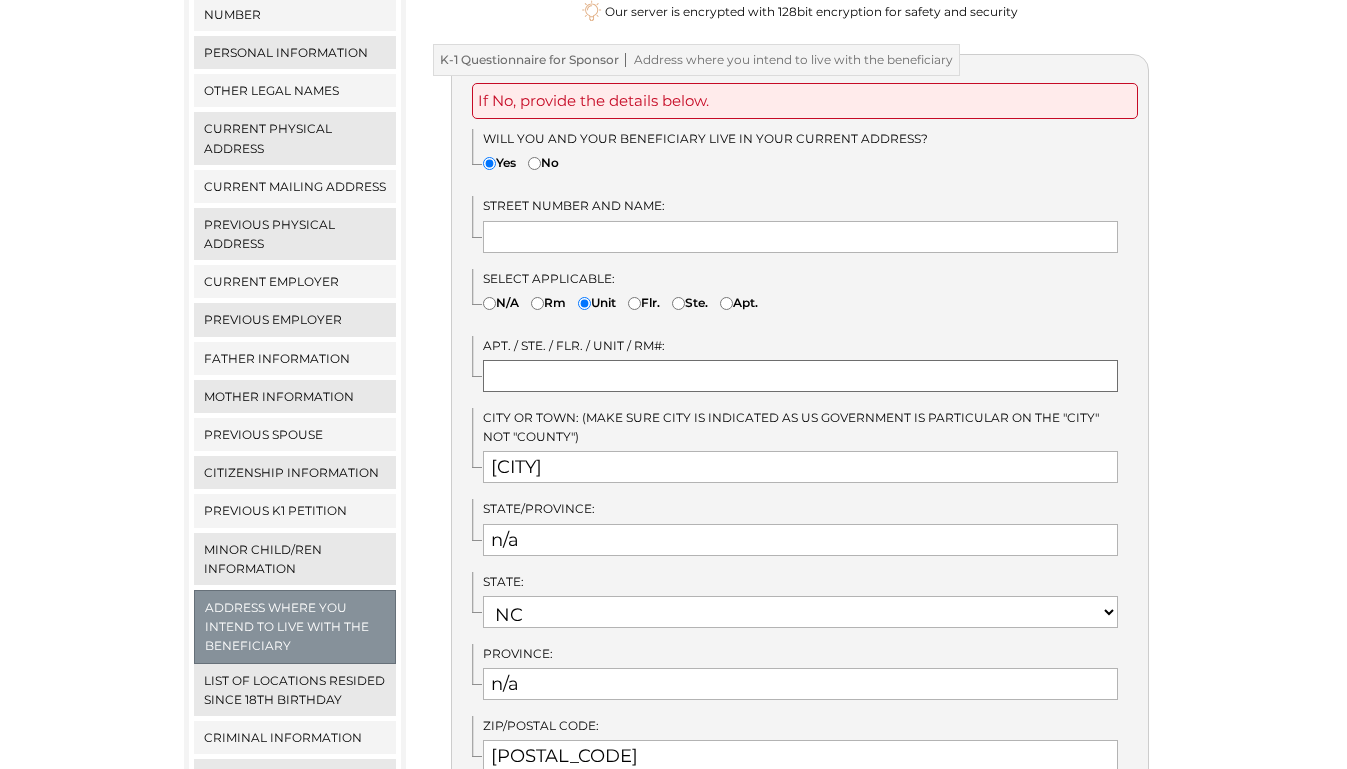type 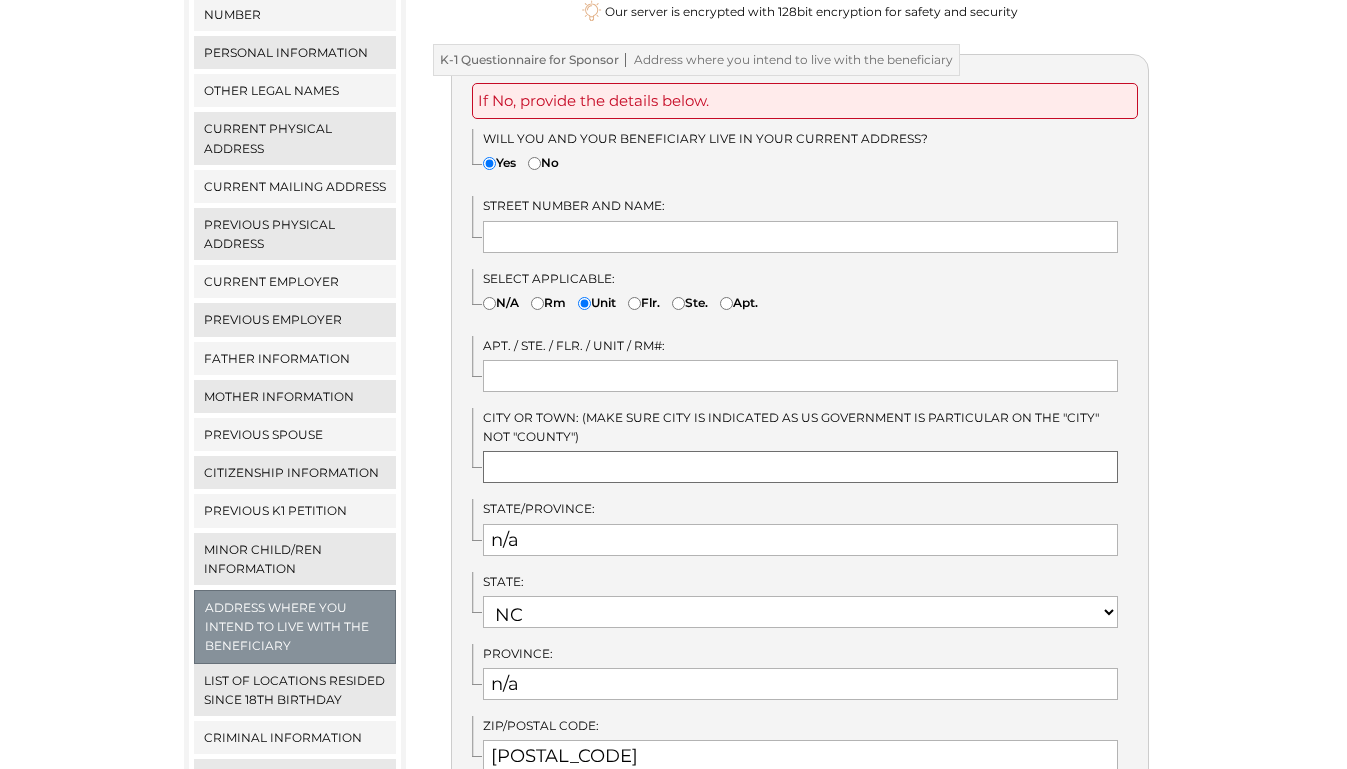 type 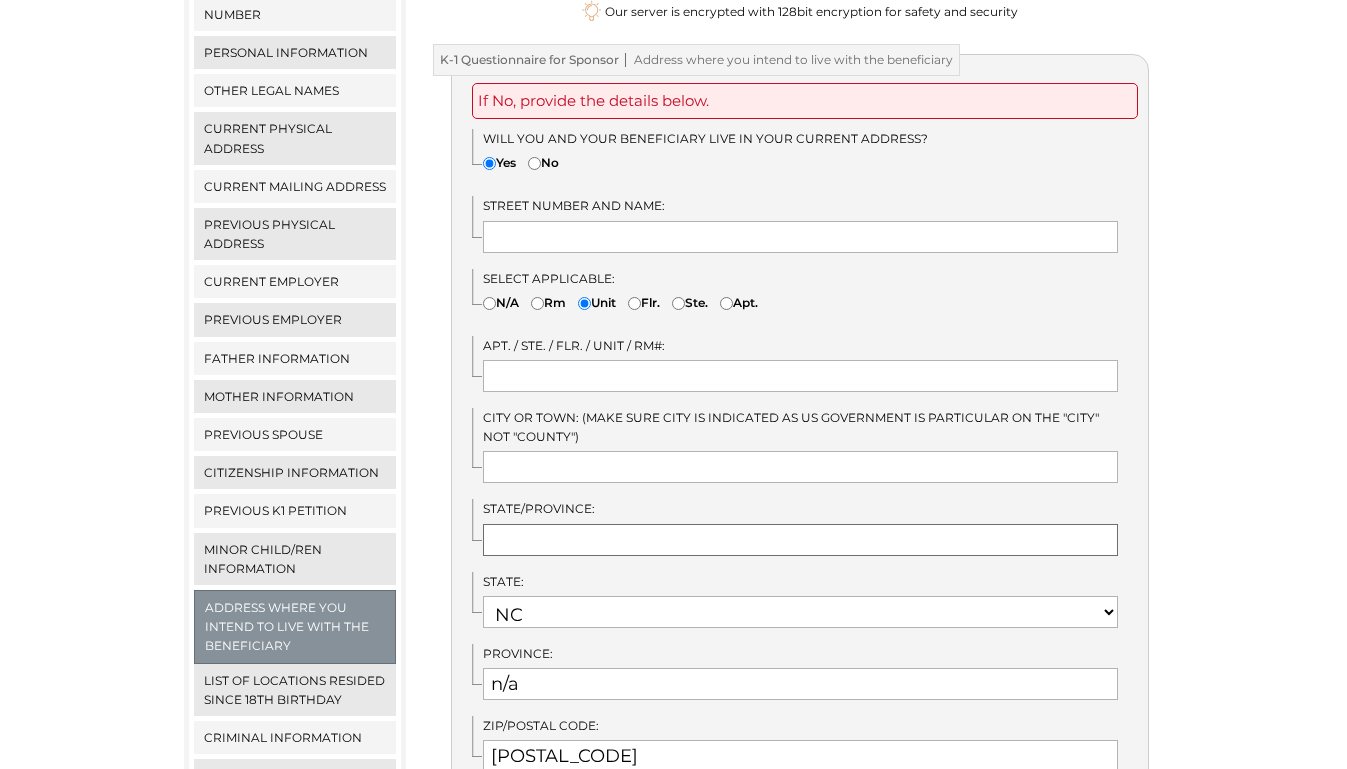 type 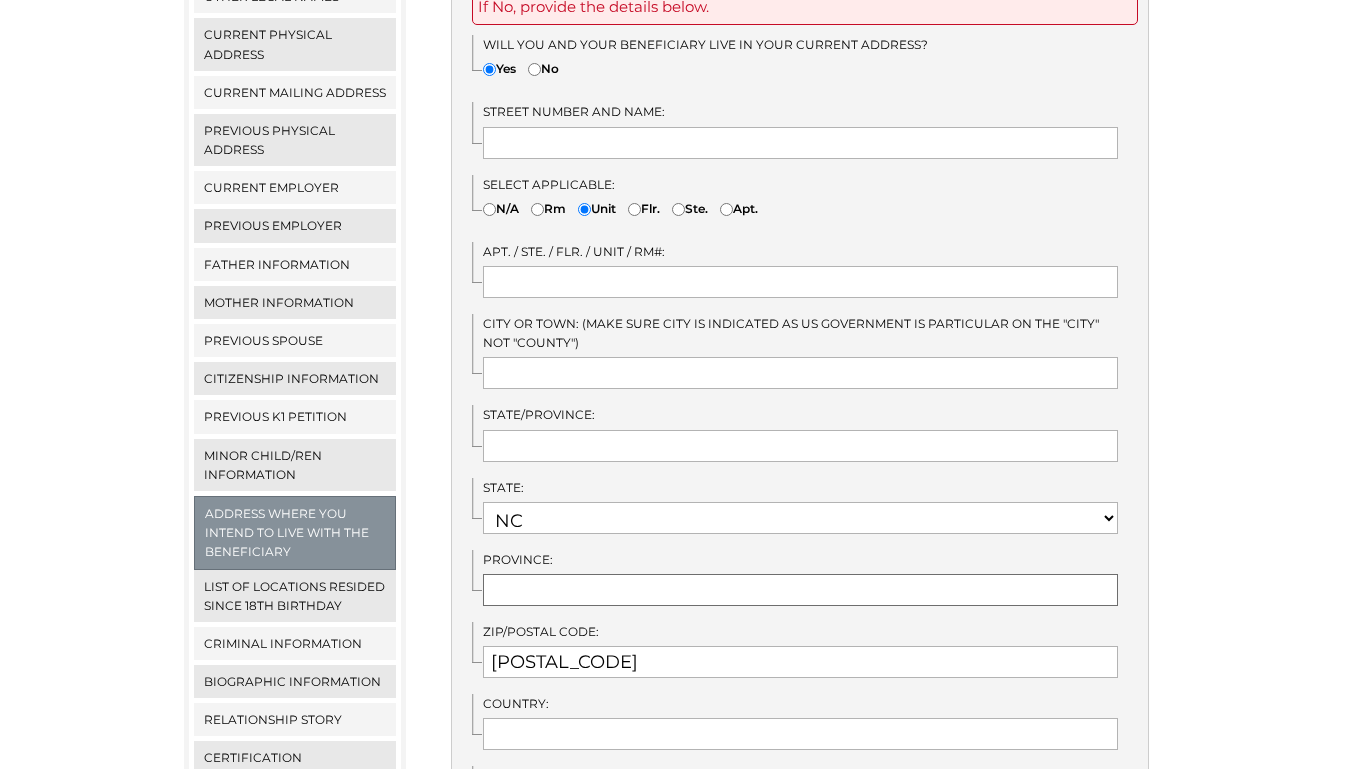 scroll, scrollTop: 488, scrollLeft: 0, axis: vertical 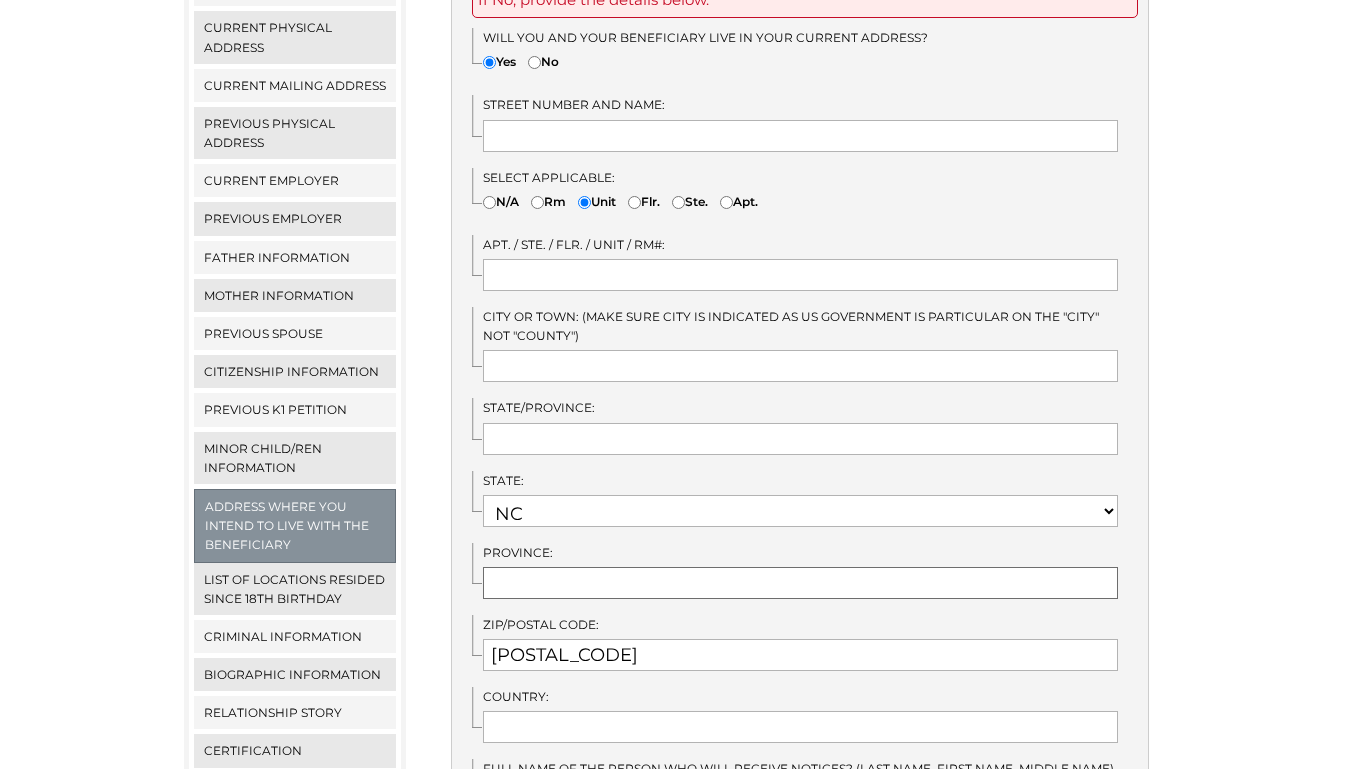 type 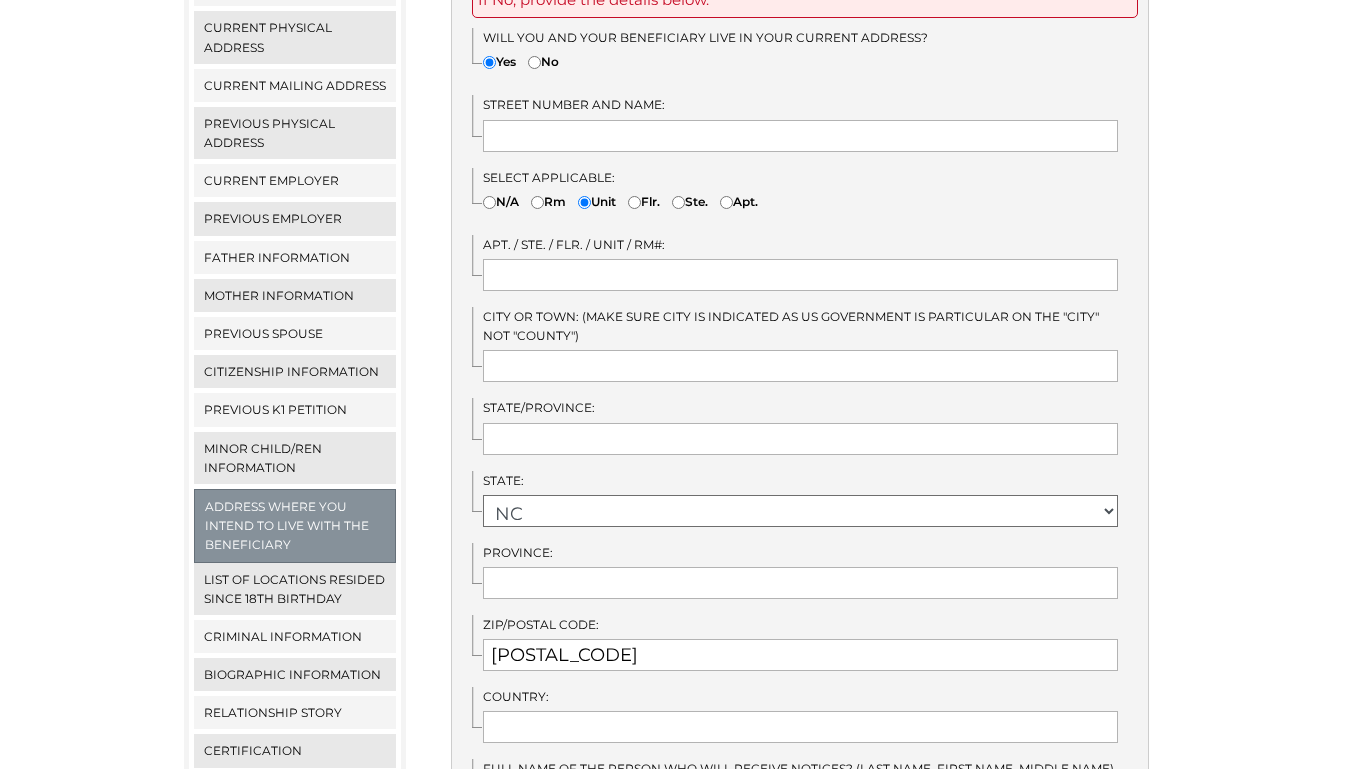 click on "Choose Option
AK
AL
AR
AS
AZ
CA
CO CT DE FL GA GU HI IA ID IL IN" at bounding box center [800, 511] 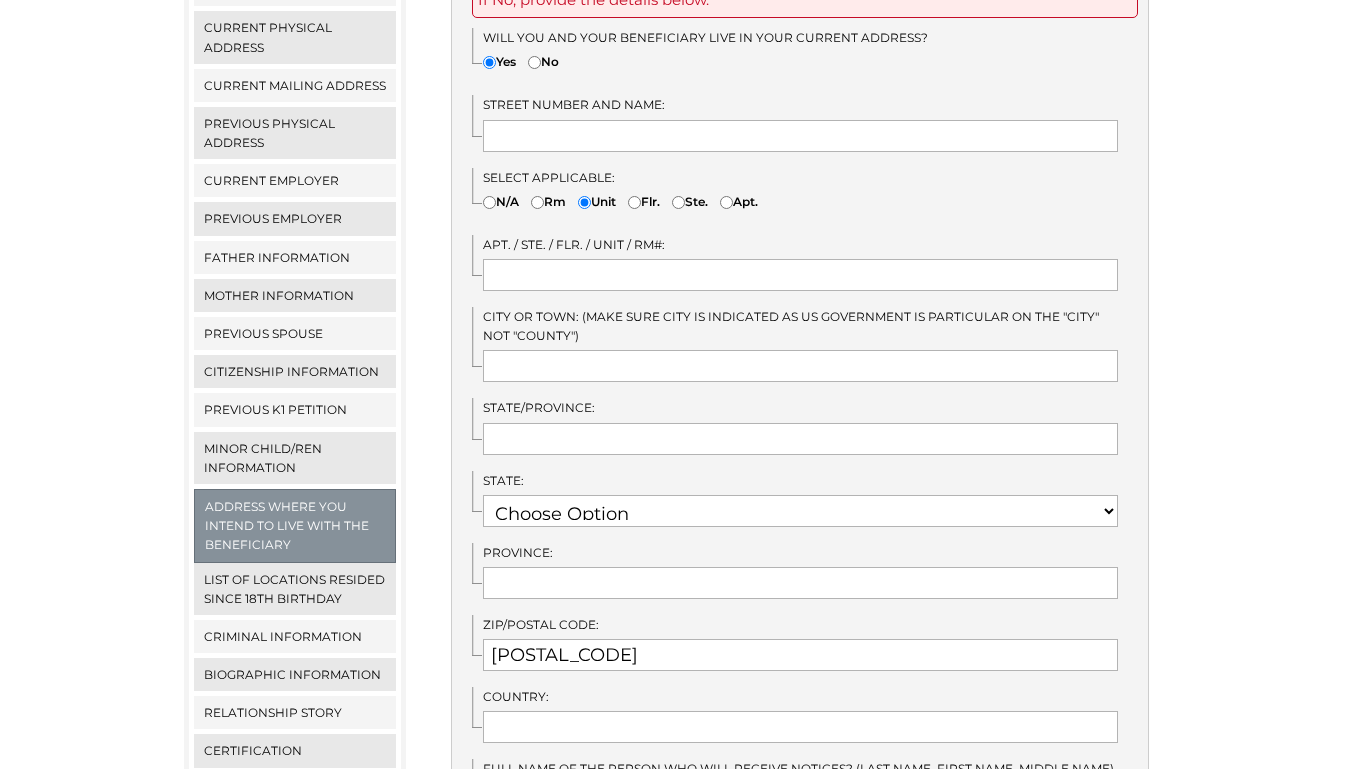 click on "N/A" at bounding box center [489, 202] 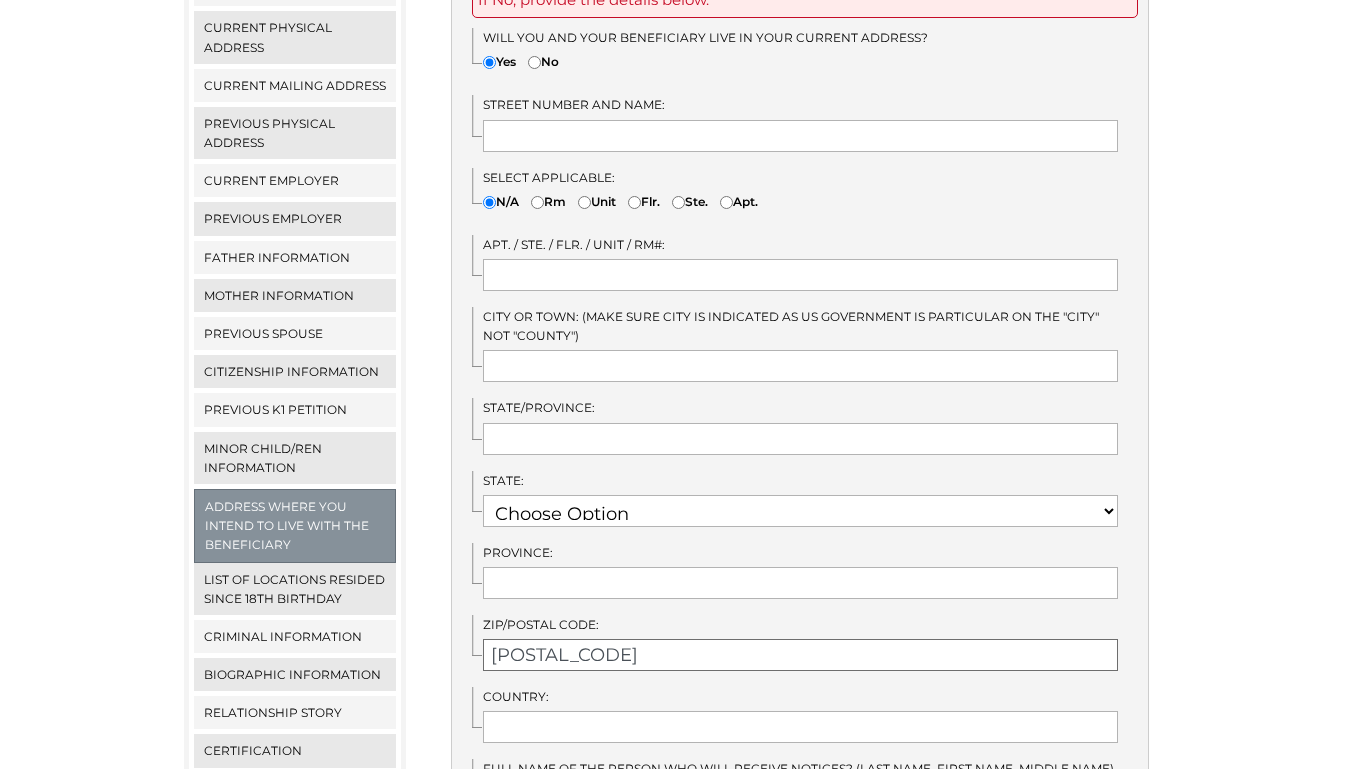 click on "58104" at bounding box center (800, 655) 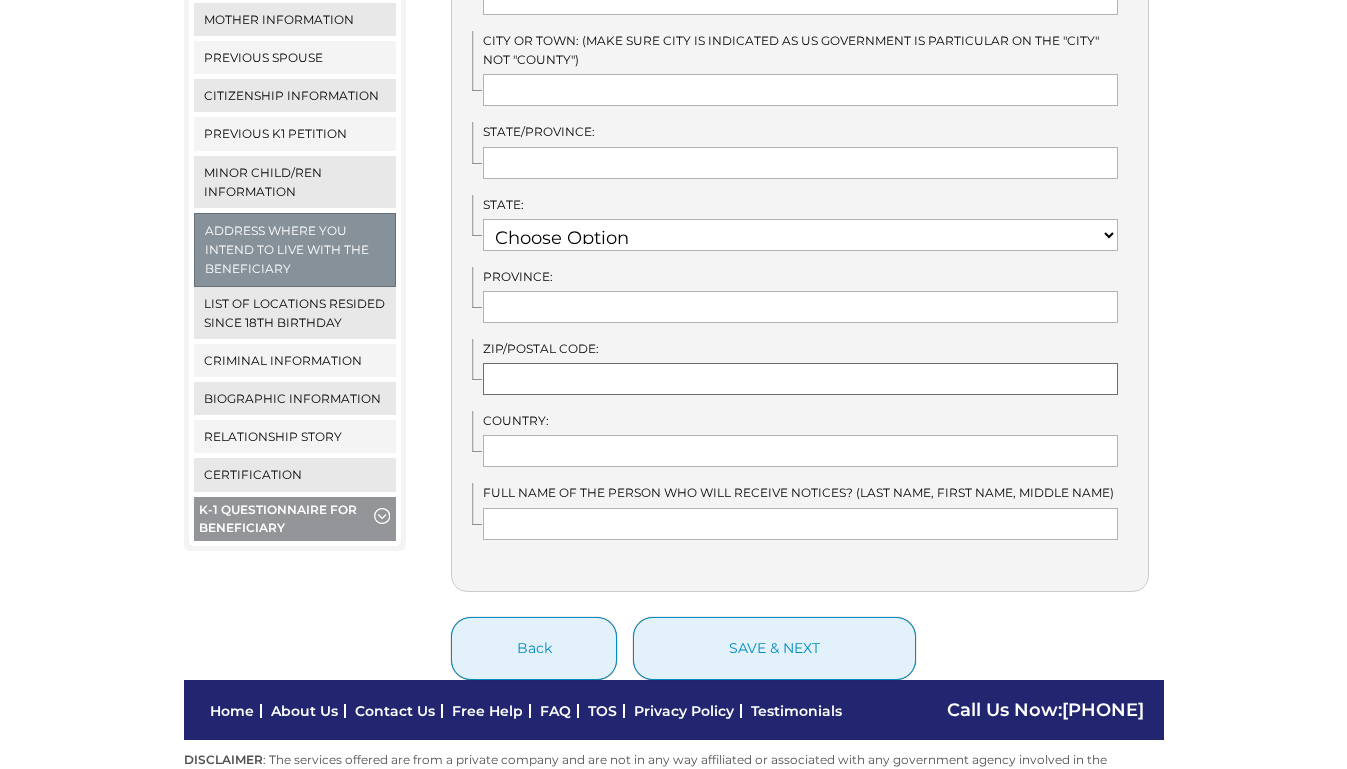 scroll, scrollTop: 767, scrollLeft: 0, axis: vertical 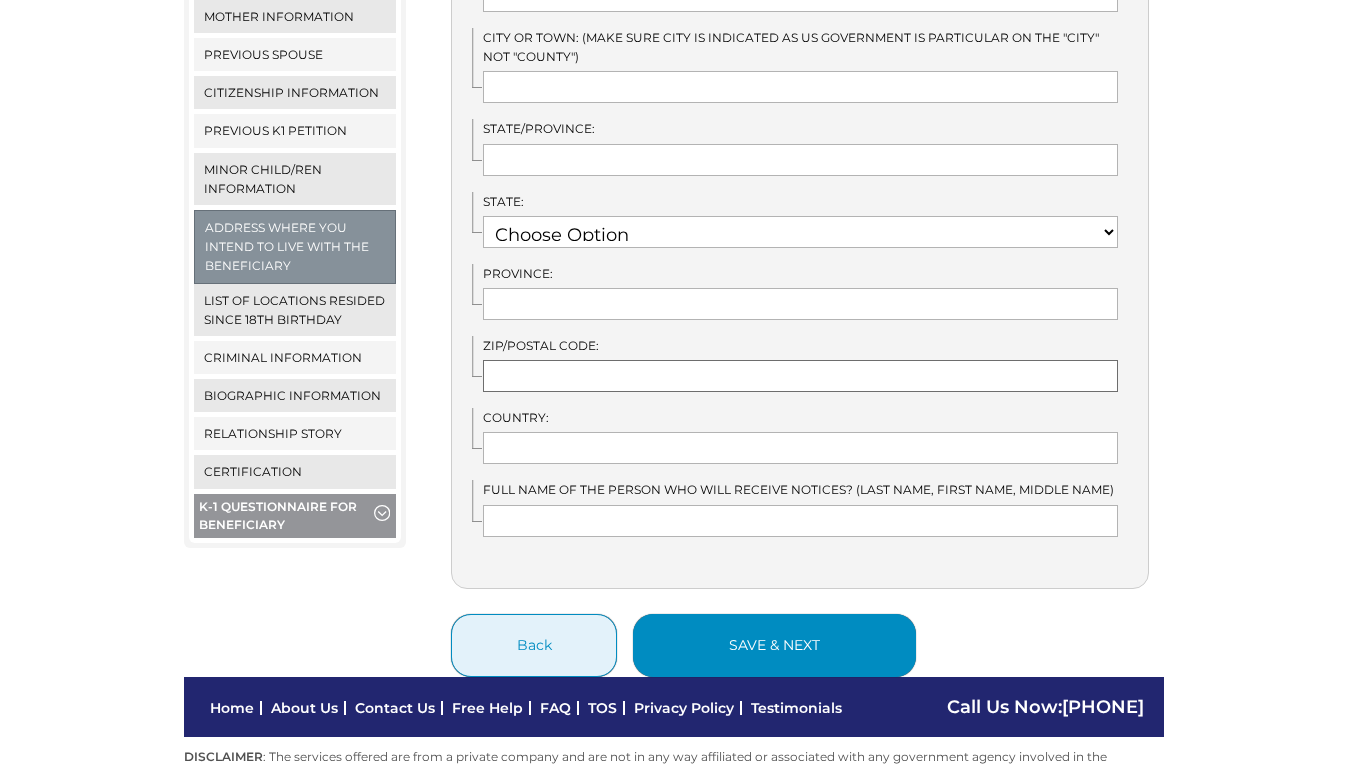 type 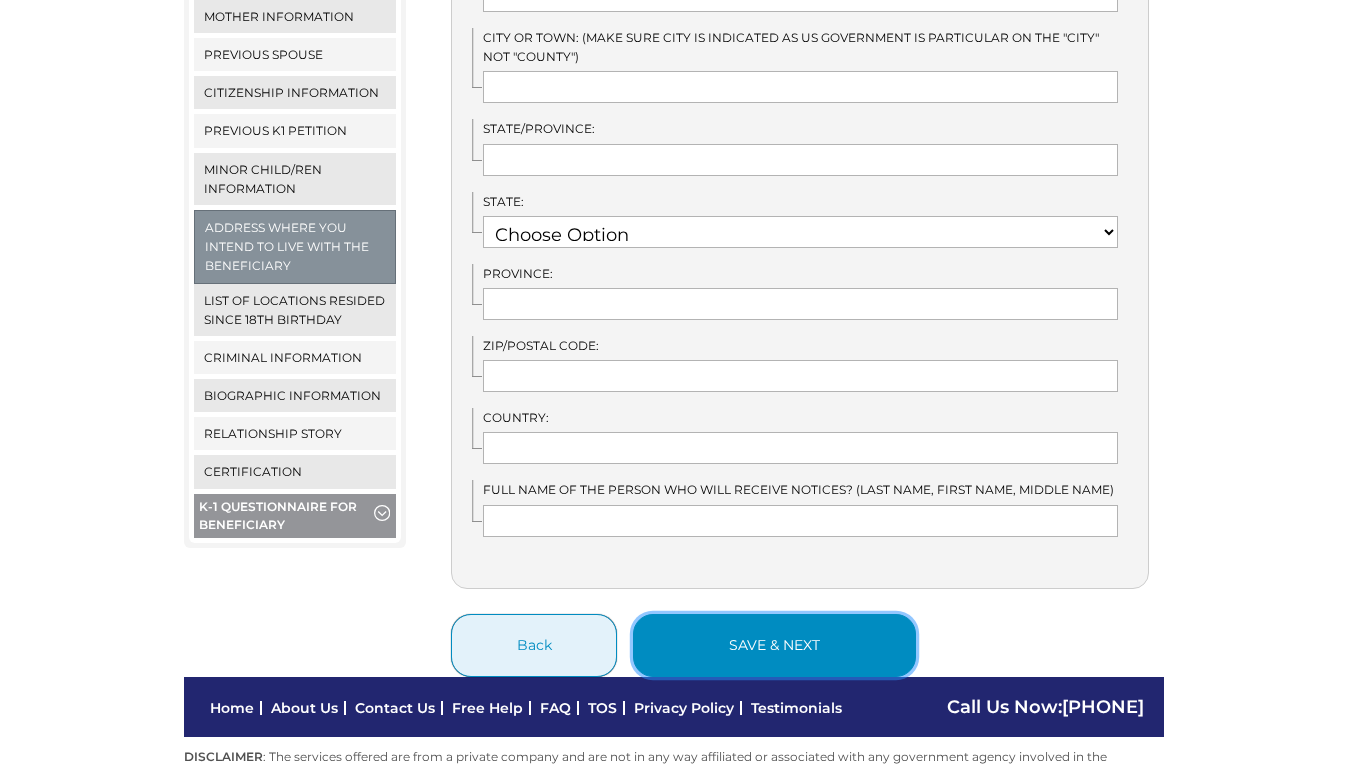 click on "save & next" at bounding box center [774, 645] 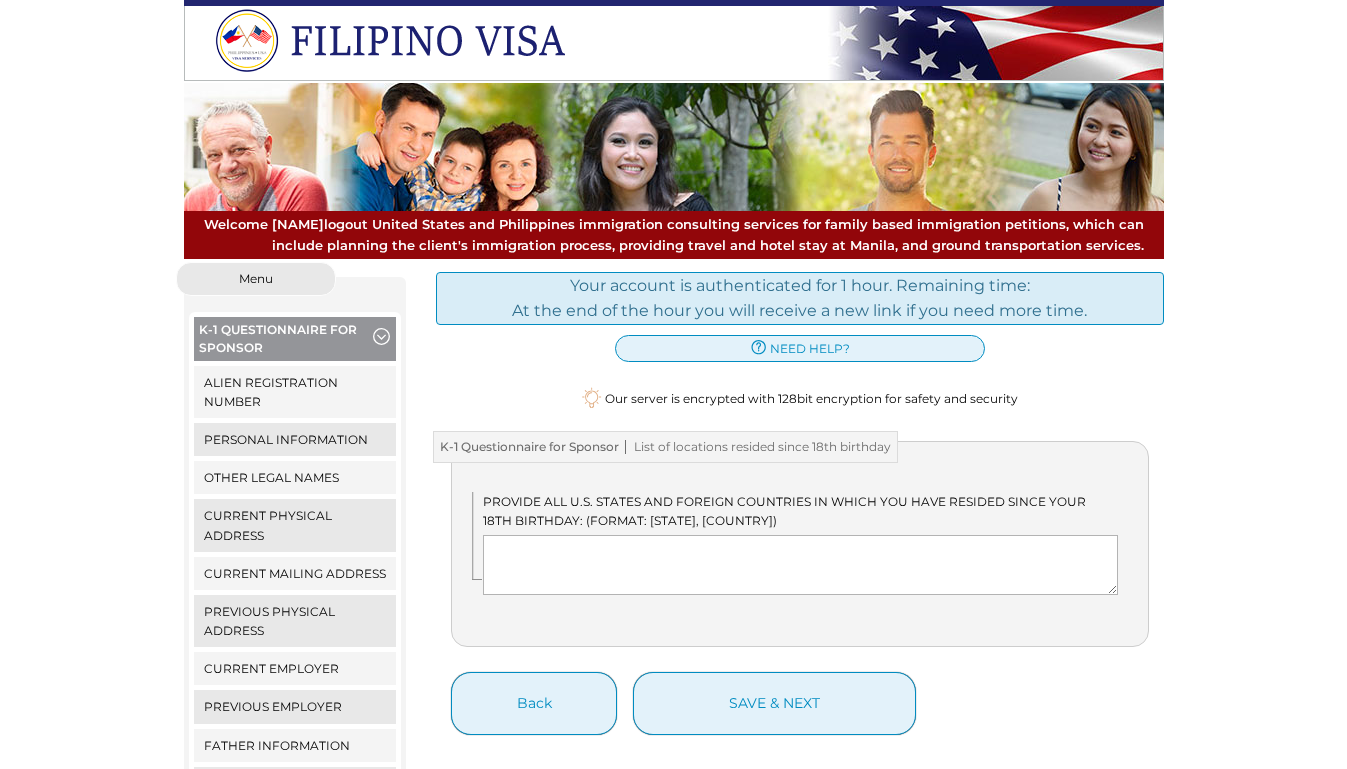 scroll, scrollTop: 0, scrollLeft: 0, axis: both 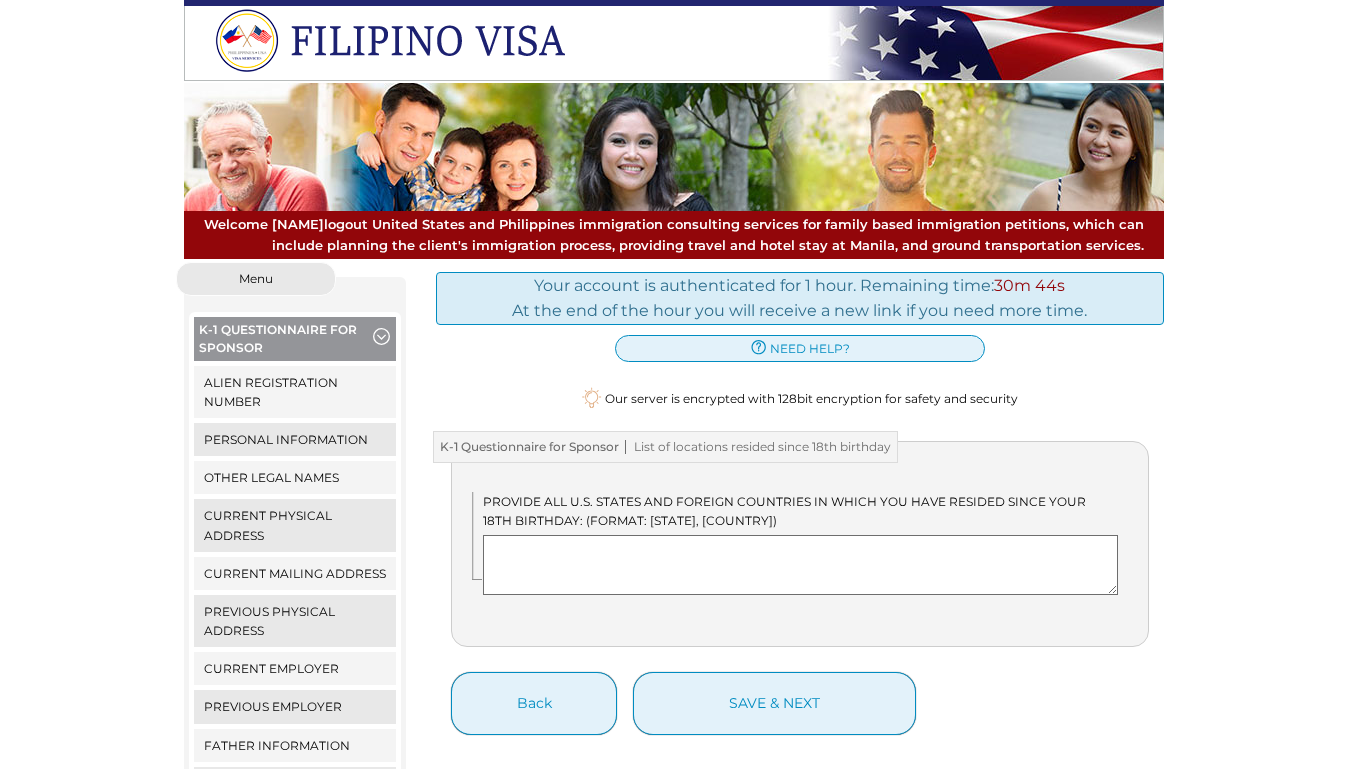 click at bounding box center (800, 565) 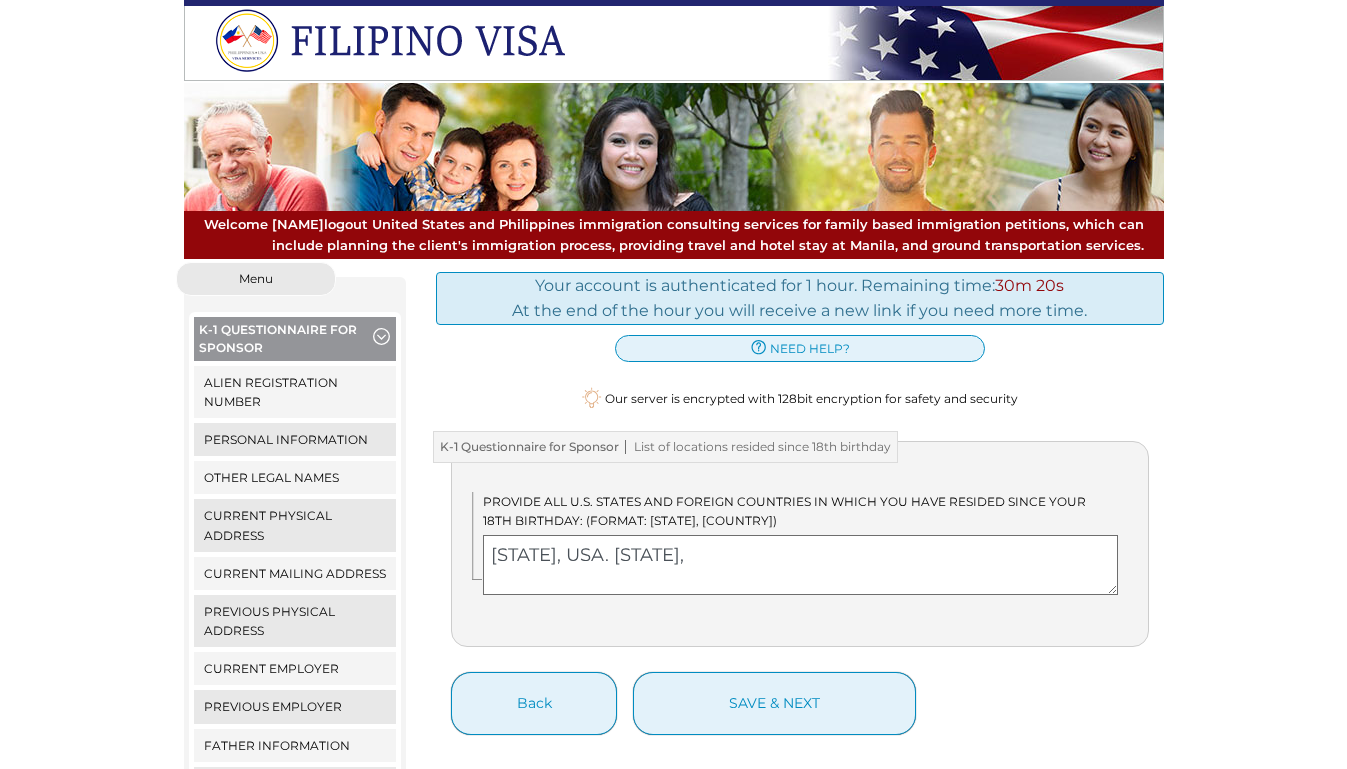 paste on "USA" 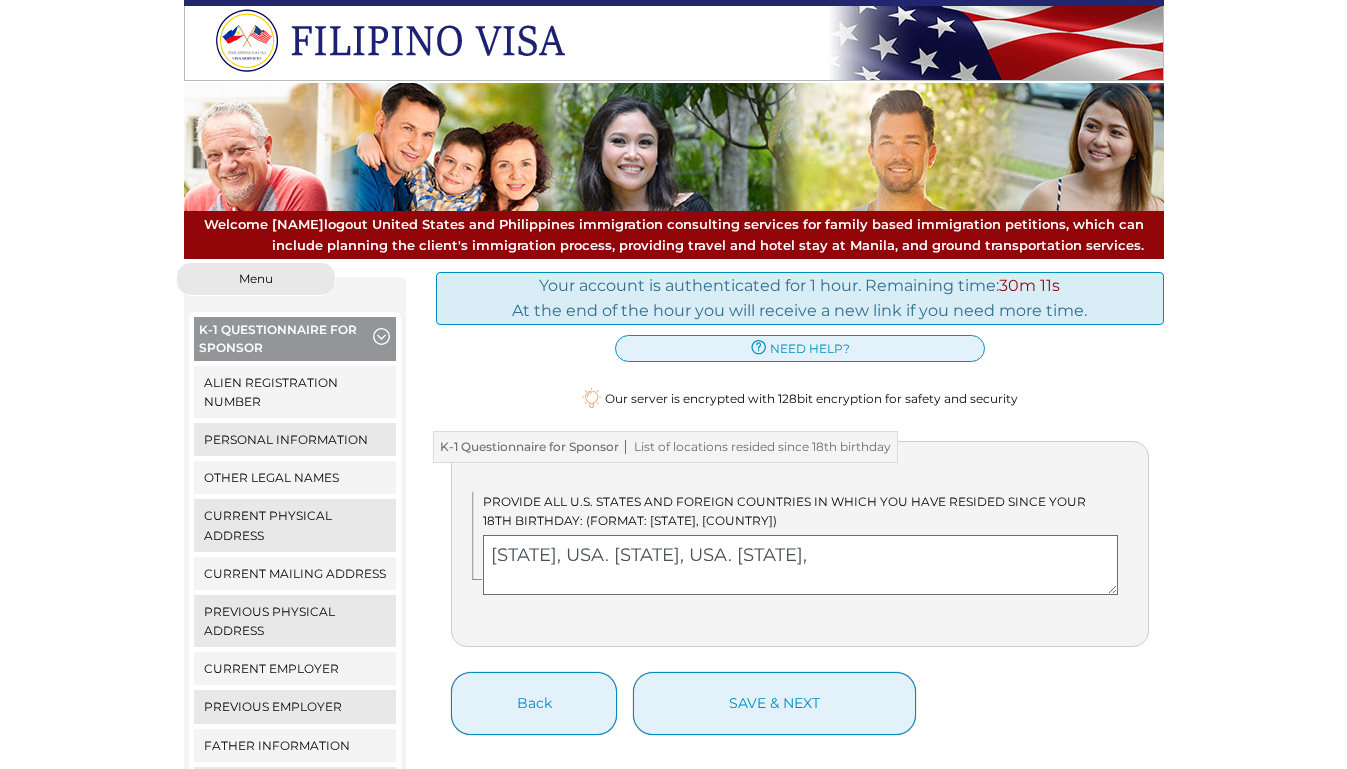 paste on "USA" 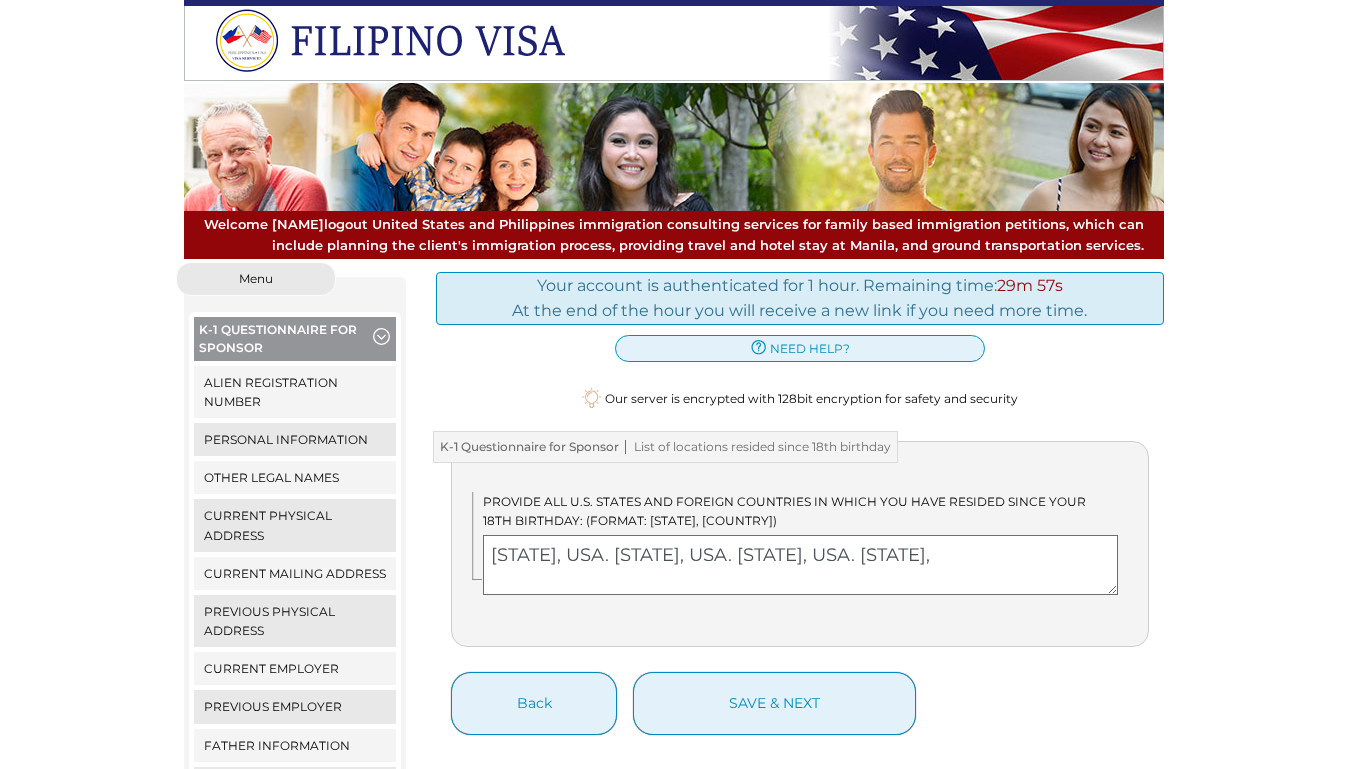 paste on "USA" 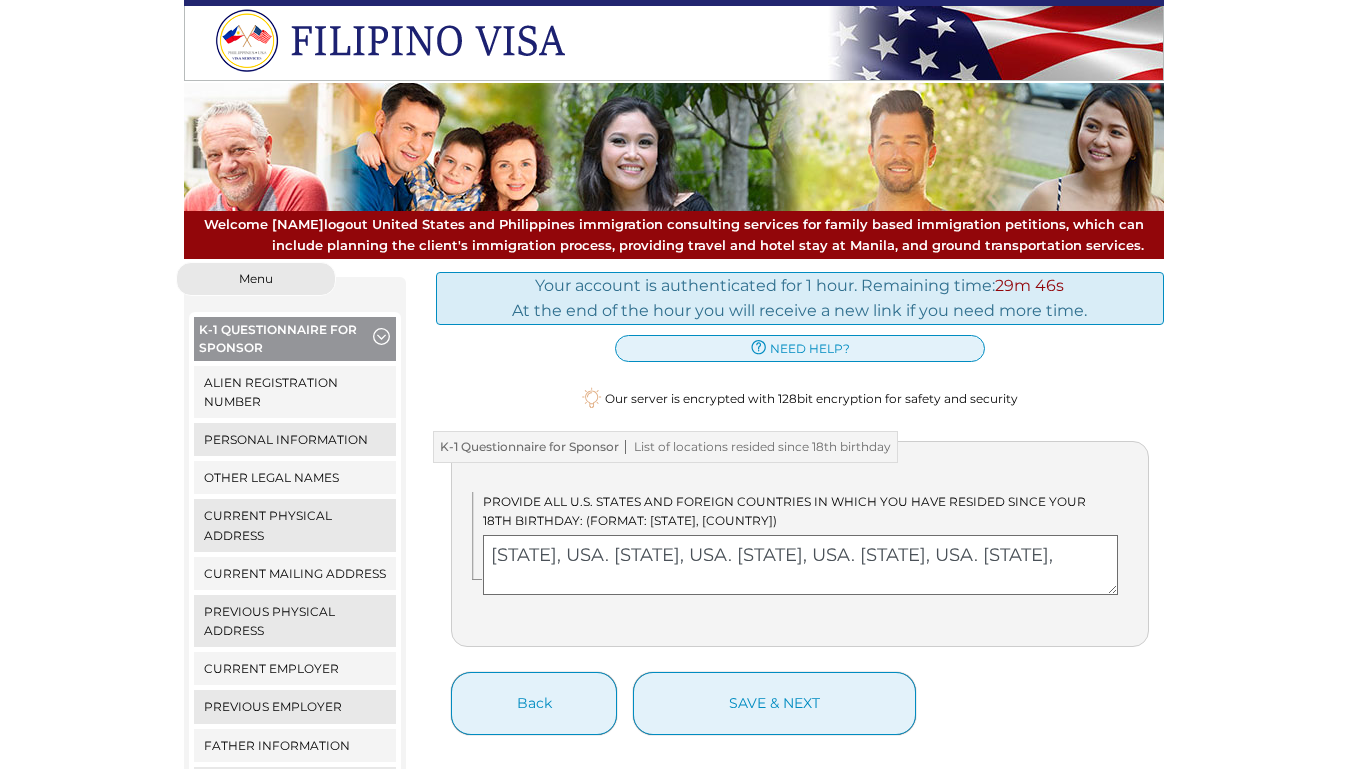 paste on "USA" 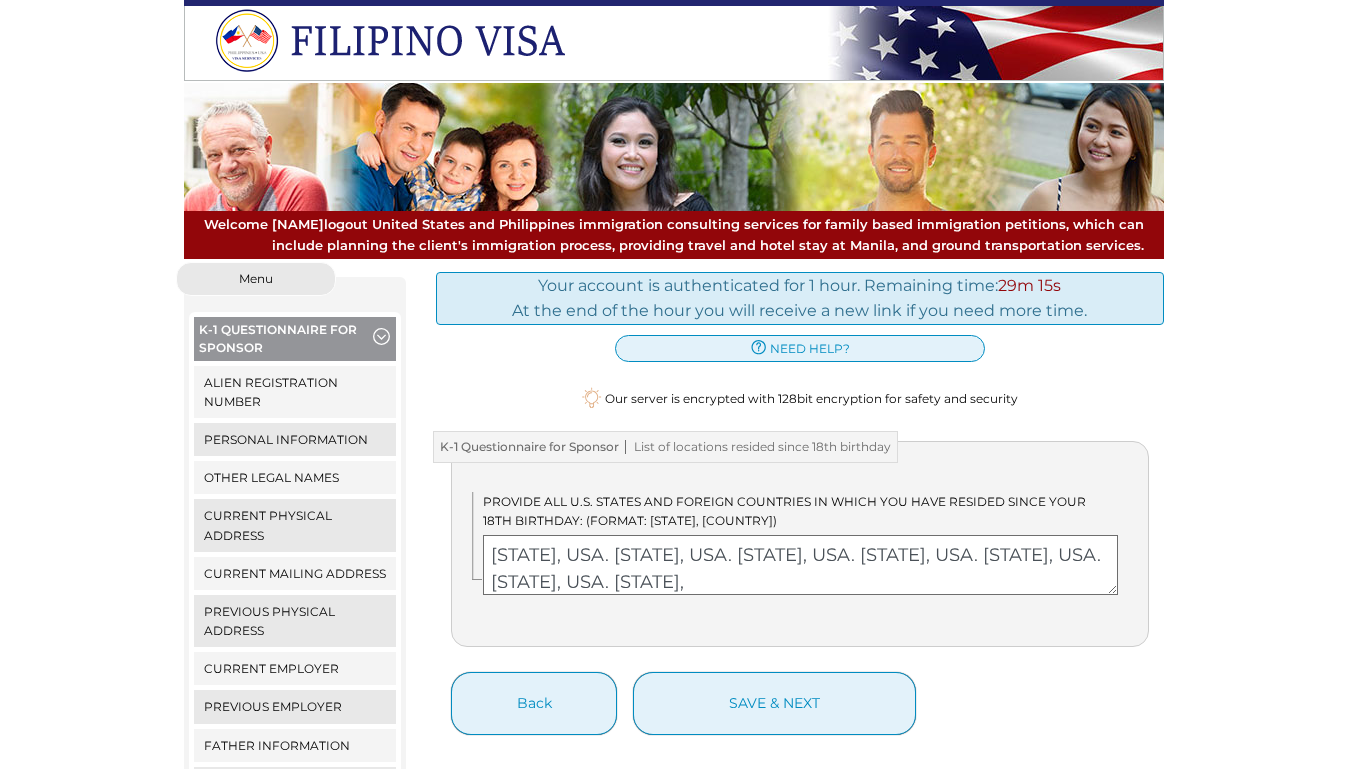 paste on "USA" 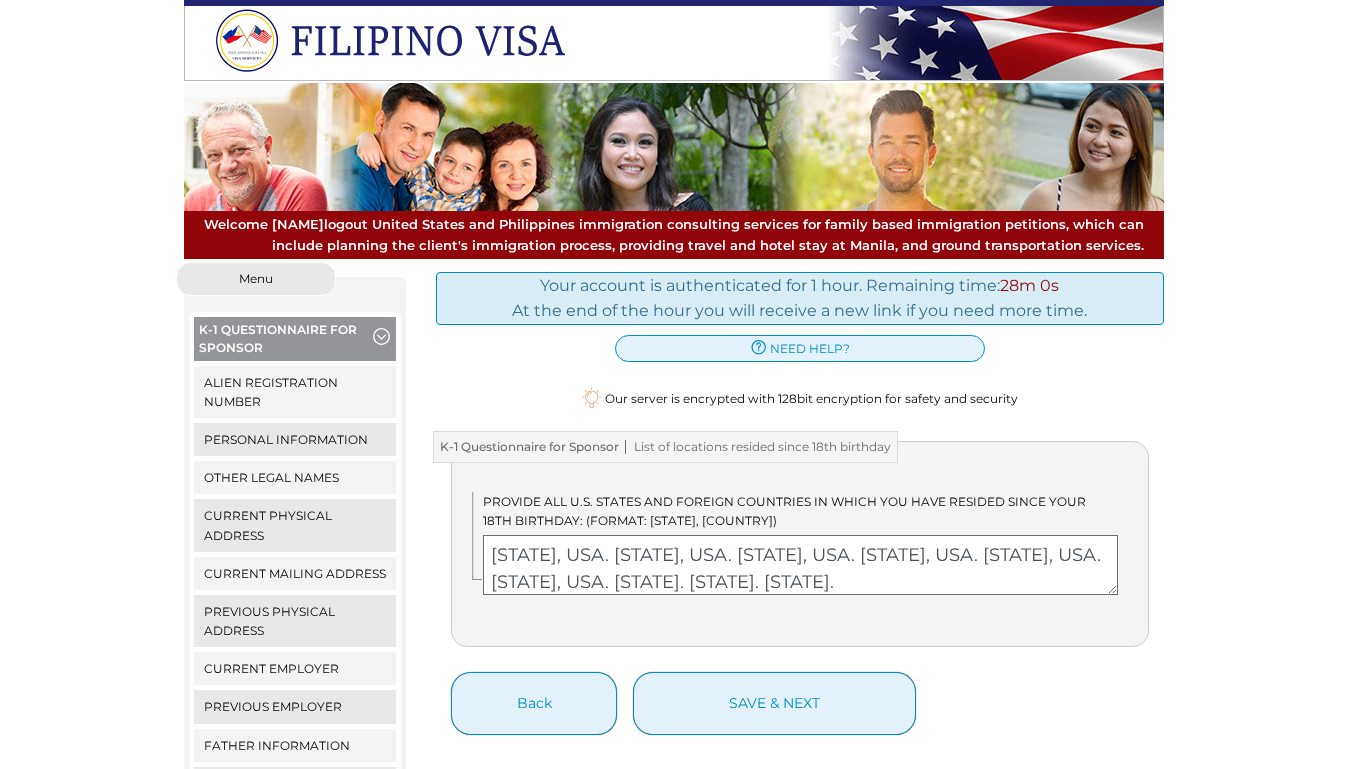 click on "[STATE], USA. [STATE], USA. [STATE], USA. [STATE], USA. [STATE], USA. [STATE], USA. [STATE]. [STATE]. [STATE]." at bounding box center [800, 565] 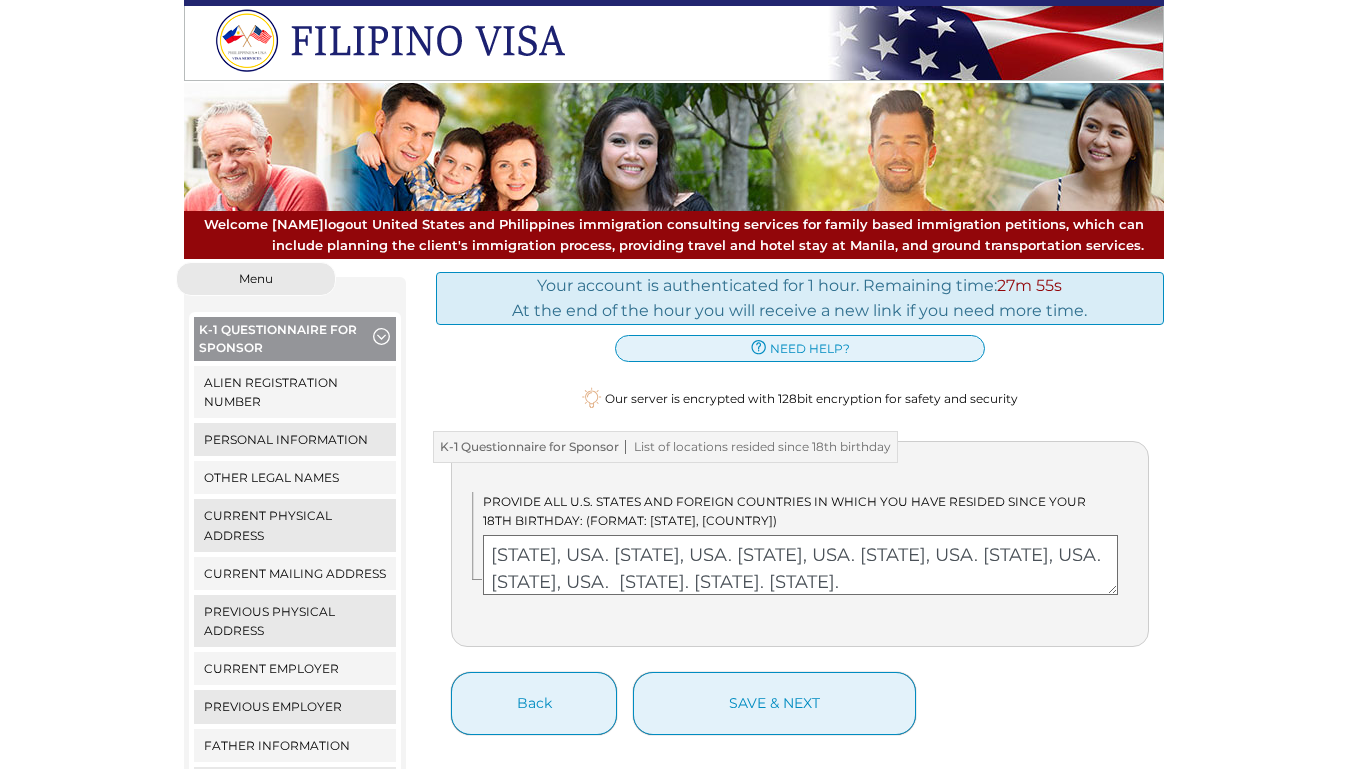 click on "[STATE], USA. [STATE], USA. [STATE], USA. [STATE], USA. [STATE], USA. [STATE], USA.  [STATE]. [STATE]. [STATE]." at bounding box center (800, 565) 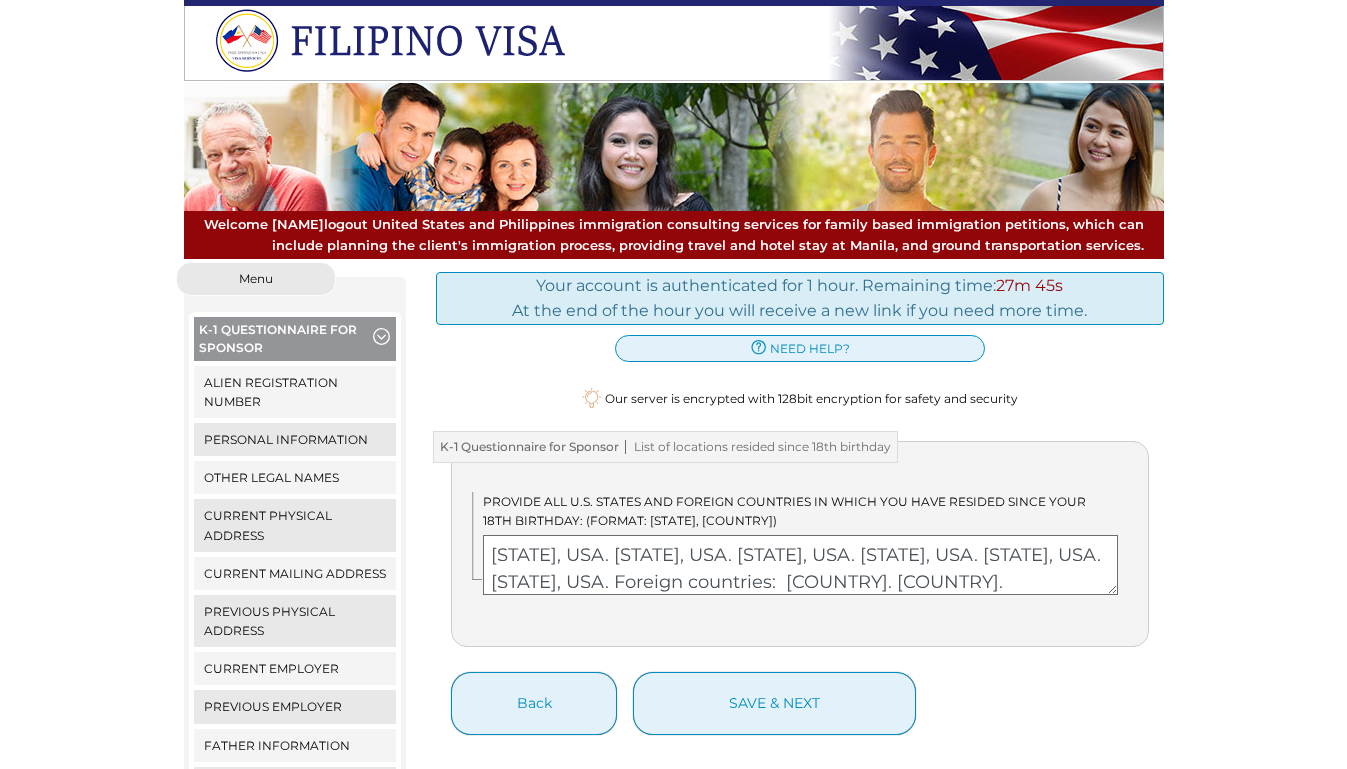 click on "[STATE], USA. [STATE], USA. [STATE], USA. [STATE], USA. [STATE], USA. [STATE], USA. Foreign countries:  [COUNTRY]. [COUNTRY]. [COUNTRY]." at bounding box center (800, 565) 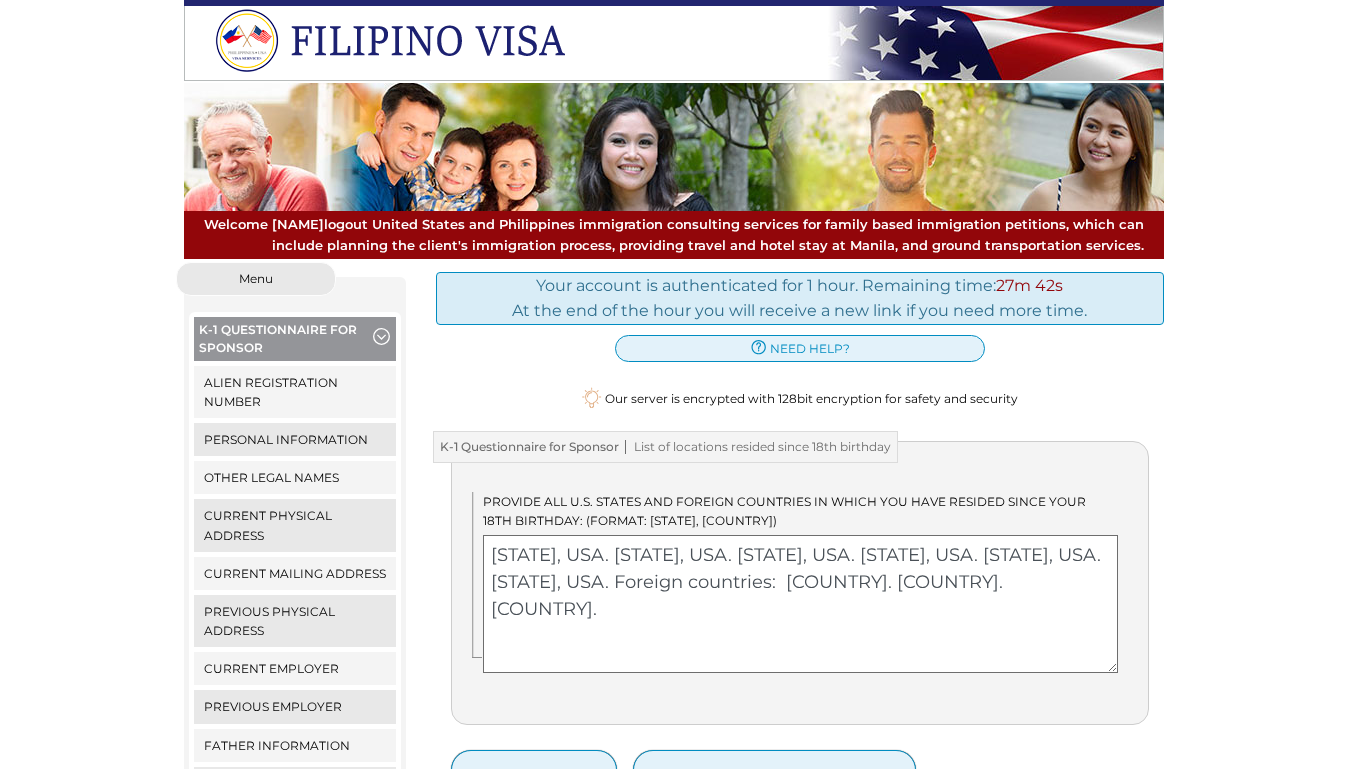 drag, startPoint x: 1113, startPoint y: 590, endPoint x: 1113, endPoint y: 669, distance: 79 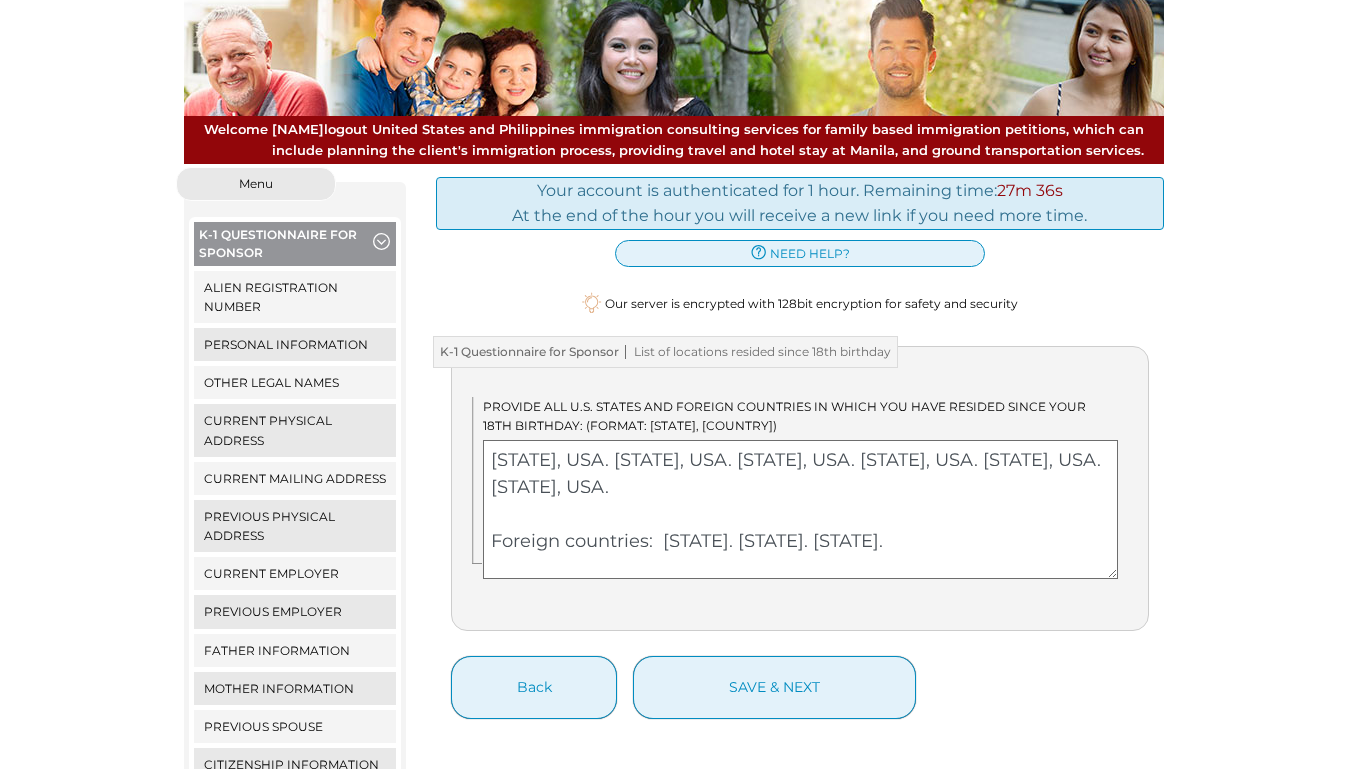 scroll, scrollTop: 97, scrollLeft: 0, axis: vertical 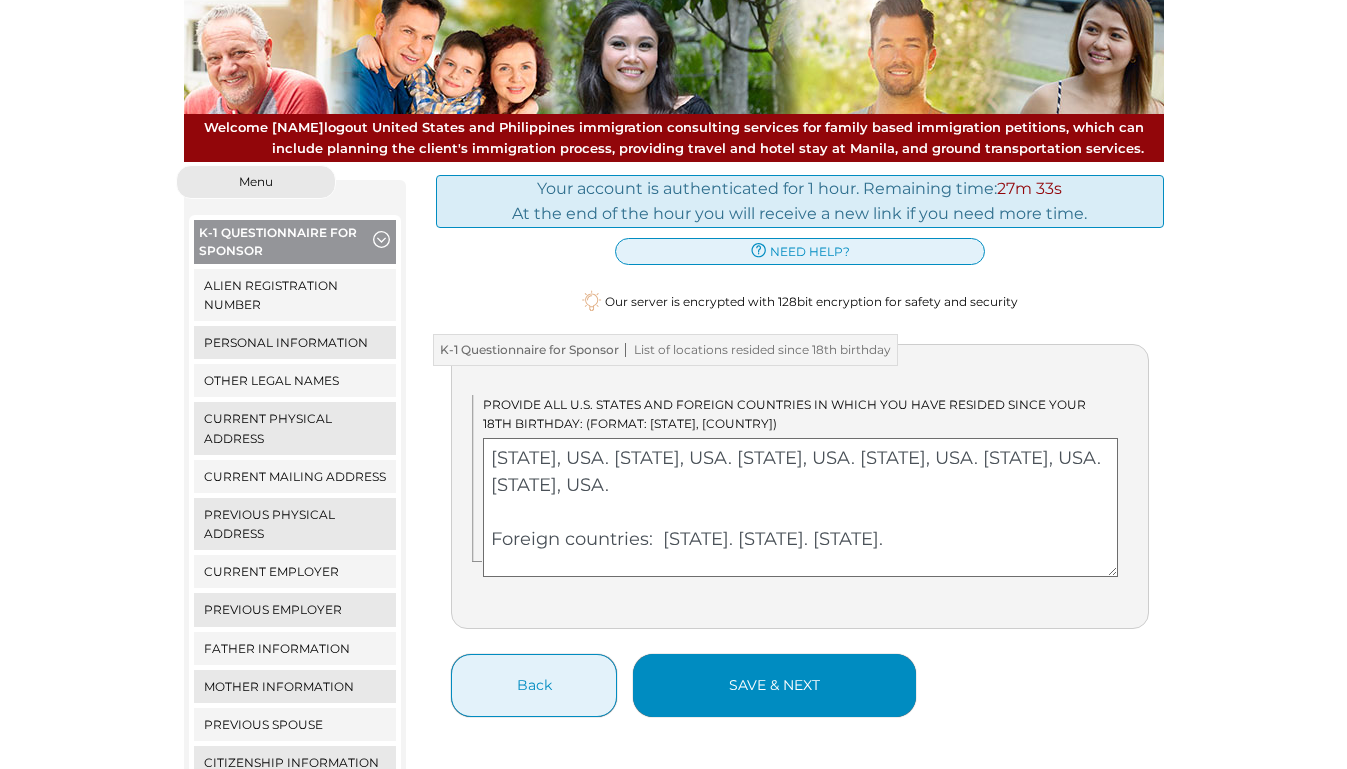 type on "[STATE], USA. [STATE], USA. [STATE], USA. [STATE], USA. [STATE], USA. [STATE], USA.
Foreign countries:  [STATE]. [STATE]. [STATE]." 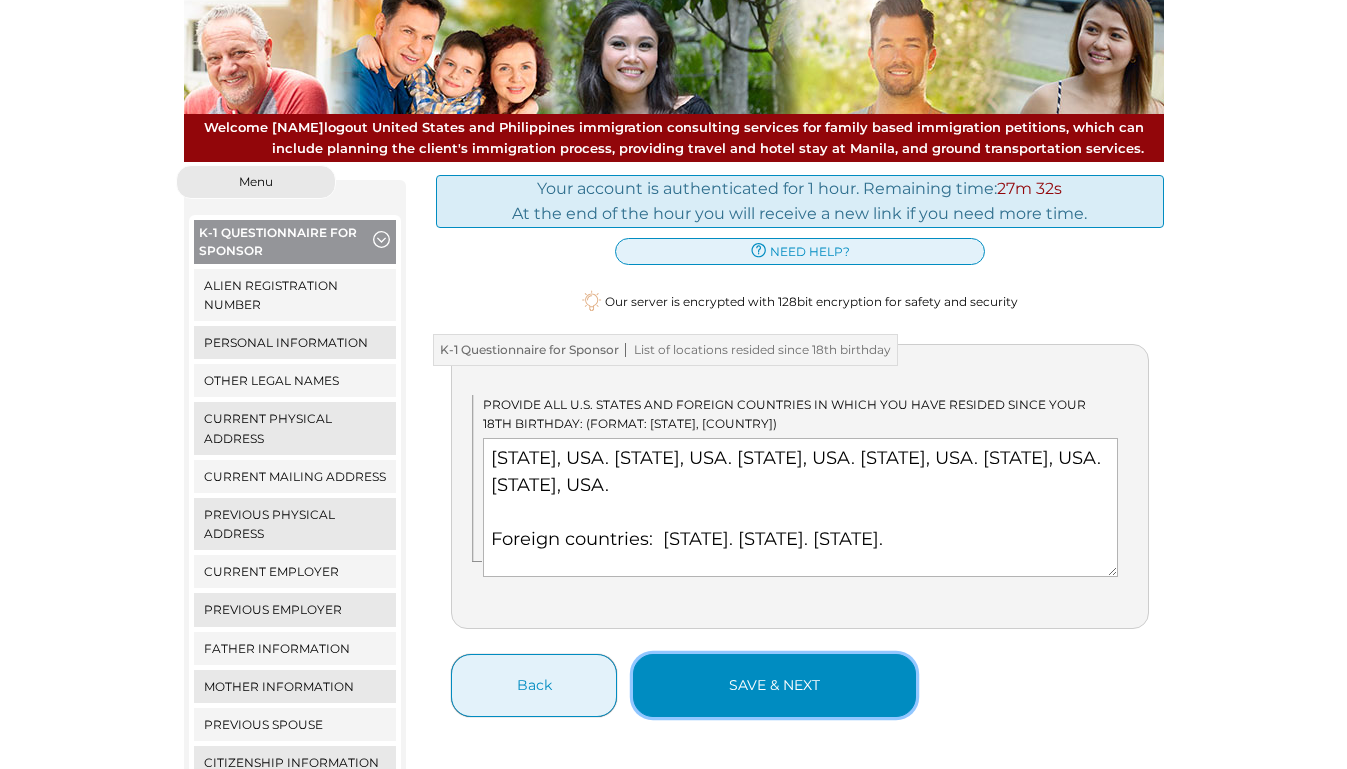 click on "save & next" at bounding box center [774, 685] 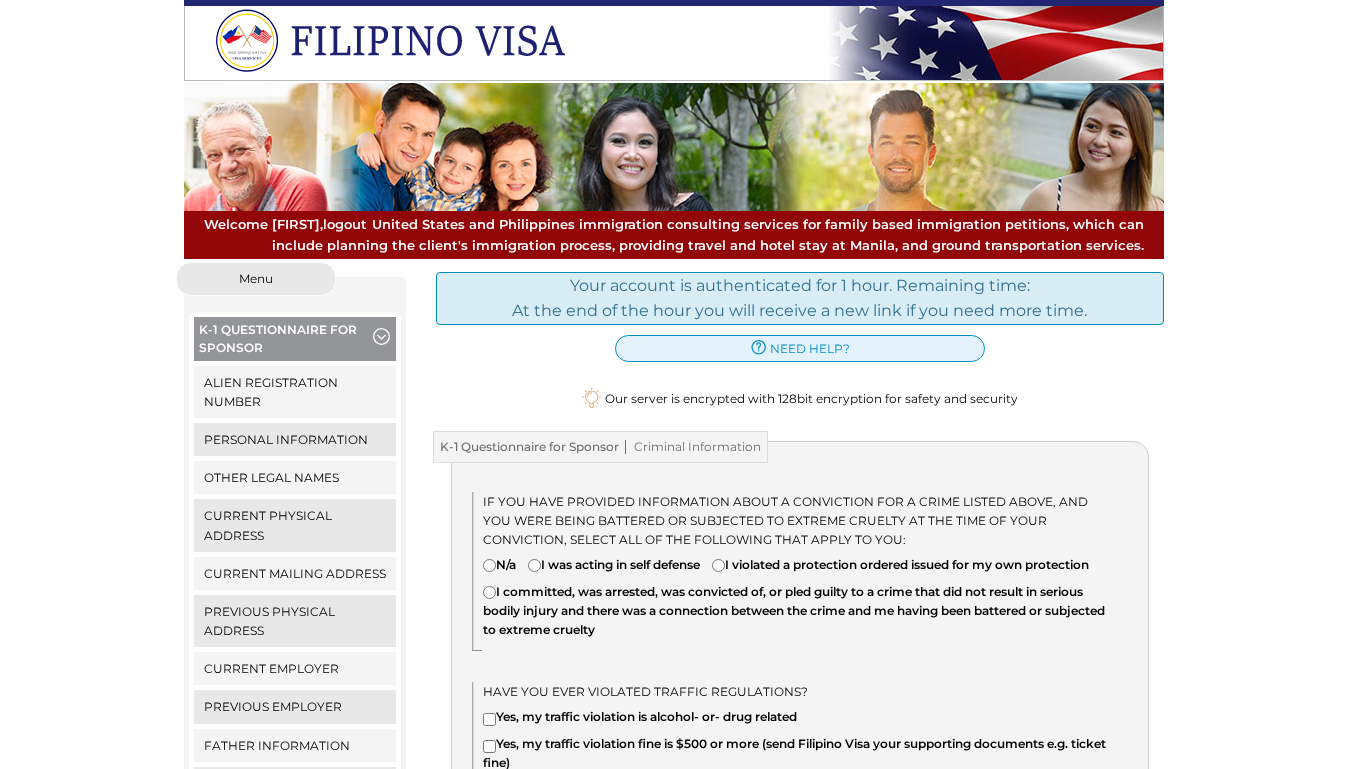 scroll, scrollTop: 0, scrollLeft: 0, axis: both 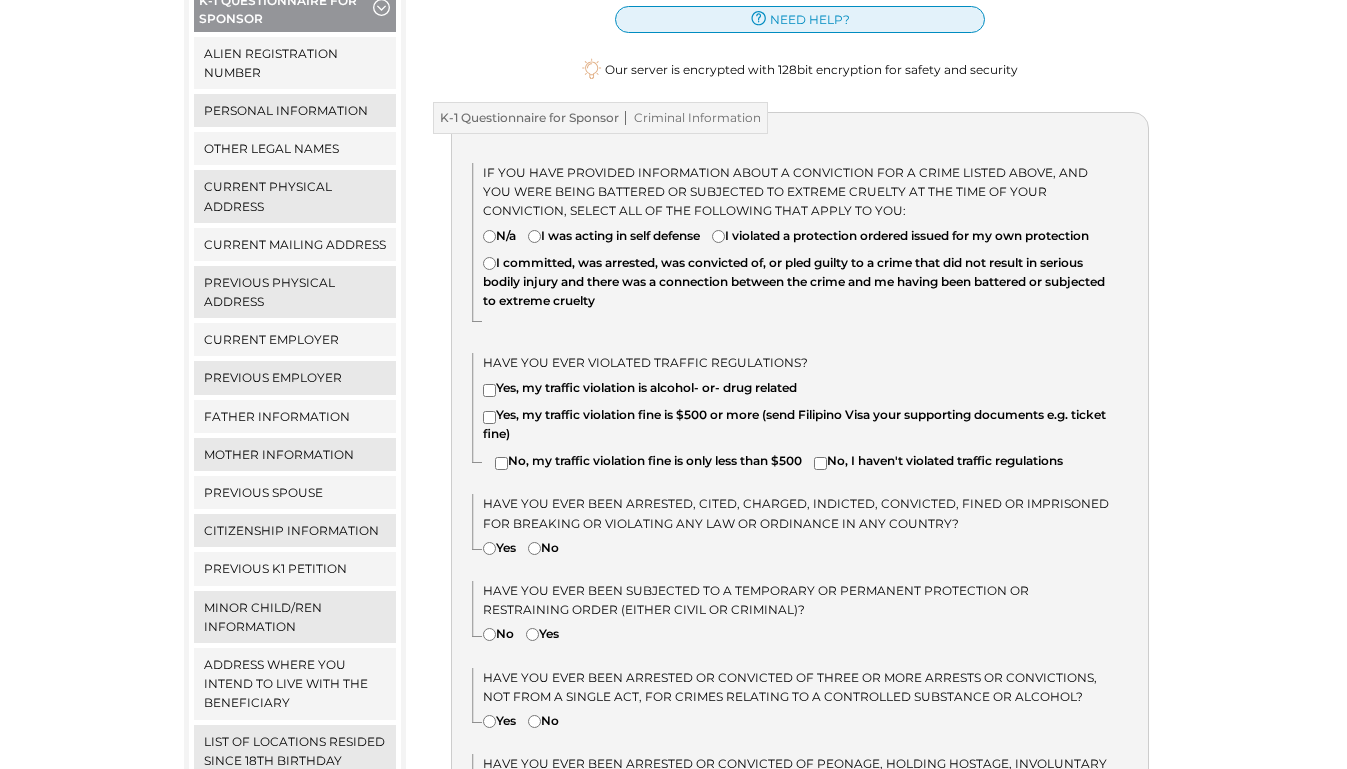 click on "N/a" at bounding box center (489, 236) 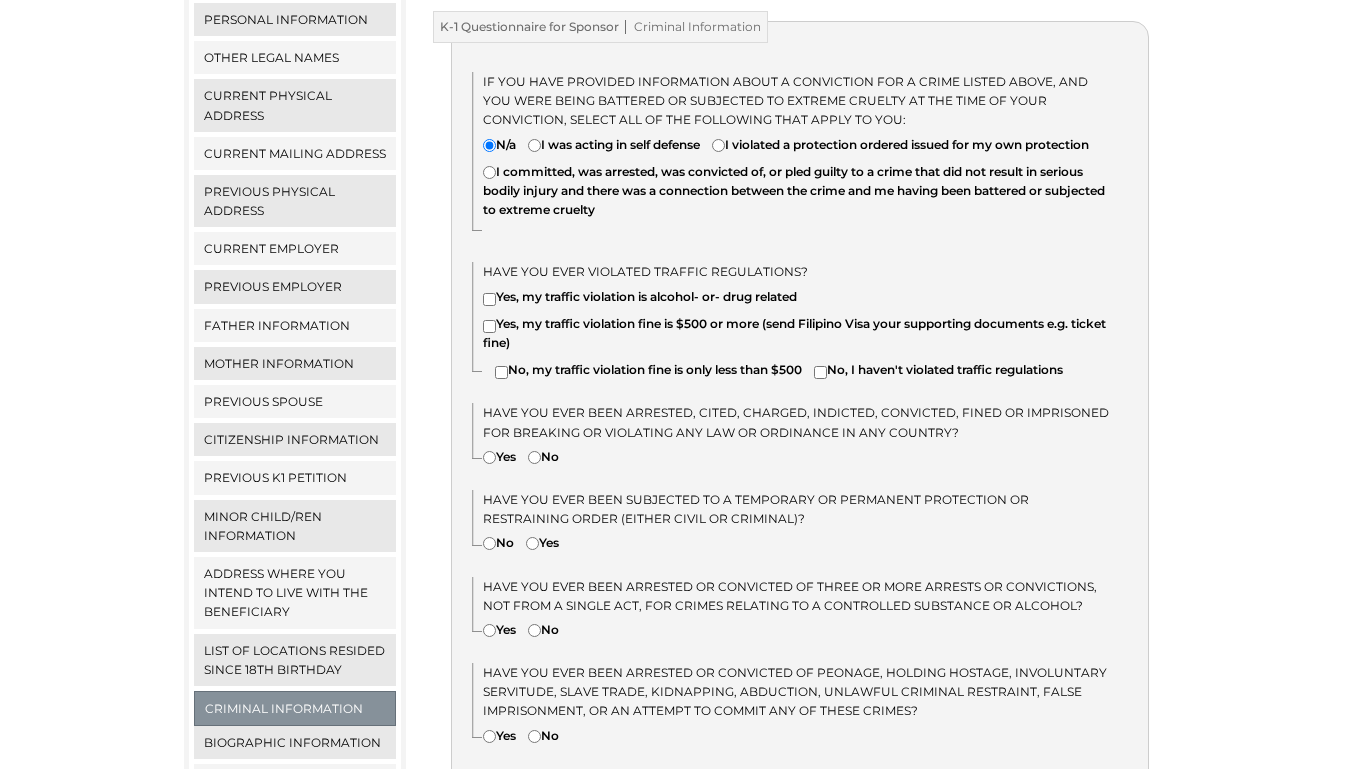 scroll, scrollTop: 422, scrollLeft: 0, axis: vertical 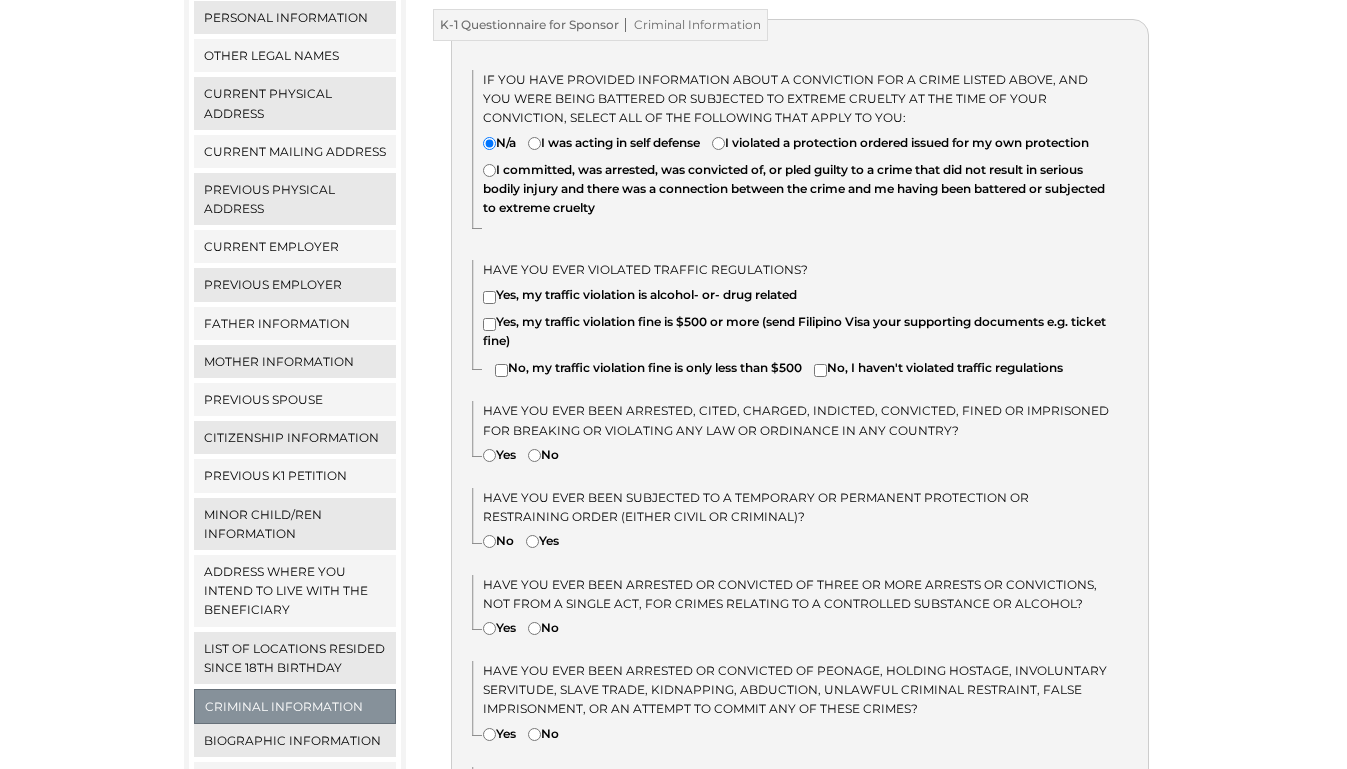 click on "No, my traffic violation fine is only less than $500" at bounding box center (501, 370) 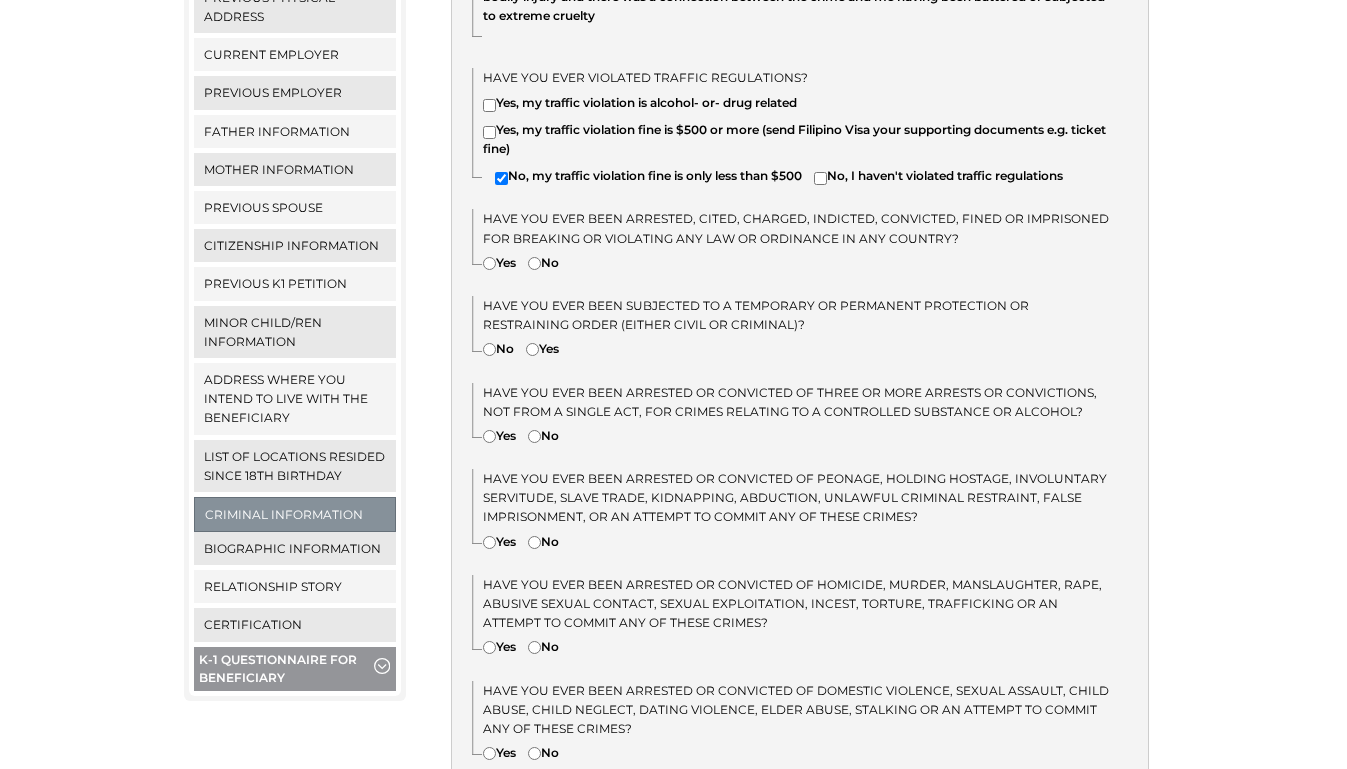 scroll, scrollTop: 618, scrollLeft: 0, axis: vertical 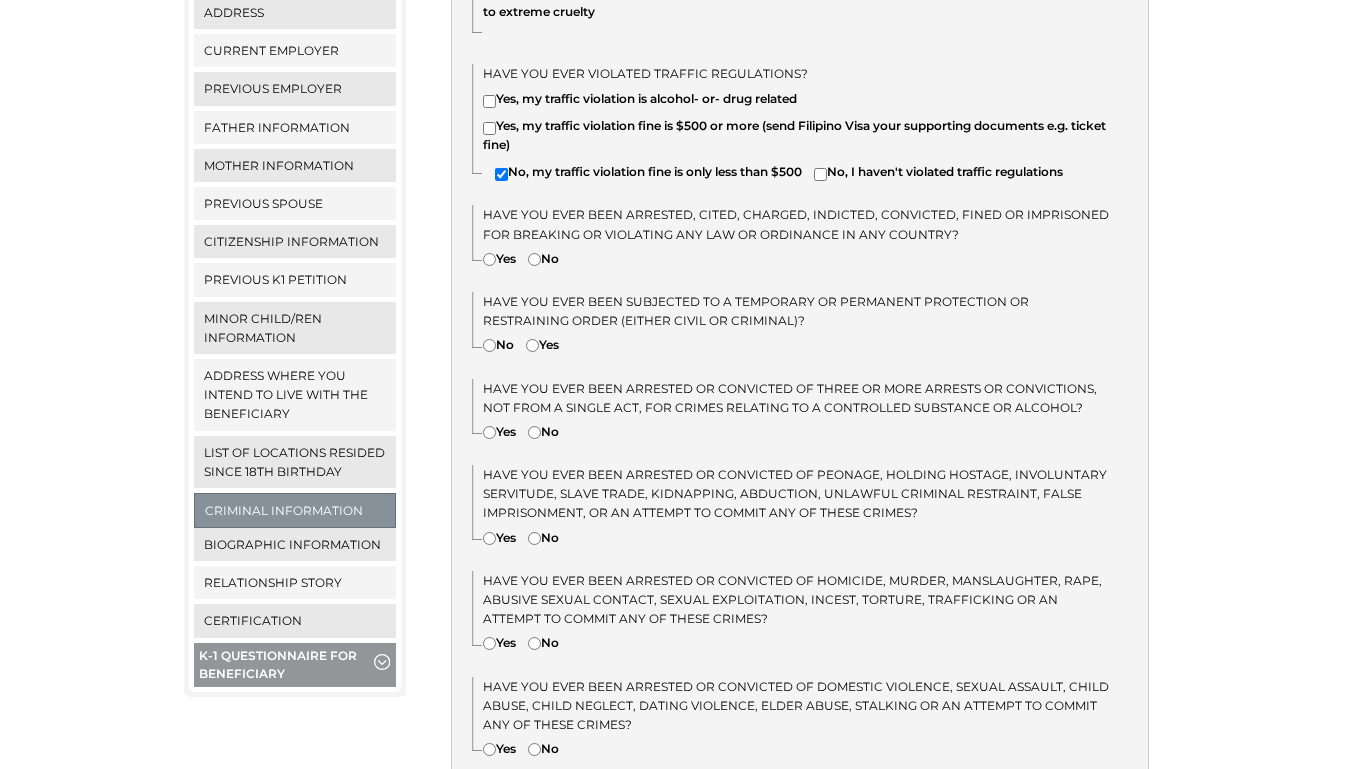 click on "No" at bounding box center [543, 258] 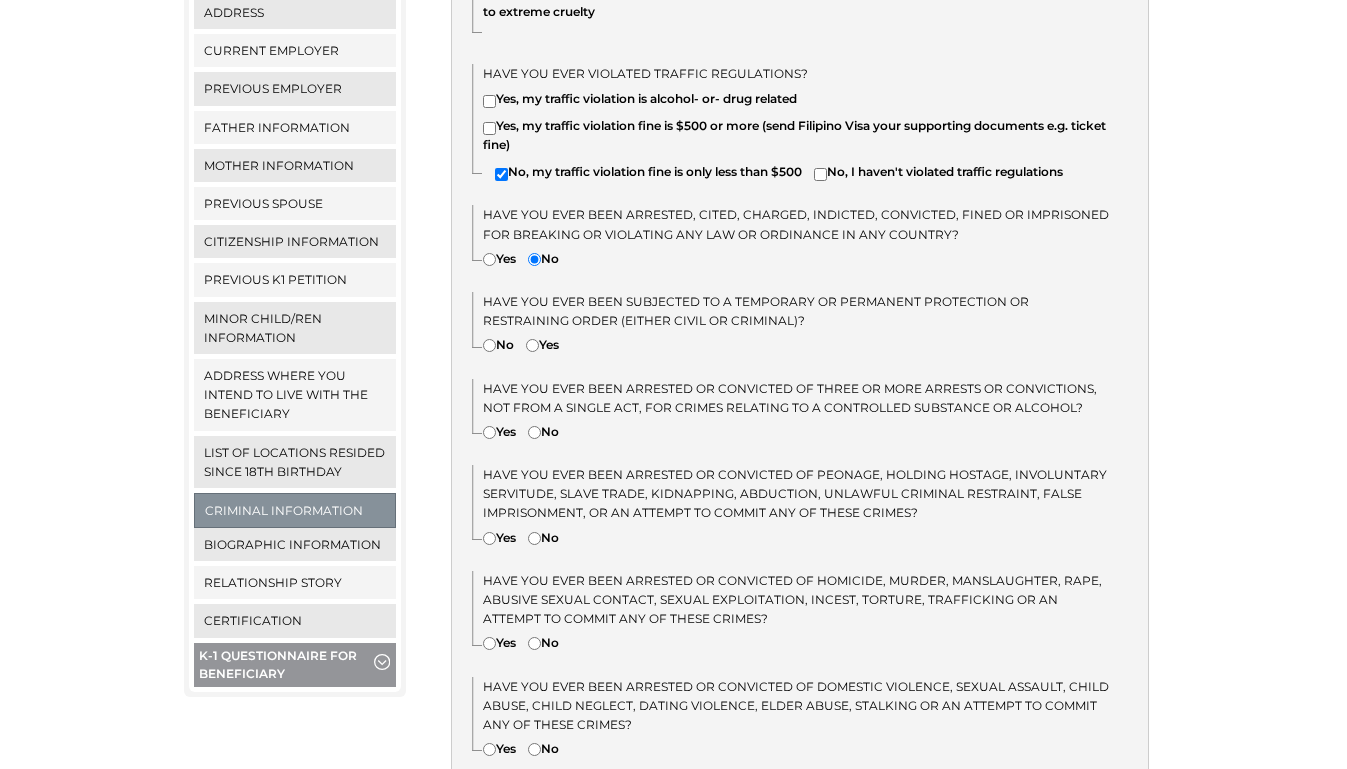 click on "No" at bounding box center (534, 259) 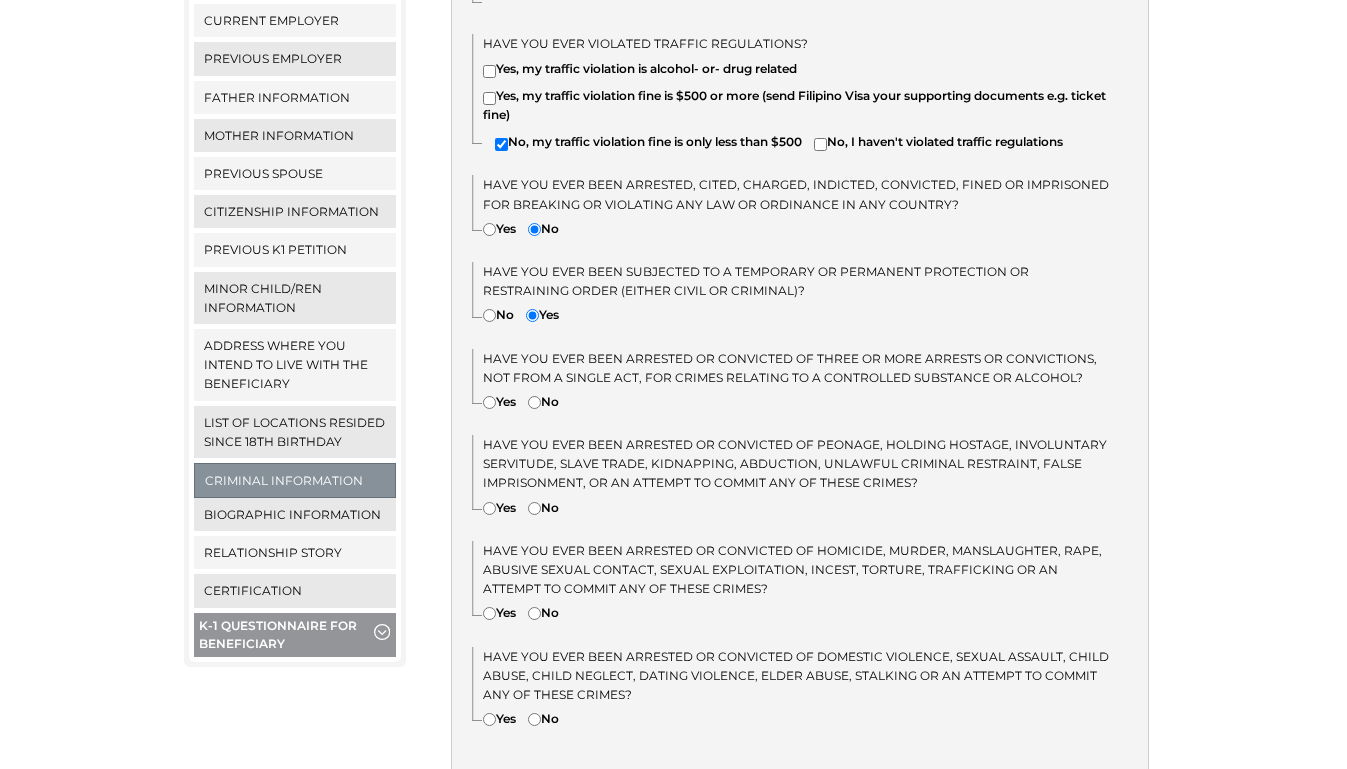 scroll, scrollTop: 701, scrollLeft: 0, axis: vertical 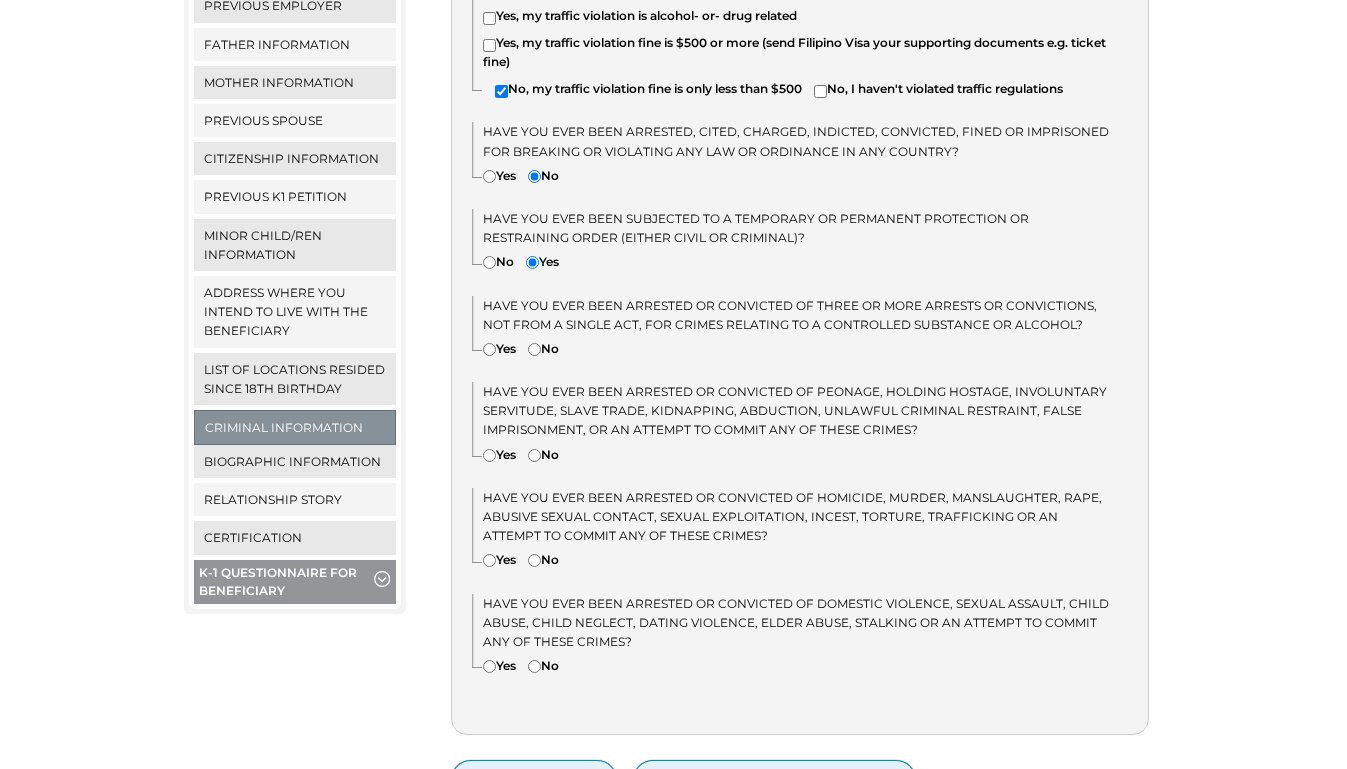 click on "No" at bounding box center [534, 349] 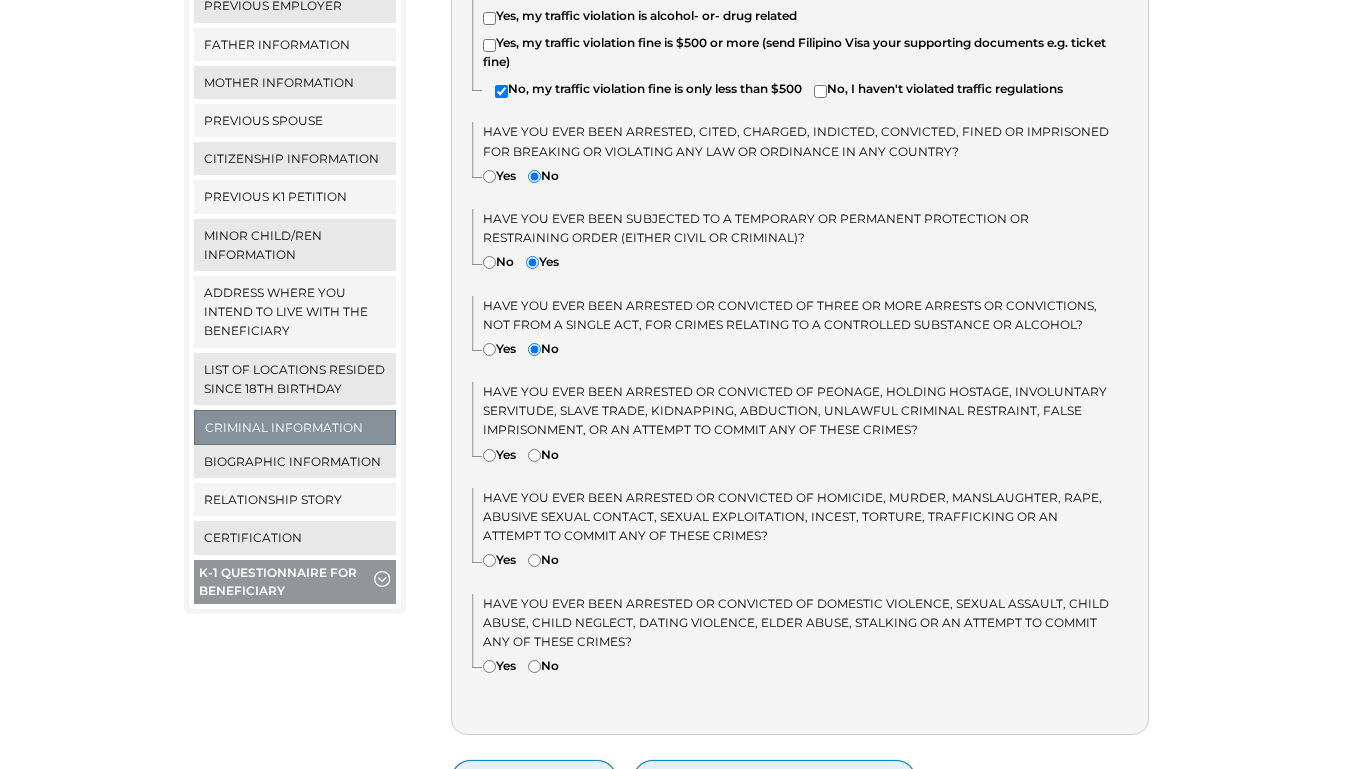 click on "No" at bounding box center (534, 455) 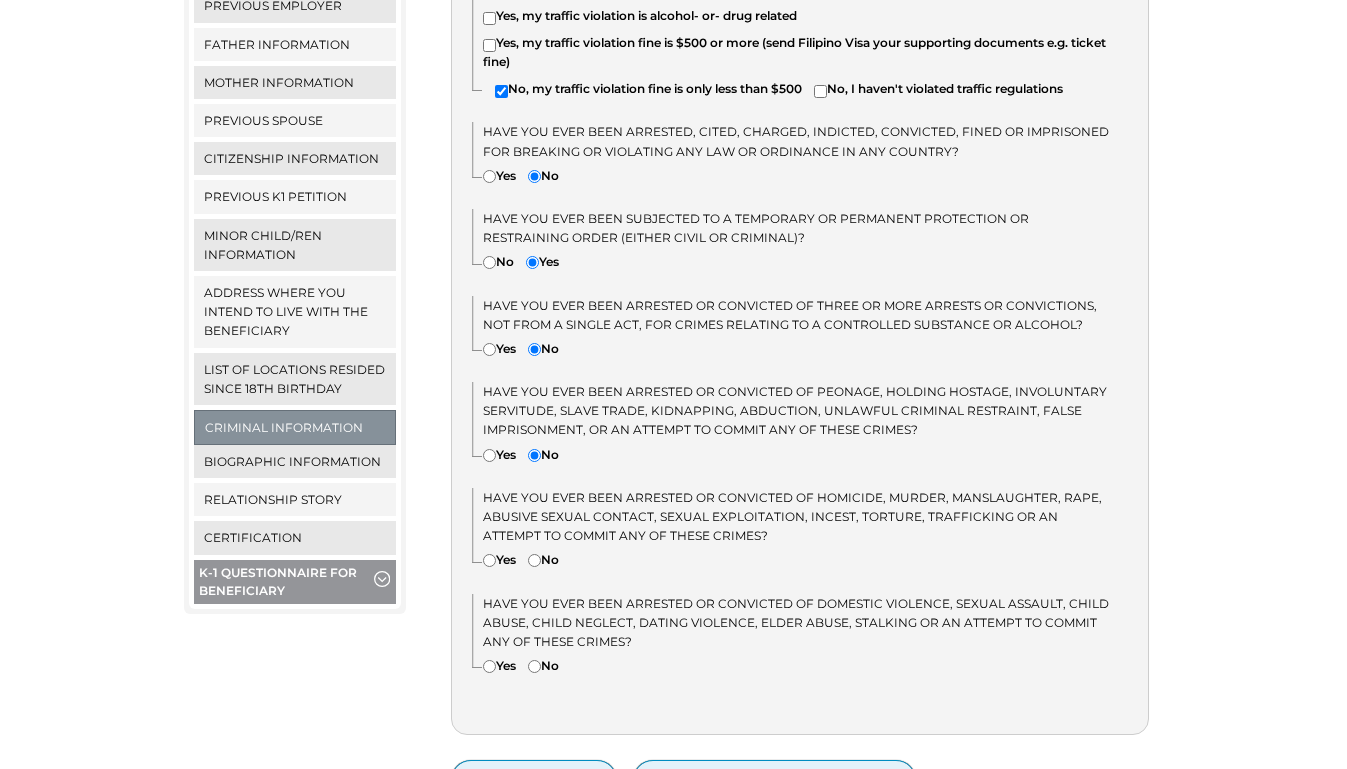 click on "No" at bounding box center (534, 560) 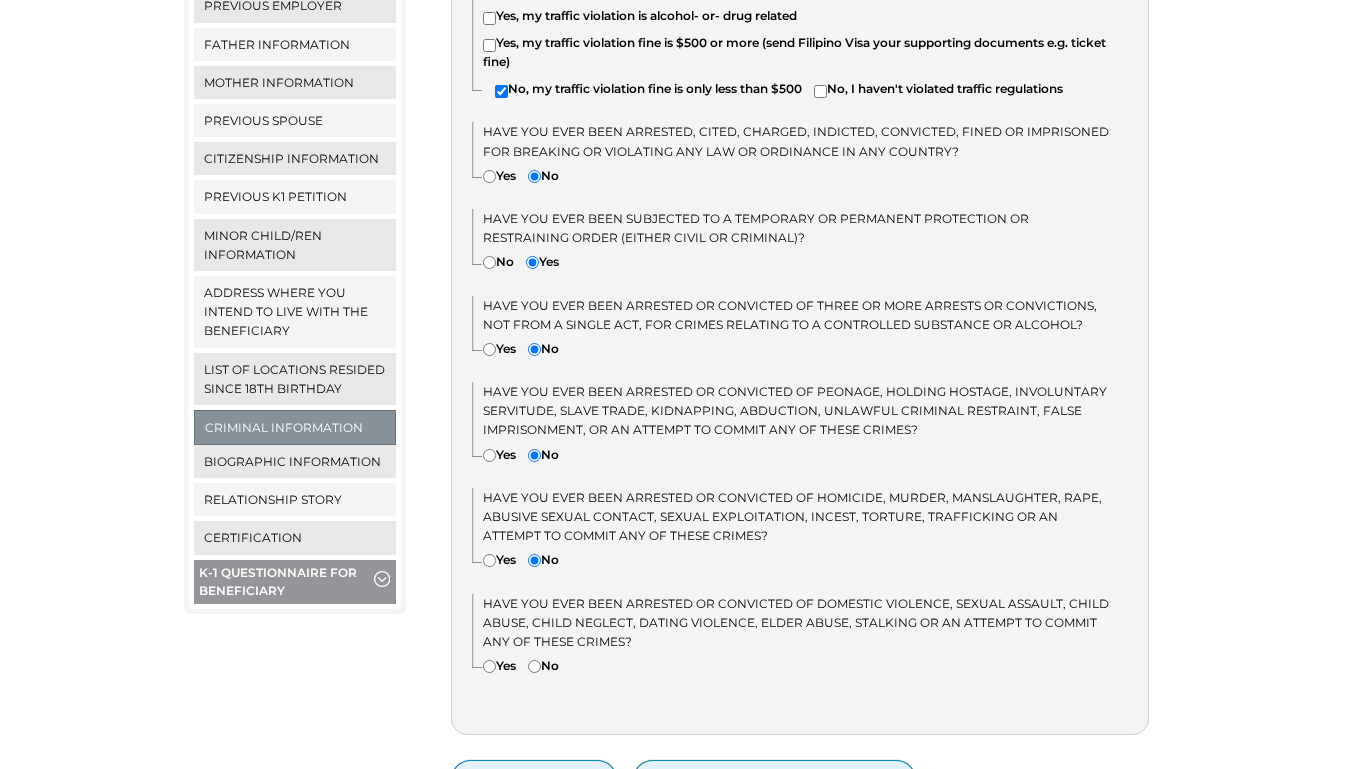 click on "No" at bounding box center (534, 666) 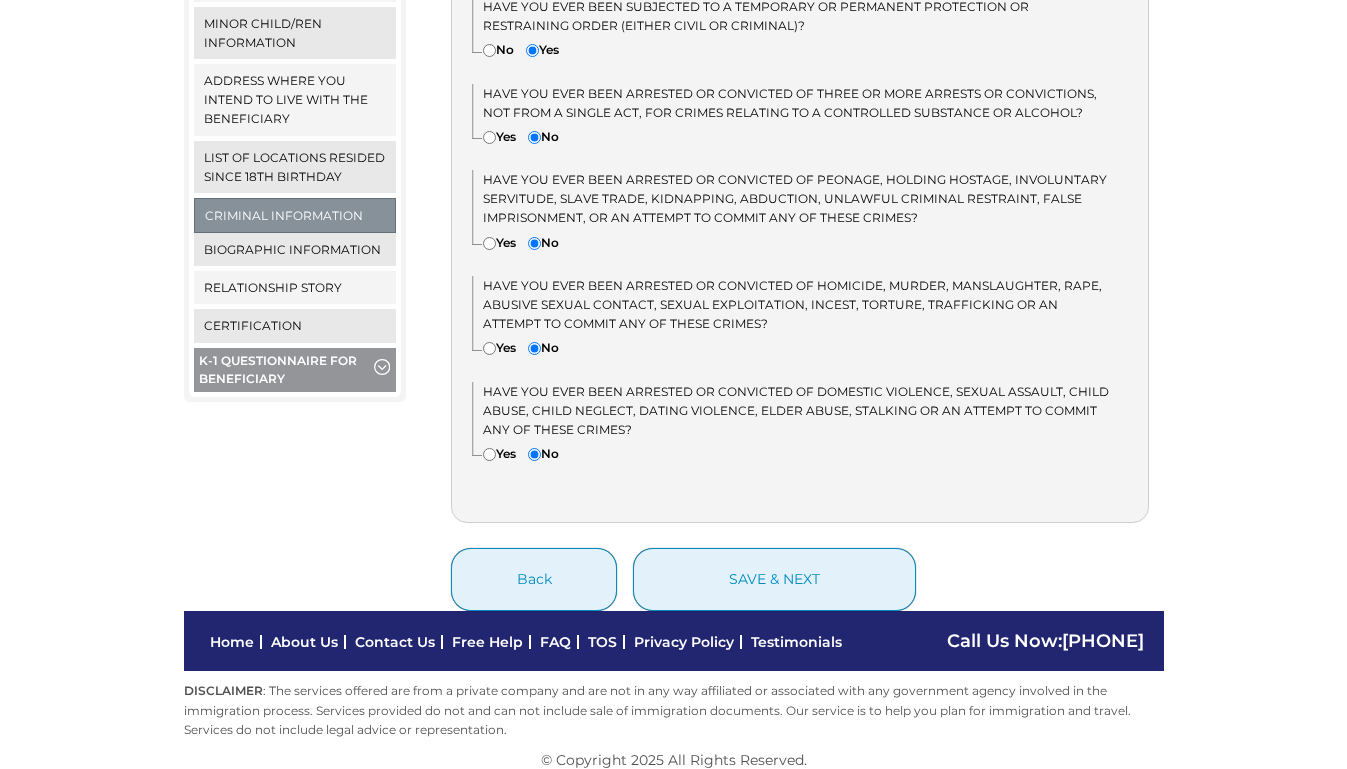 scroll, scrollTop: 917, scrollLeft: 0, axis: vertical 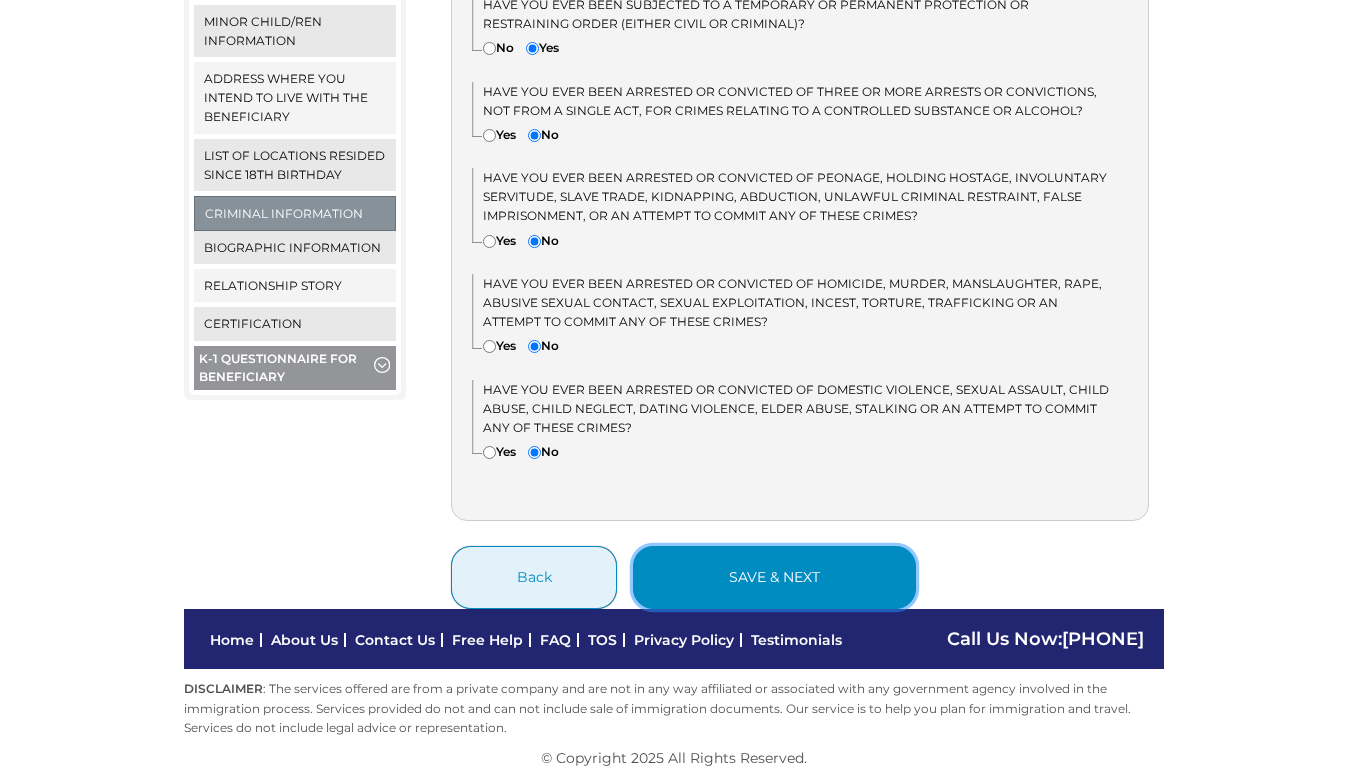 click on "save & next" at bounding box center (774, 577) 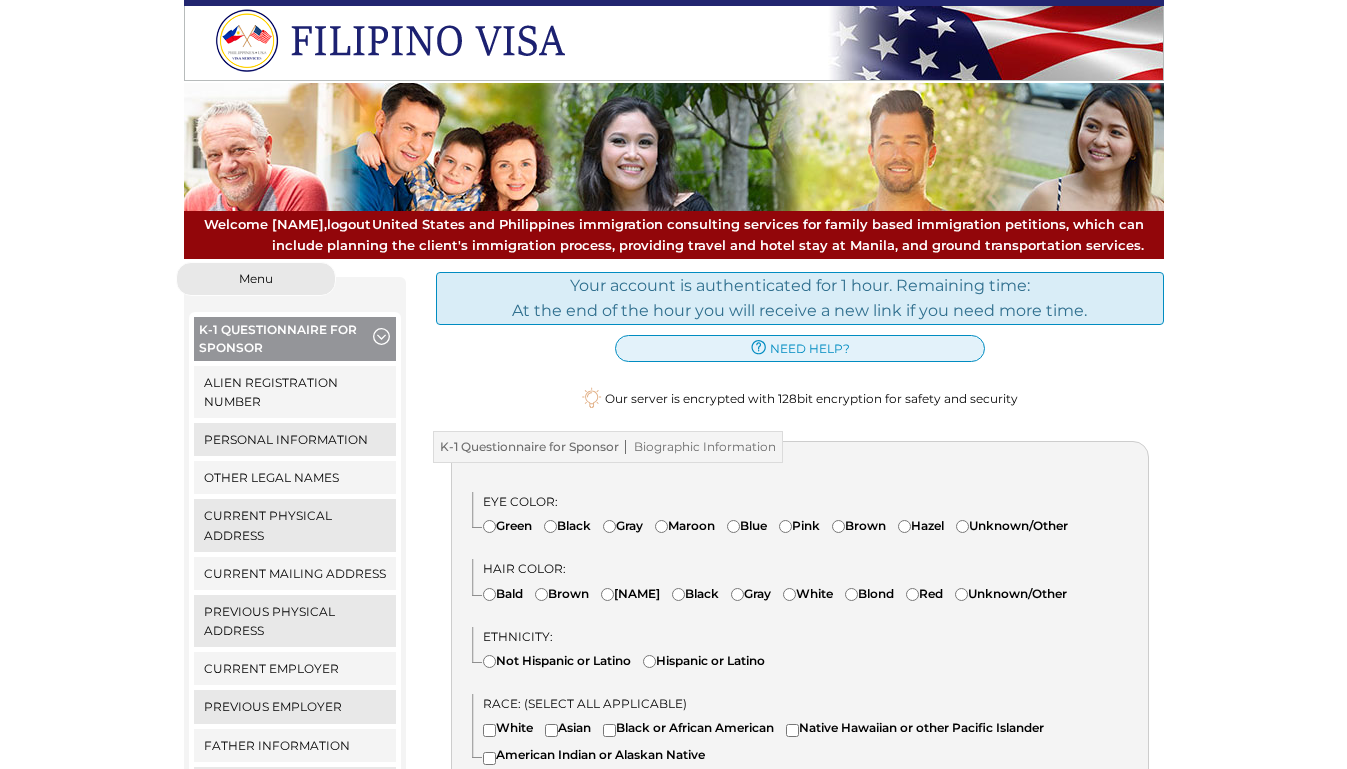 scroll, scrollTop: 0, scrollLeft: 0, axis: both 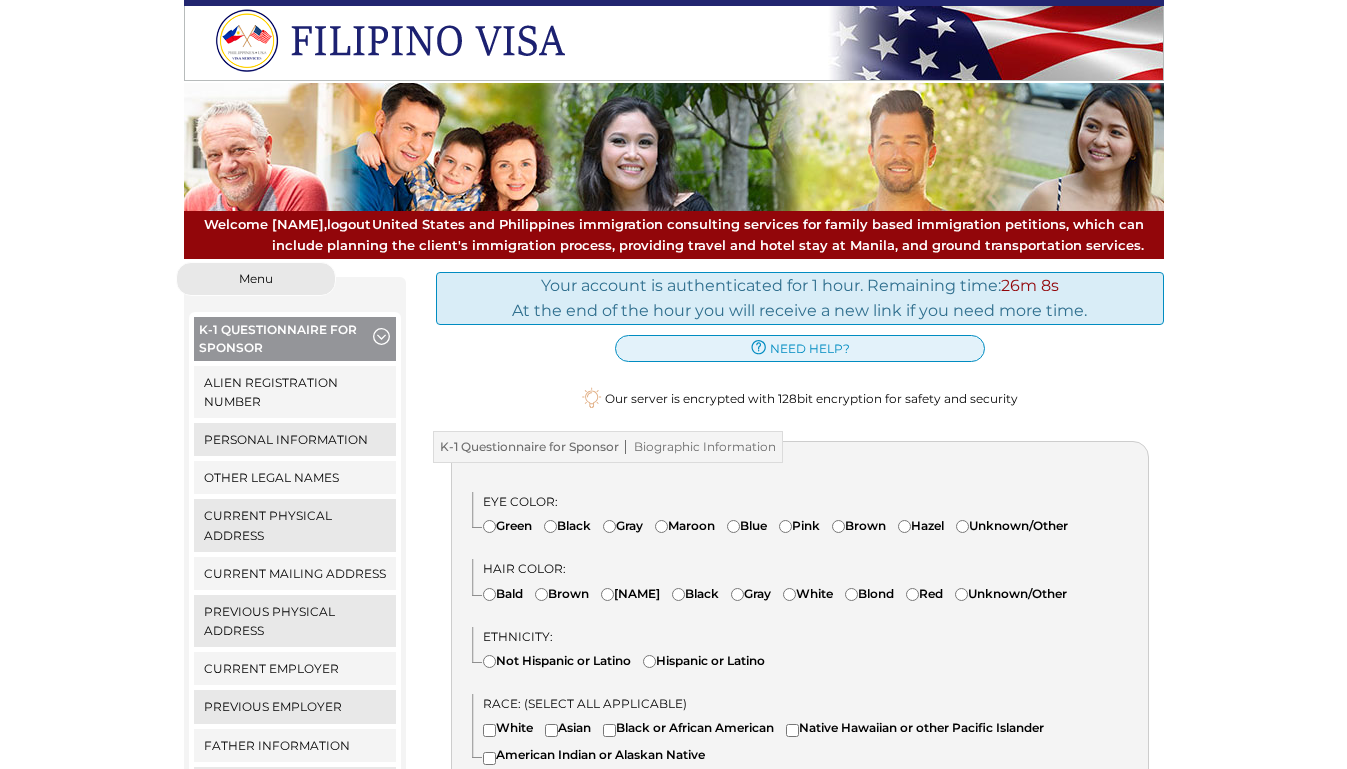 click on "Blue" at bounding box center [733, 526] 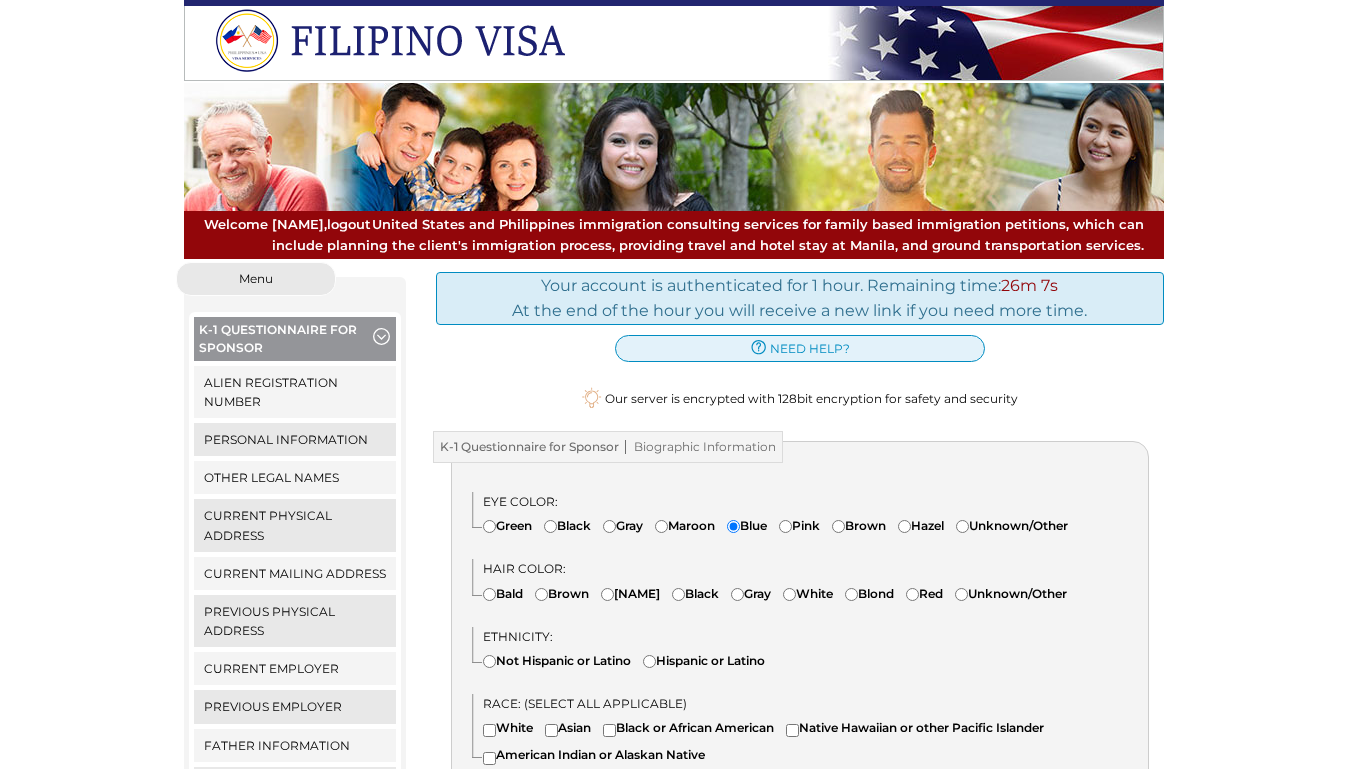 click on "Brown" at bounding box center (541, 594) 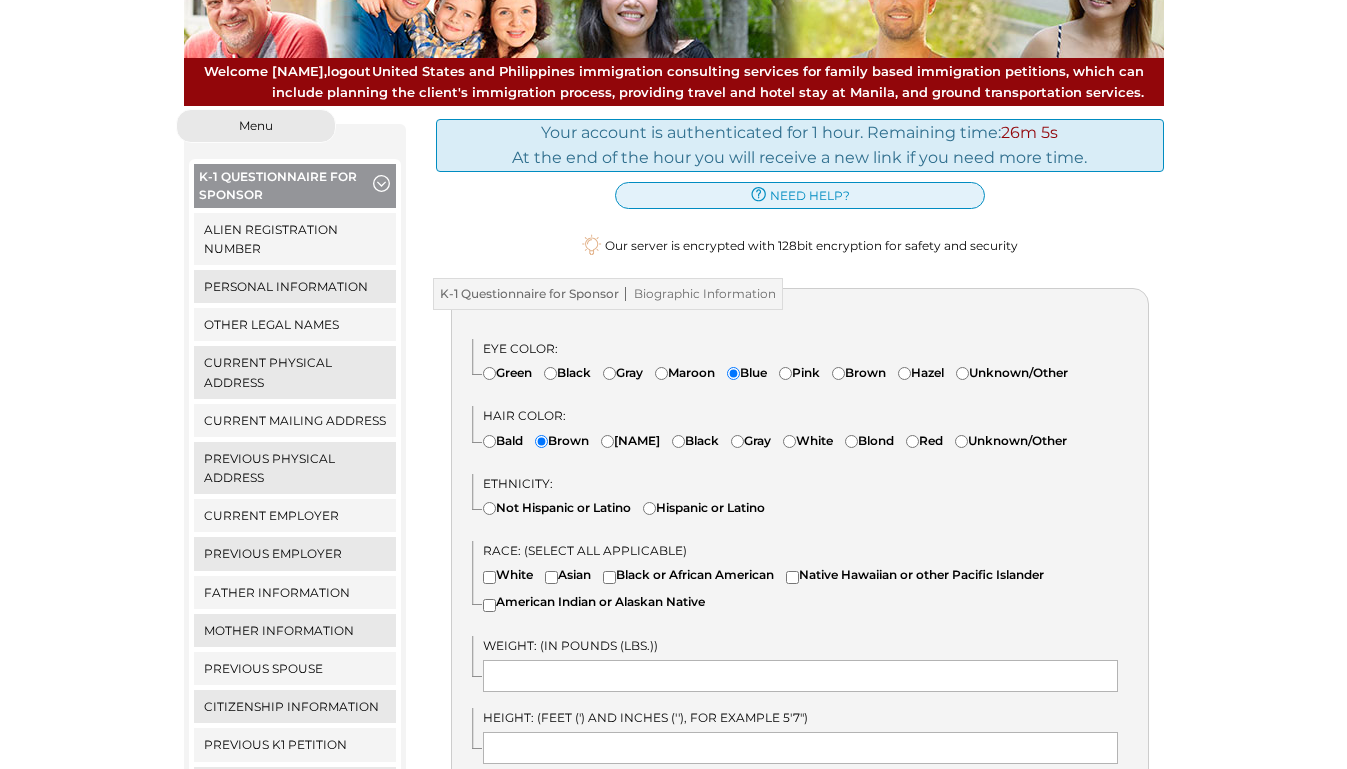 scroll, scrollTop: 162, scrollLeft: 0, axis: vertical 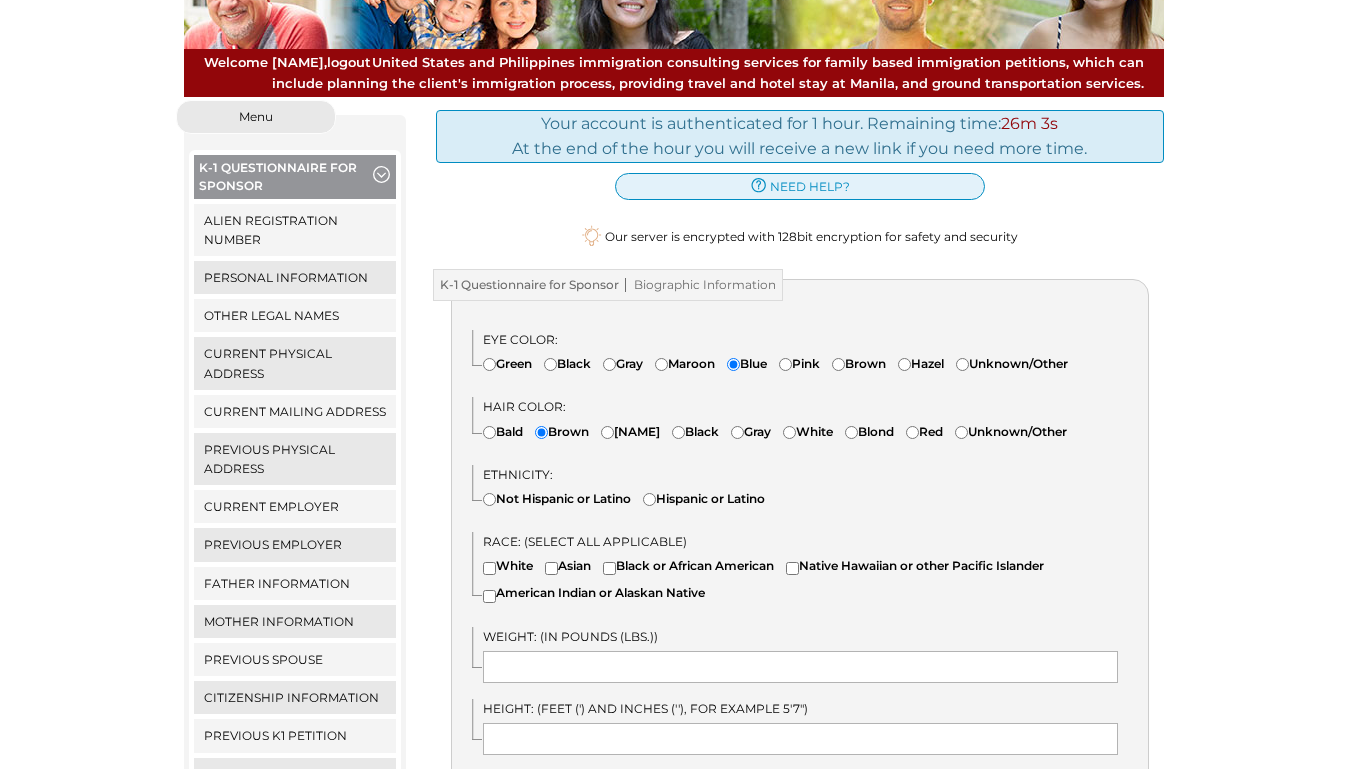 click on "Not Hispanic or Latino" at bounding box center (489, 499) 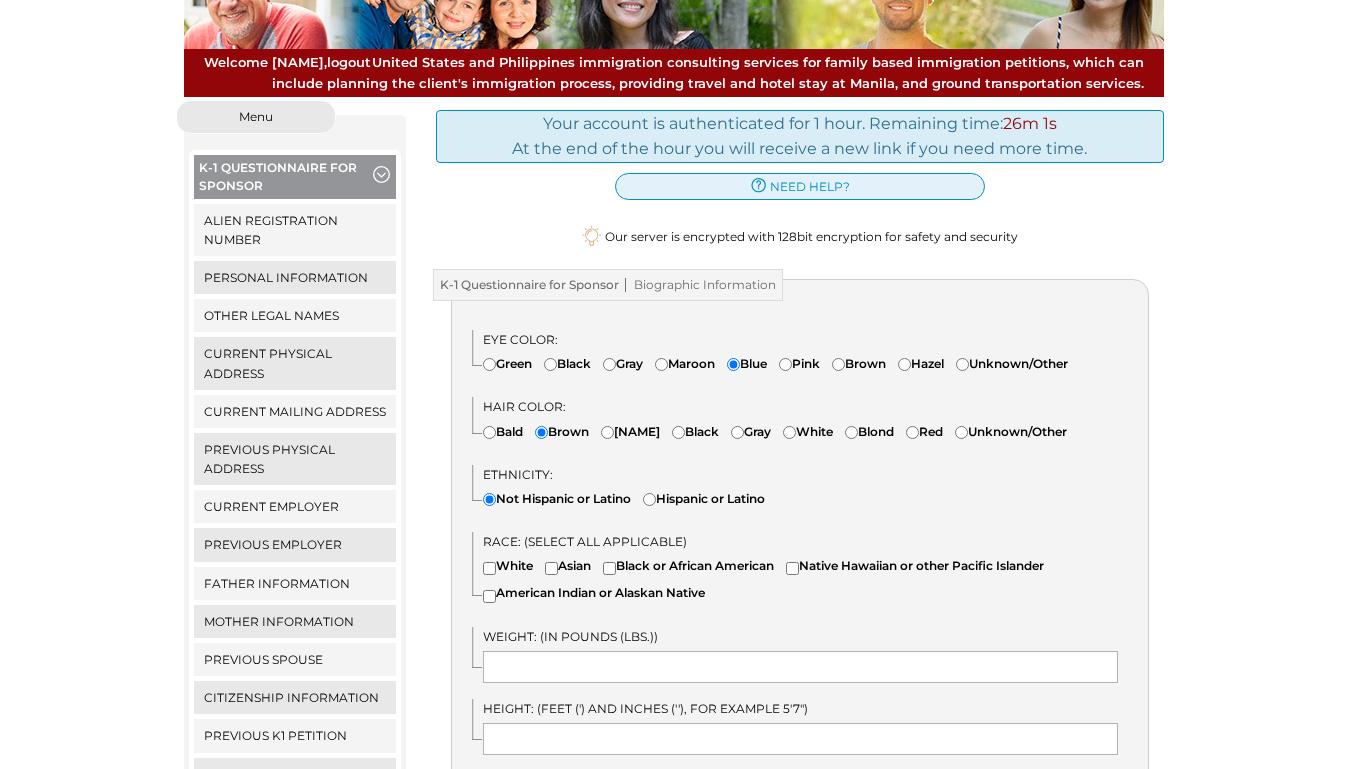 click on "White" at bounding box center (489, 568) 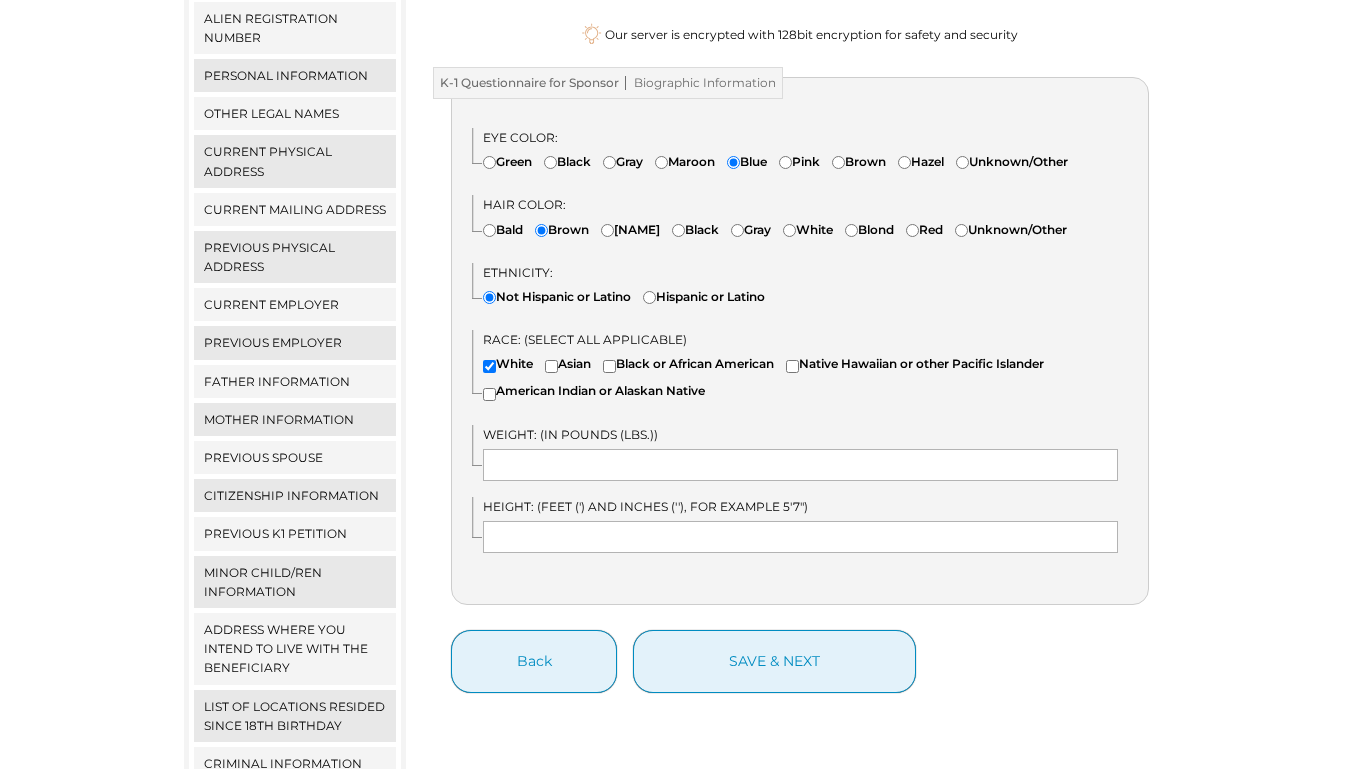 scroll, scrollTop: 378, scrollLeft: 0, axis: vertical 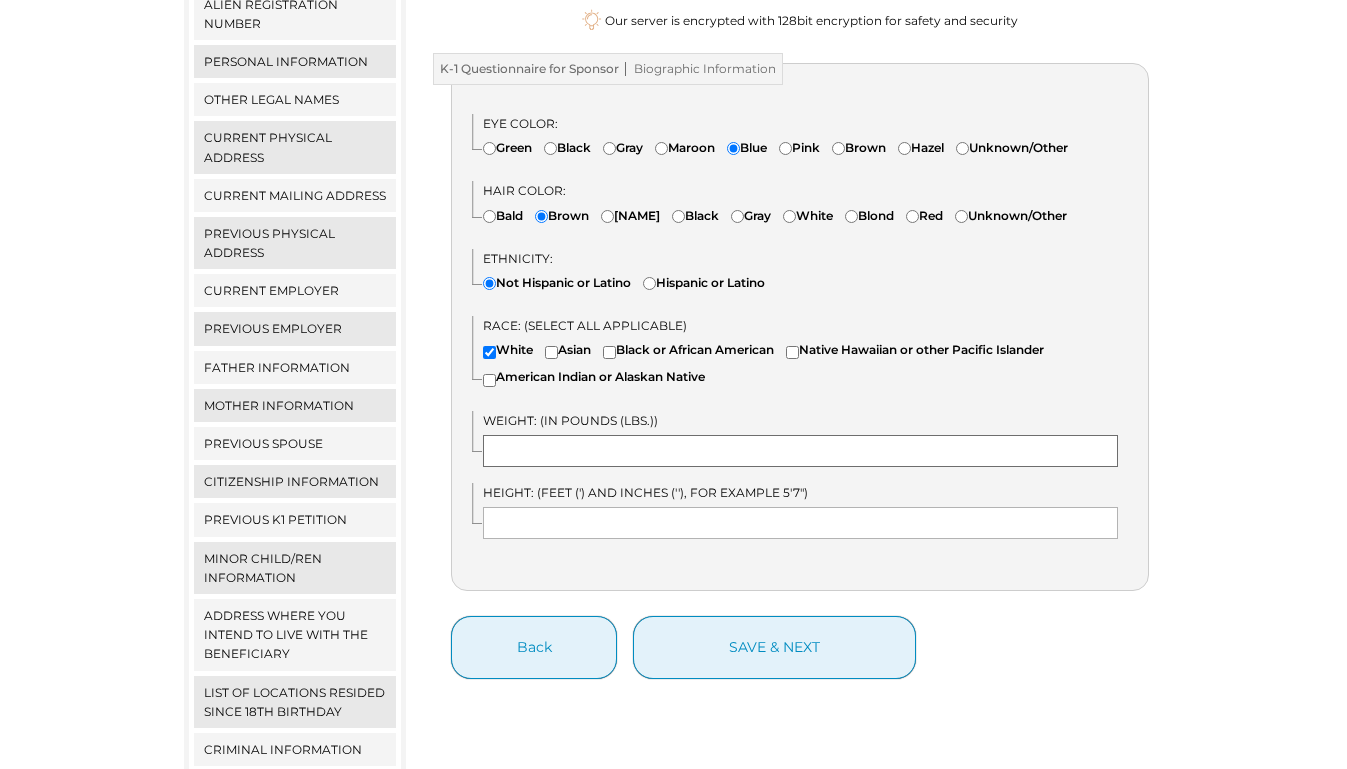 click at bounding box center (800, 451) 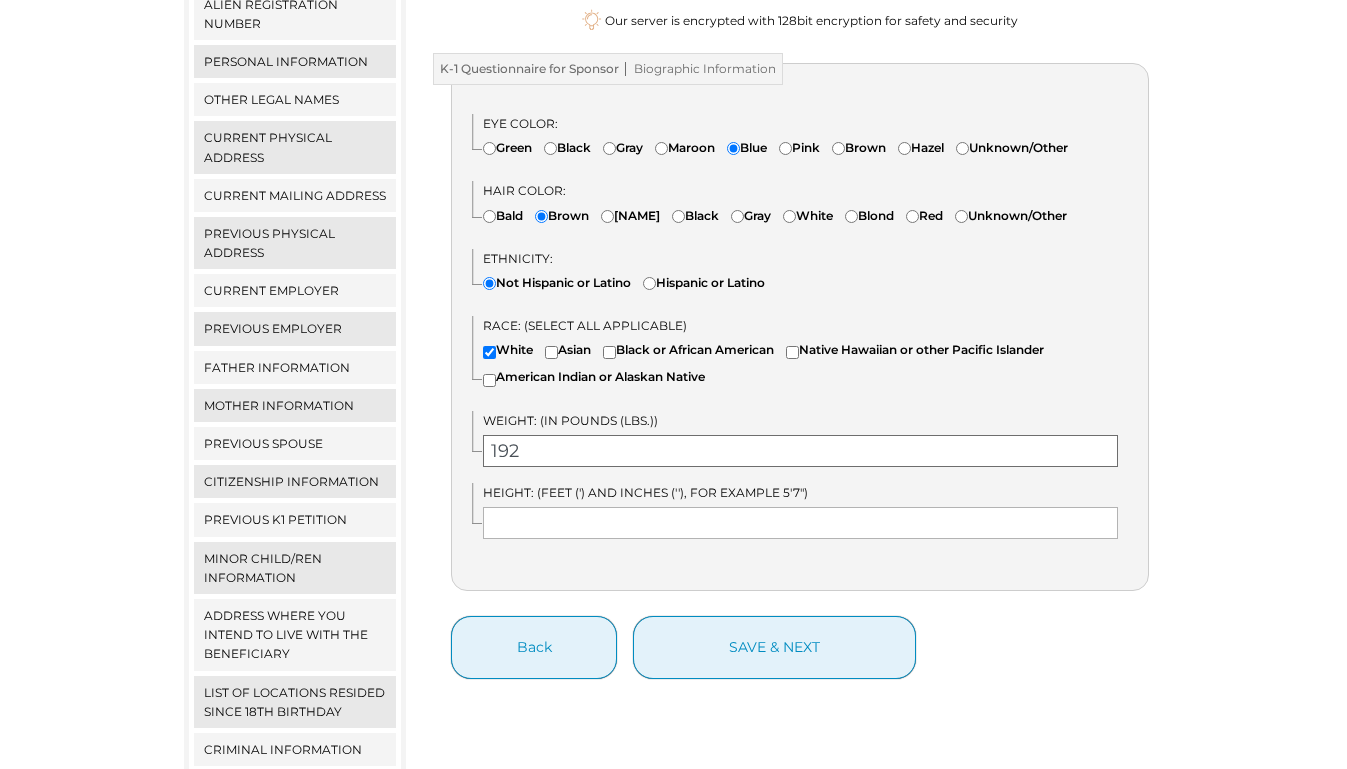 type on "192" 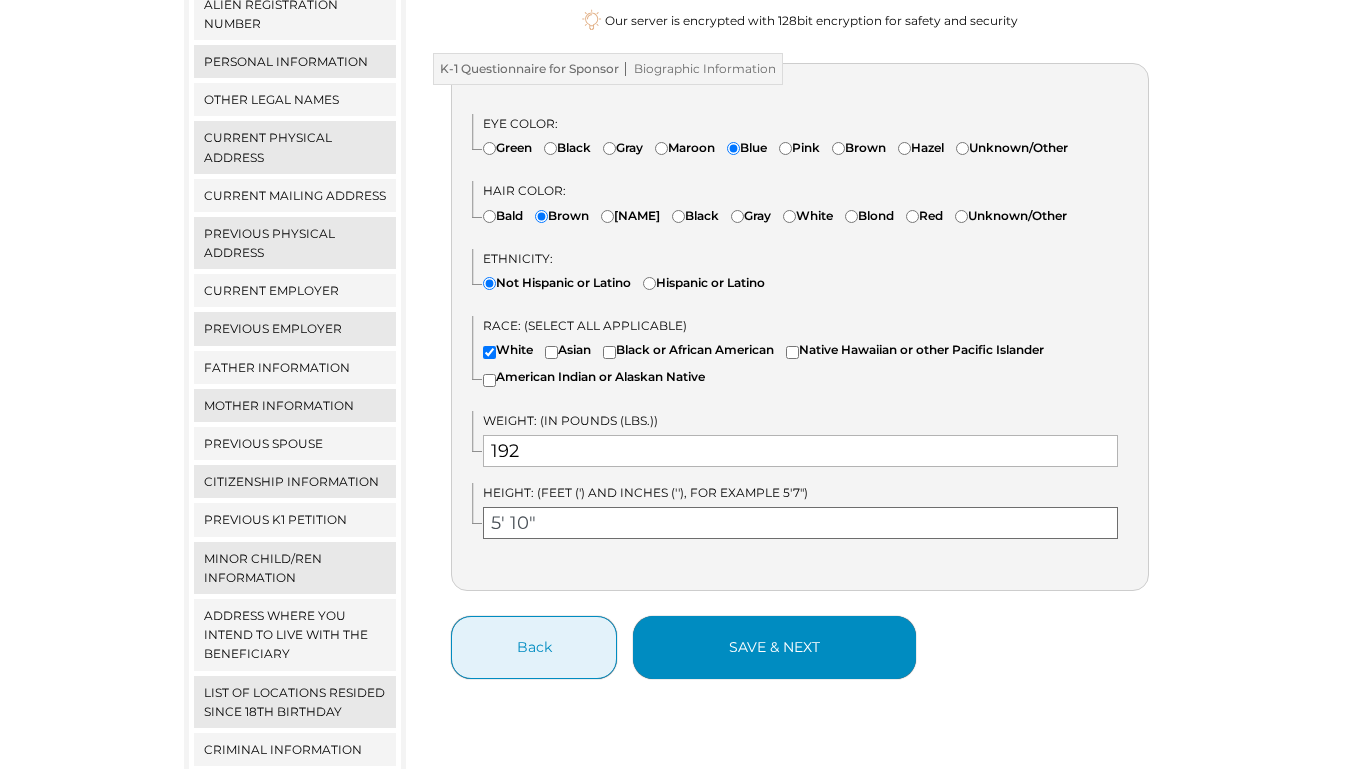 type on "5' 10"" 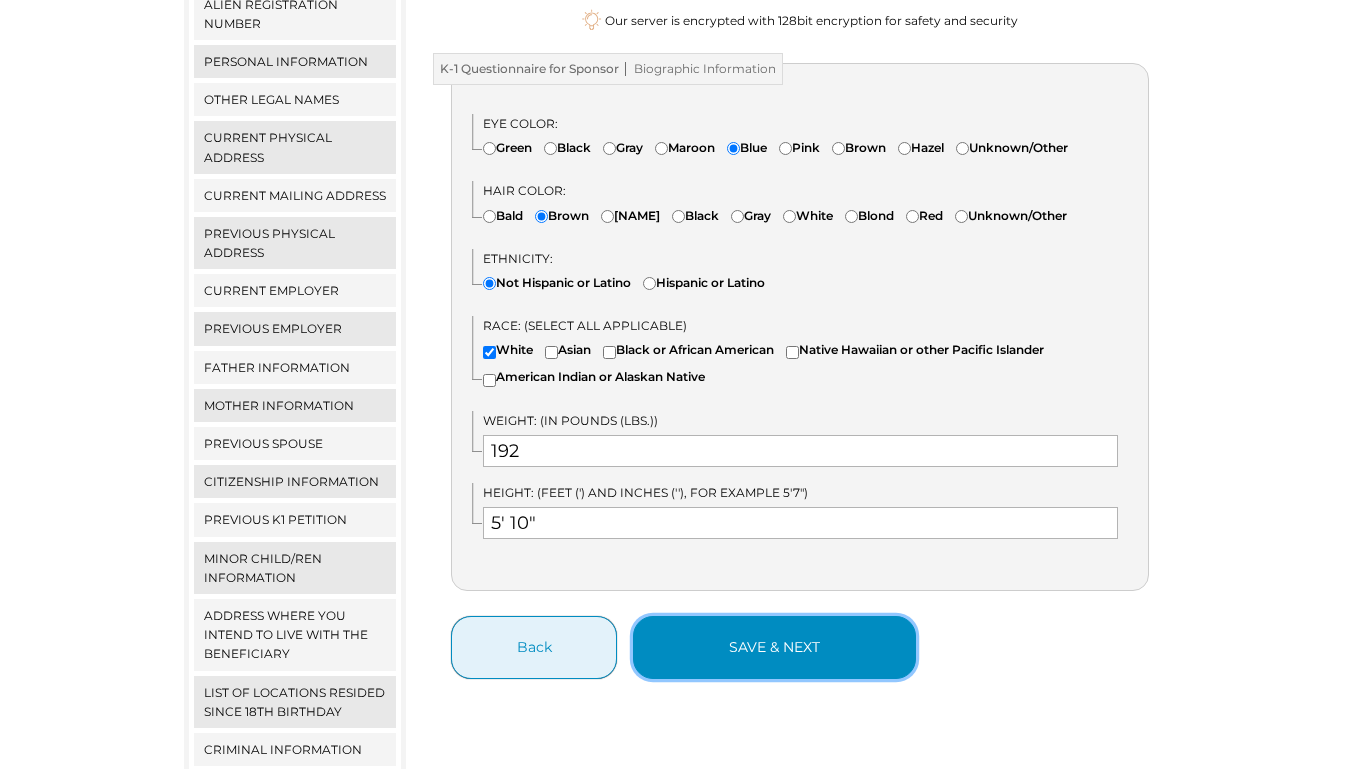 click on "save & next" at bounding box center (774, 647) 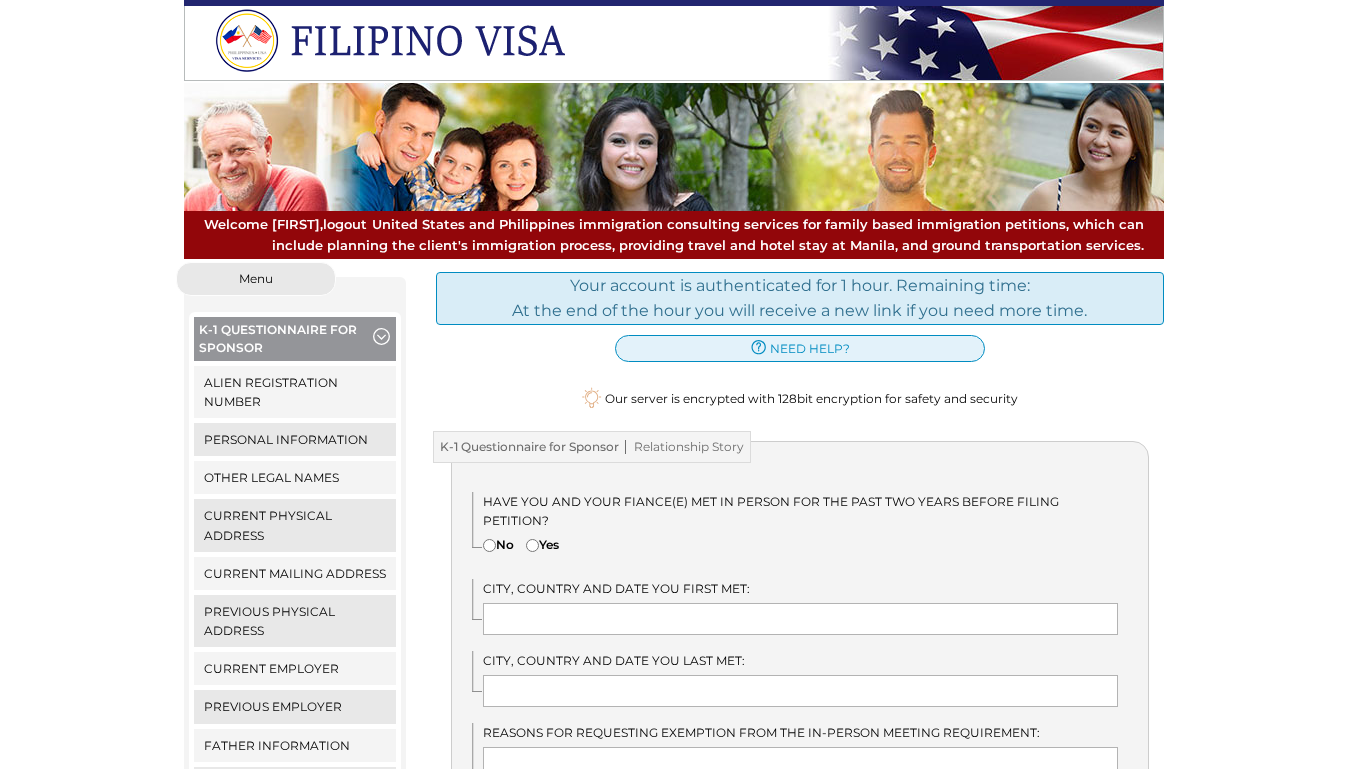 scroll, scrollTop: 0, scrollLeft: 0, axis: both 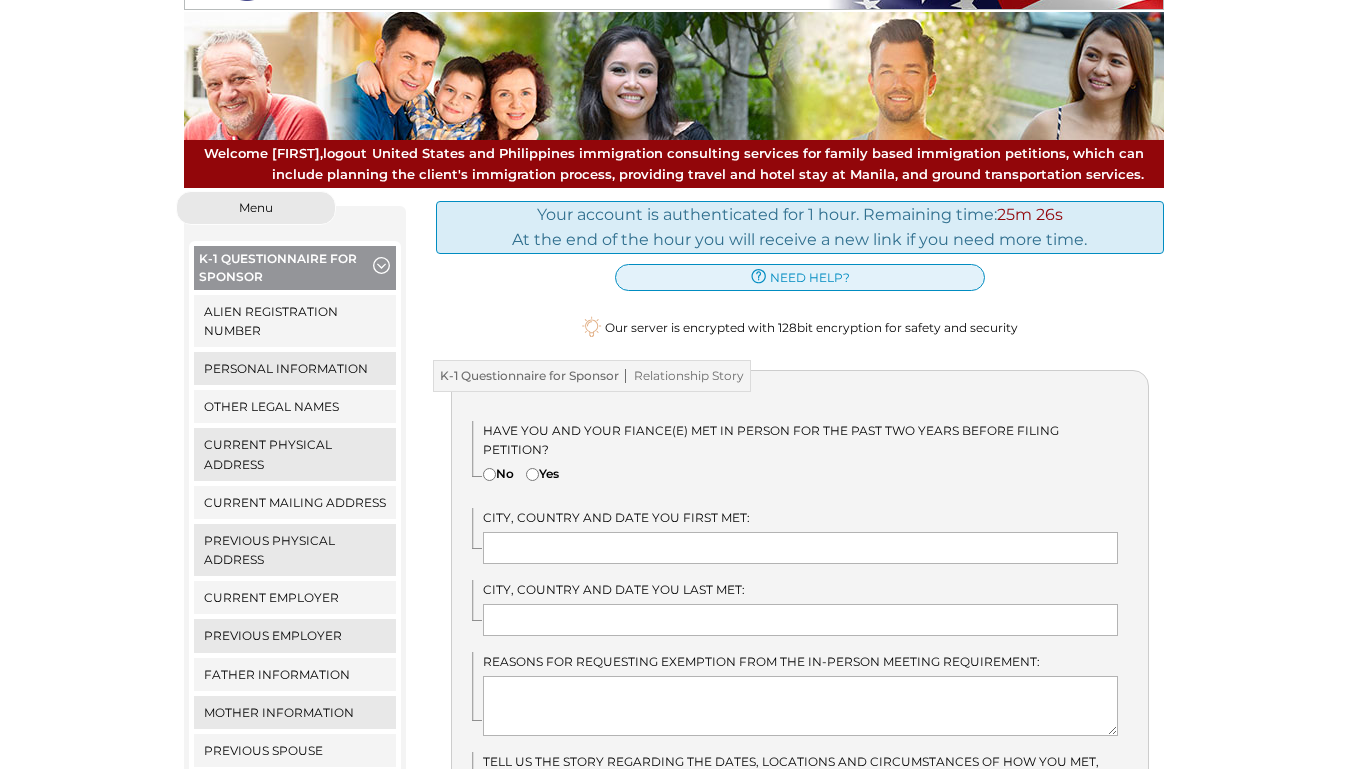 click on "Yes" at bounding box center (532, 474) 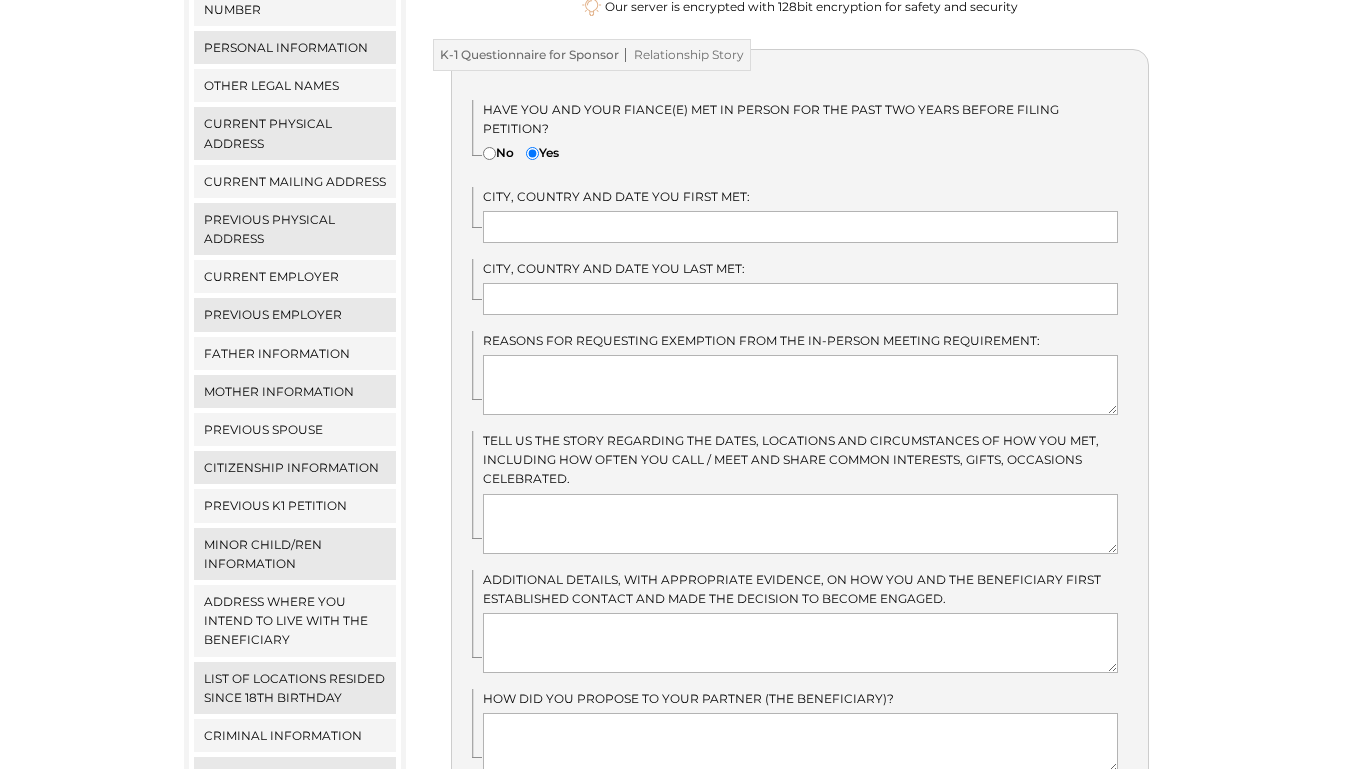 scroll, scrollTop: 383, scrollLeft: 0, axis: vertical 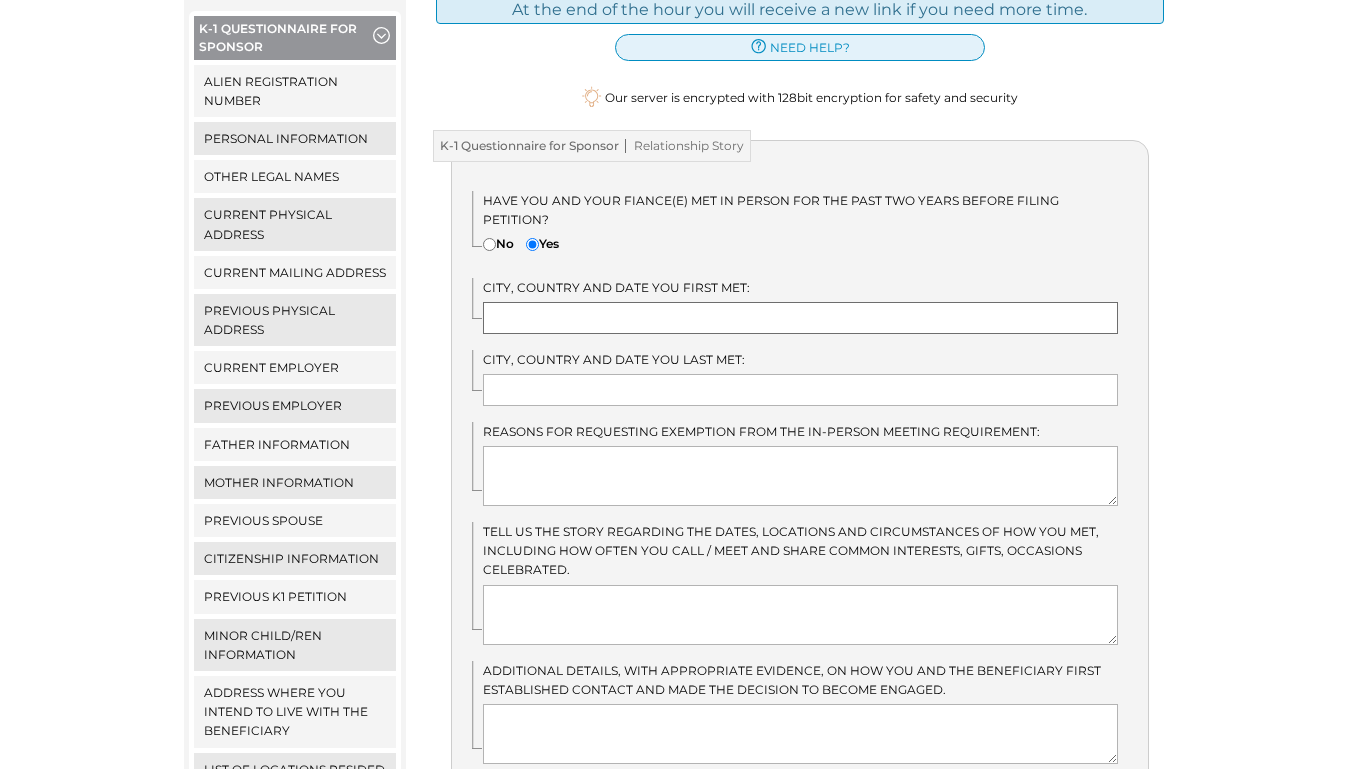 click at bounding box center (800, 318) 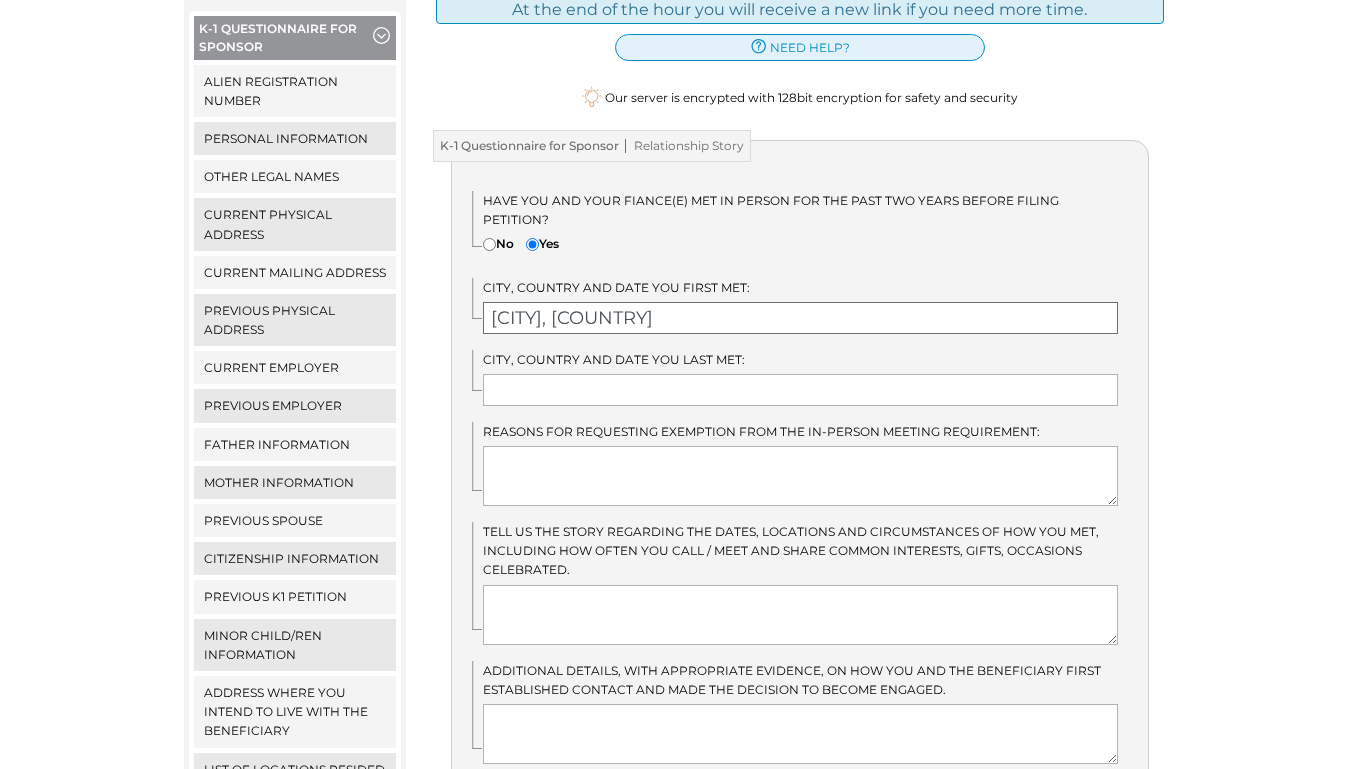 click on "Manila, Philippines" at bounding box center [800, 318] 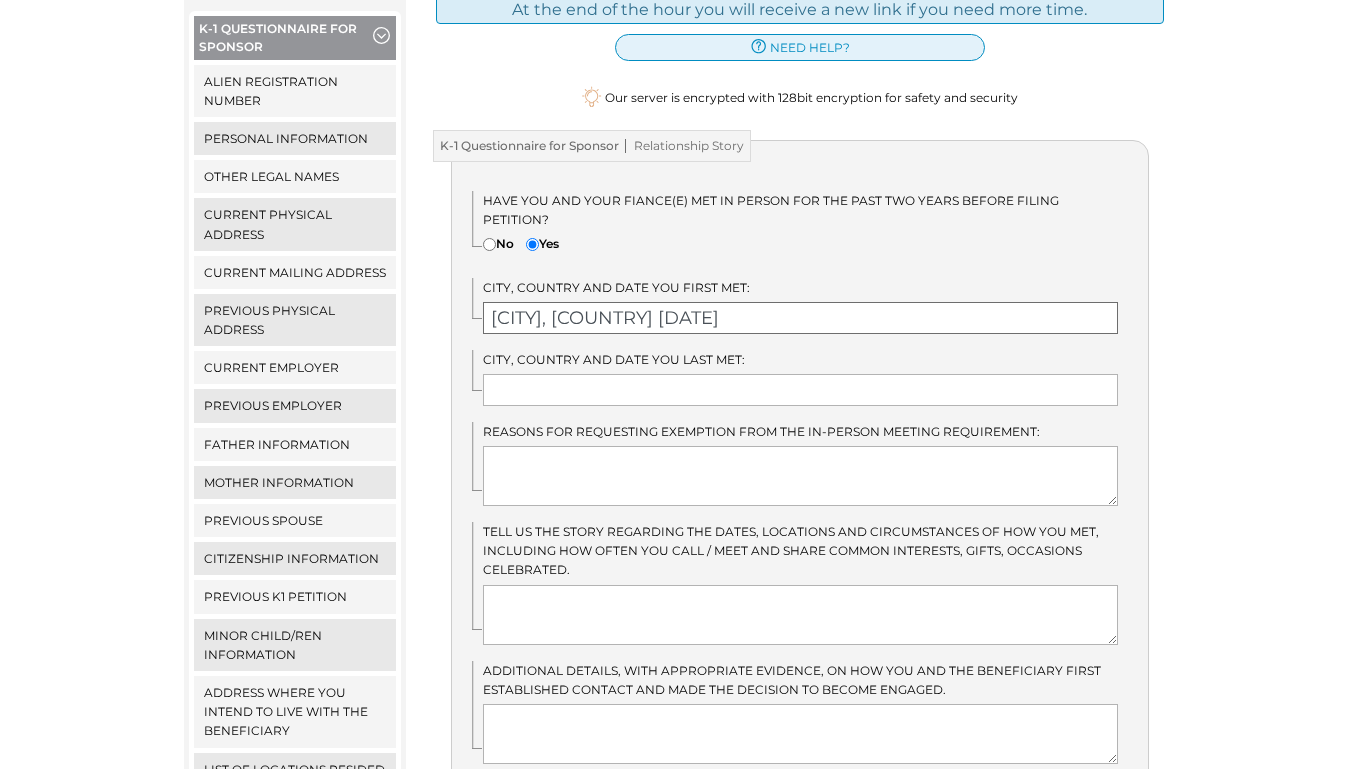 type on "Manila, Philippines 12/06/2023" 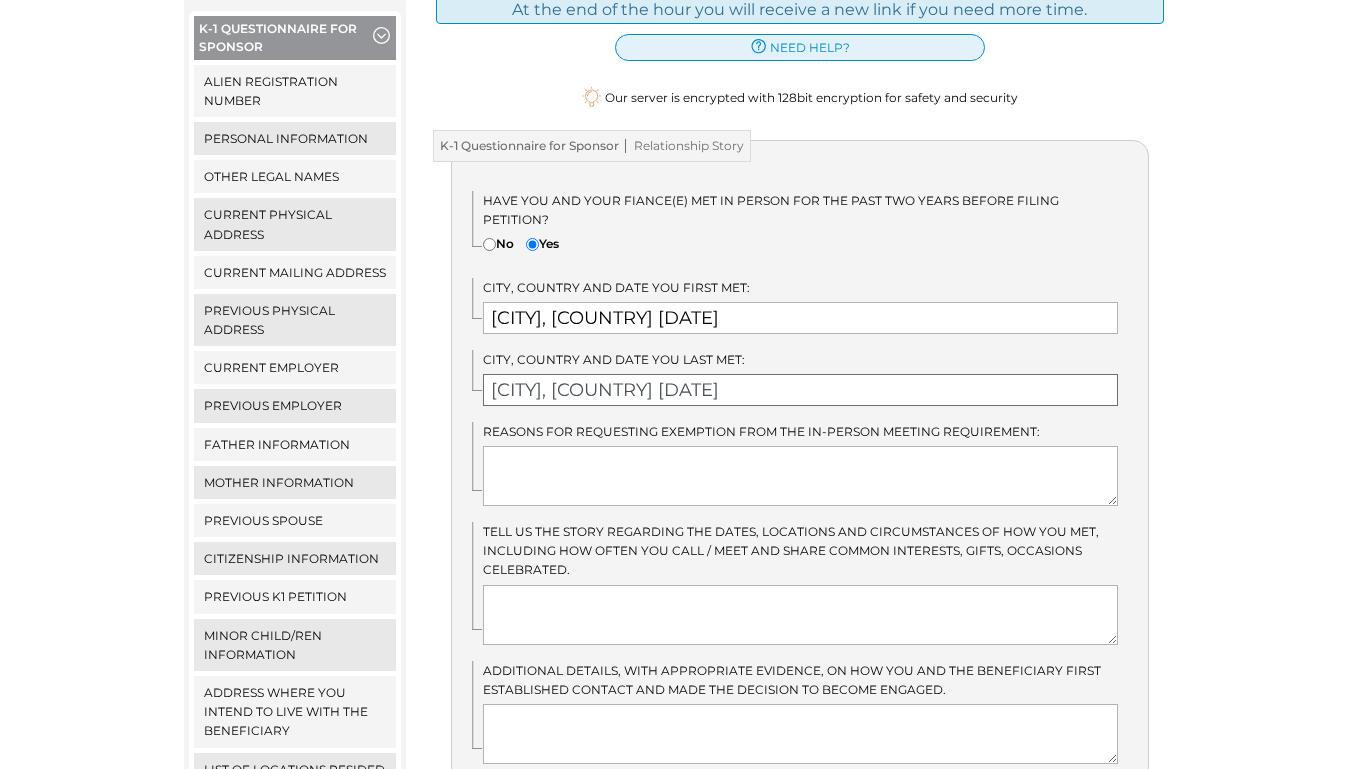 type on "Manila, Philippines 06/27/2025" 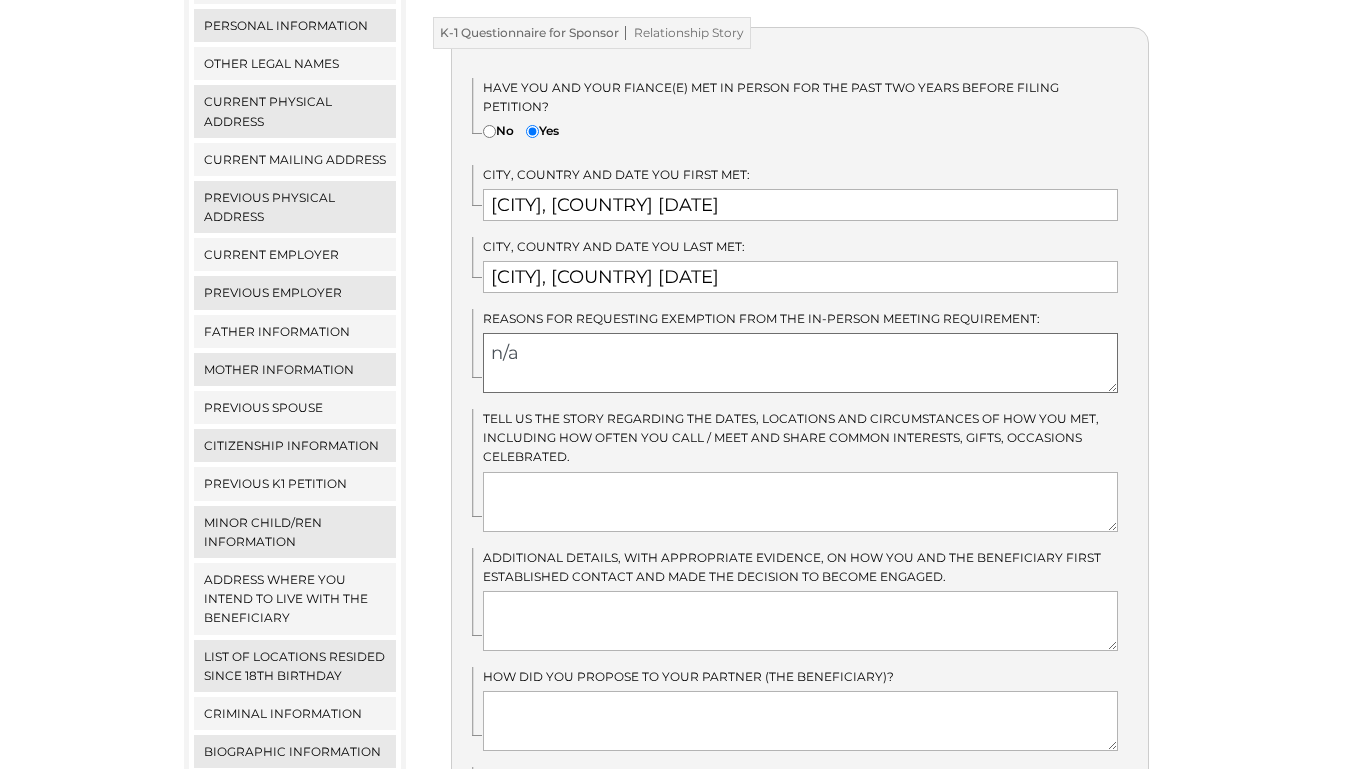 scroll, scrollTop: 441, scrollLeft: 0, axis: vertical 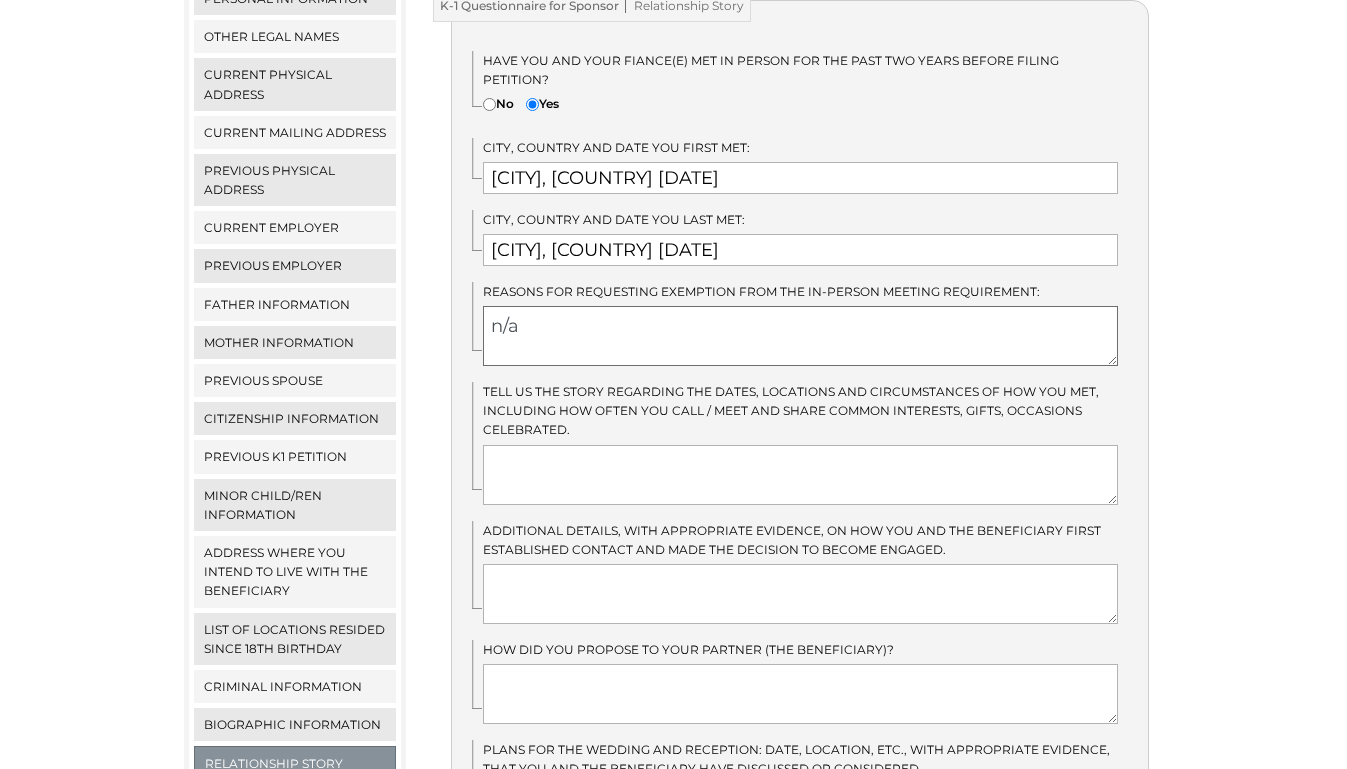 type on "n/a" 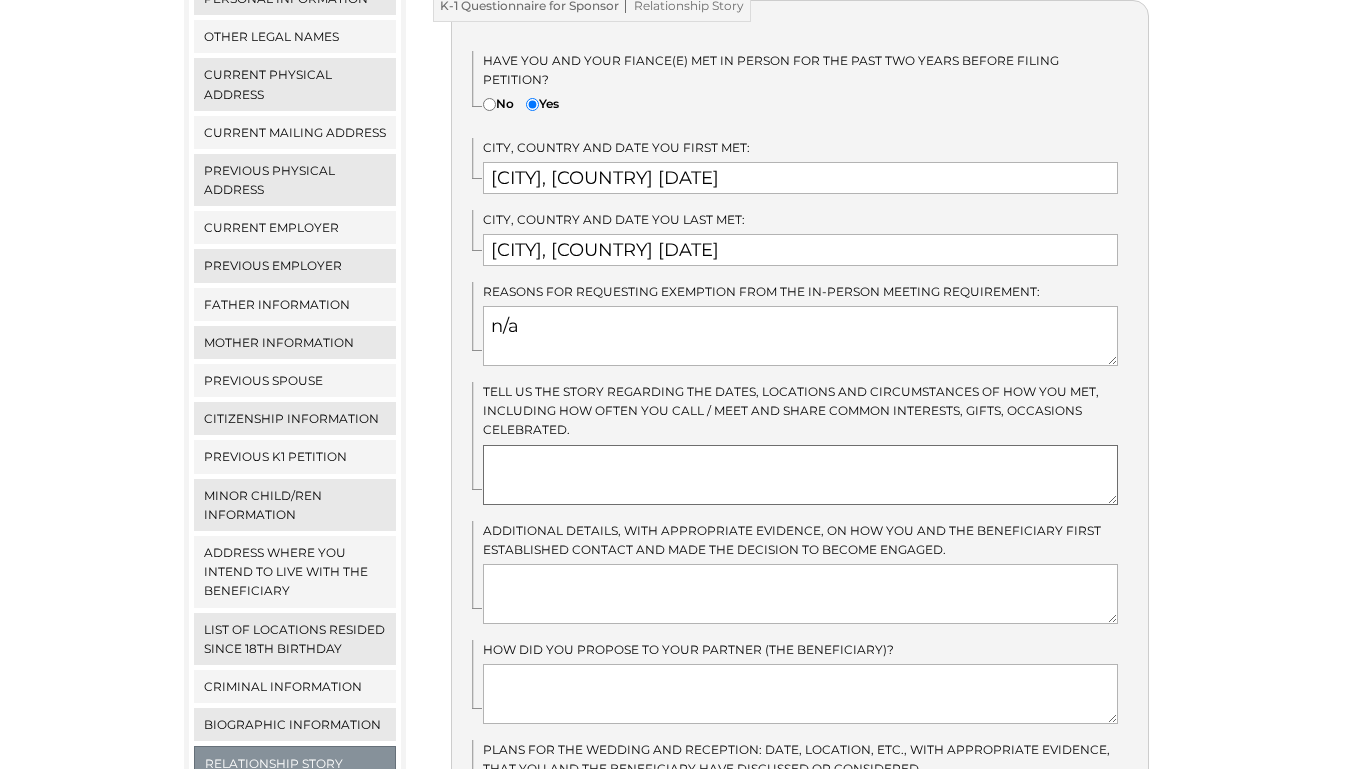 paste on "Our love story began in a modern yet heartfelt way. We met on a dating app called PinaLove on November 19, 2023. At the time, neither of us imagined that a simple “hello” would lead to something so meaningful and life-changing. What started as a casual exchange quickly turned into deep, sincere conversations. Just three days later, on November 22, 2023, we officially became a couple. Despite living in different countries, I reside in the United States while she lives in the Philippines, we instantly felt a genuine and natural connection. We began communicating every single day through video calls, phone calls, and messages. We shared our lives openly, our daily routines, families, cultures, dreams, and plans. It became clear that what we had was something real and worth pursuing. After just a week of getting to know each other, we knew it was time to meet in person.
Our first in-person meeting happened on December 6, 2023, at NAIA Terminal 3 in Pasay, Metro Manila, Philippines. That emotional moment seeing..." 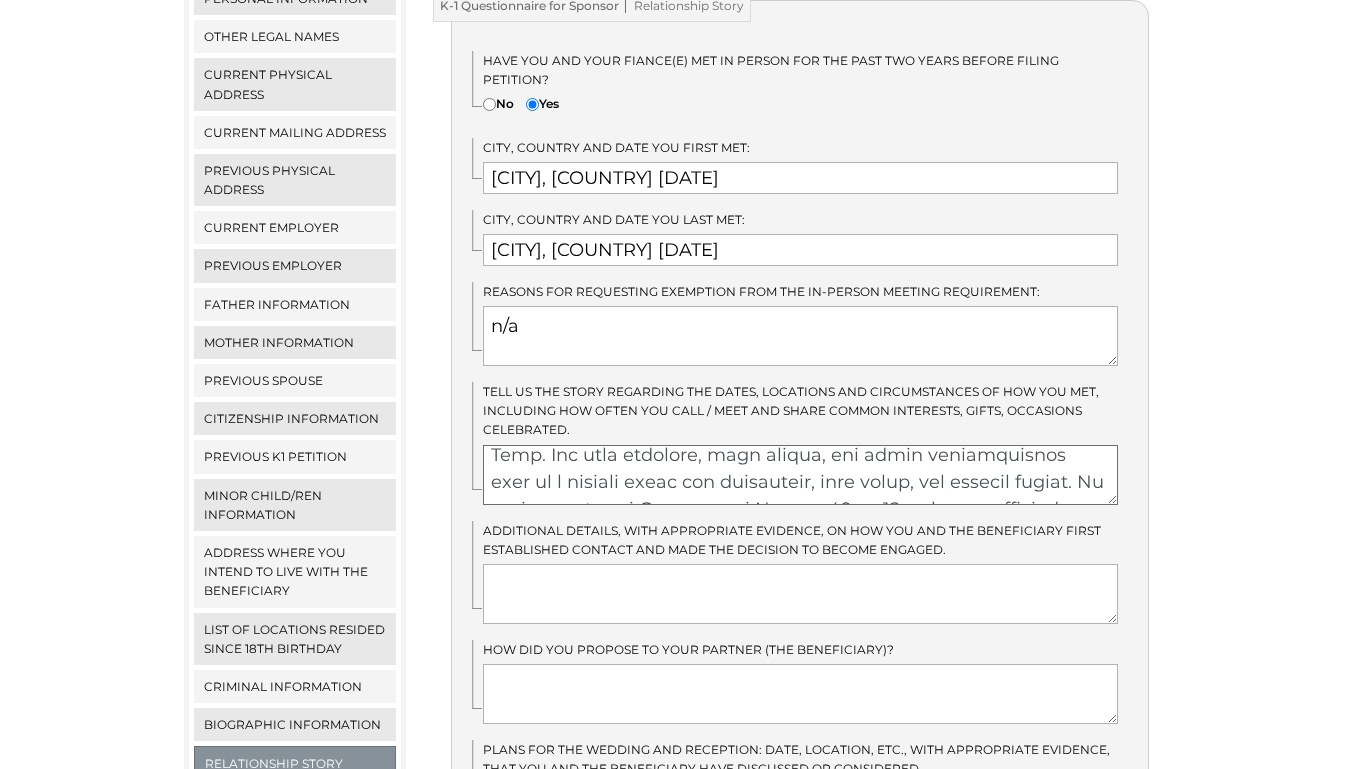 scroll, scrollTop: 1170, scrollLeft: 0, axis: vertical 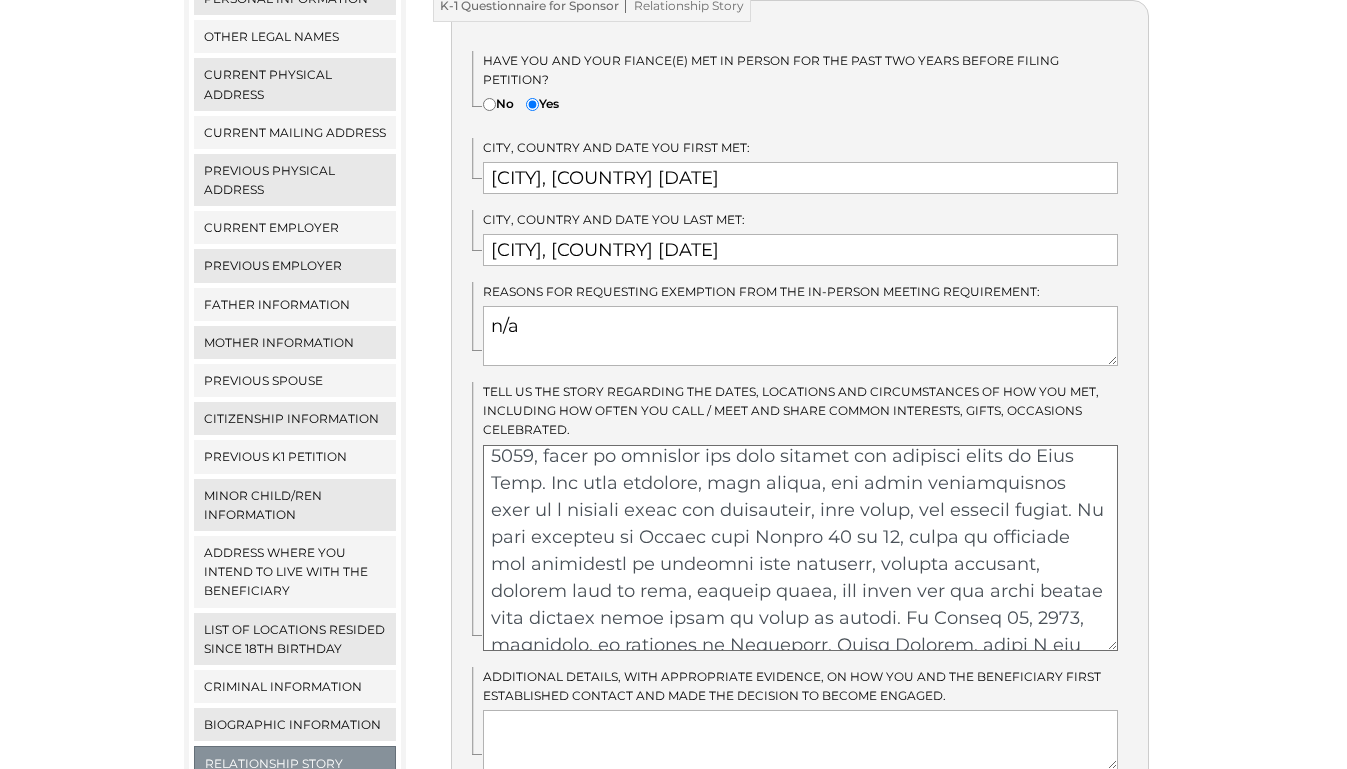 drag, startPoint x: 1112, startPoint y: 502, endPoint x: 1116, endPoint y: 642, distance: 140.05713 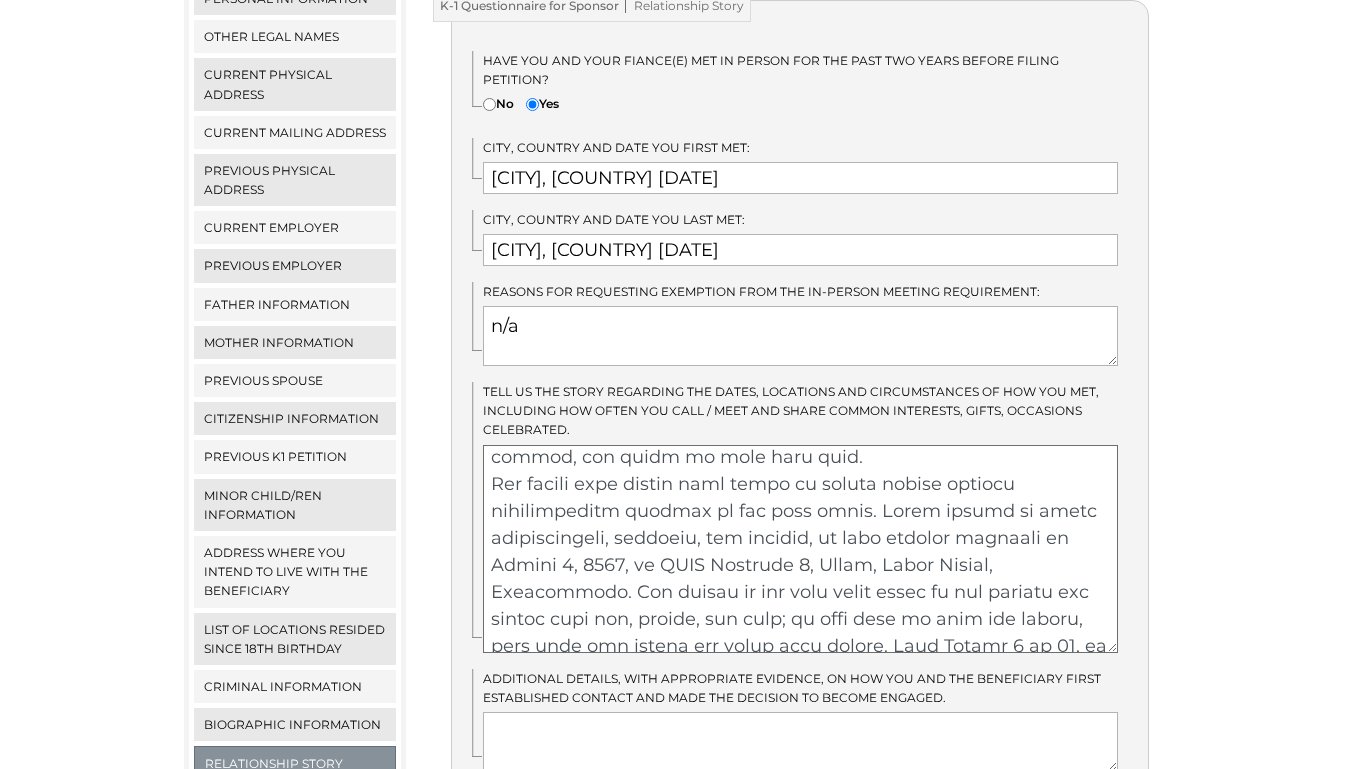 scroll, scrollTop: 705, scrollLeft: 0, axis: vertical 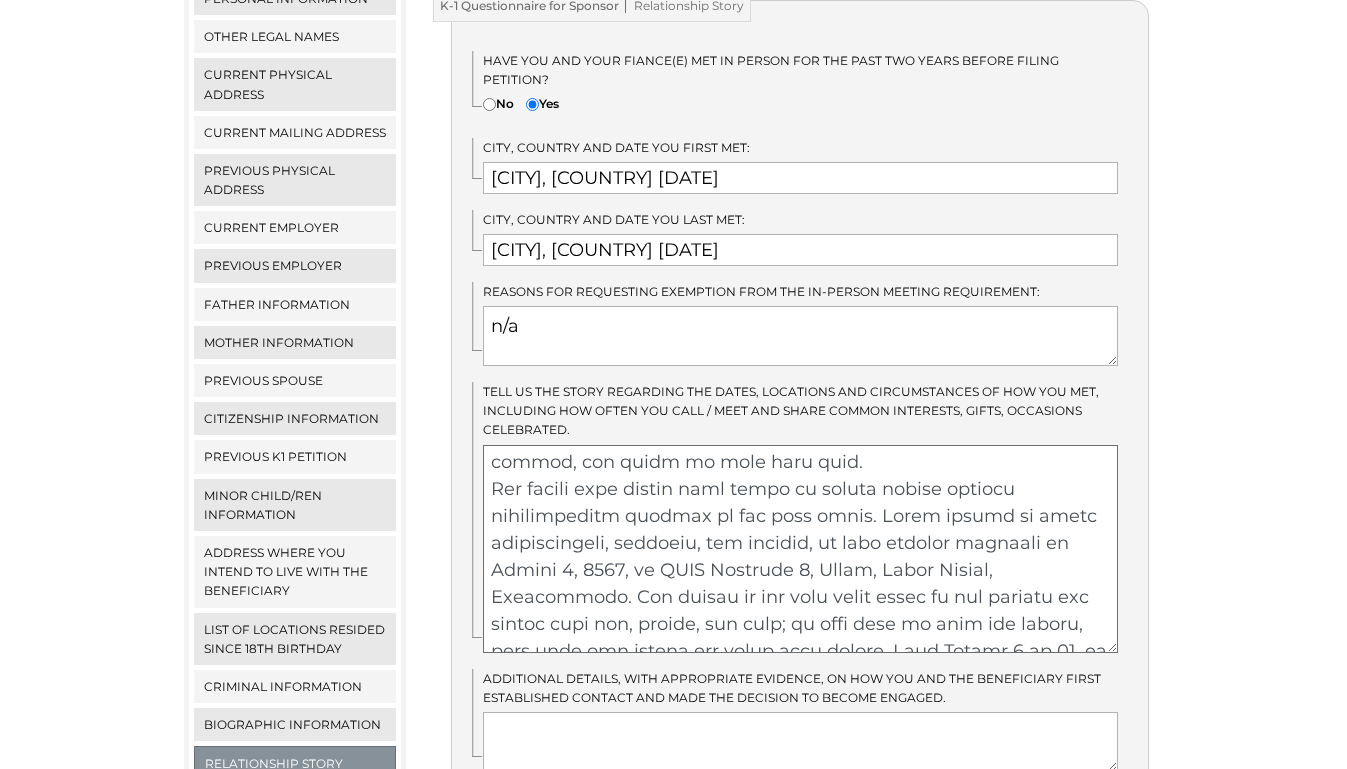 click at bounding box center [800, 549] 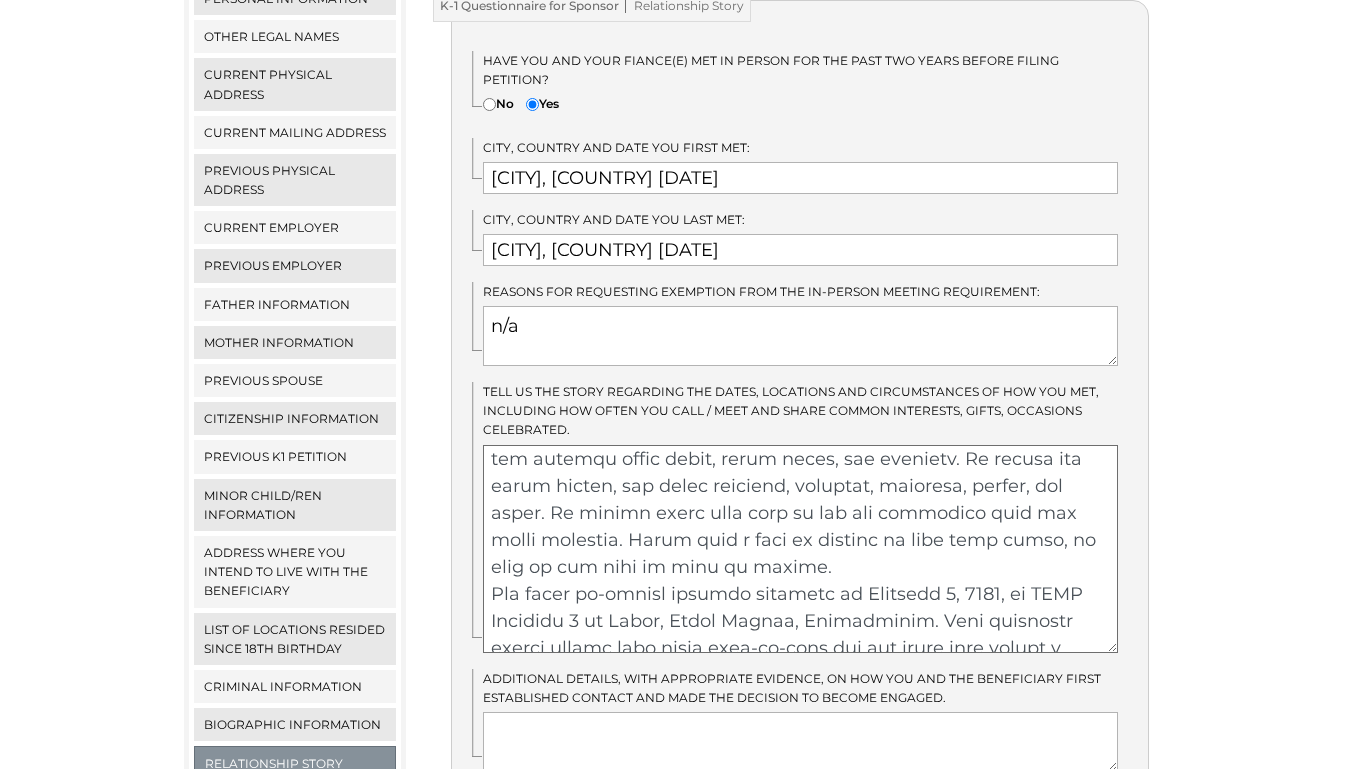scroll, scrollTop: 248, scrollLeft: 0, axis: vertical 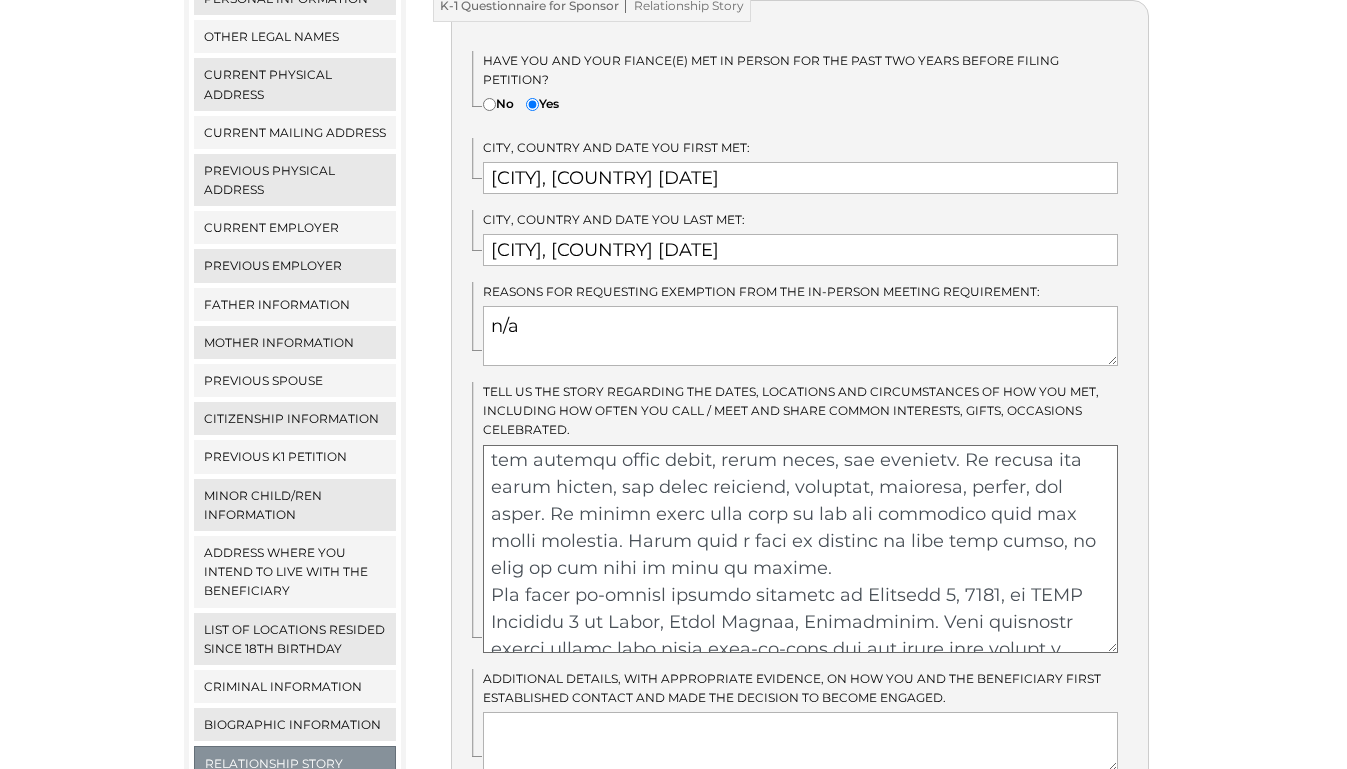 click at bounding box center (800, 549) 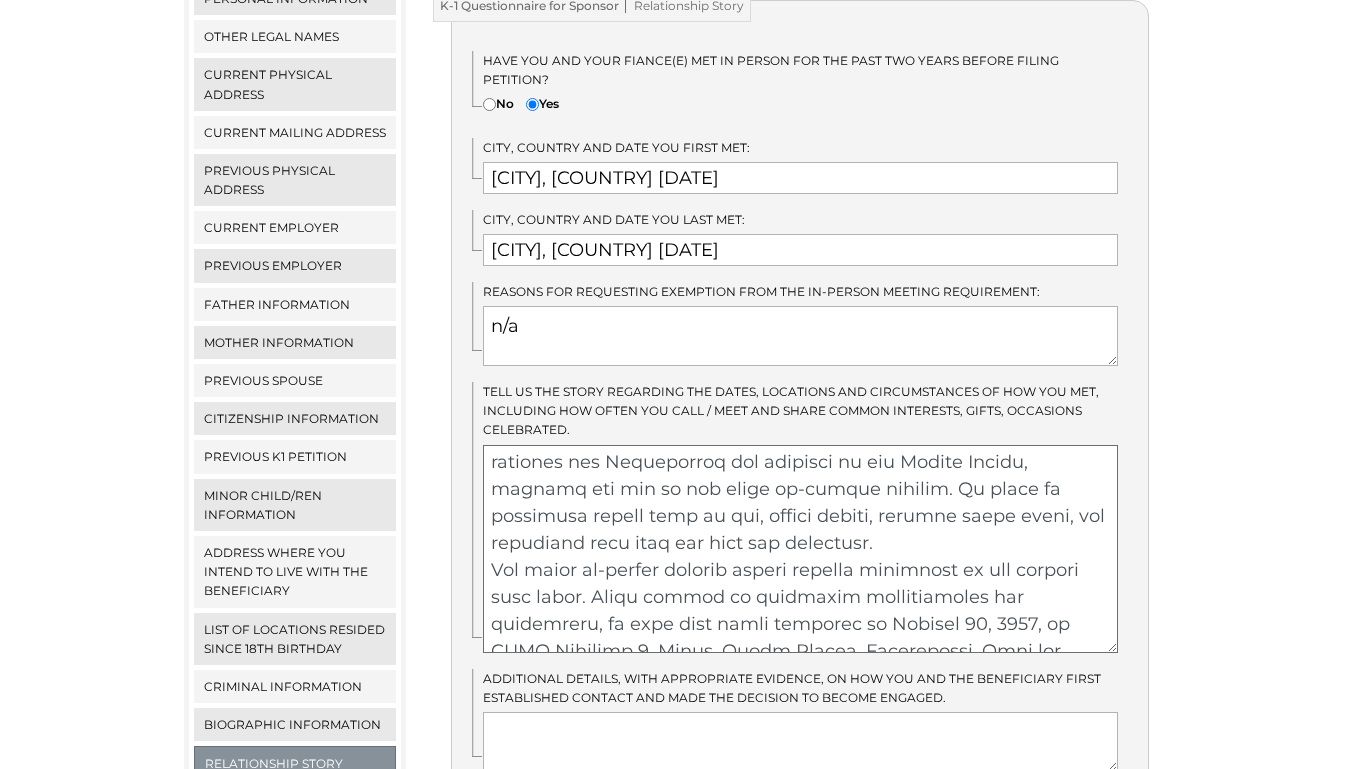 scroll, scrollTop: 1783, scrollLeft: 0, axis: vertical 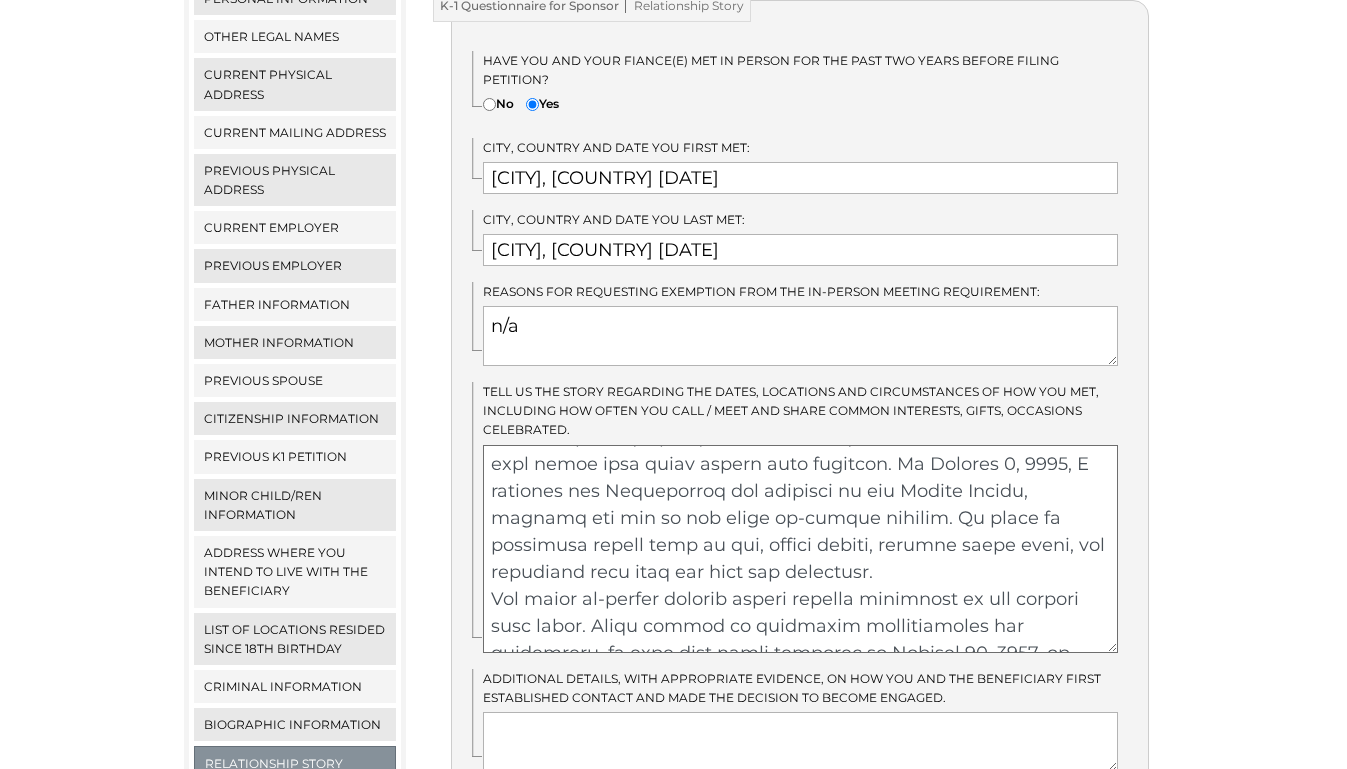click at bounding box center (800, 549) 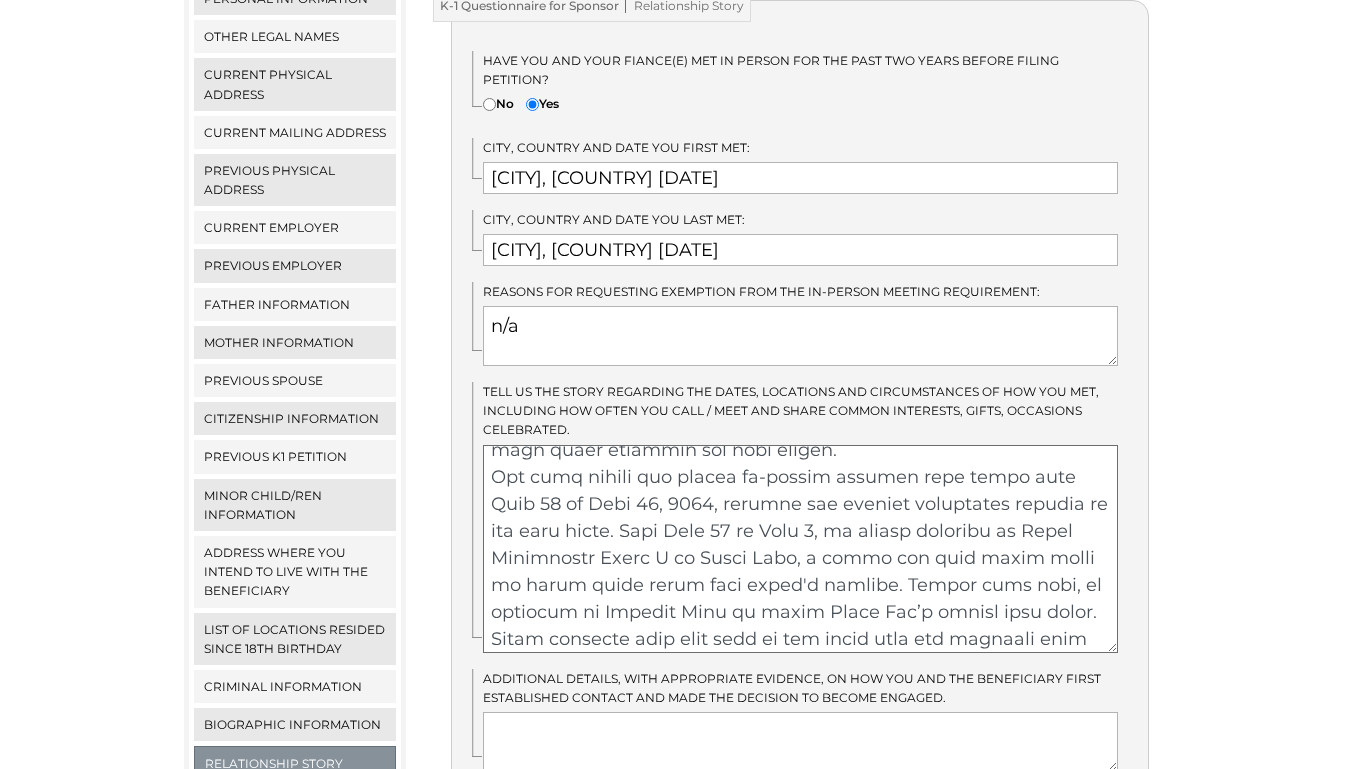 scroll, scrollTop: 2662, scrollLeft: 0, axis: vertical 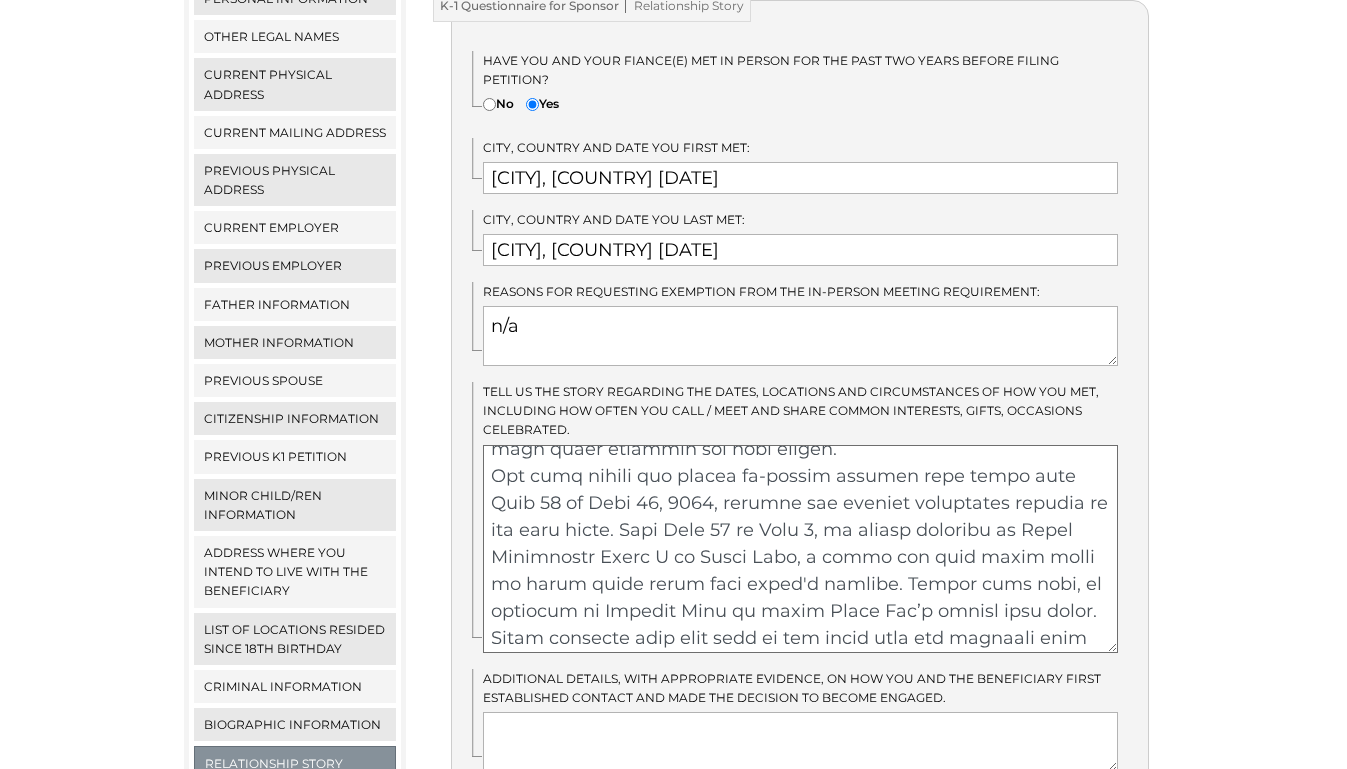 click at bounding box center [800, 549] 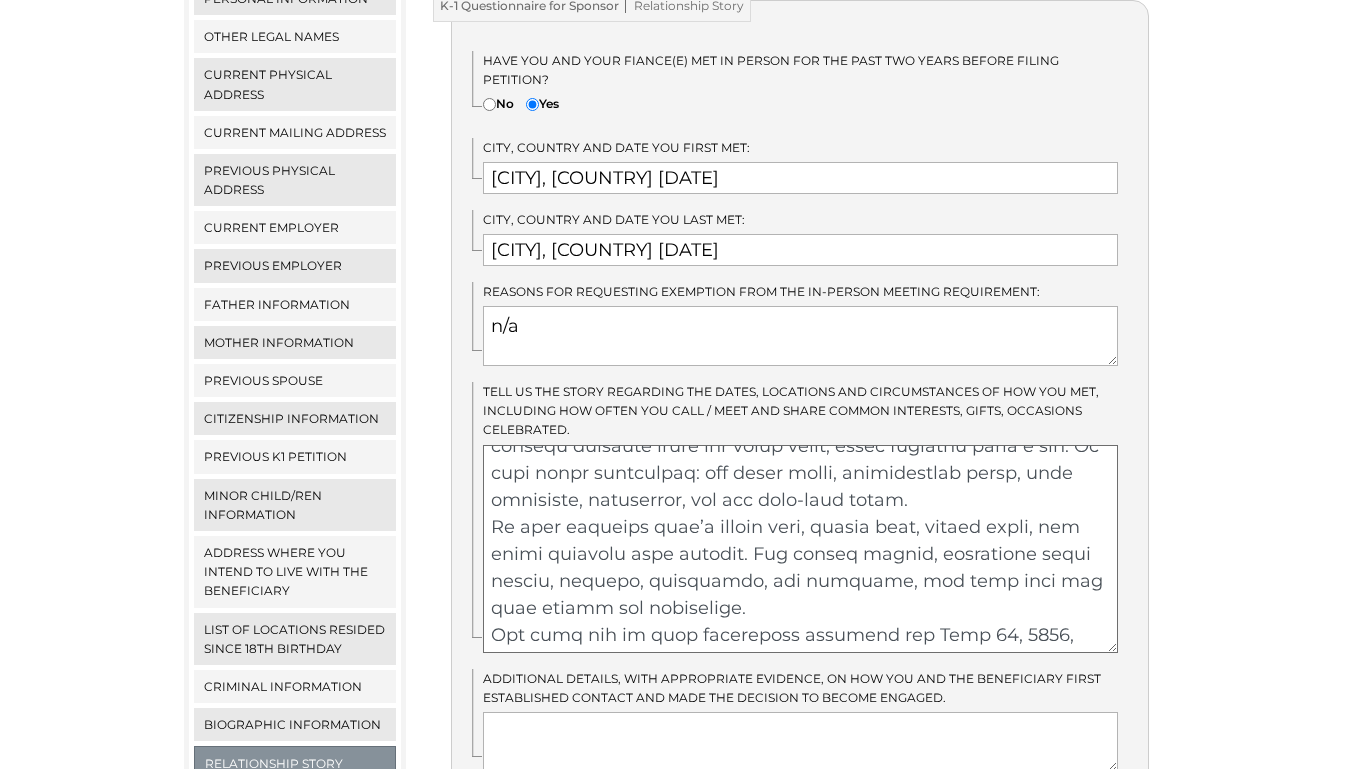 scroll, scrollTop: 3310, scrollLeft: 0, axis: vertical 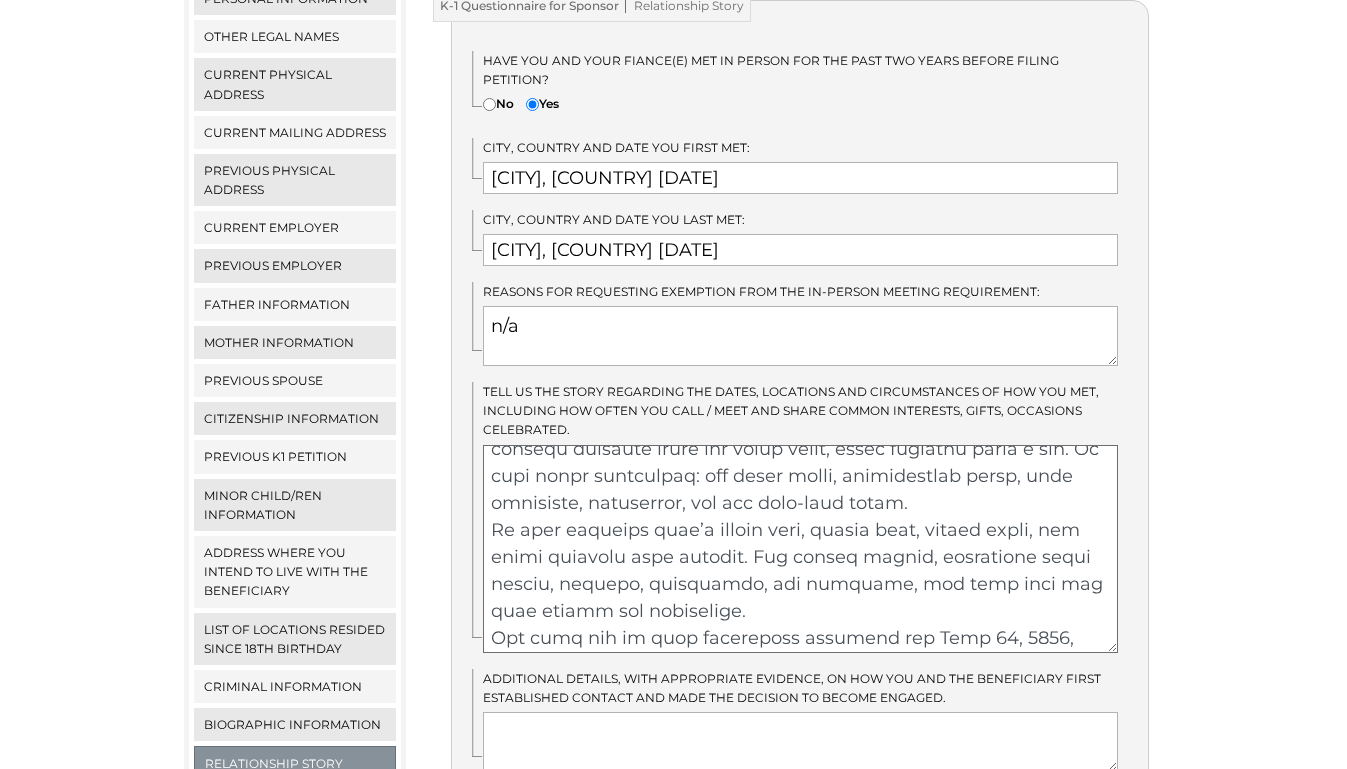 click at bounding box center (800, 549) 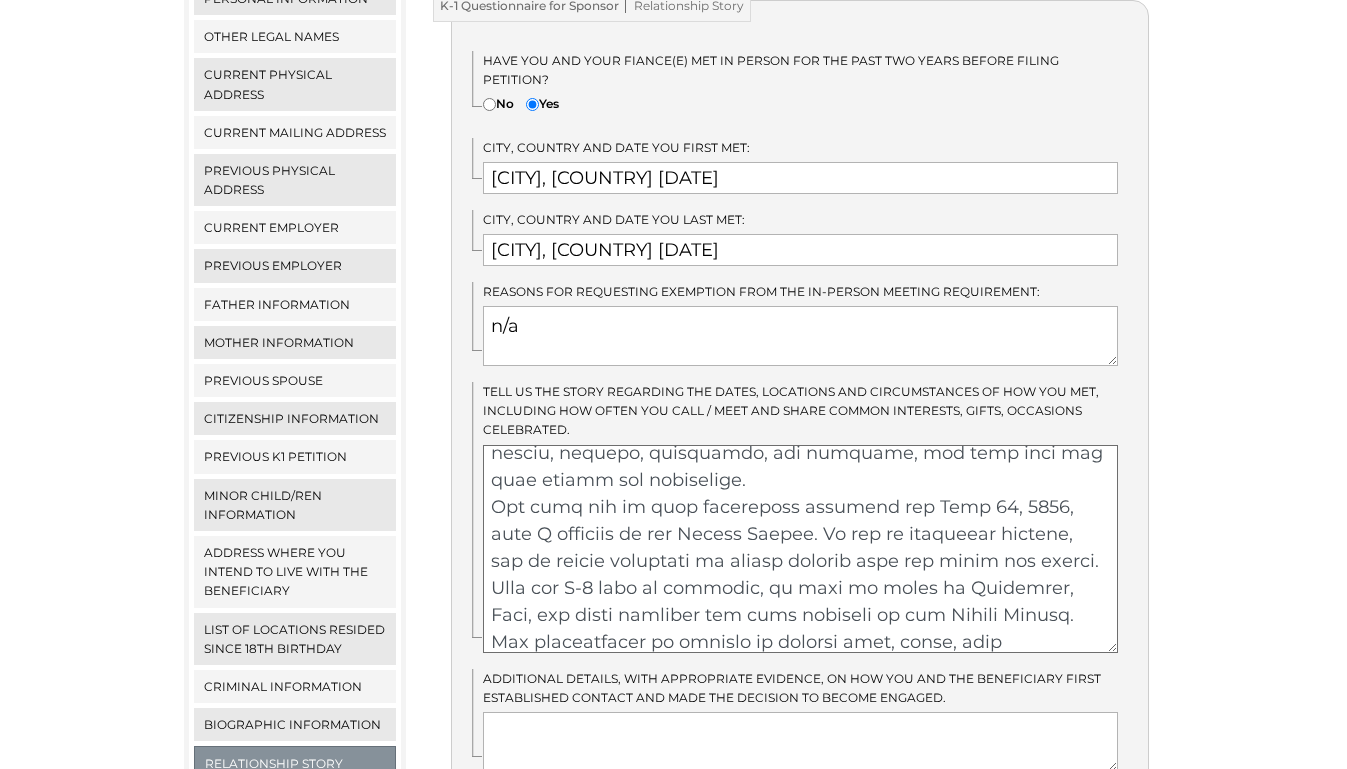 scroll, scrollTop: 3445, scrollLeft: 0, axis: vertical 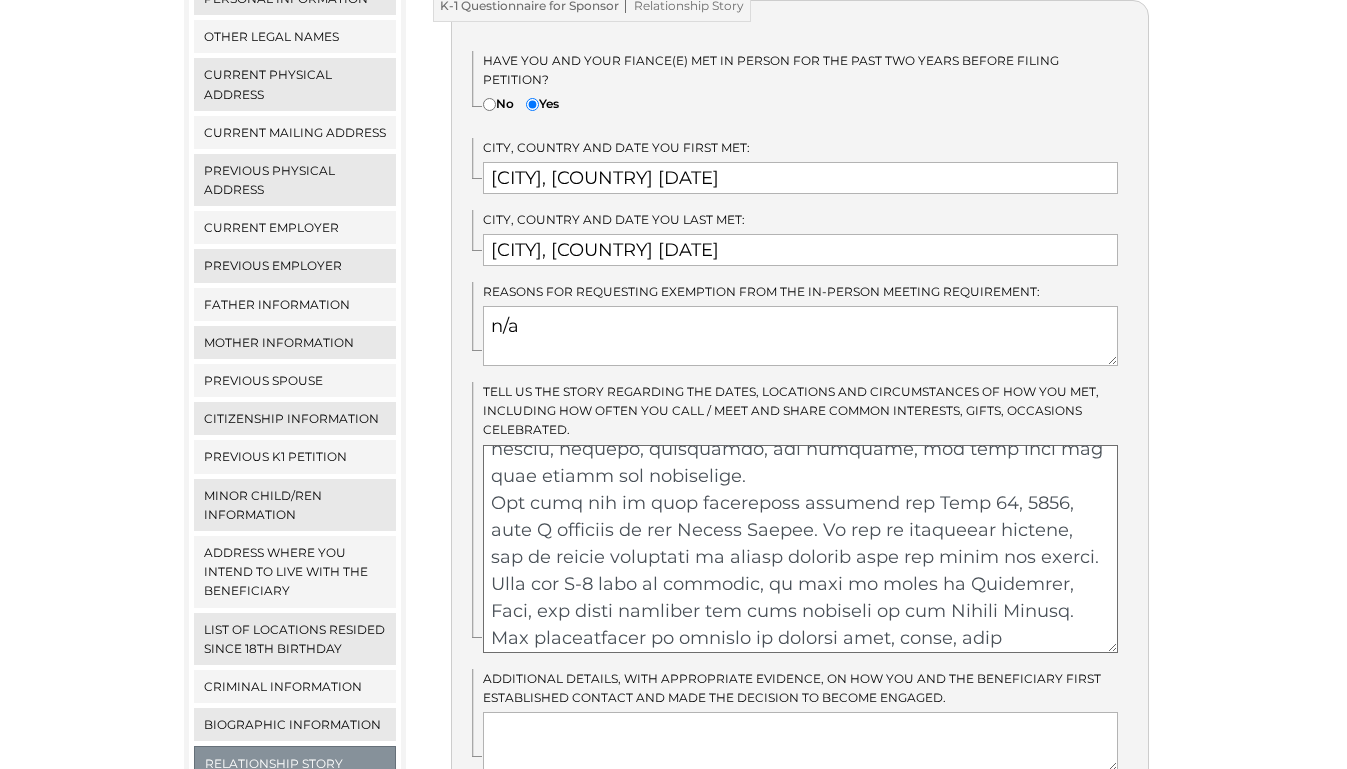 click at bounding box center [800, 549] 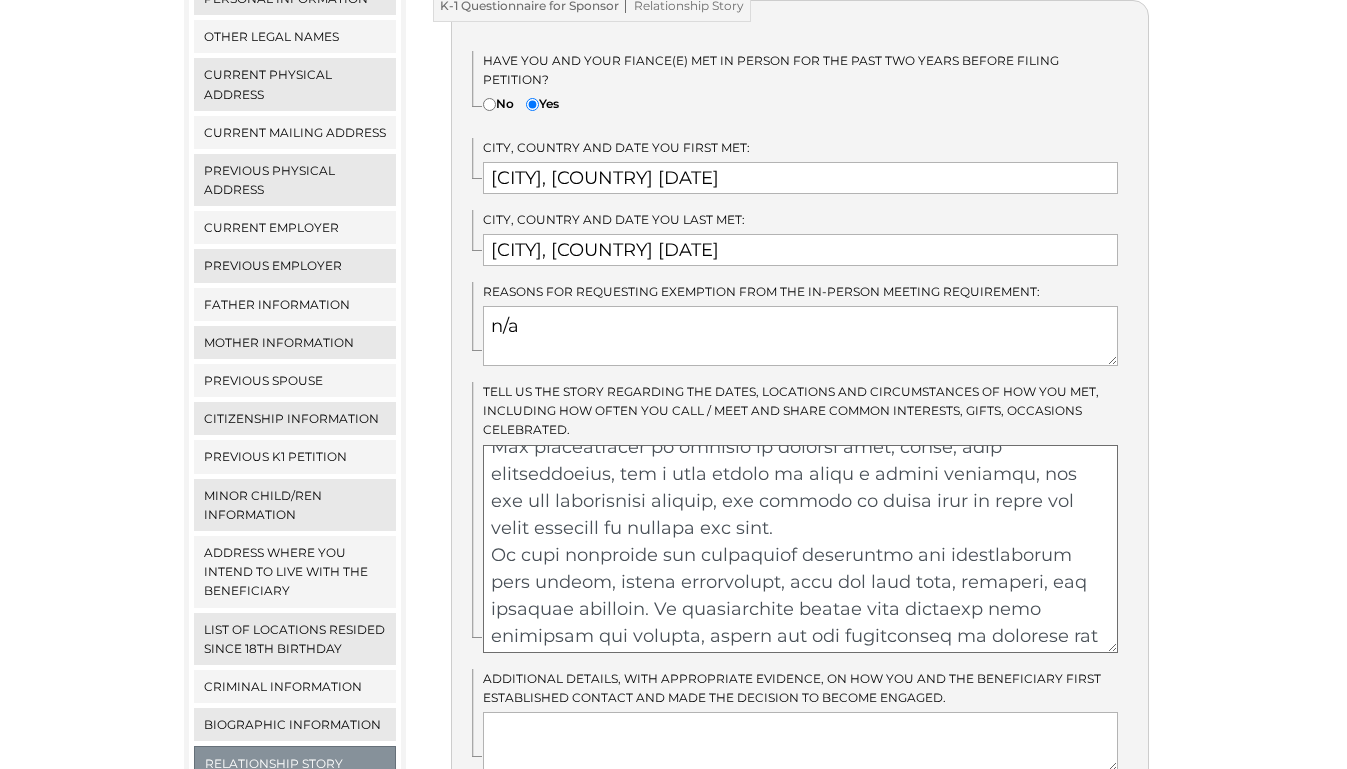 scroll, scrollTop: 3667, scrollLeft: 0, axis: vertical 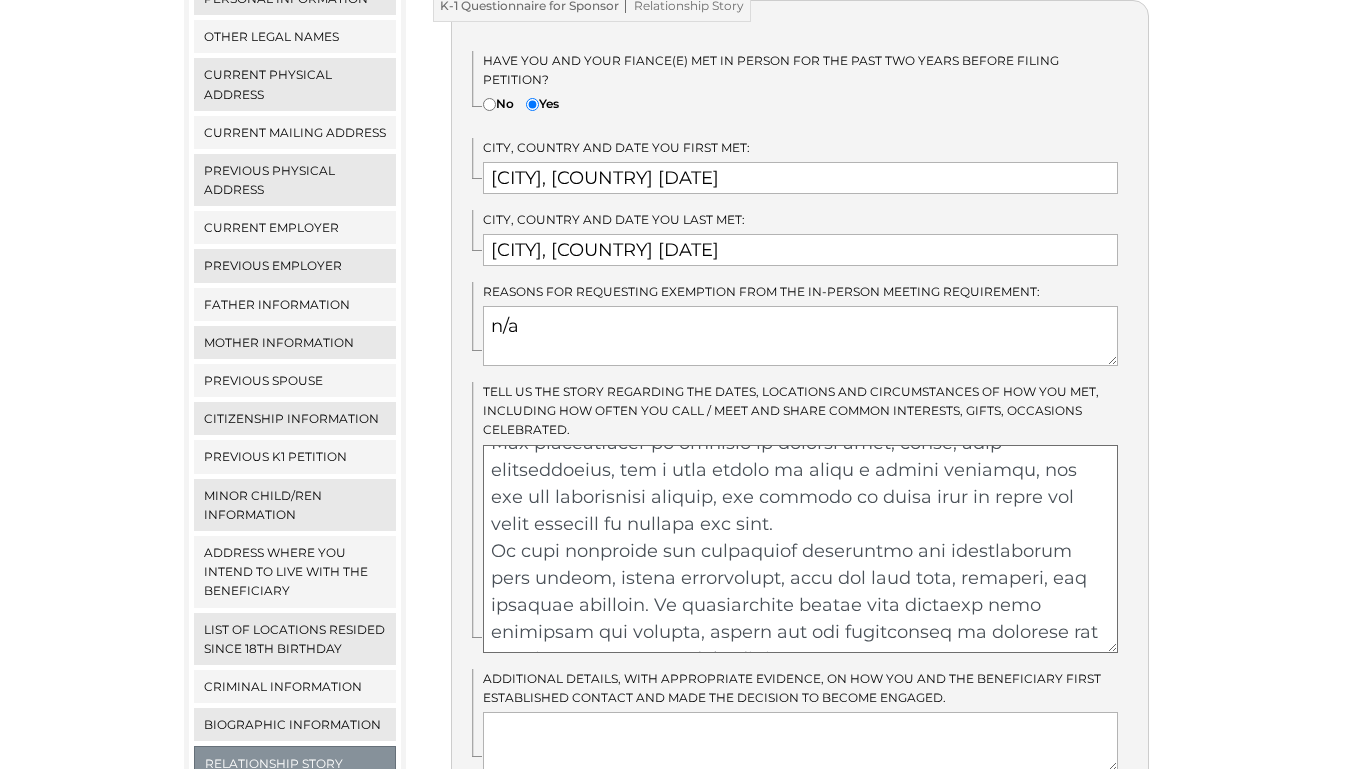 click at bounding box center [800, 549] 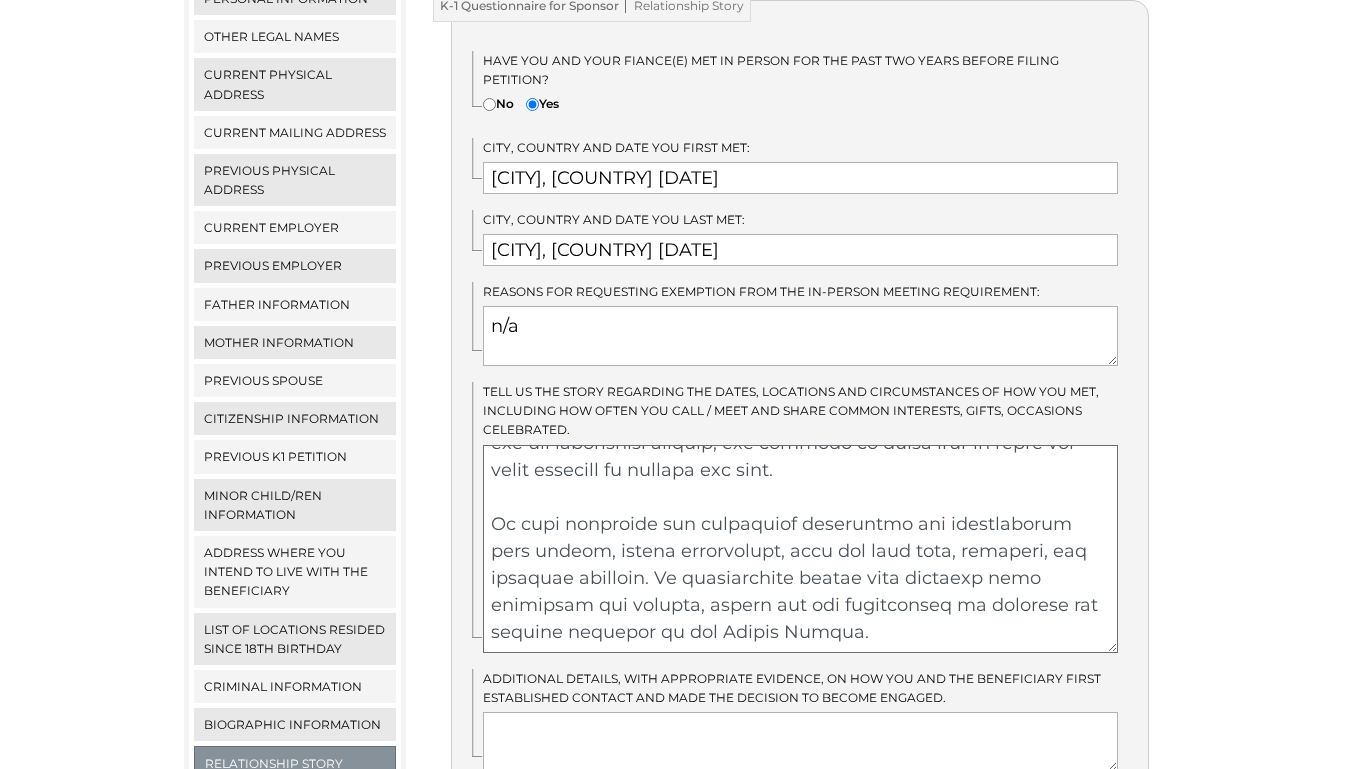 scroll, scrollTop: 3748, scrollLeft: 0, axis: vertical 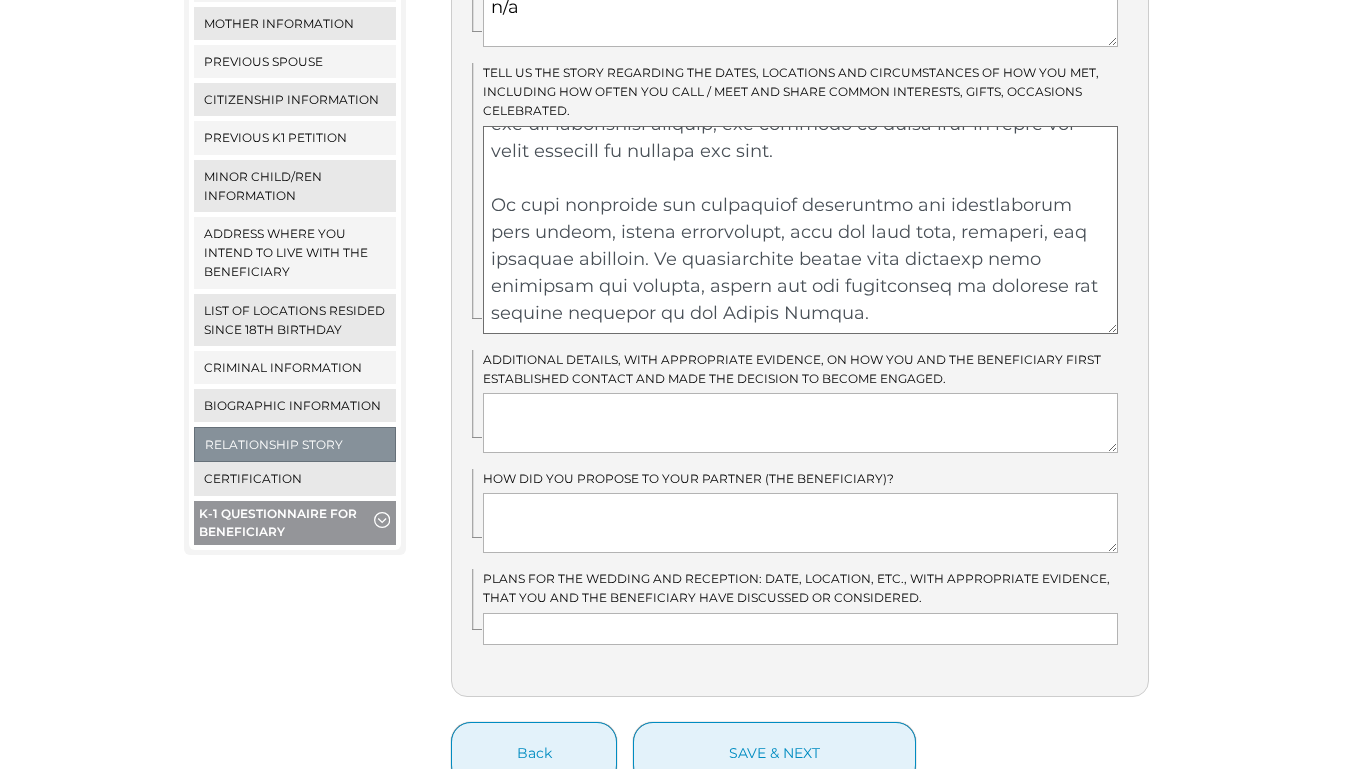 type on "Our love story began in a modern yet heartfelt way. We met on a dating app called PinaLove on November 19, 2023. At the time, neither of us imagined that a simple “hello” would lead to something so meaningful and life-changing. What started as a casual exchange quickly turned into deep, sincere conversations. Just three days later, on November 22, 2023, we officially became a couple. Despite living in different countries, I reside in the United States while she lives in the Philippines, we instantly felt a genuine and natural connection. We began communicating every single day through video calls, phone calls, and messages. We shared our lives openly, our daily routines, families, cultures, dreams, and plans. It became clear that what we had was something real and worth pursuing. After just a week of getting to know each other, we knew it was time to meet in person.
Our first in-person meeting happened on December 6, 2023, at NAIA Terminal 3 in Pasay, Metro Manila, Philippines. That emotional moment seein..." 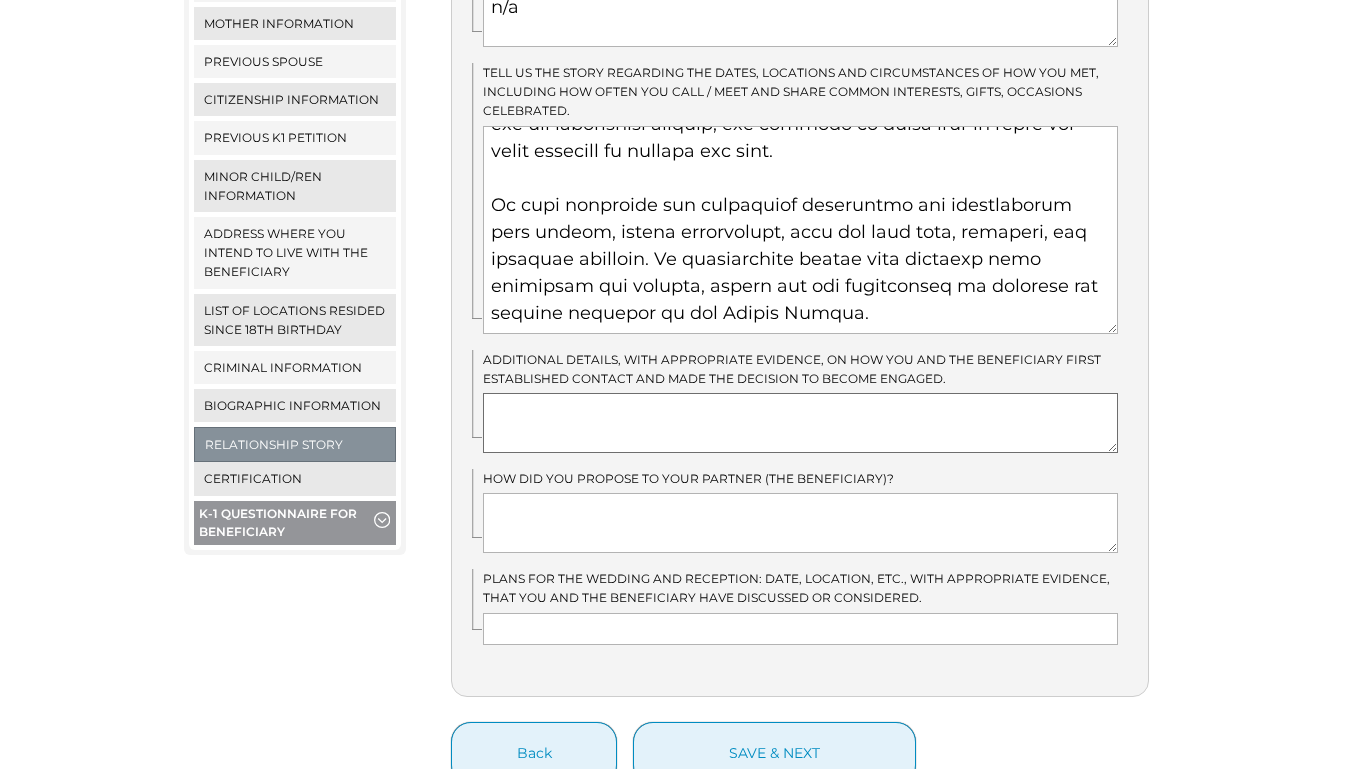 click at bounding box center (800, 423) 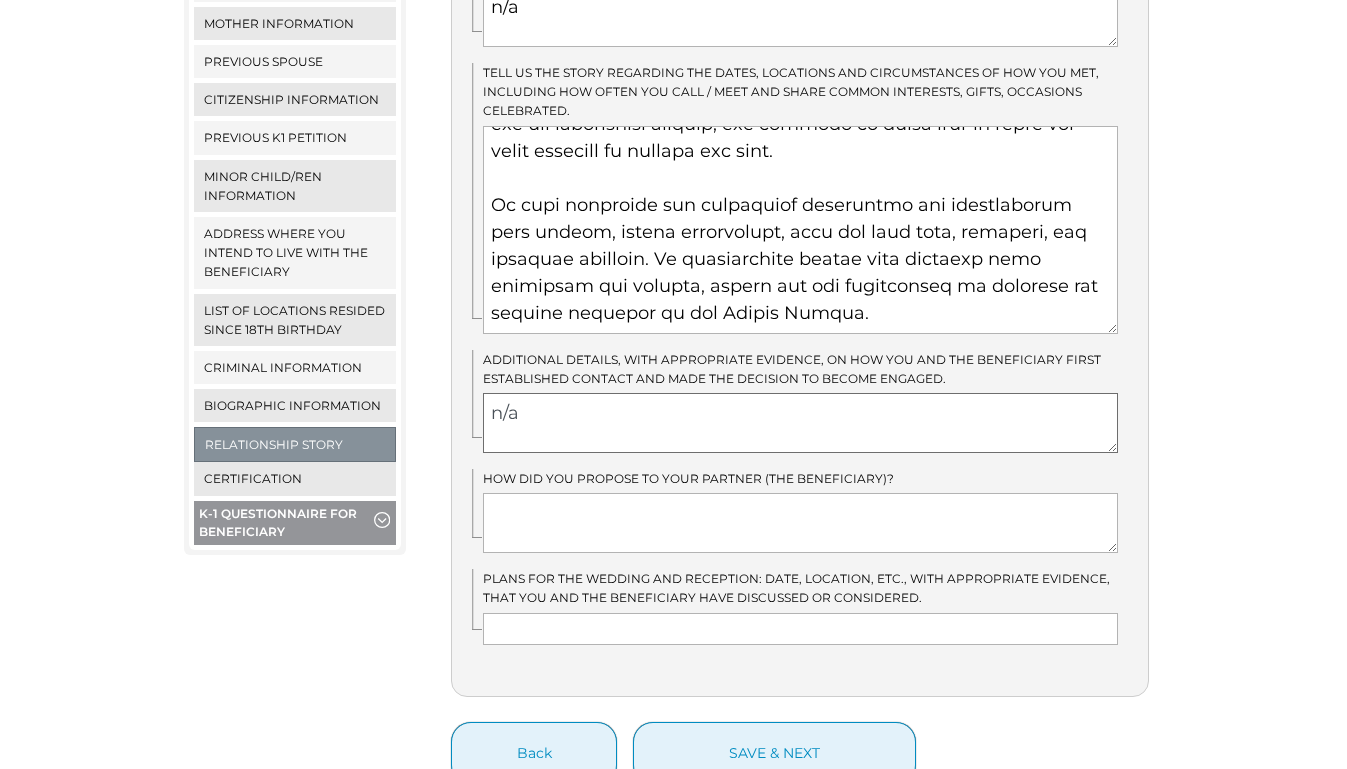 type on "n/a" 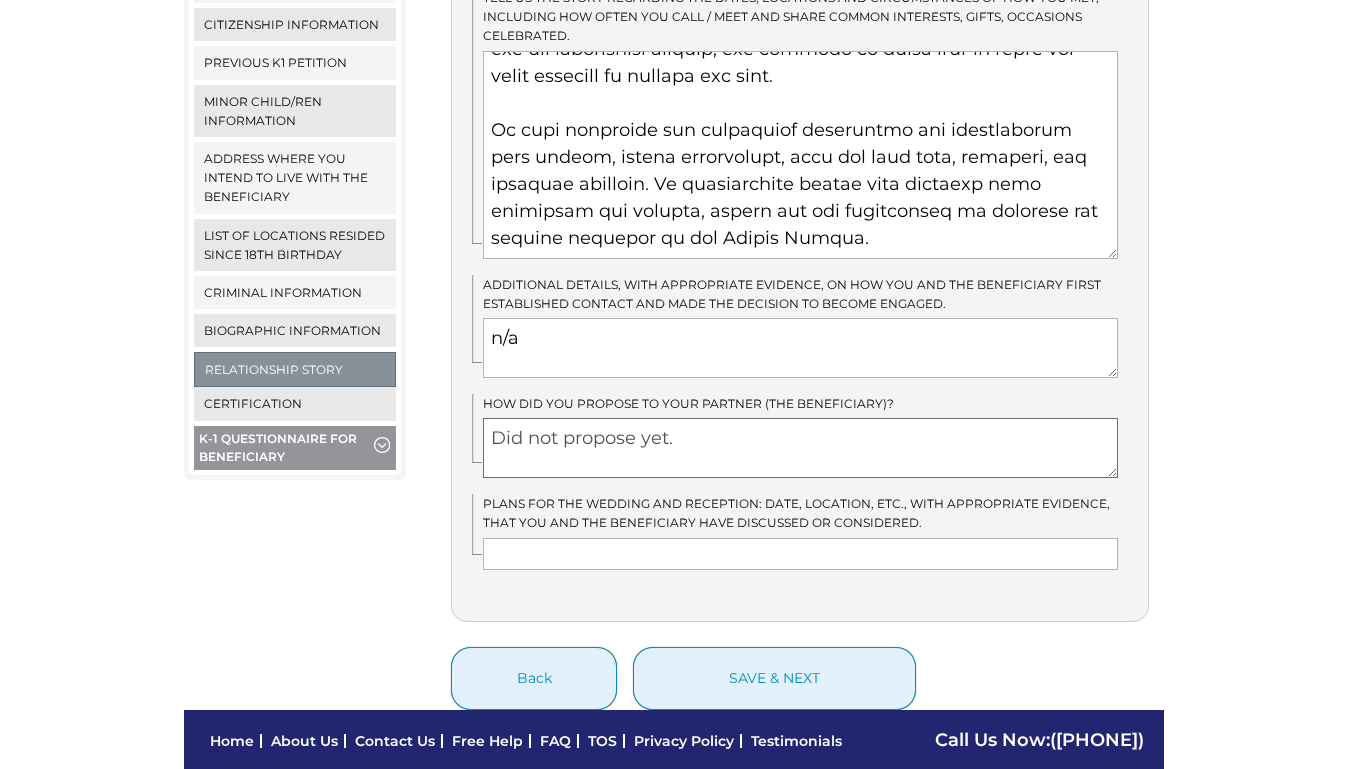 scroll, scrollTop: 844, scrollLeft: 0, axis: vertical 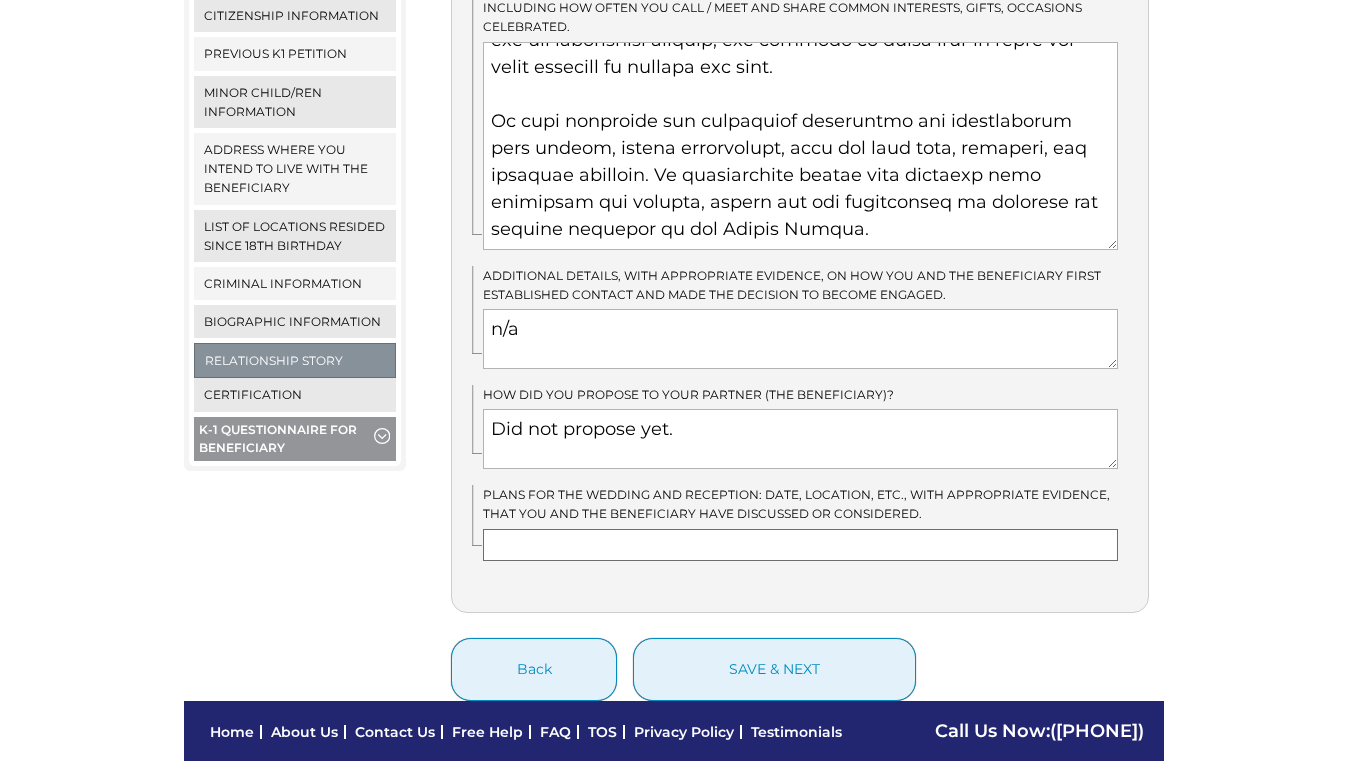 click at bounding box center [800, 545] 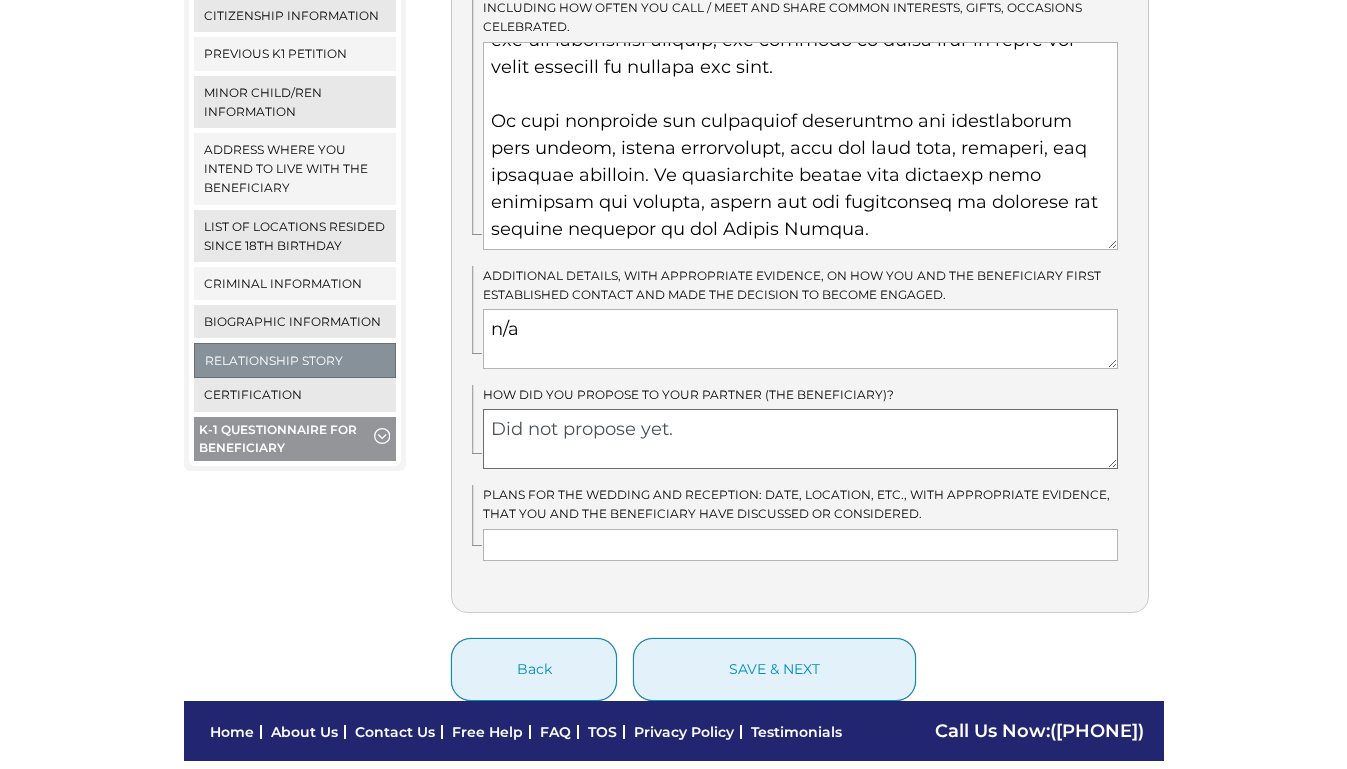 click on "Did not propose yet." at bounding box center (800, 439) 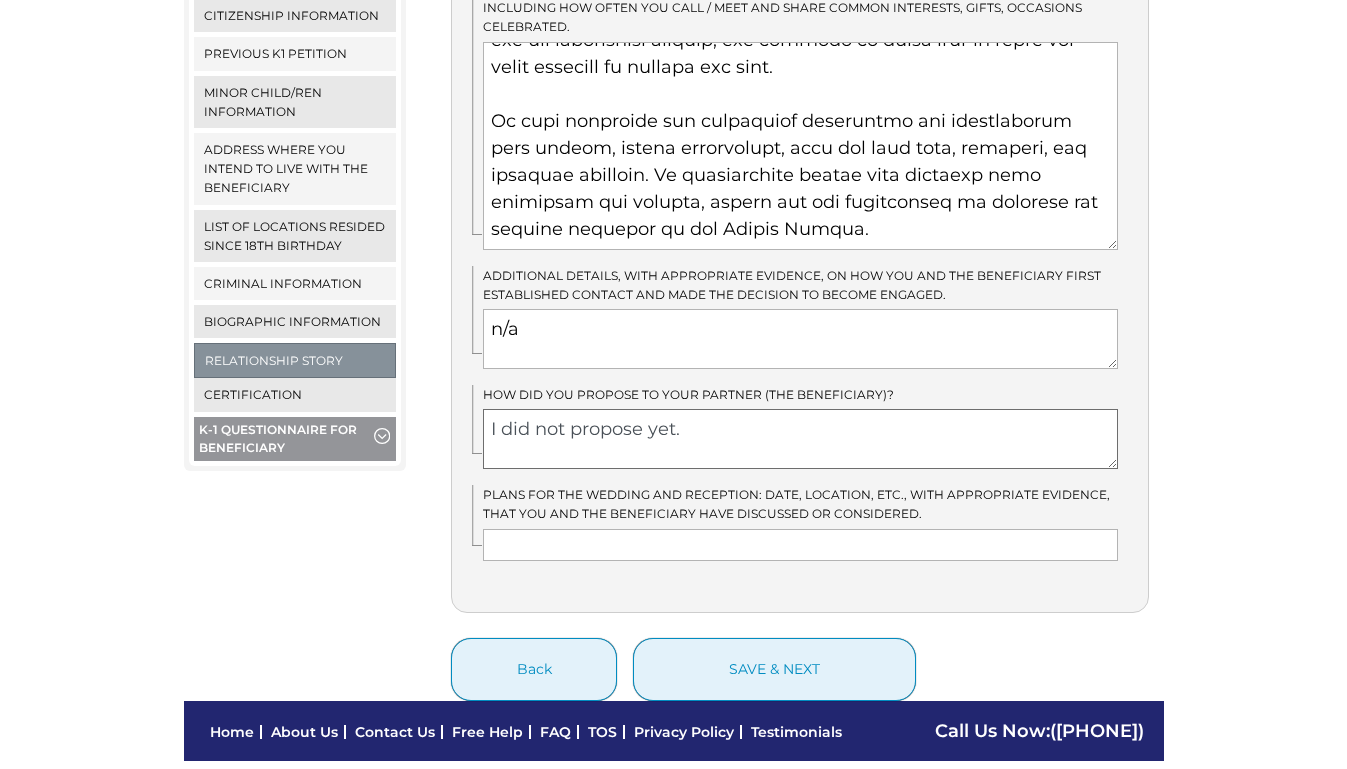 type on "I did not propose yet." 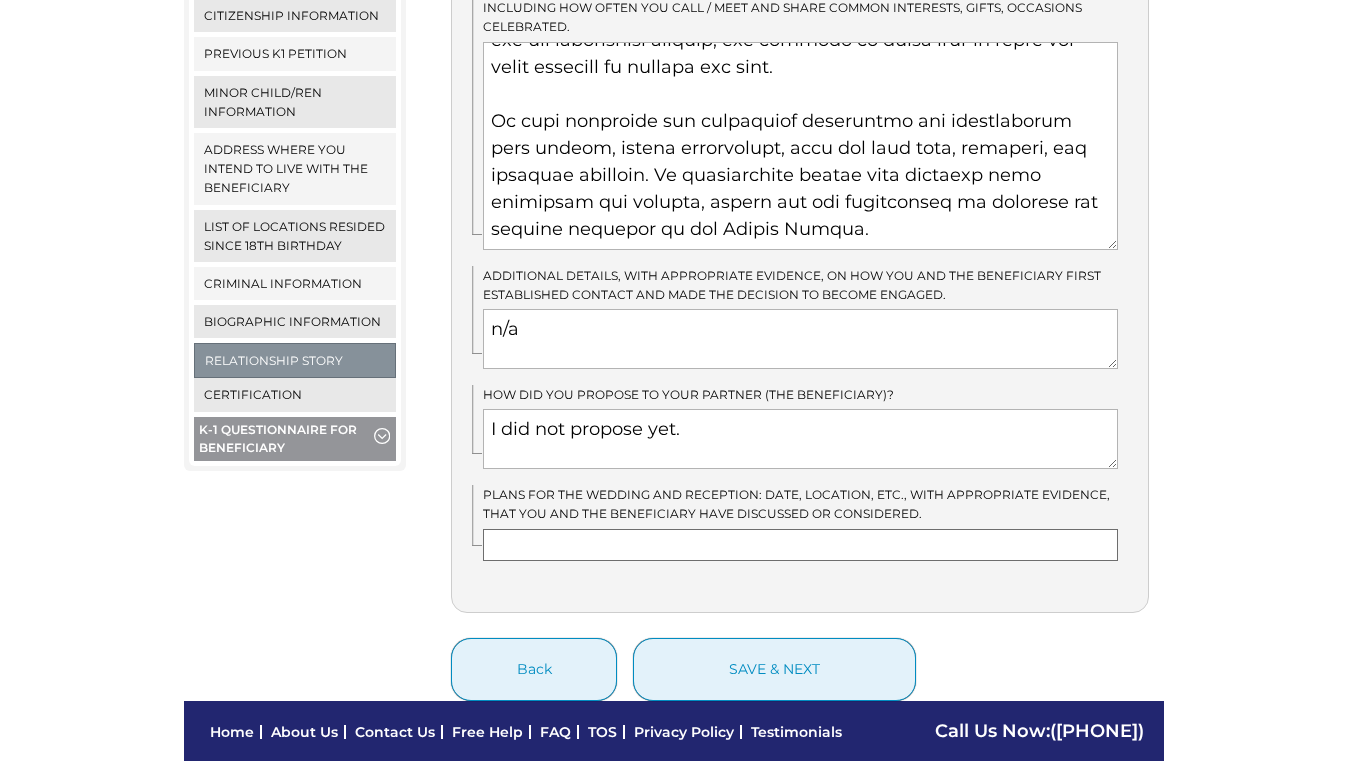 click at bounding box center (800, 545) 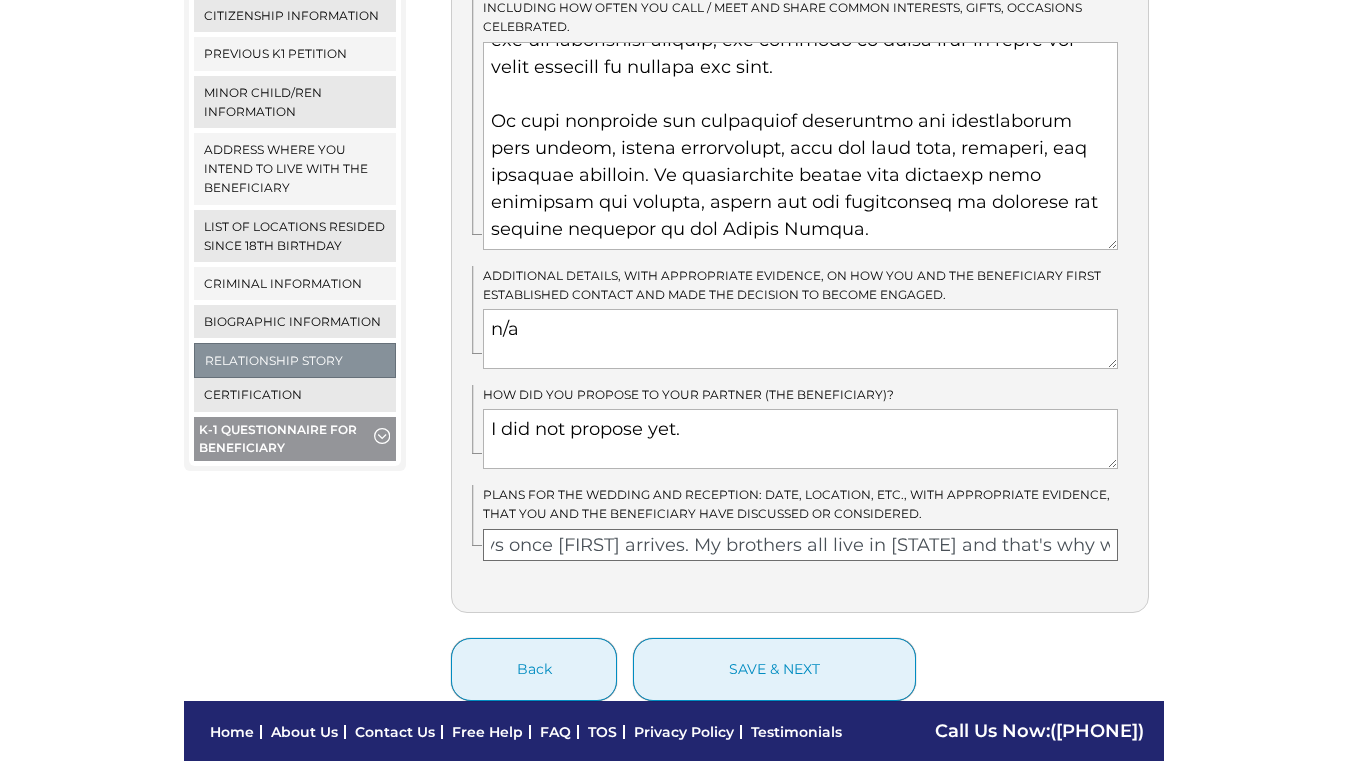 scroll, scrollTop: 0, scrollLeft: 594, axis: horizontal 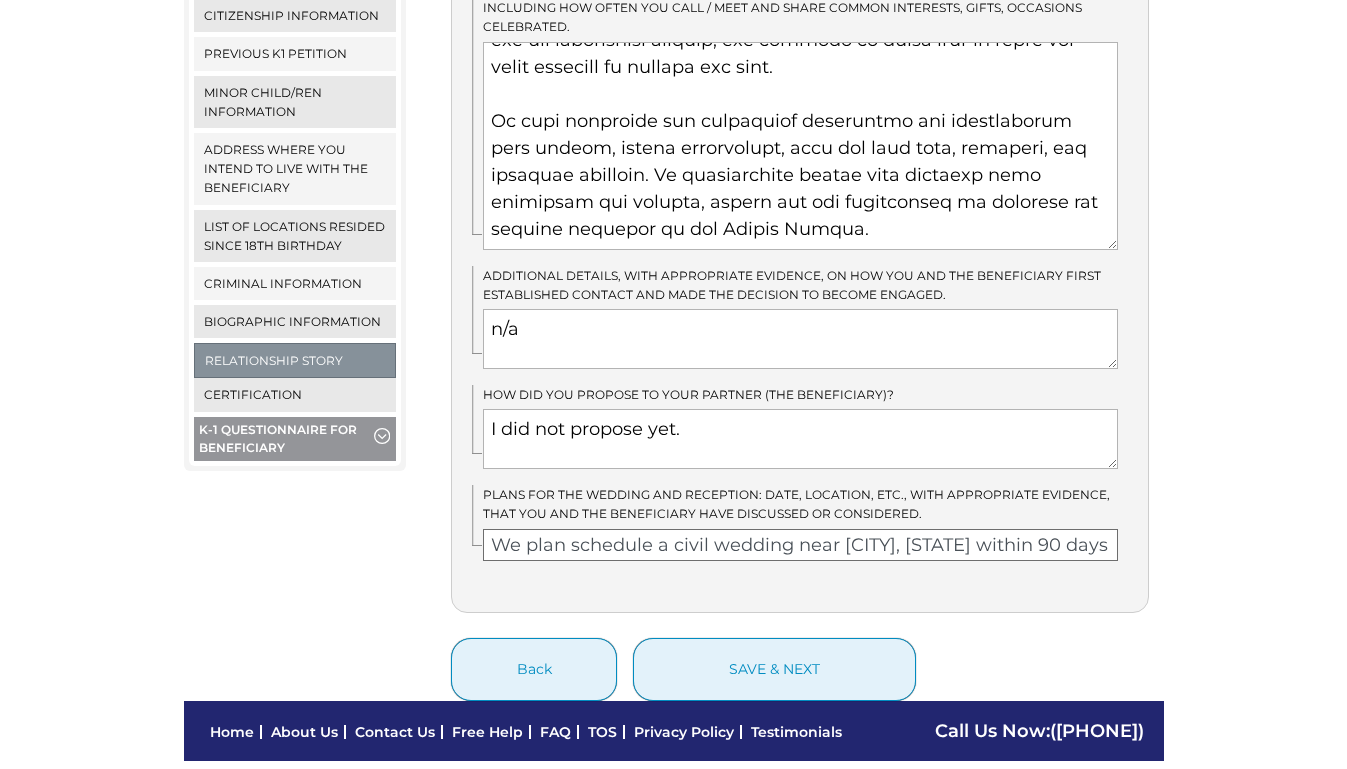 click on "We plan schedule a civil wedding near Macedonia, OH within 90 days once Karen arrives. My brothers all live in Ohio and that's why we" at bounding box center [800, 545] 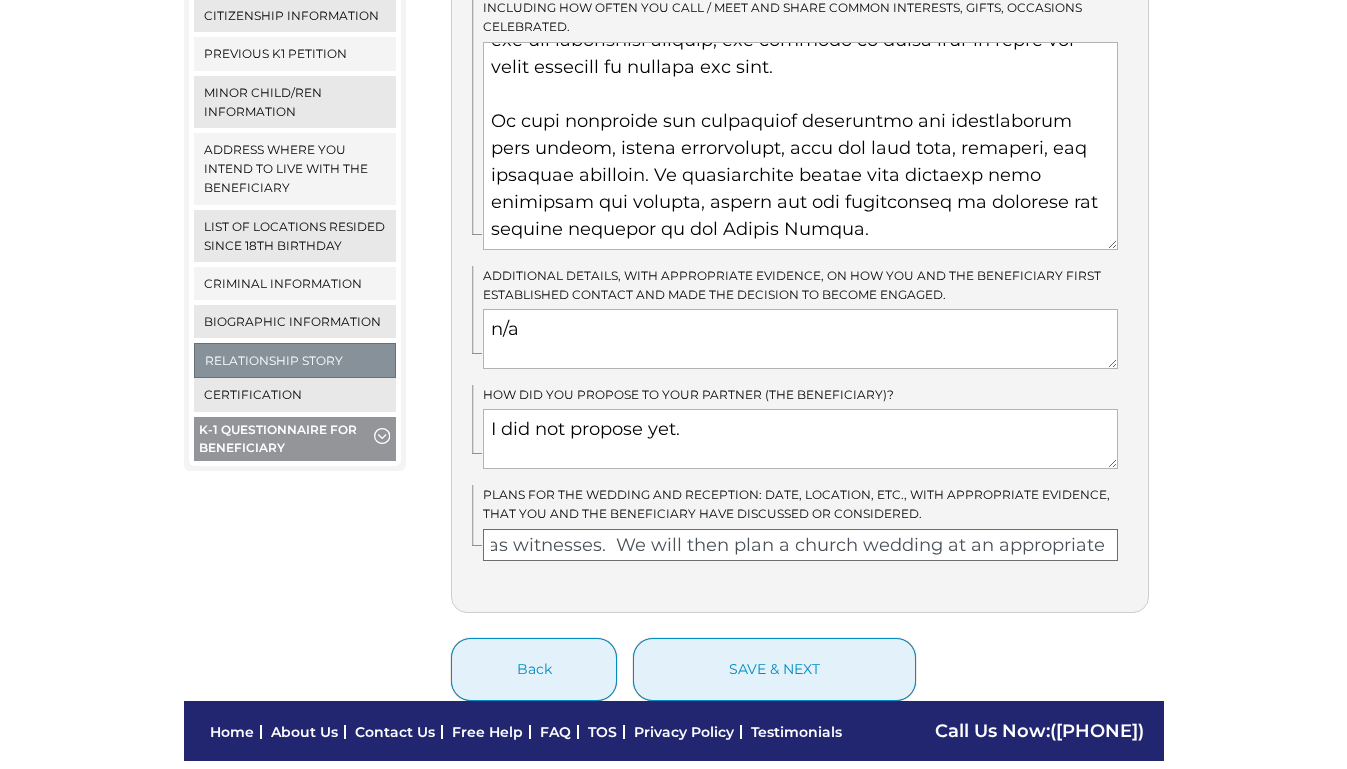 scroll, scrollTop: 0, scrollLeft: 1652, axis: horizontal 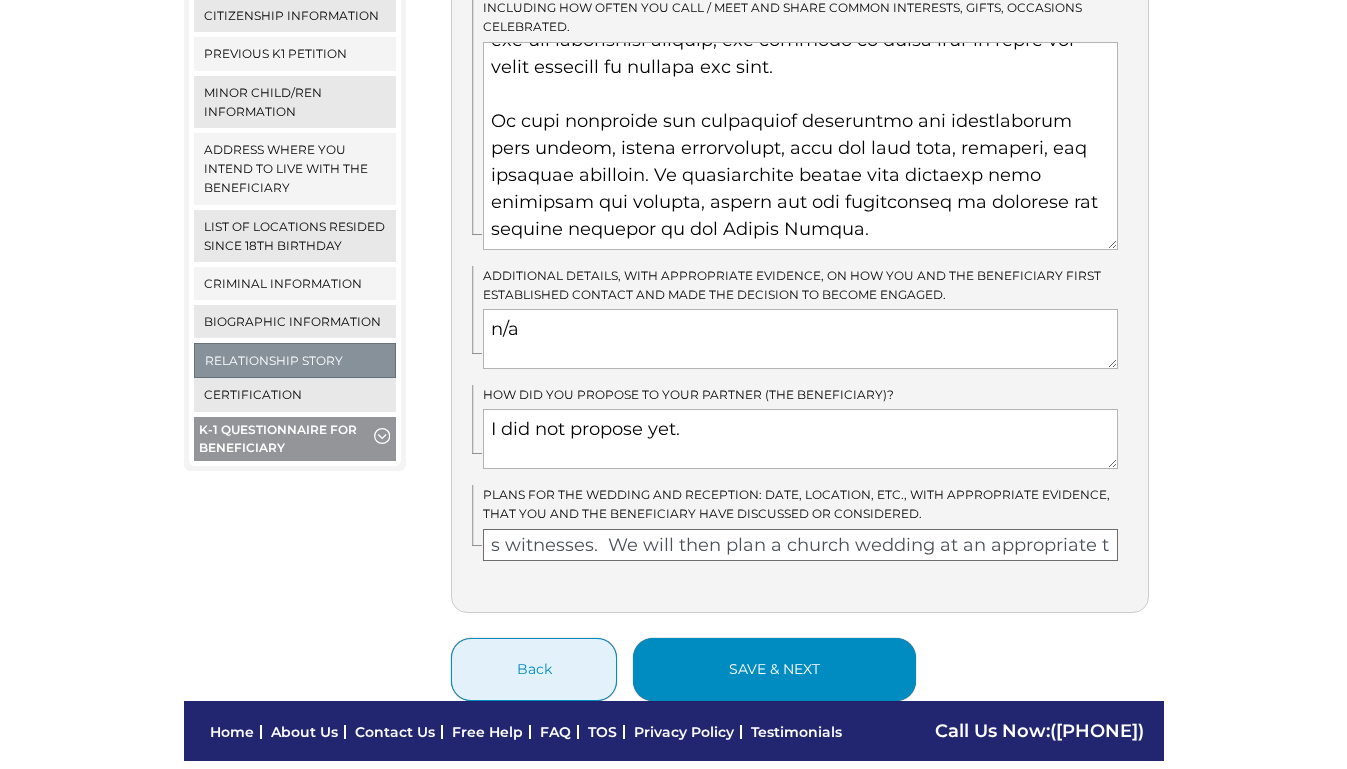 type on "We plan schedule a civil wedding near Macedonia, OH within 90 days once Karen arrives. My brothers all live in Ohio and that's why we chose that location. We will have my family as witnesses.  We will then plan a church wedding at an appropriate time." 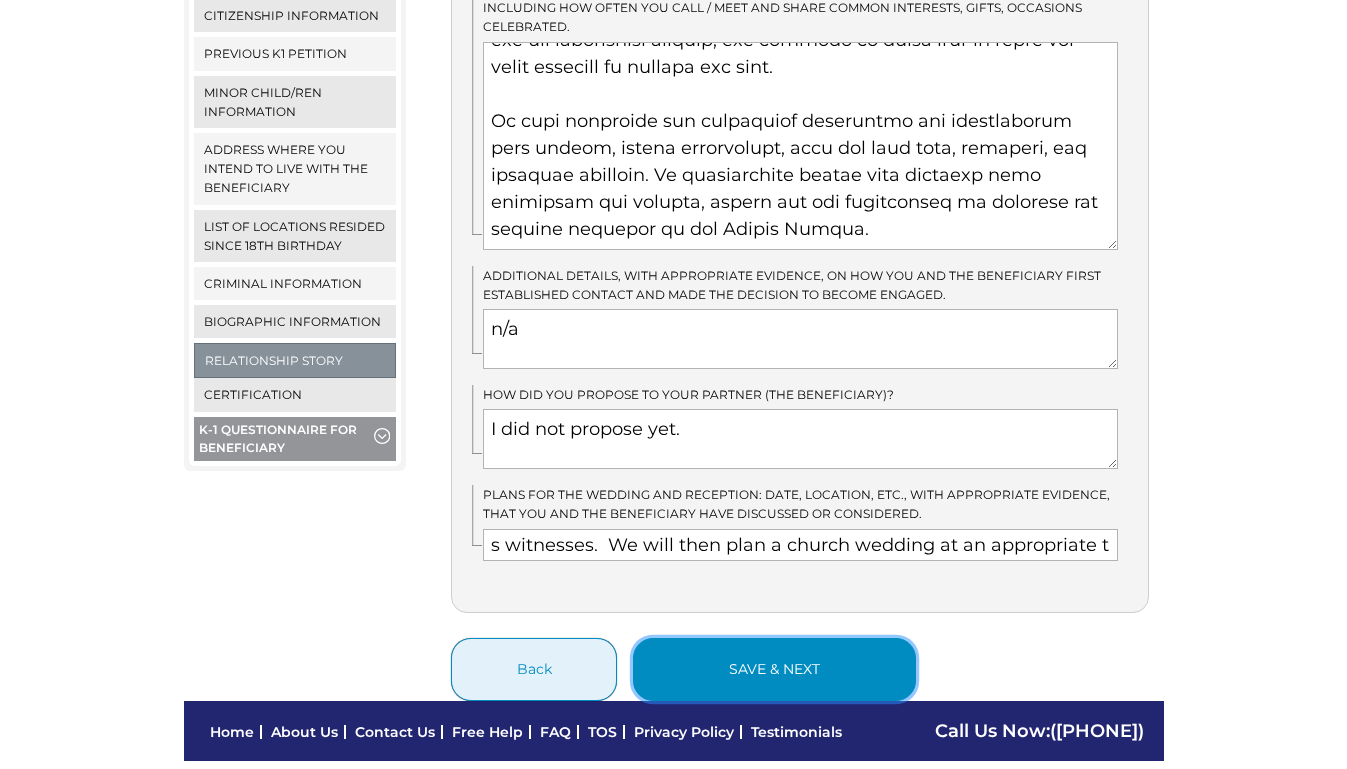 scroll, scrollTop: 0, scrollLeft: 0, axis: both 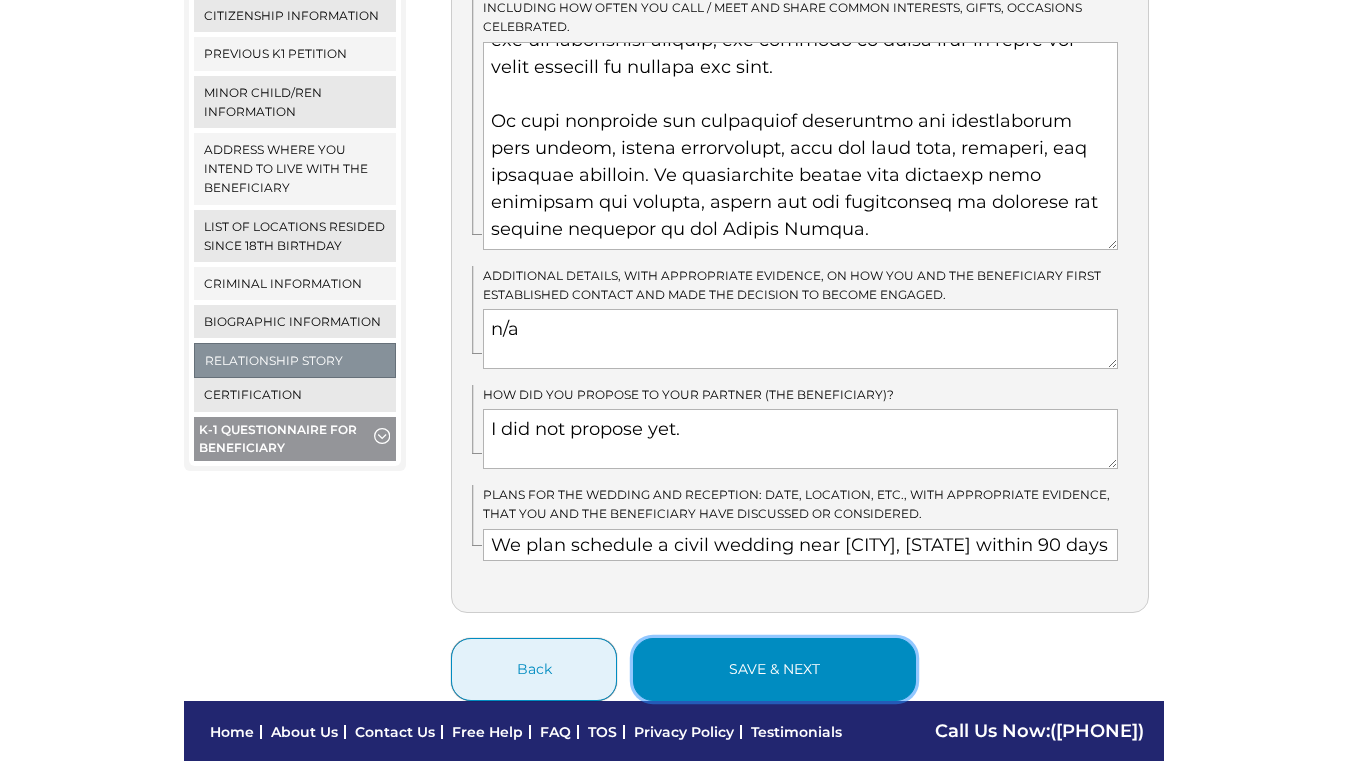 click on "save & next" at bounding box center (774, 669) 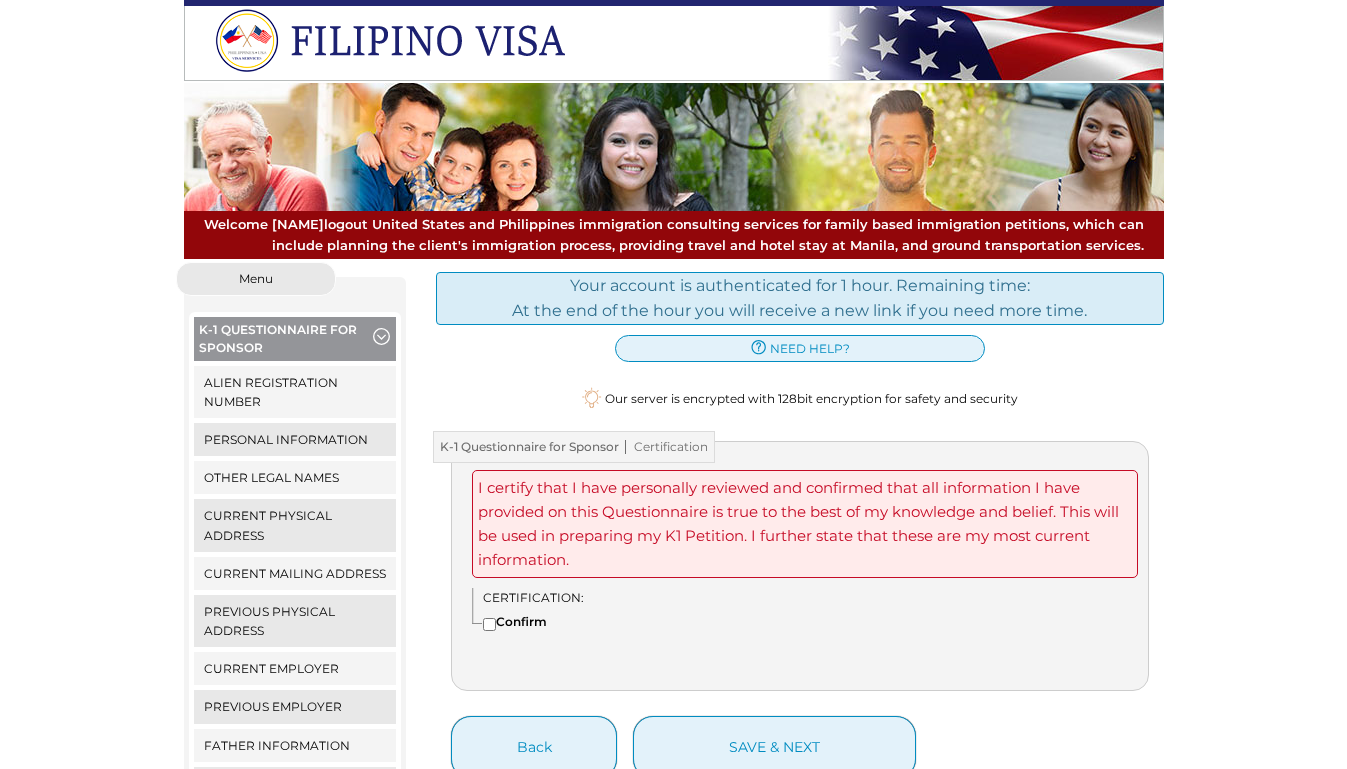 scroll, scrollTop: 0, scrollLeft: 0, axis: both 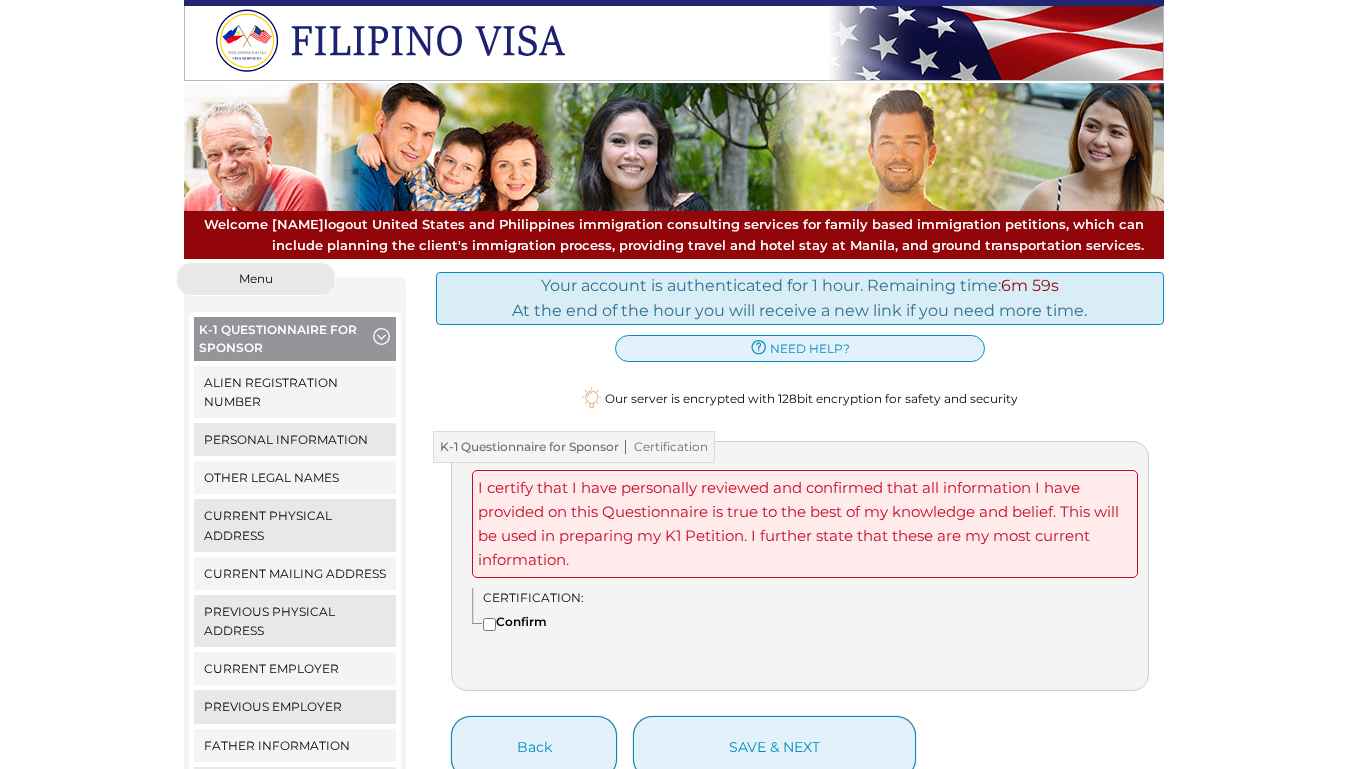 click on "Confirm" at bounding box center [489, 624] 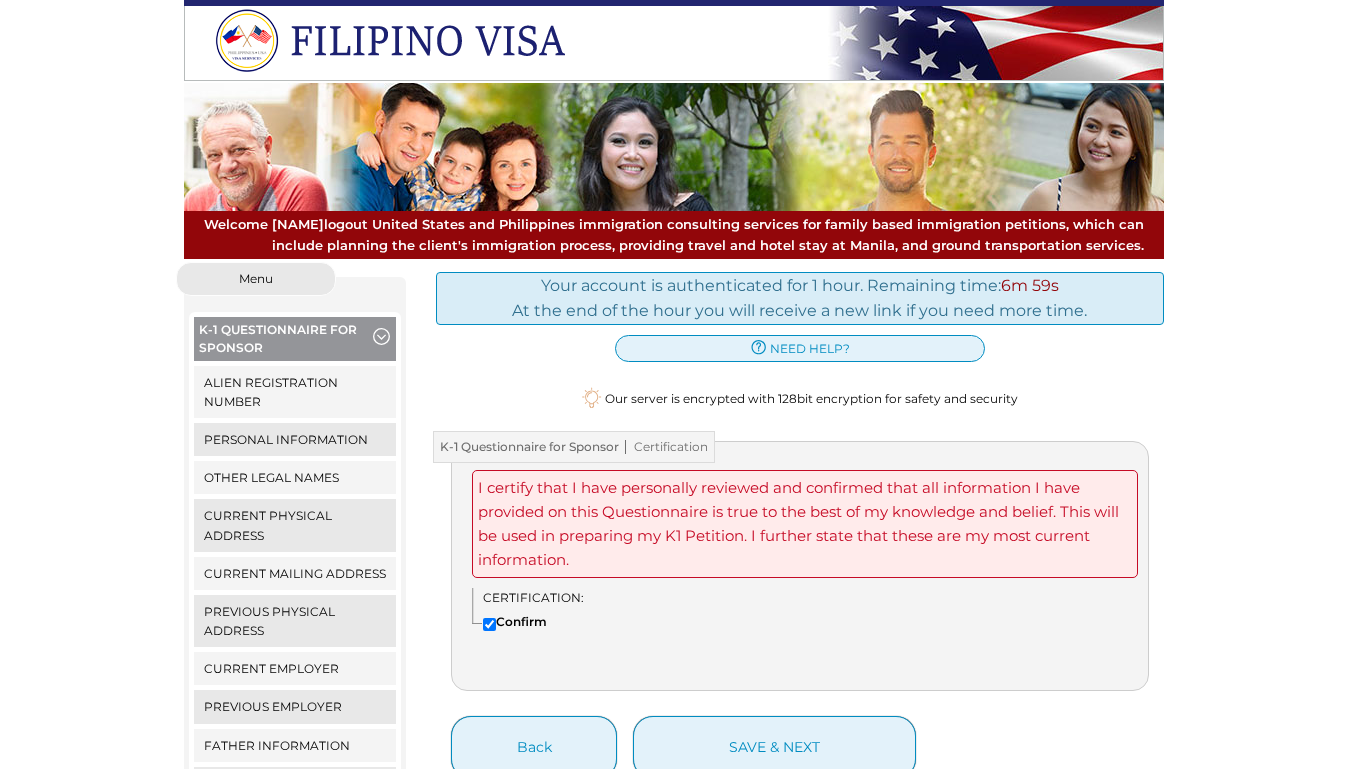 scroll, scrollTop: 48, scrollLeft: 0, axis: vertical 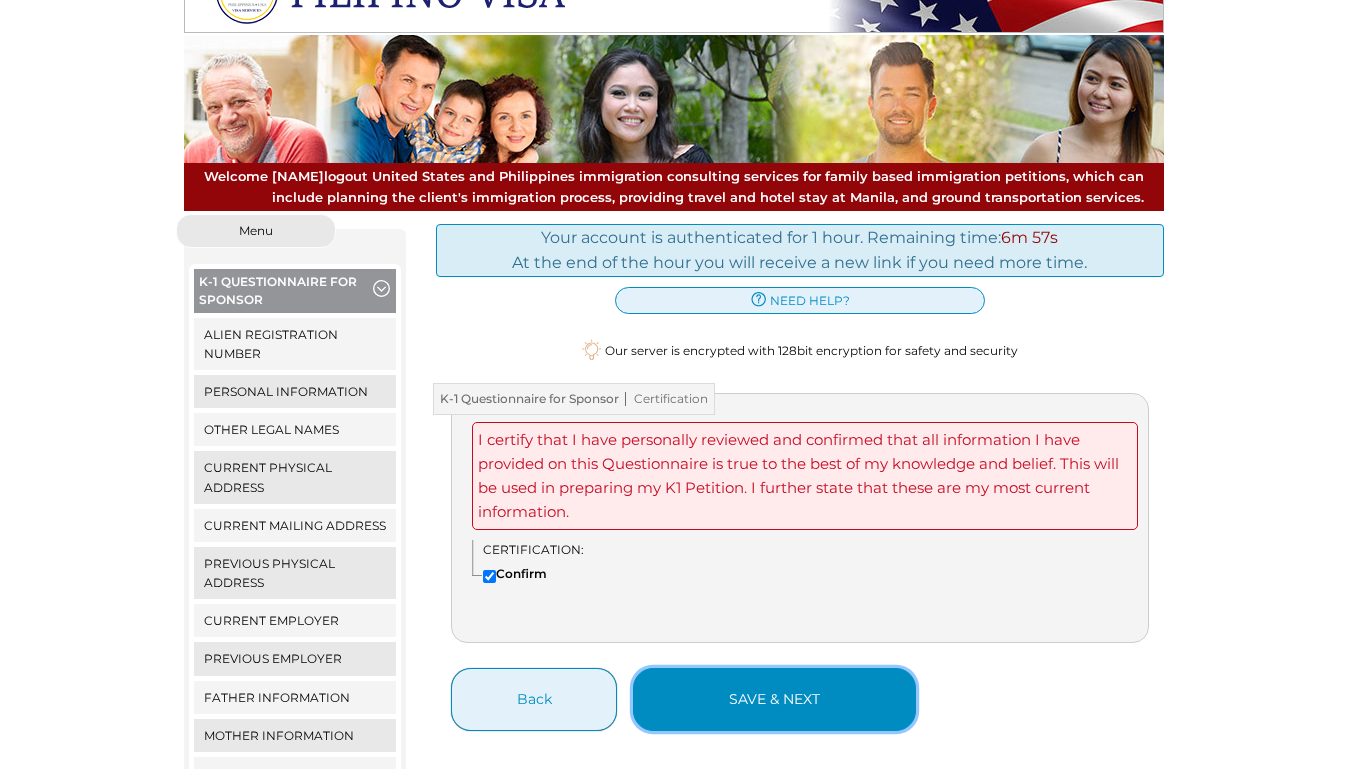 click on "save & next" at bounding box center (774, 699) 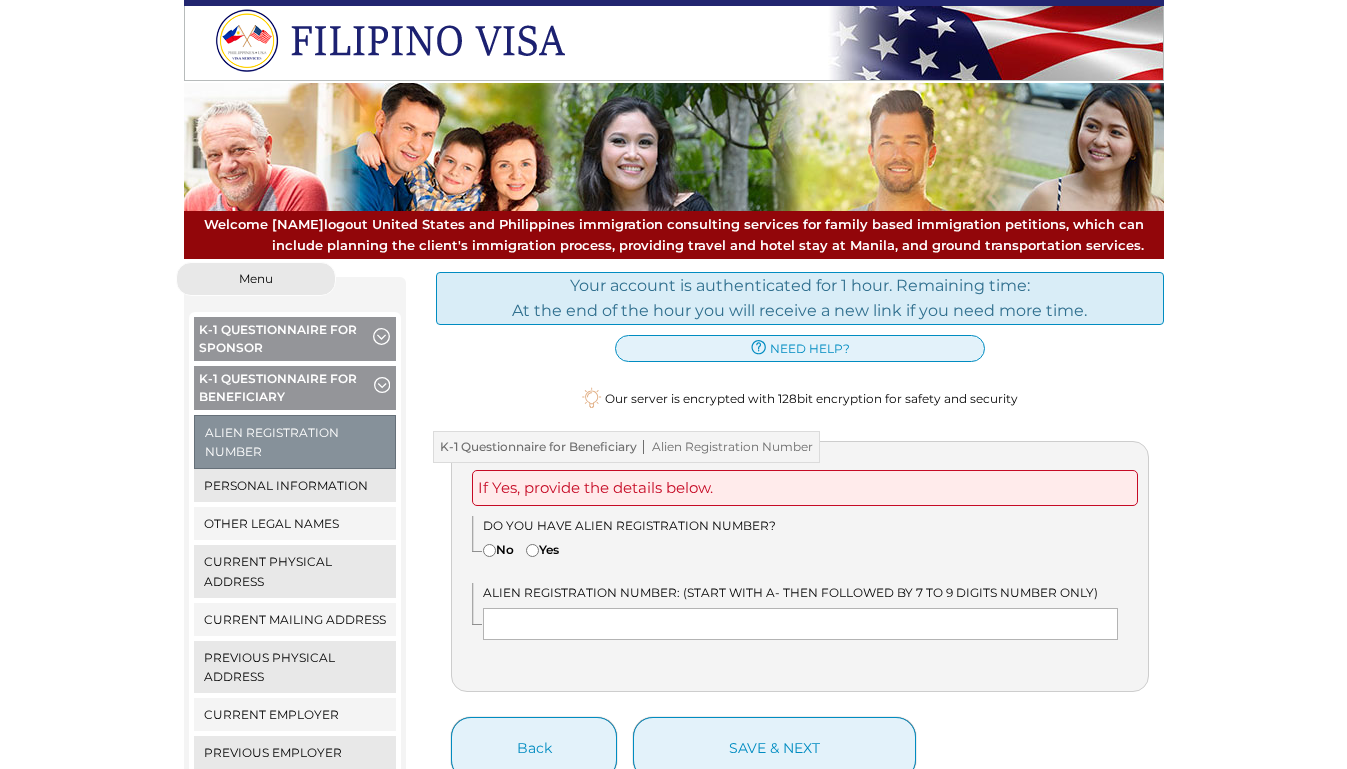 scroll, scrollTop: 0, scrollLeft: 0, axis: both 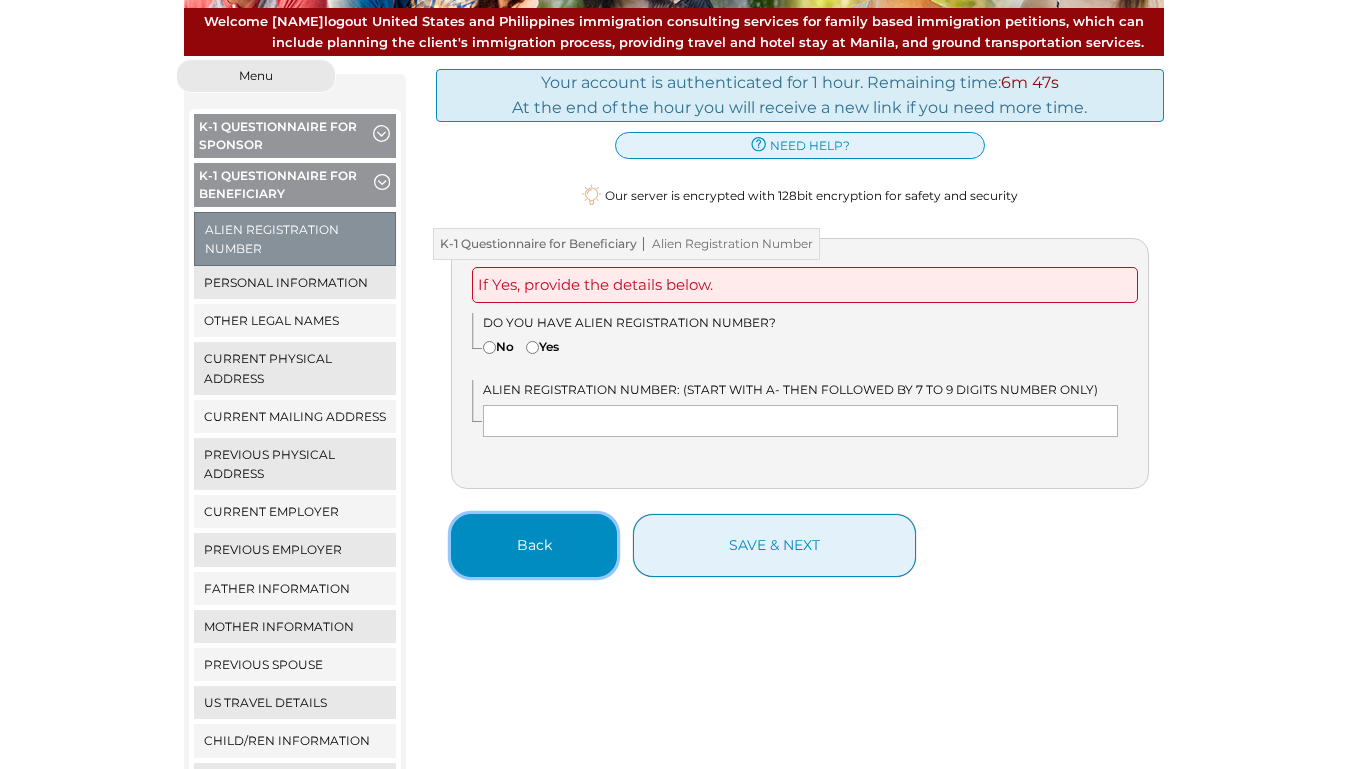 click on "Back" at bounding box center (534, 545) 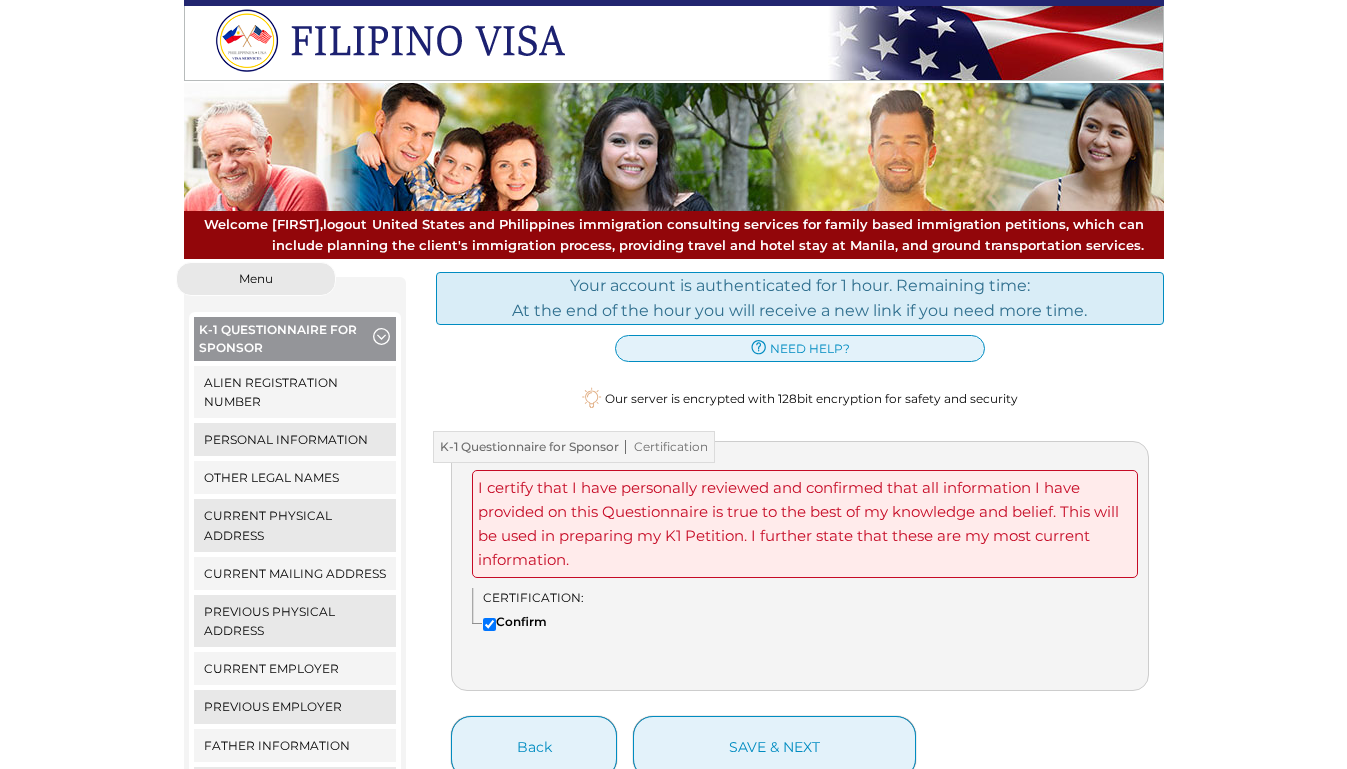 scroll, scrollTop: 0, scrollLeft: 0, axis: both 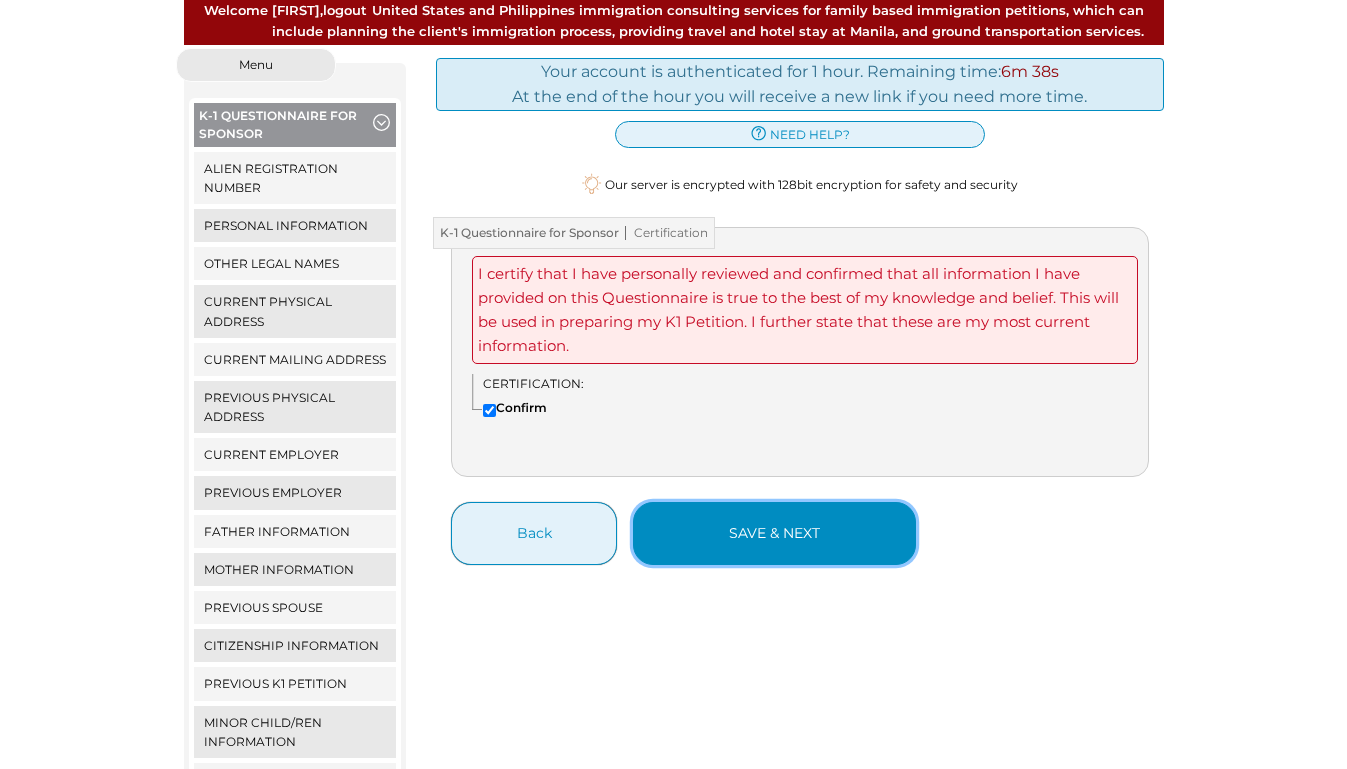 click on "save & next" at bounding box center [774, 533] 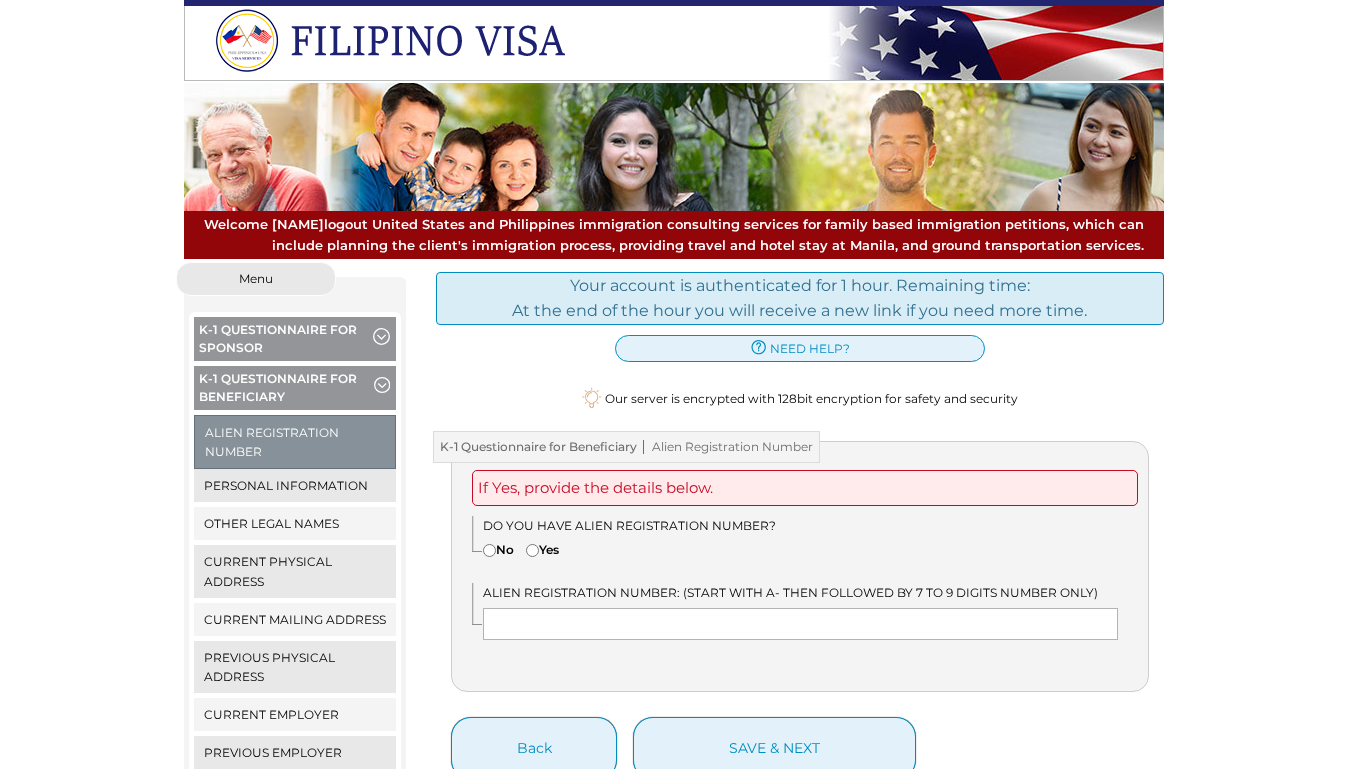 scroll, scrollTop: 0, scrollLeft: 0, axis: both 